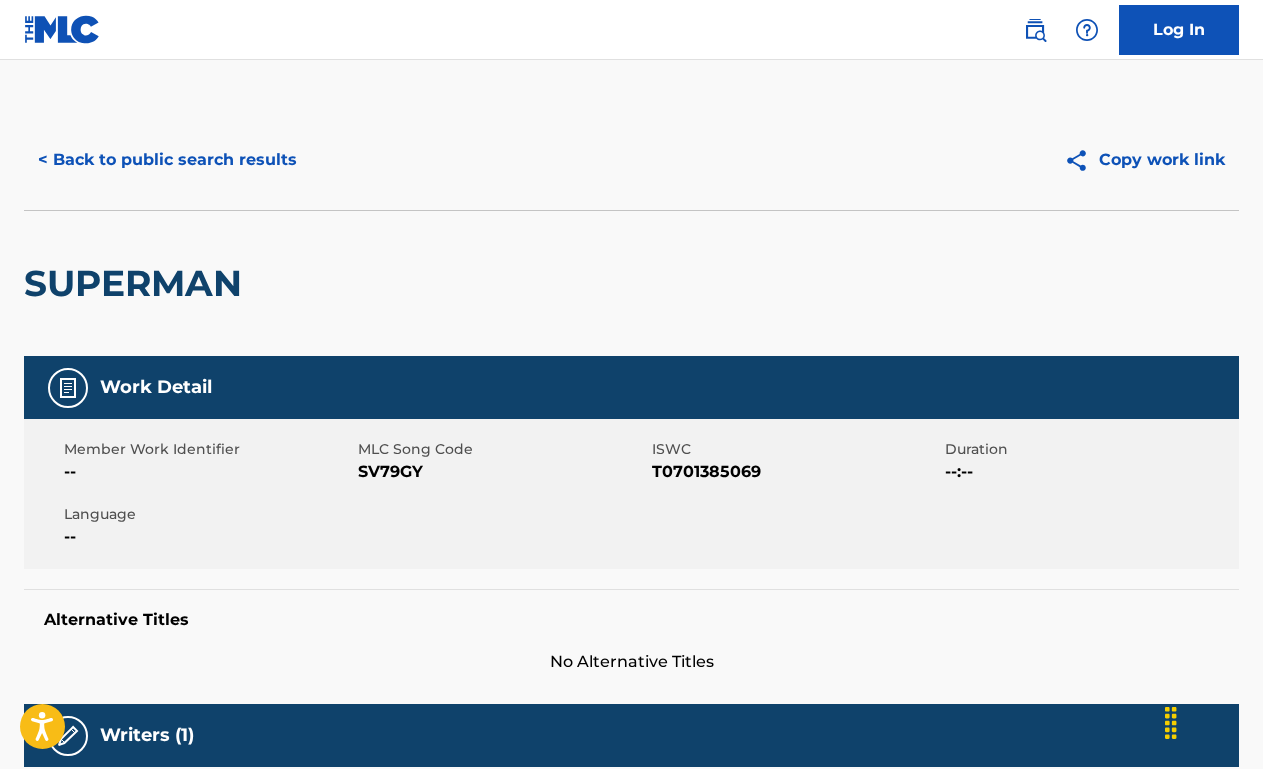 scroll, scrollTop: 0, scrollLeft: 0, axis: both 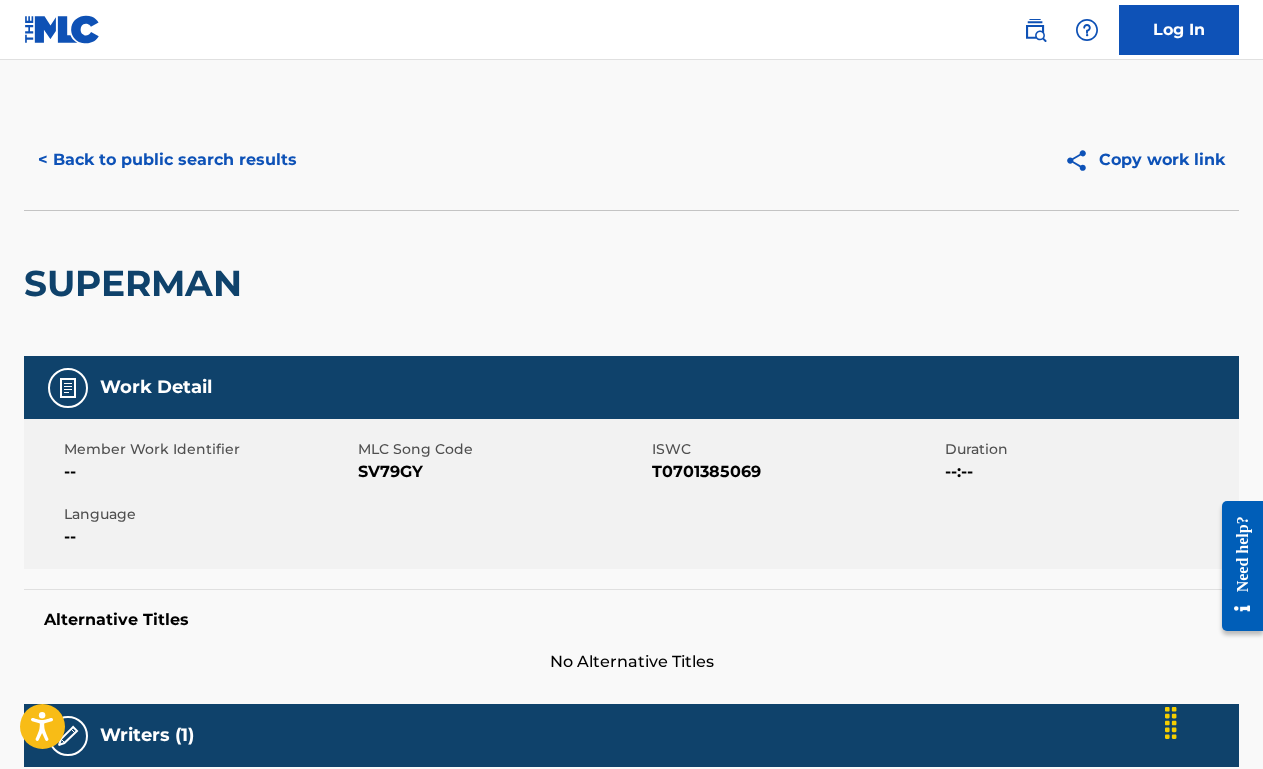 click on "< Back to public search results" at bounding box center [167, 160] 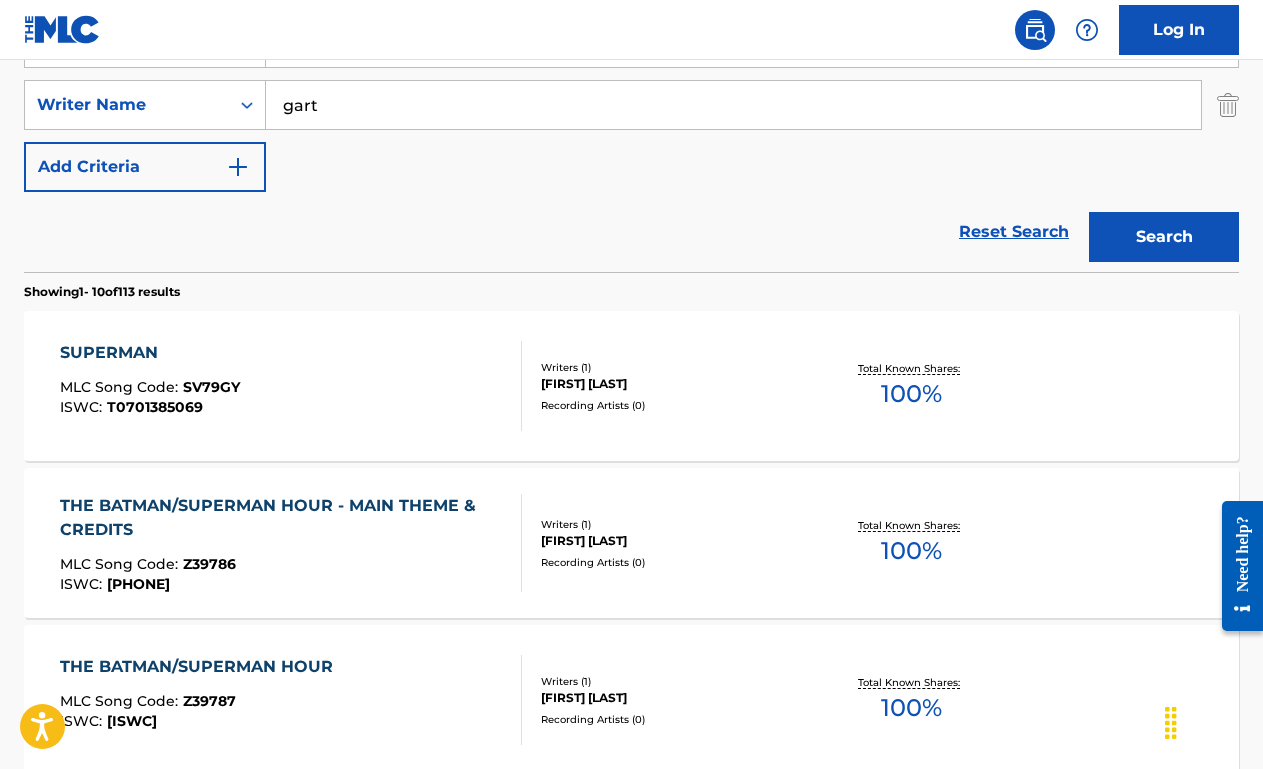 scroll, scrollTop: 346, scrollLeft: 0, axis: vertical 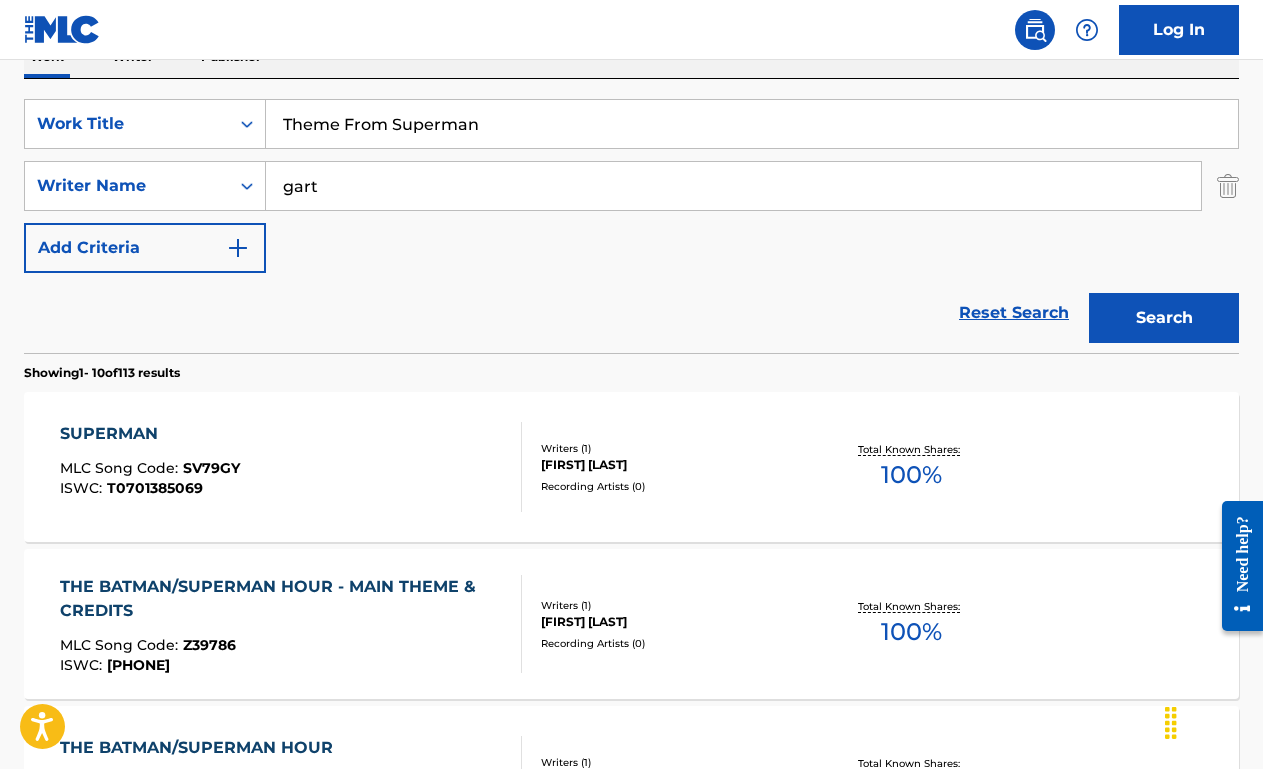 click on "Theme From Superman" at bounding box center (752, 124) 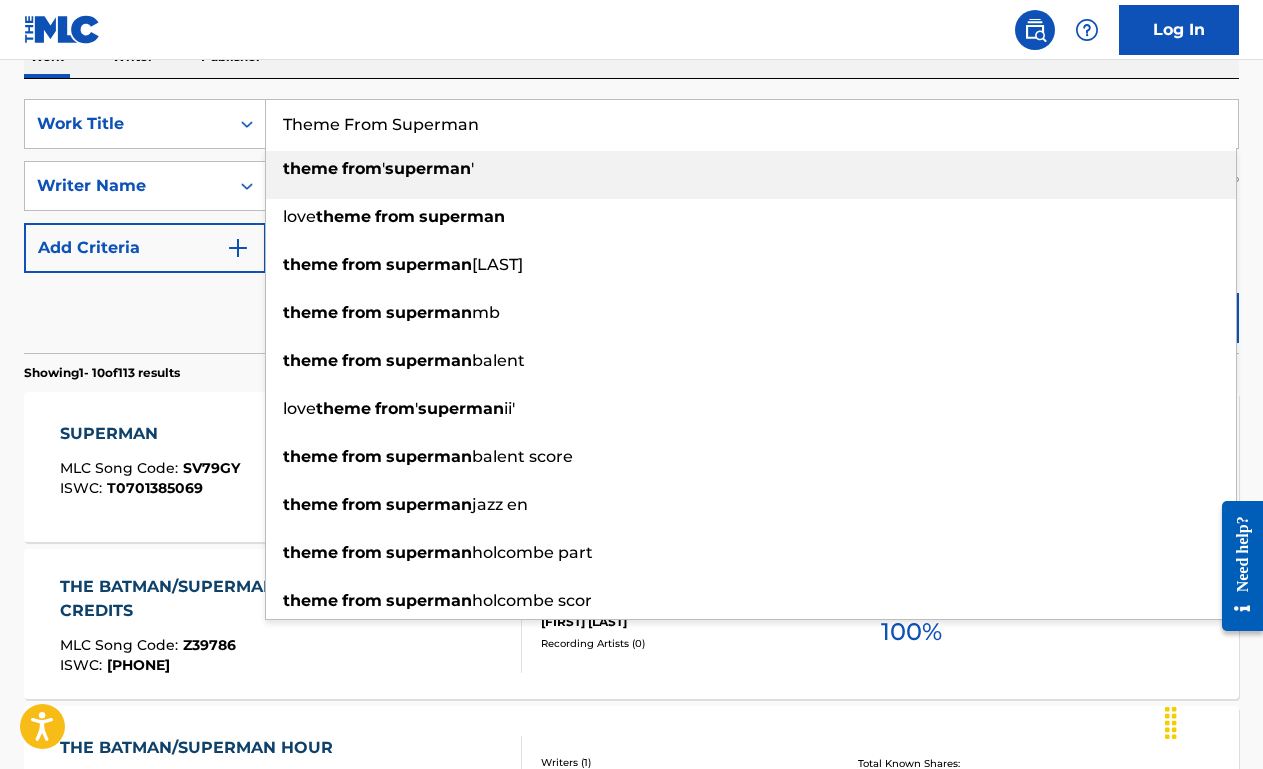 paste on "Bonanza" 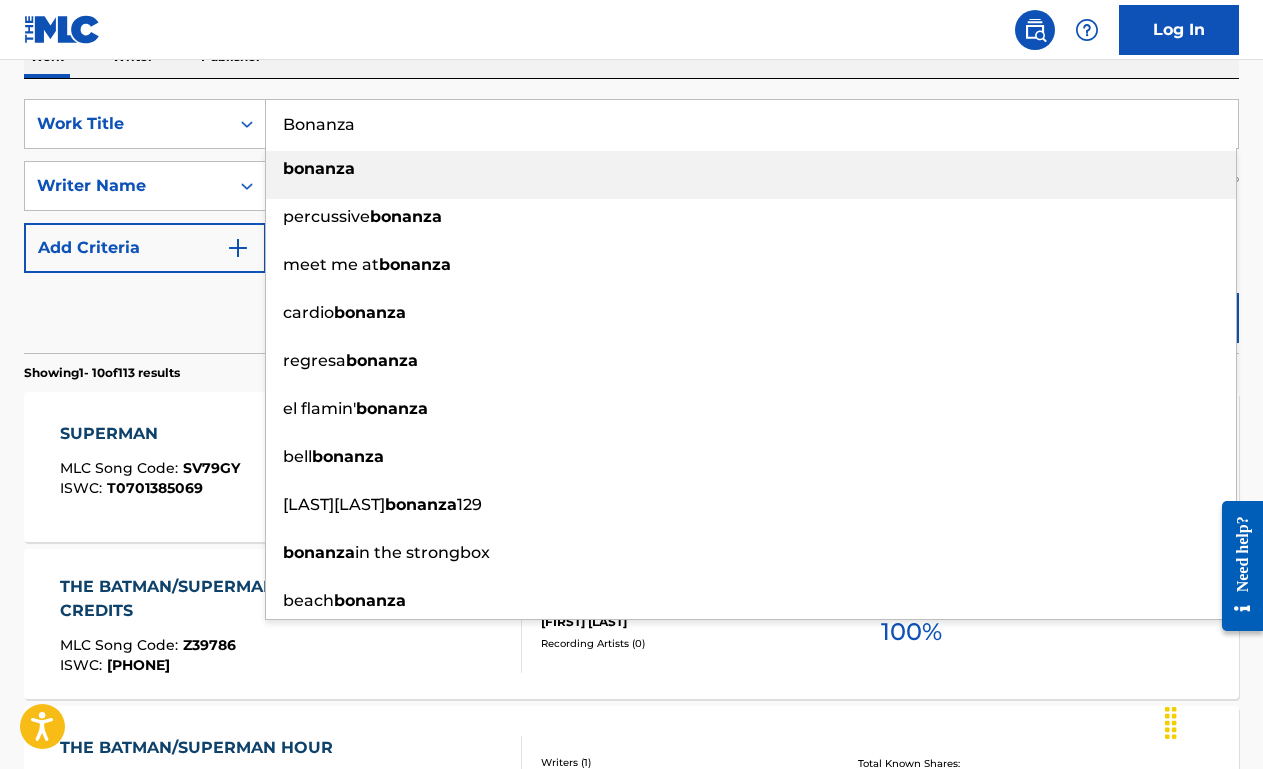 type on "Bonanza" 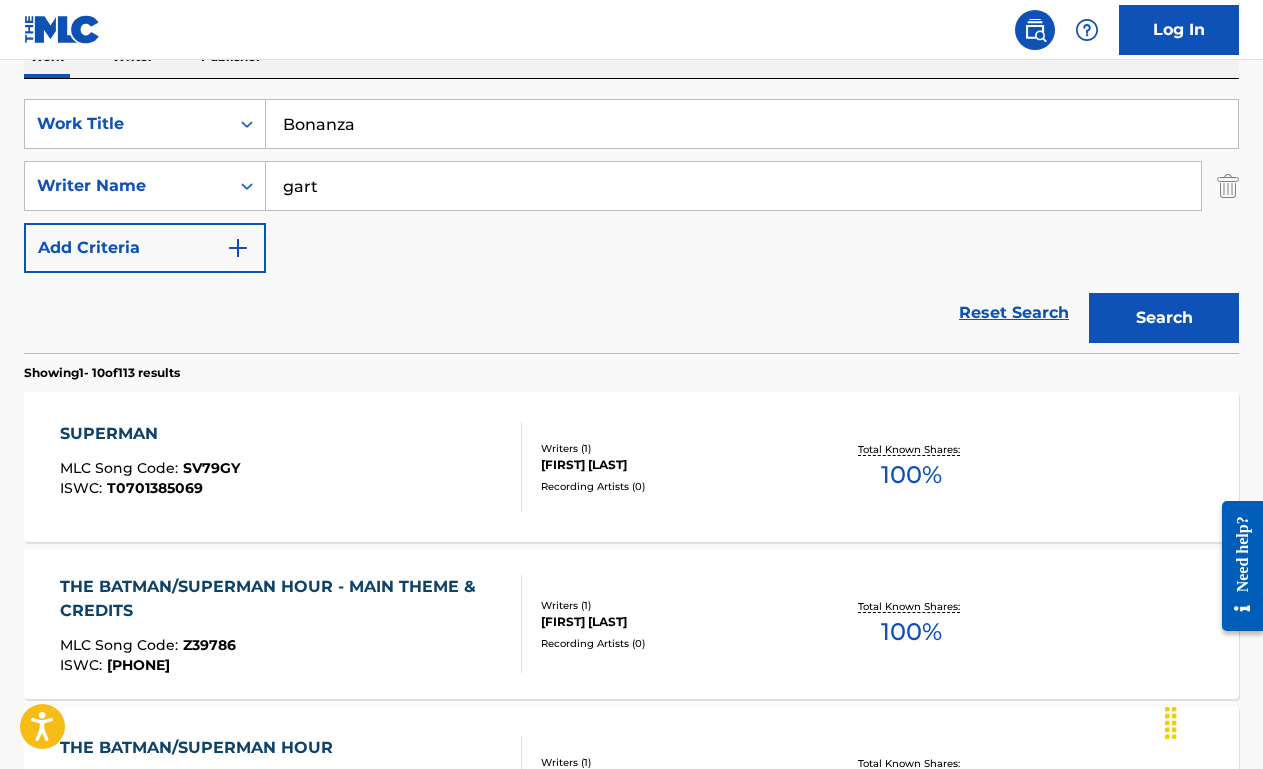 click on "Reset Search Search" at bounding box center (631, 313) 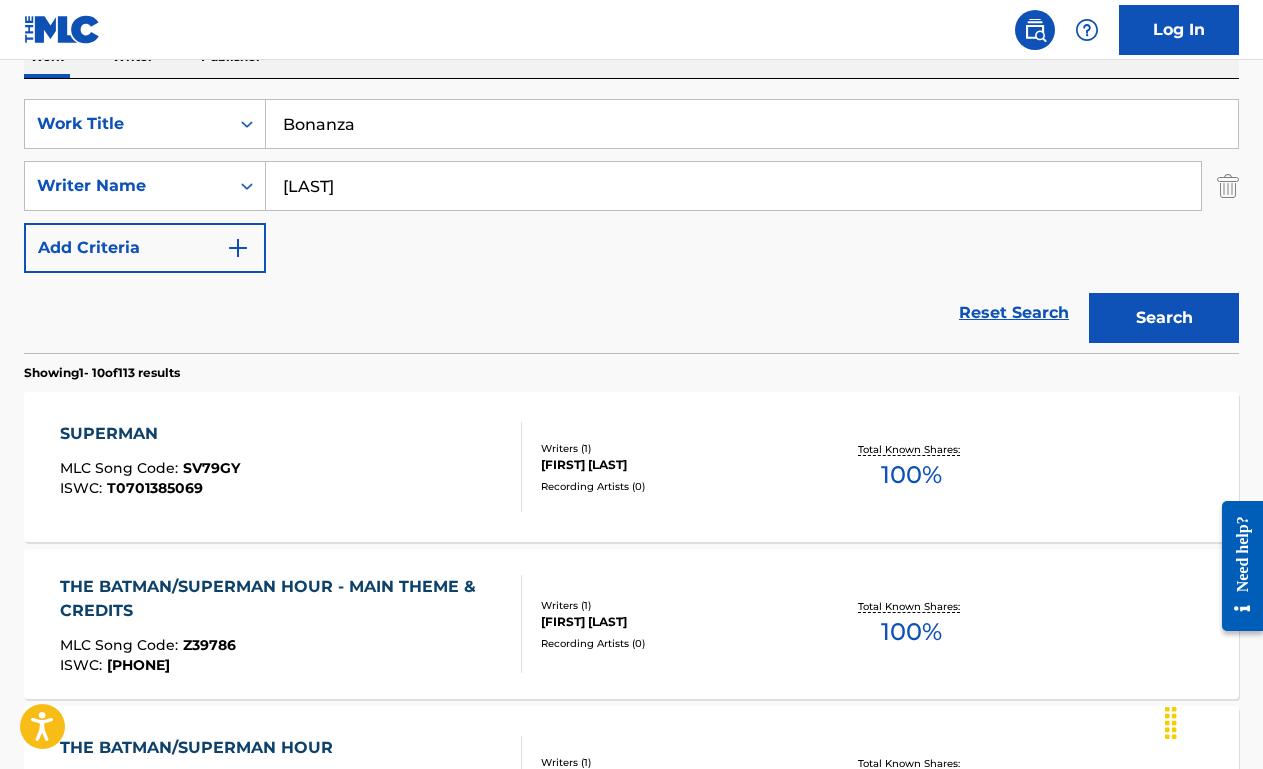 type on "[LAST]" 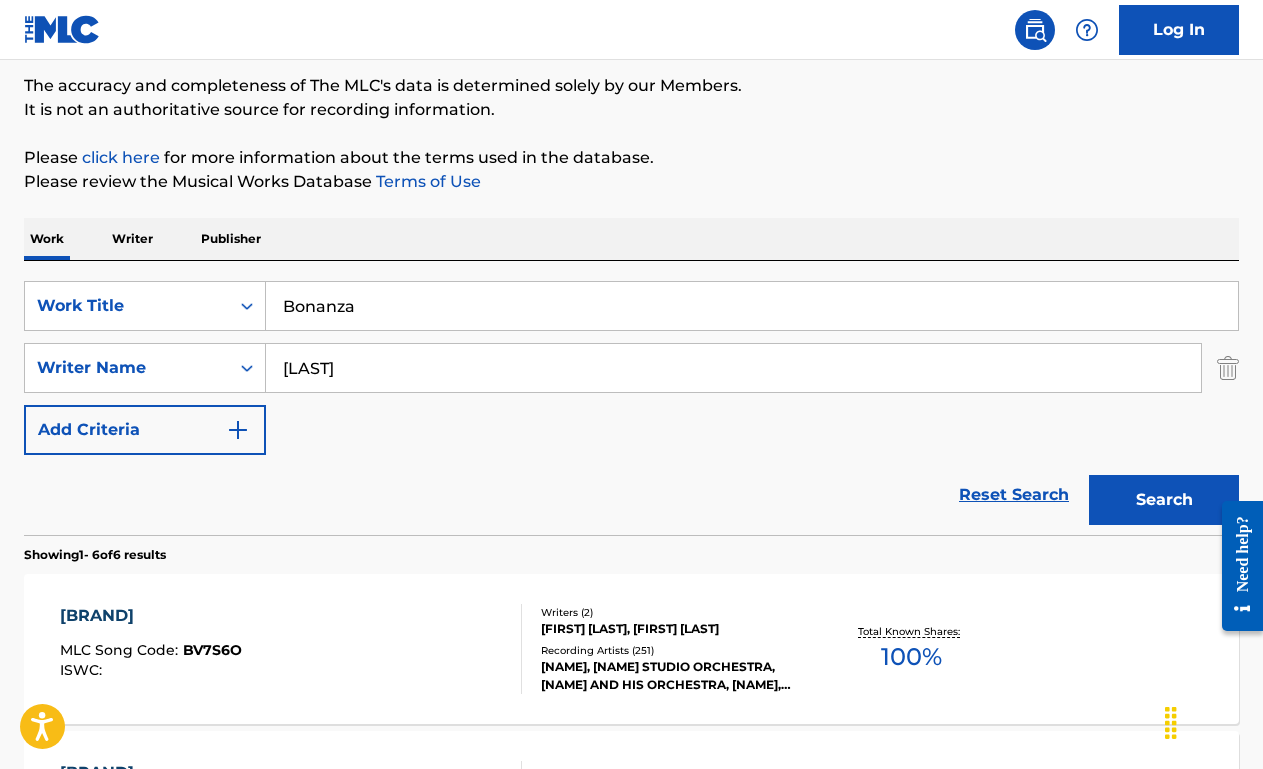 scroll, scrollTop: 346, scrollLeft: 0, axis: vertical 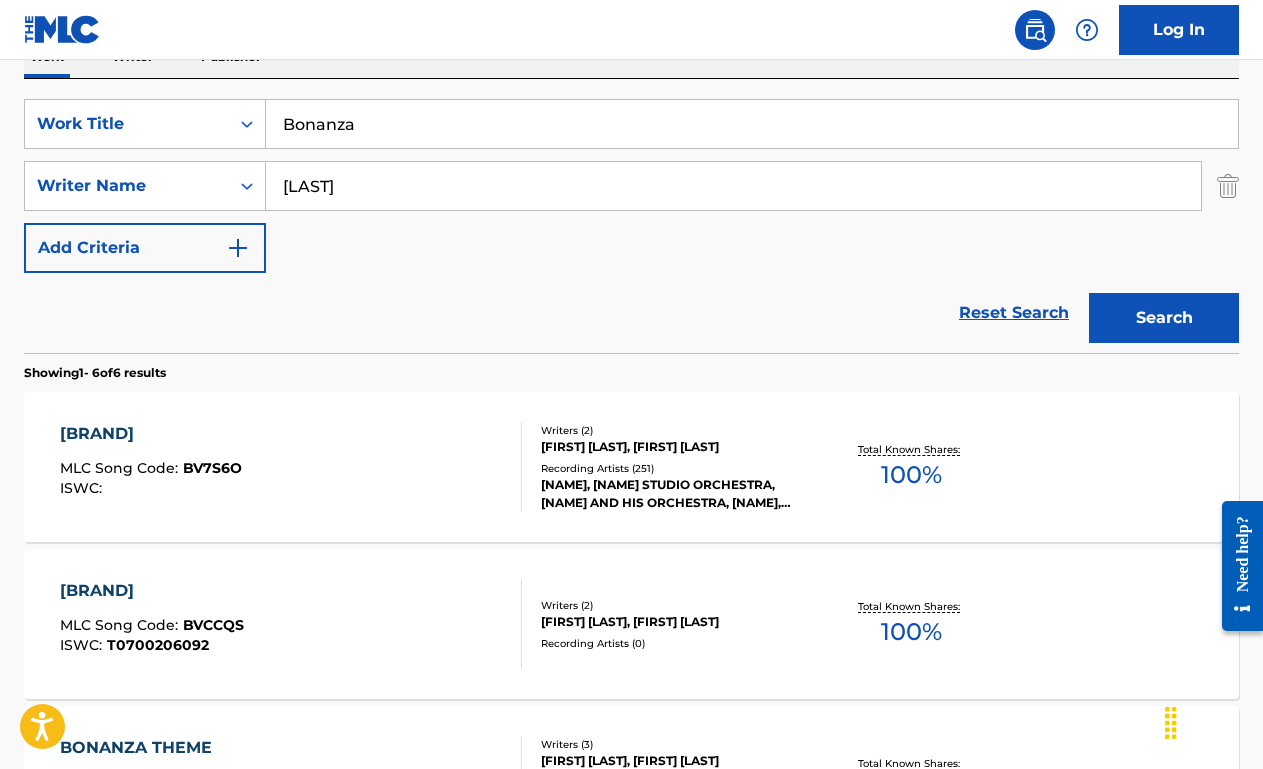 click on "[BRAND] MLC Song Code : [CODE] ISWC :" at bounding box center [291, 467] 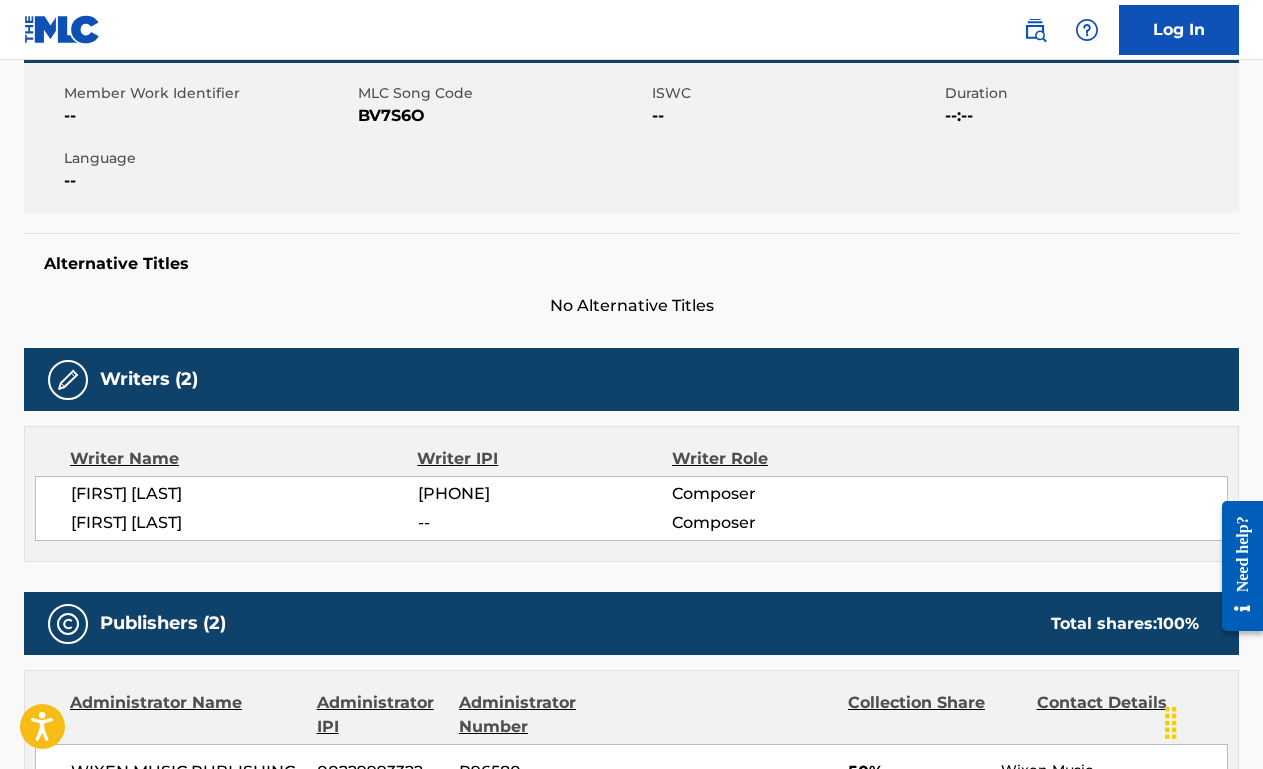 scroll, scrollTop: 0, scrollLeft: 0, axis: both 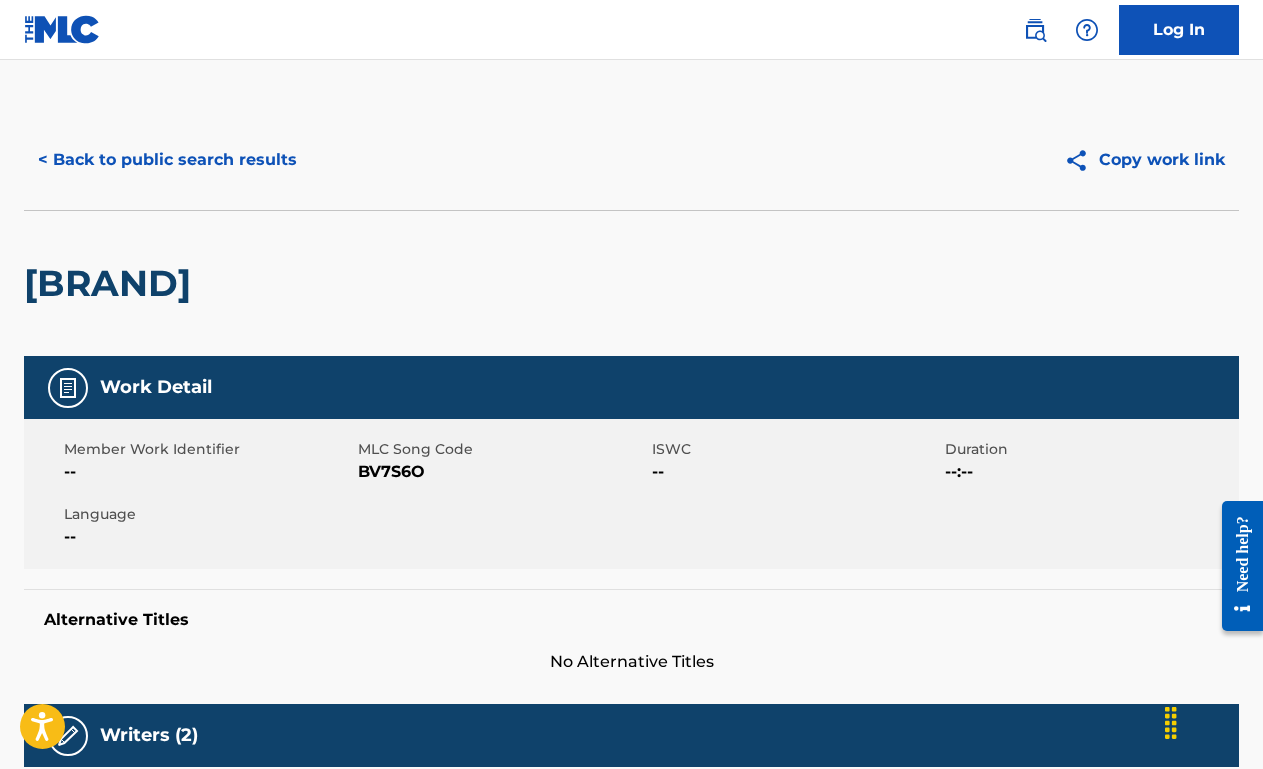 click on "< Back to public search results" at bounding box center [167, 160] 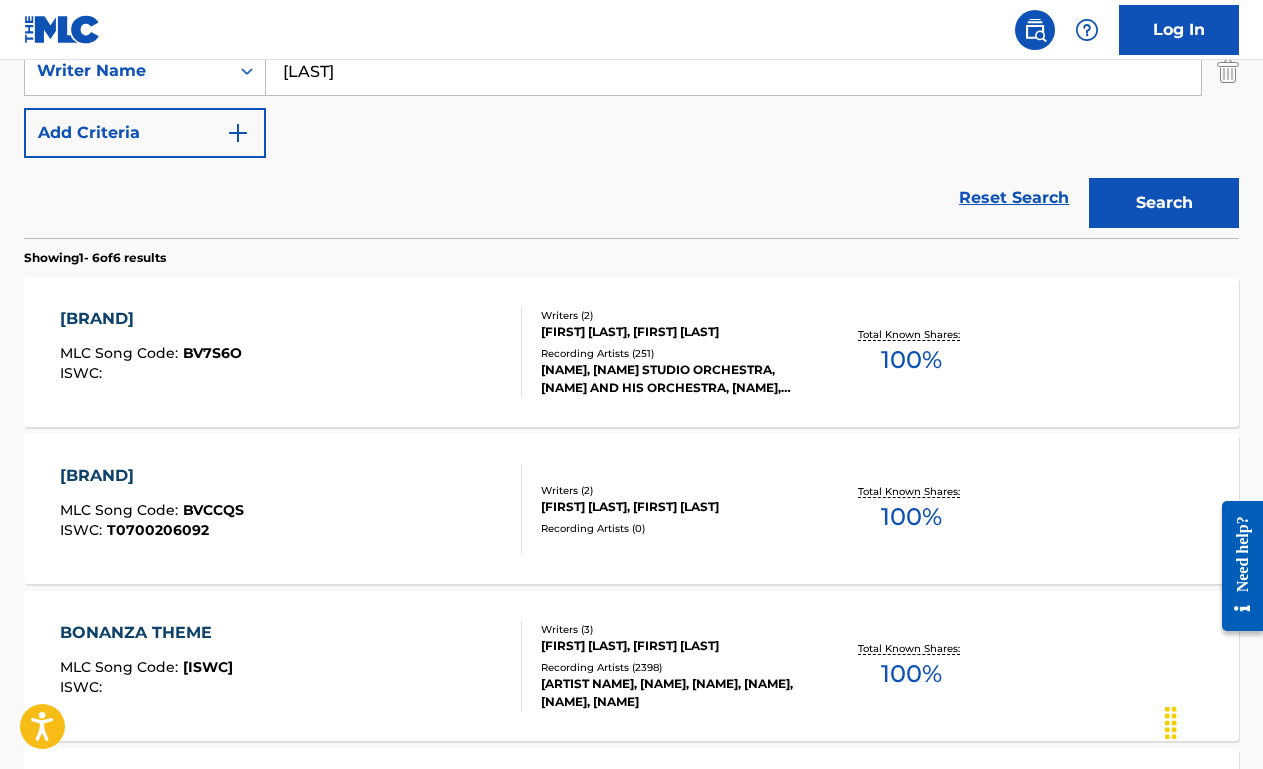 scroll, scrollTop: 485, scrollLeft: 0, axis: vertical 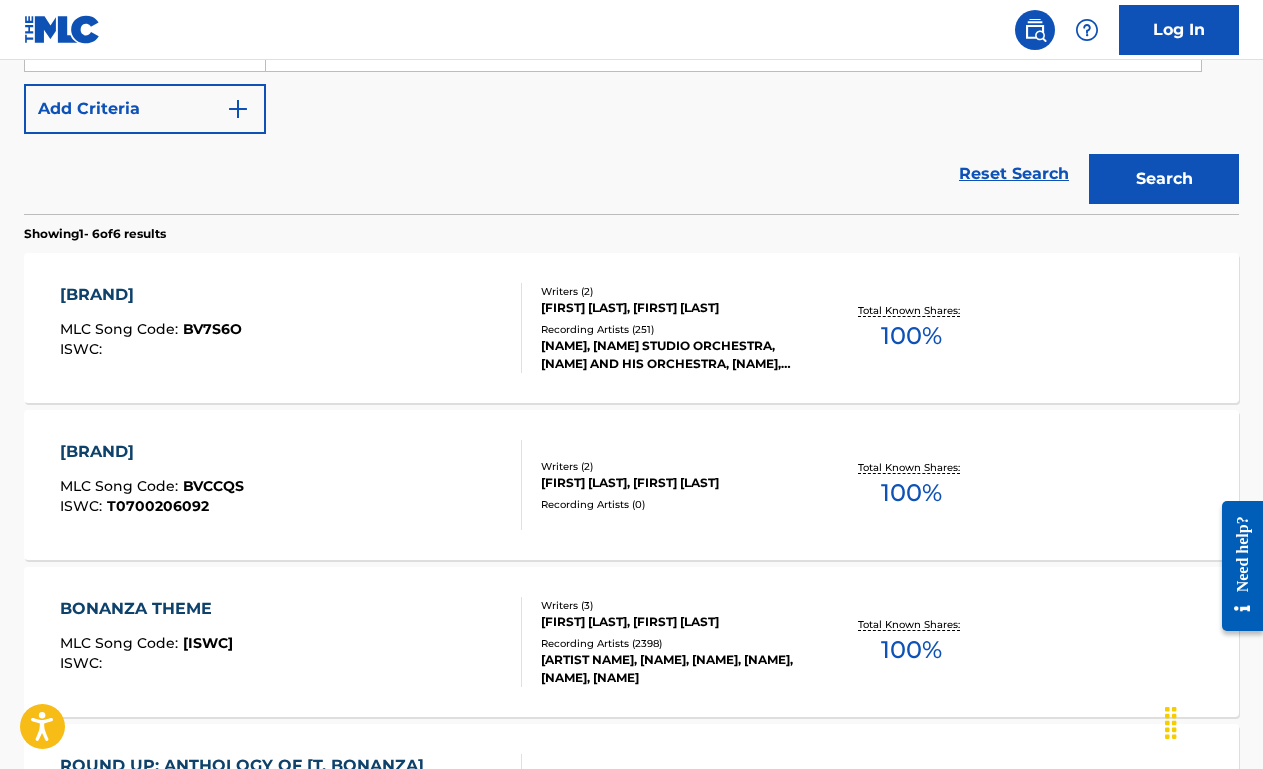 click on "[ISWC] : [ISWC]" at bounding box center (291, 485) 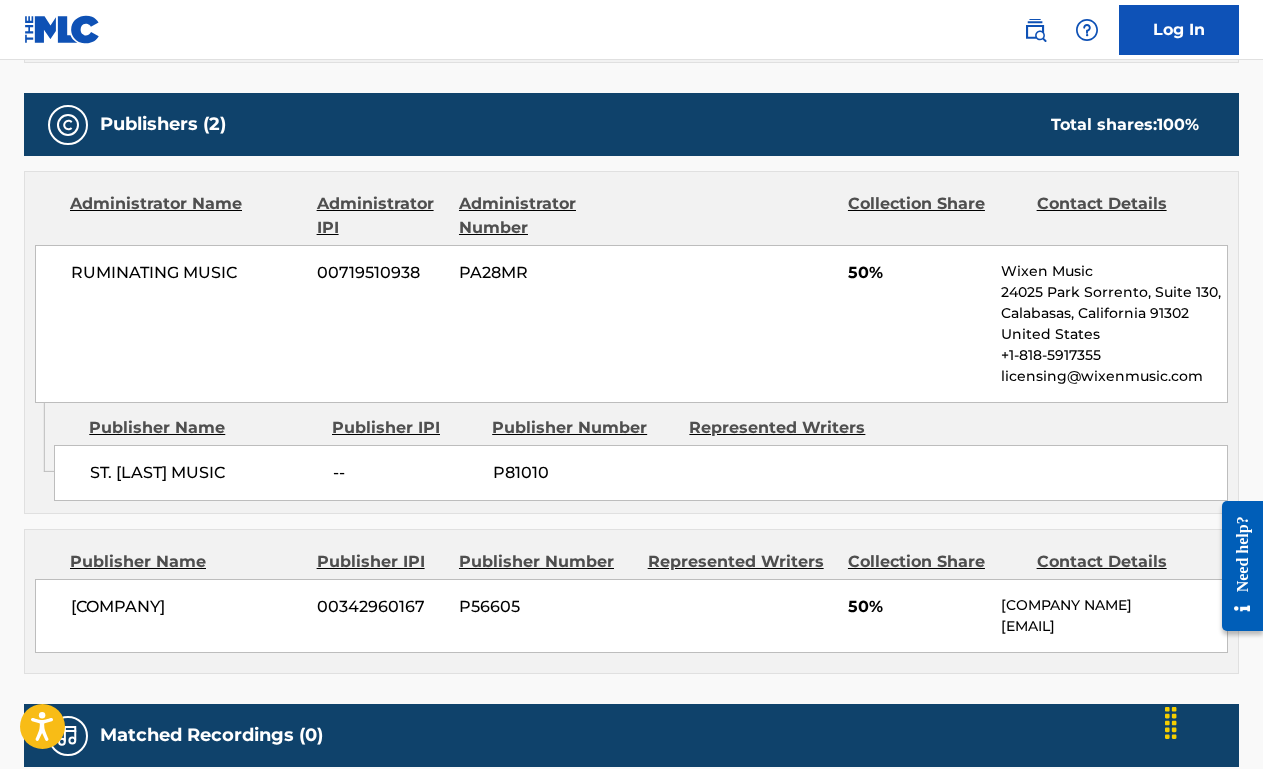 scroll, scrollTop: 1186, scrollLeft: 0, axis: vertical 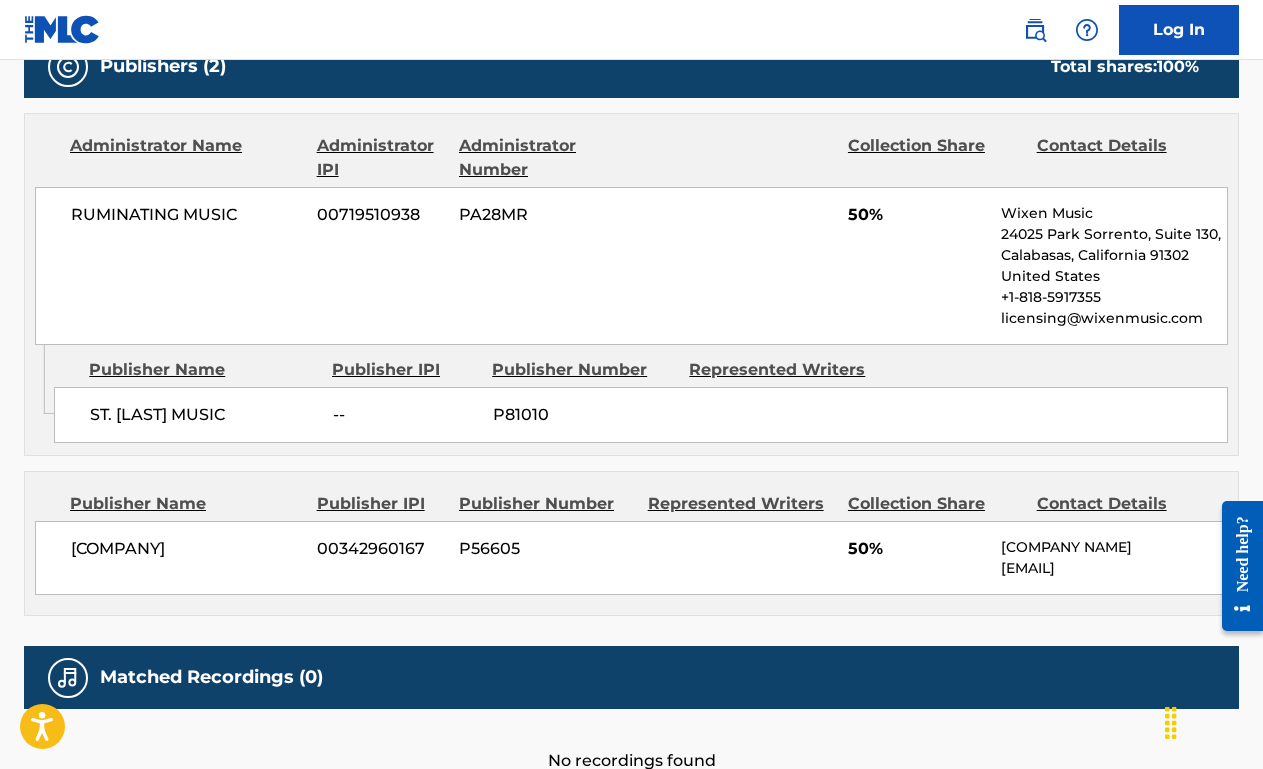 drag, startPoint x: 1182, startPoint y: 566, endPoint x: 998, endPoint y: 566, distance: 184 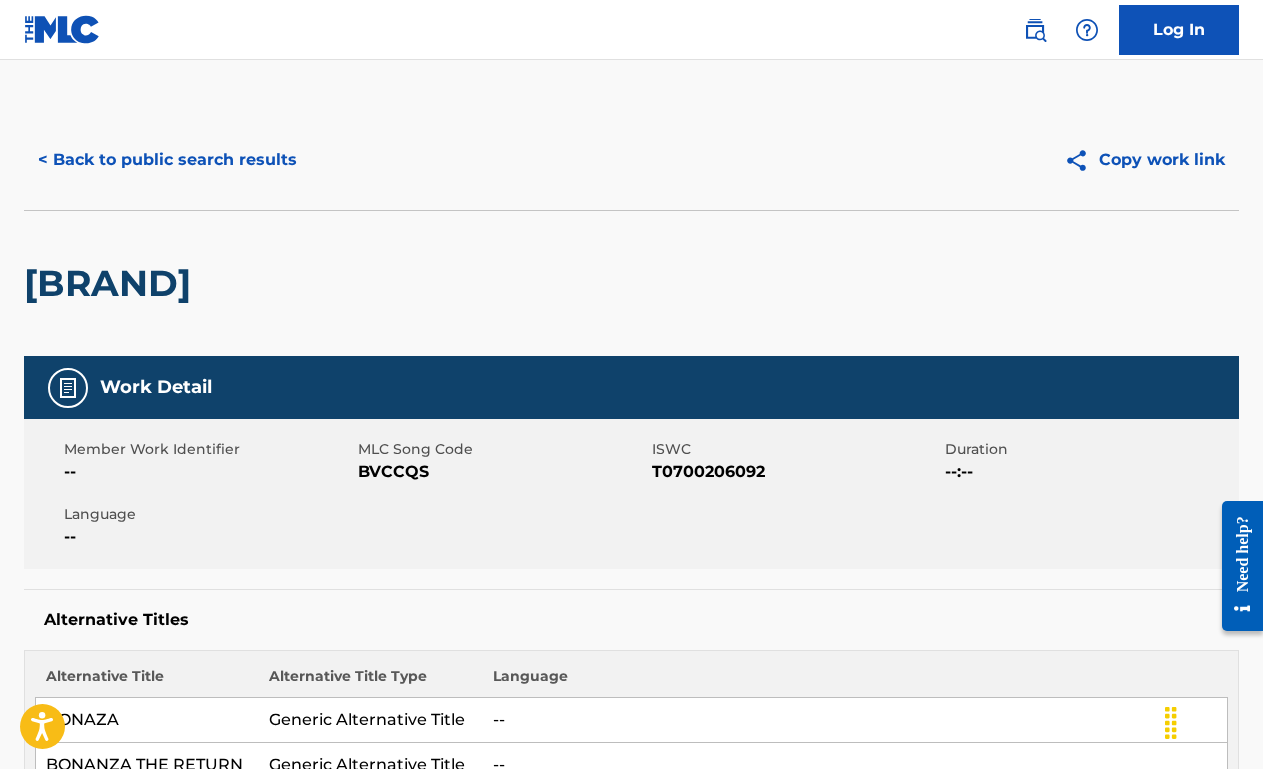 click on "< Back to public search results" at bounding box center [167, 160] 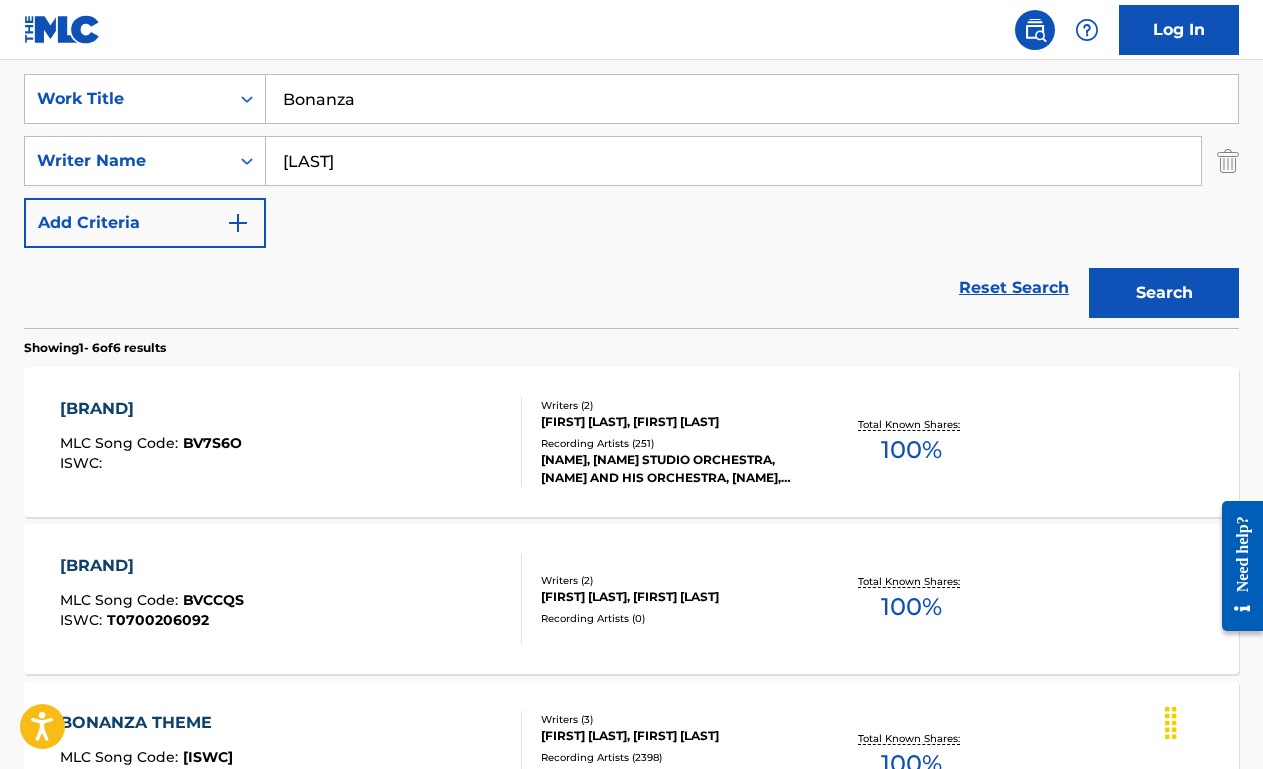 scroll, scrollTop: 339, scrollLeft: 0, axis: vertical 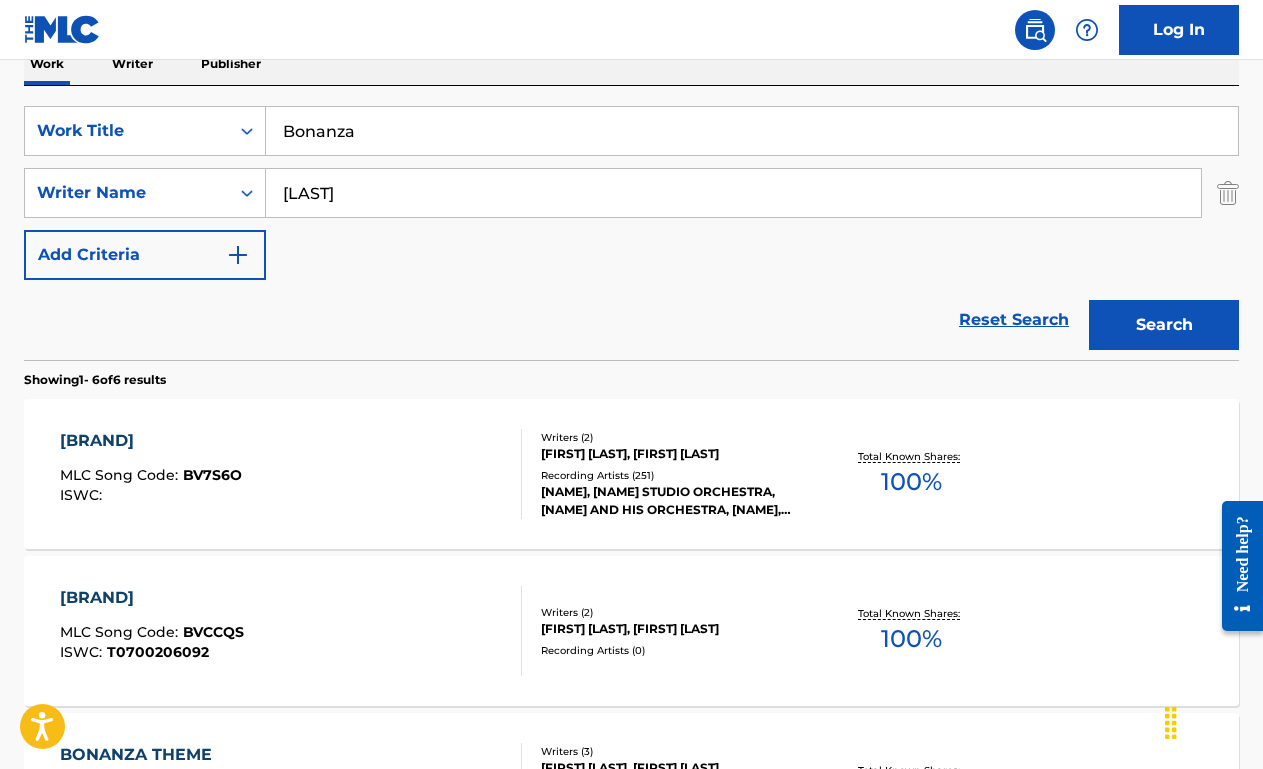 click on "Bonanza" at bounding box center [752, 131] 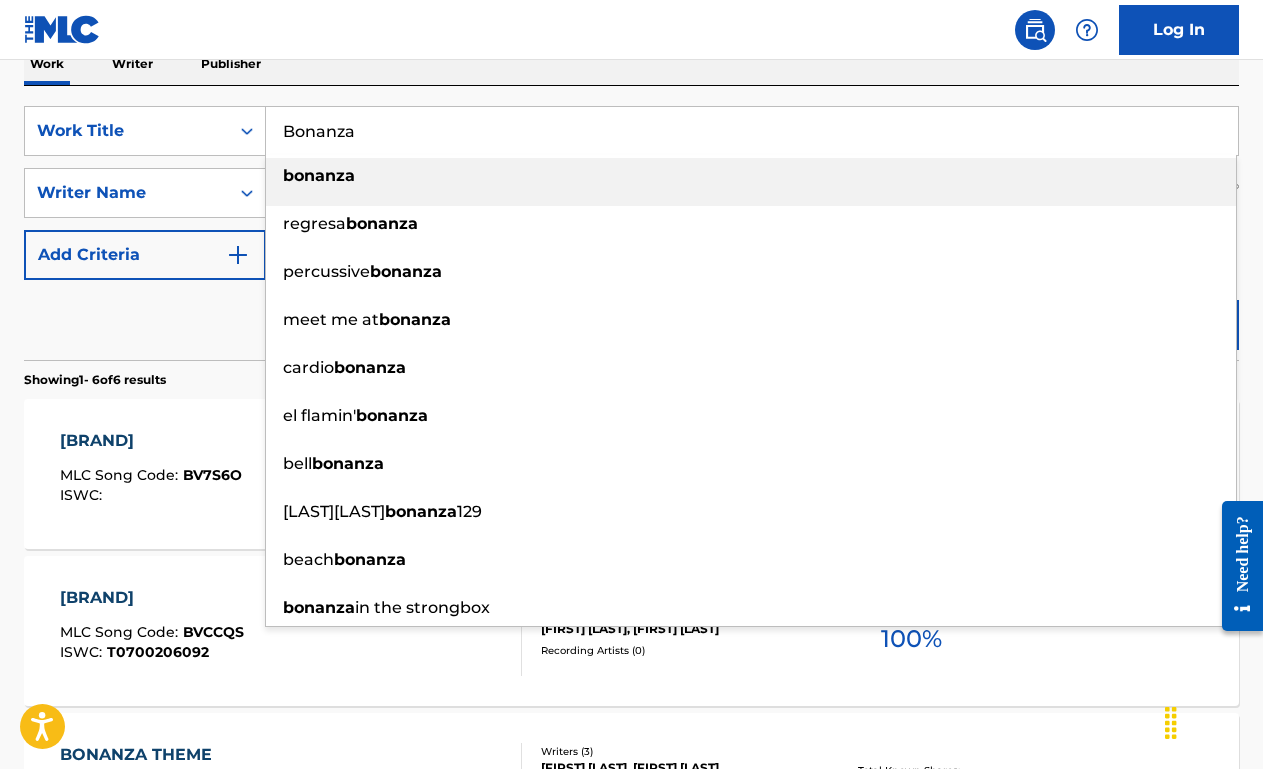click on "Bonanza" at bounding box center (752, 131) 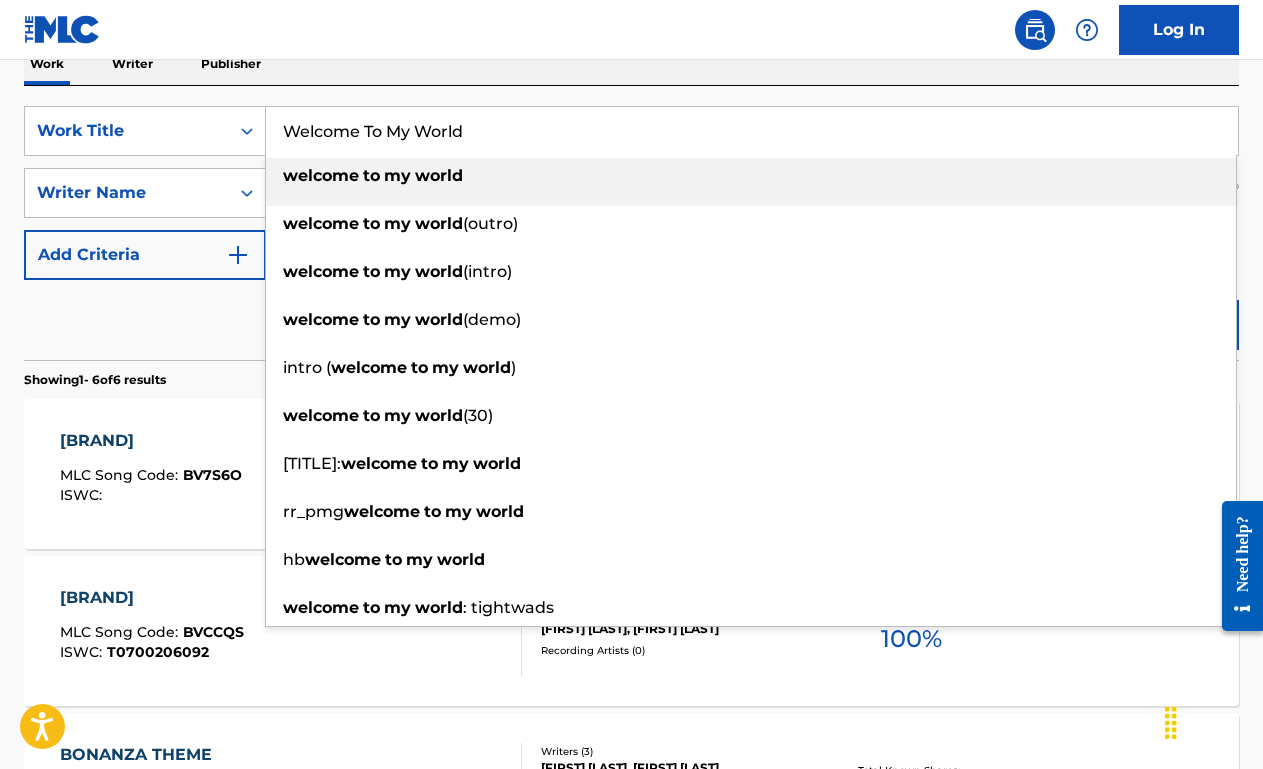 type on "Welcome To My World" 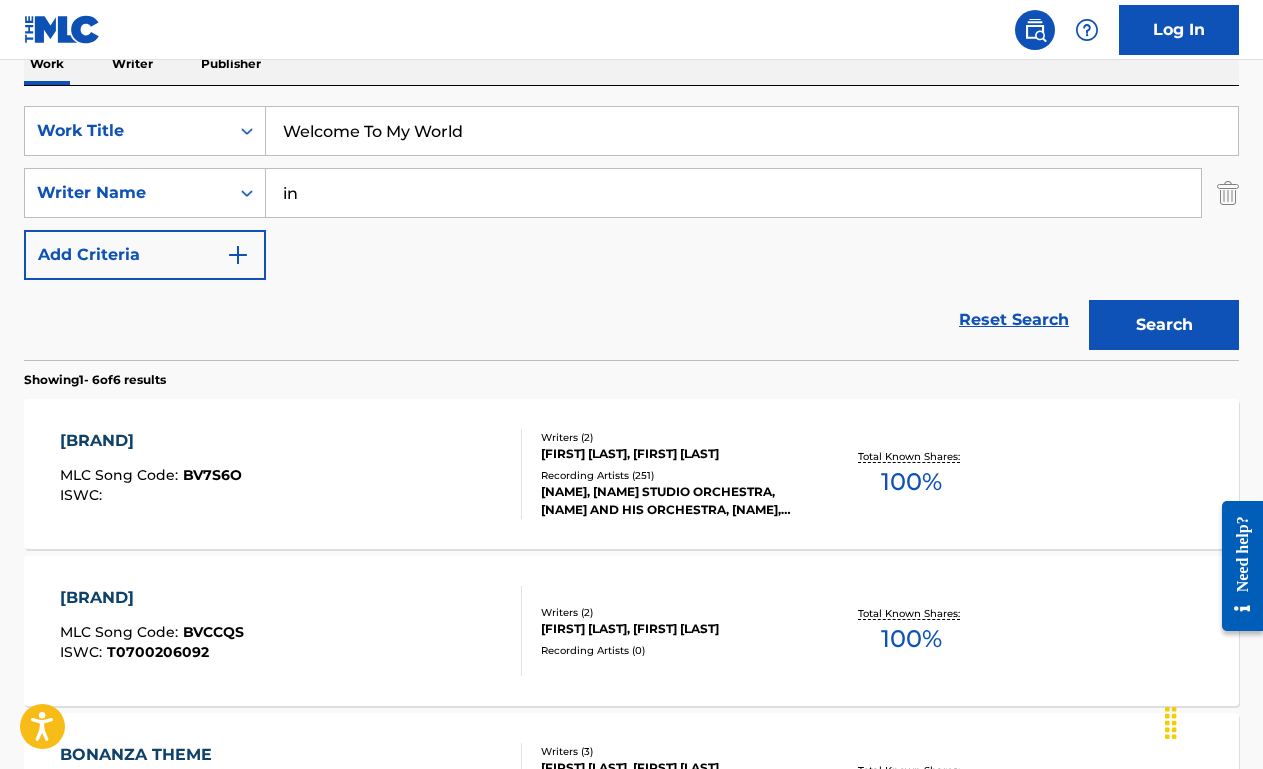 type on "i" 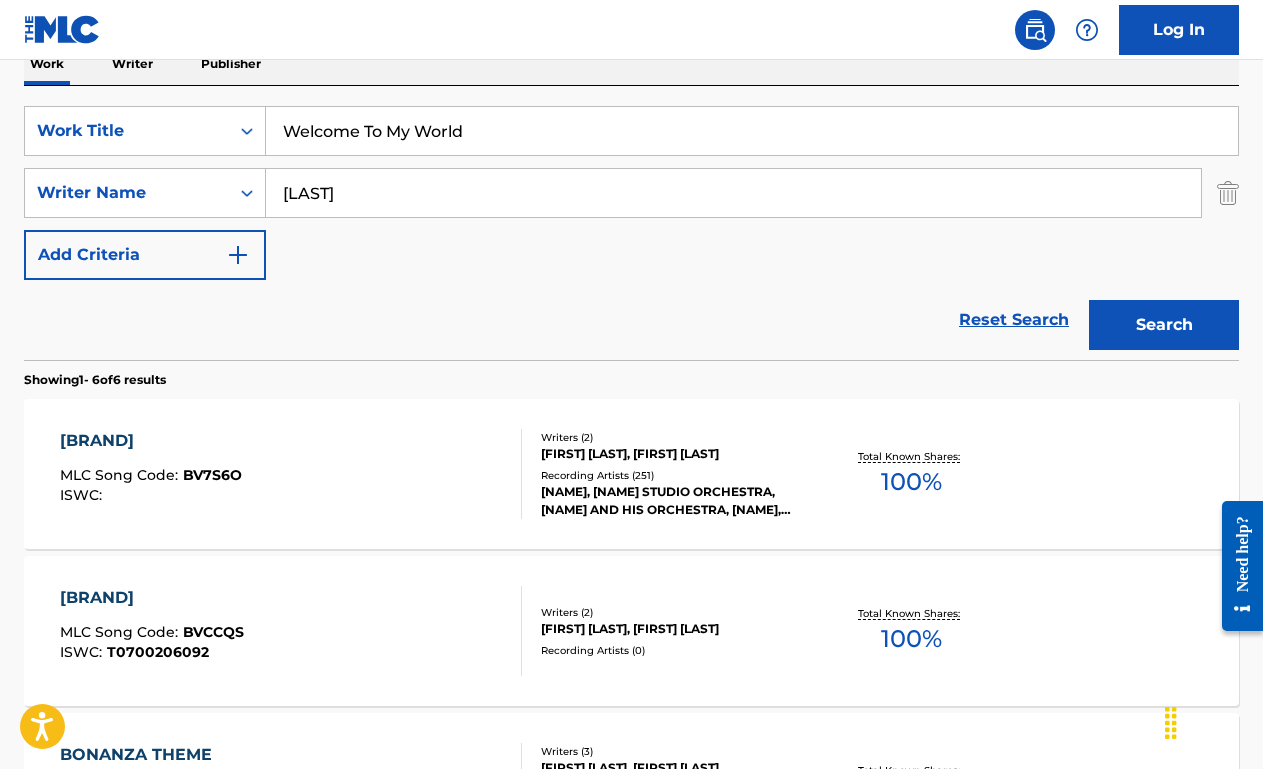 type on "[LAST]" 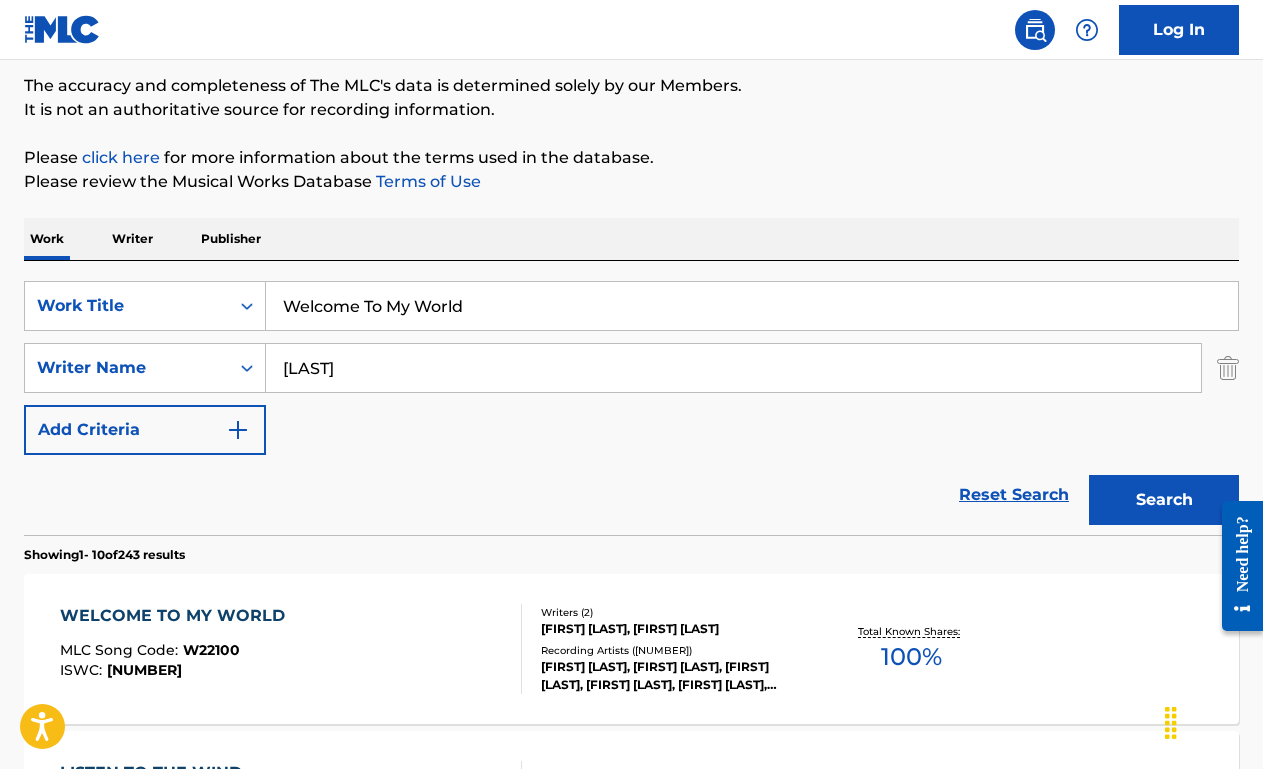 scroll, scrollTop: 339, scrollLeft: 0, axis: vertical 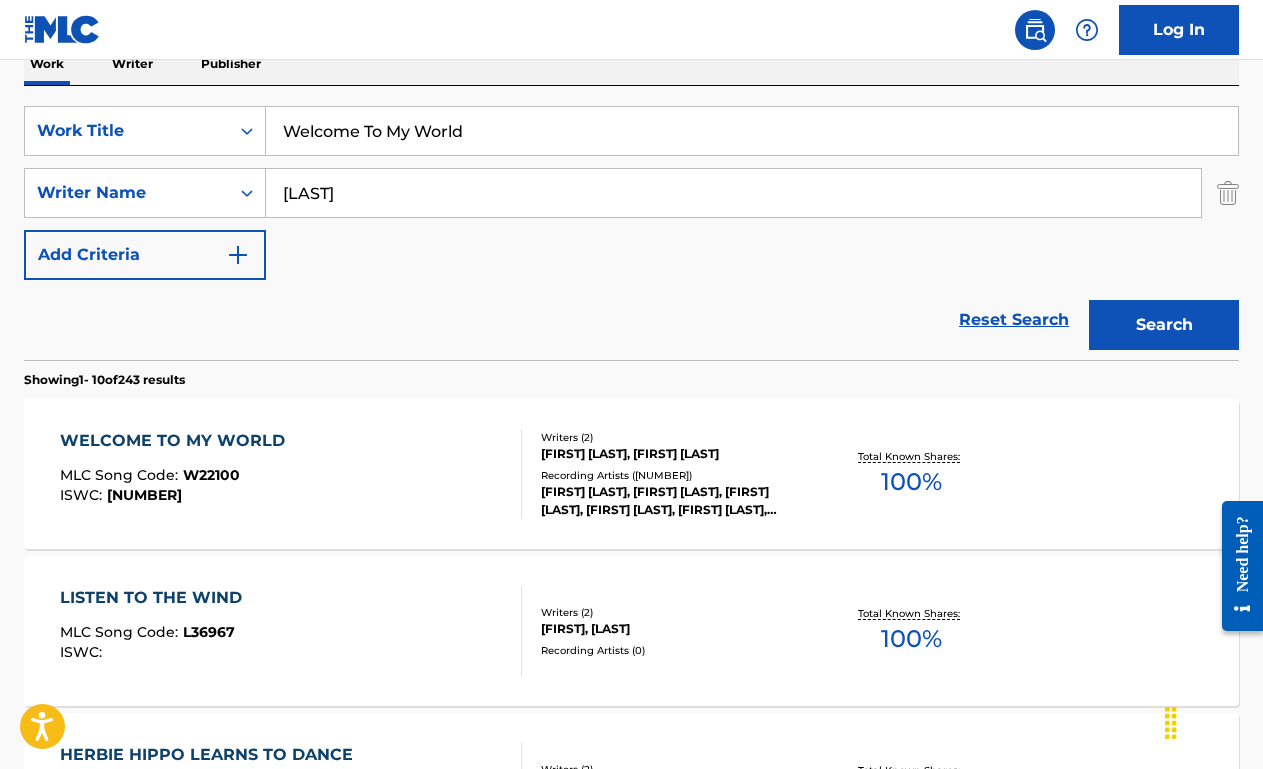 click on "WELCOME TO MY WORLD MLC Song Code : W22100 ISWC : T0702477777" at bounding box center [291, 474] 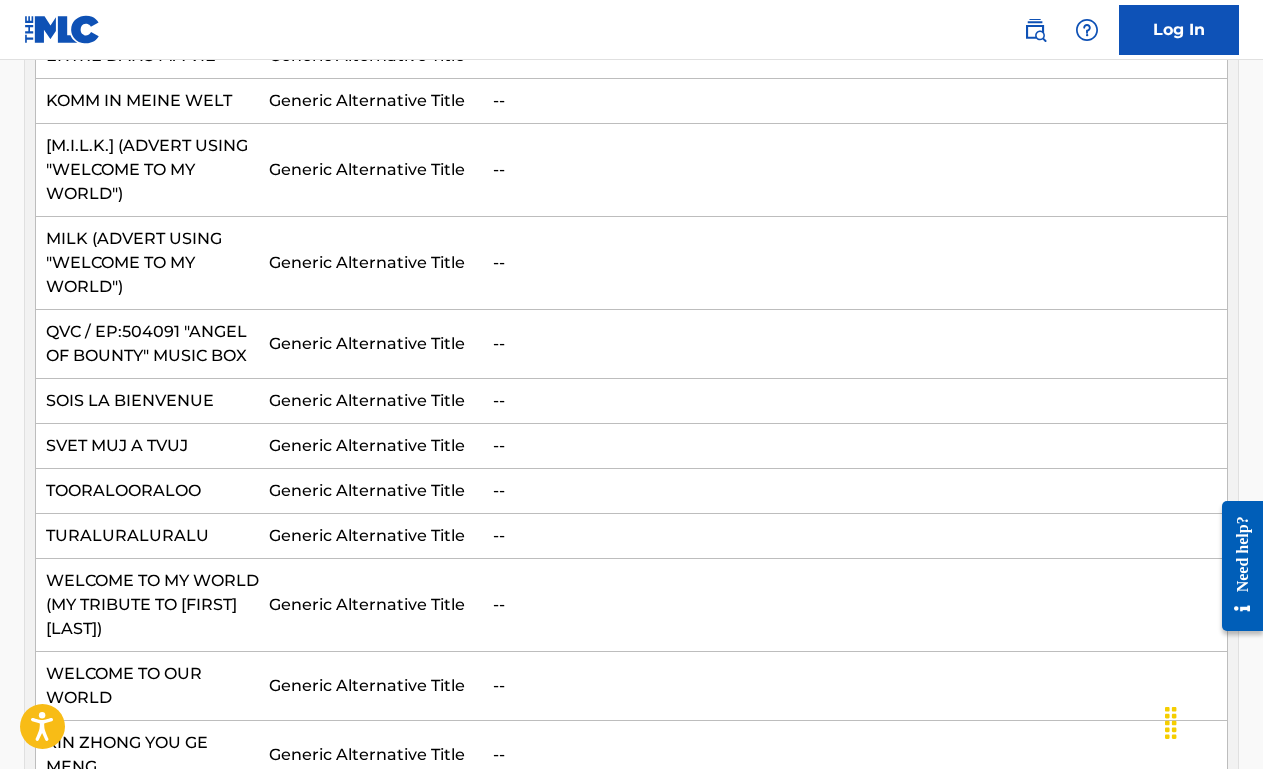 scroll, scrollTop: 0, scrollLeft: 0, axis: both 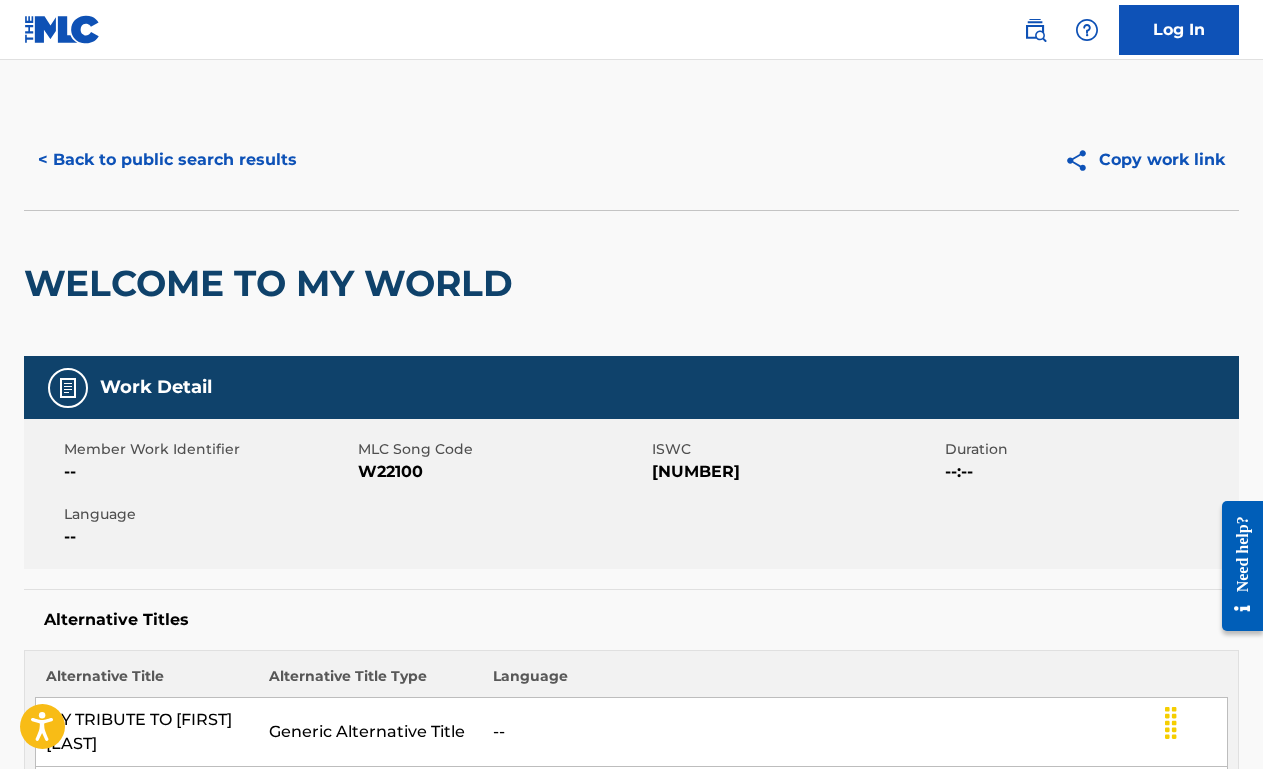 click on "< Back to public search results" at bounding box center [167, 160] 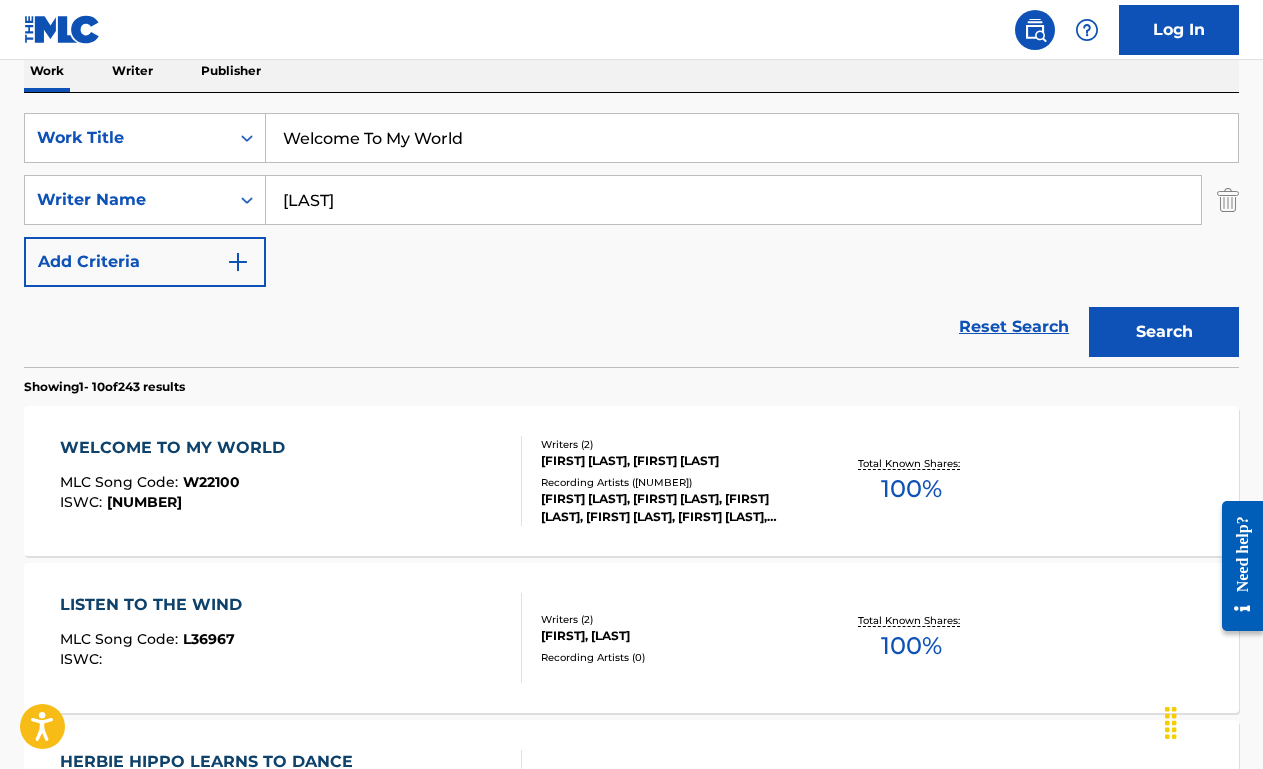 scroll, scrollTop: 330, scrollLeft: 0, axis: vertical 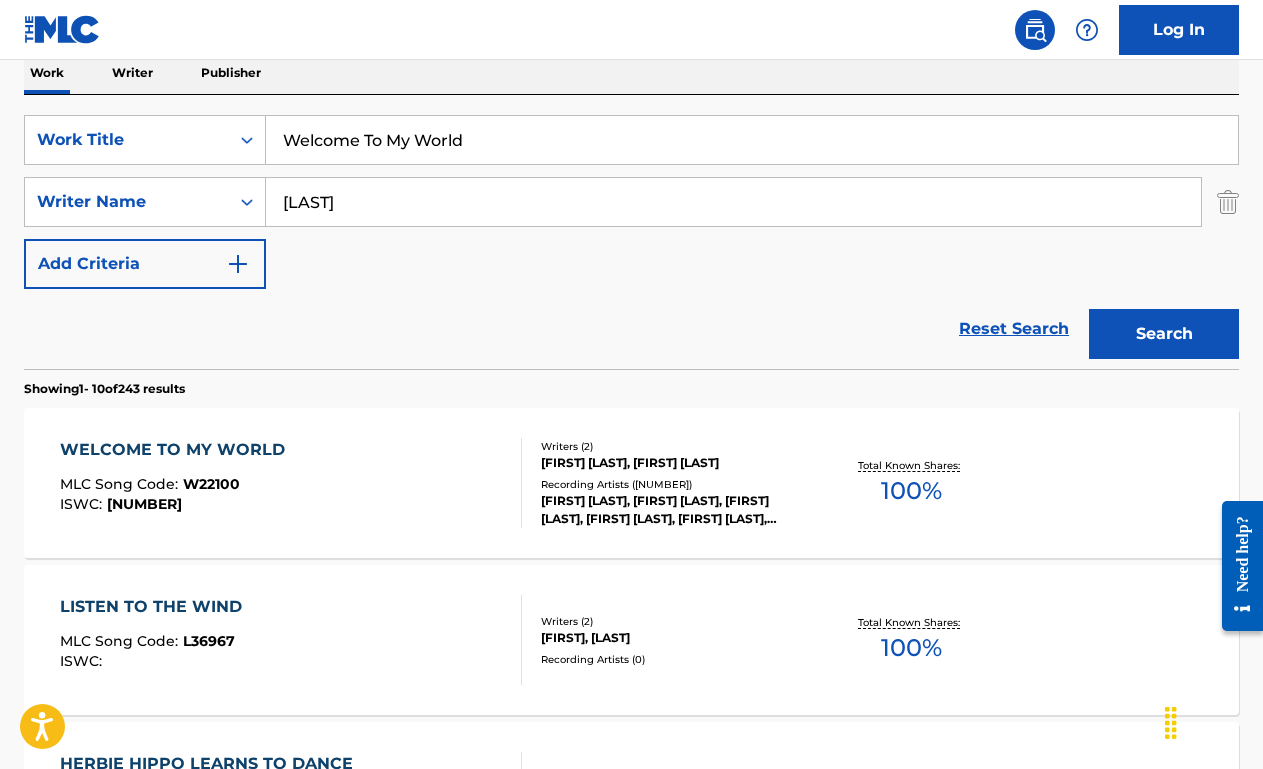 click on "Welcome To My World" at bounding box center (752, 140) 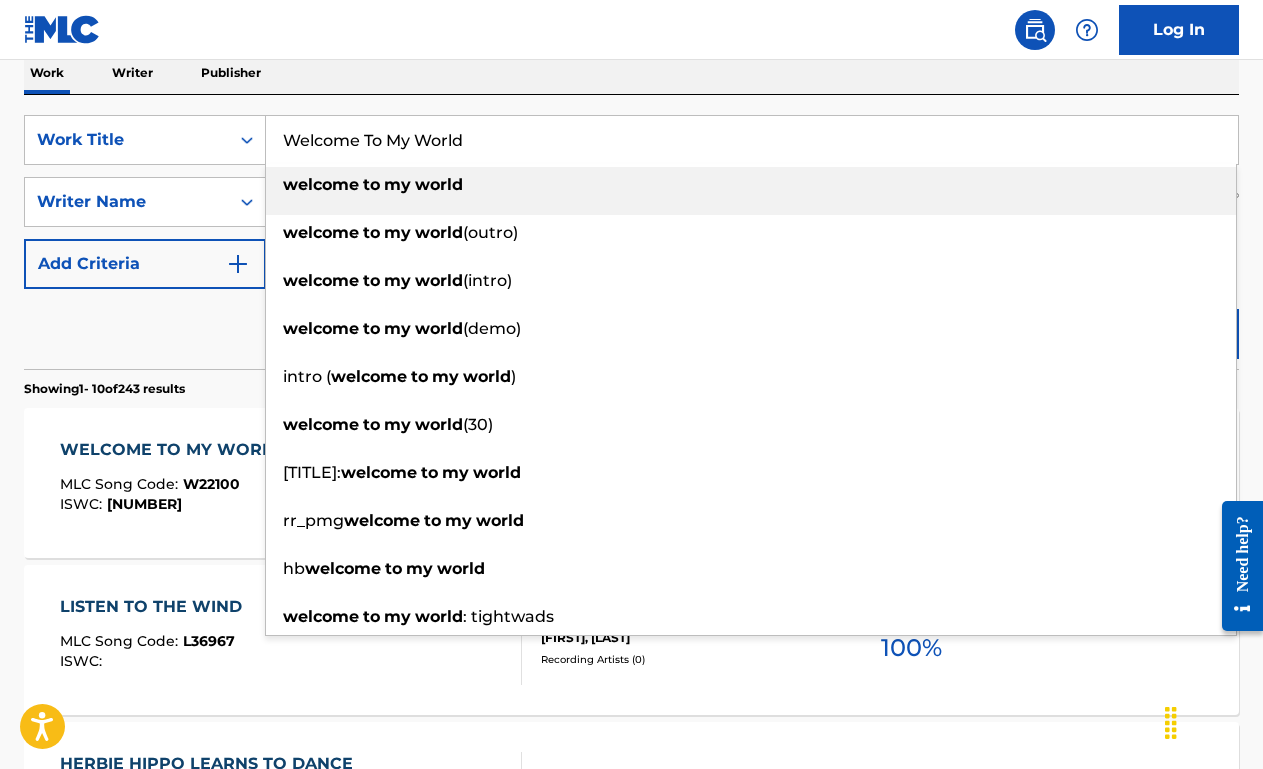 click on "Welcome To My World" at bounding box center (752, 140) 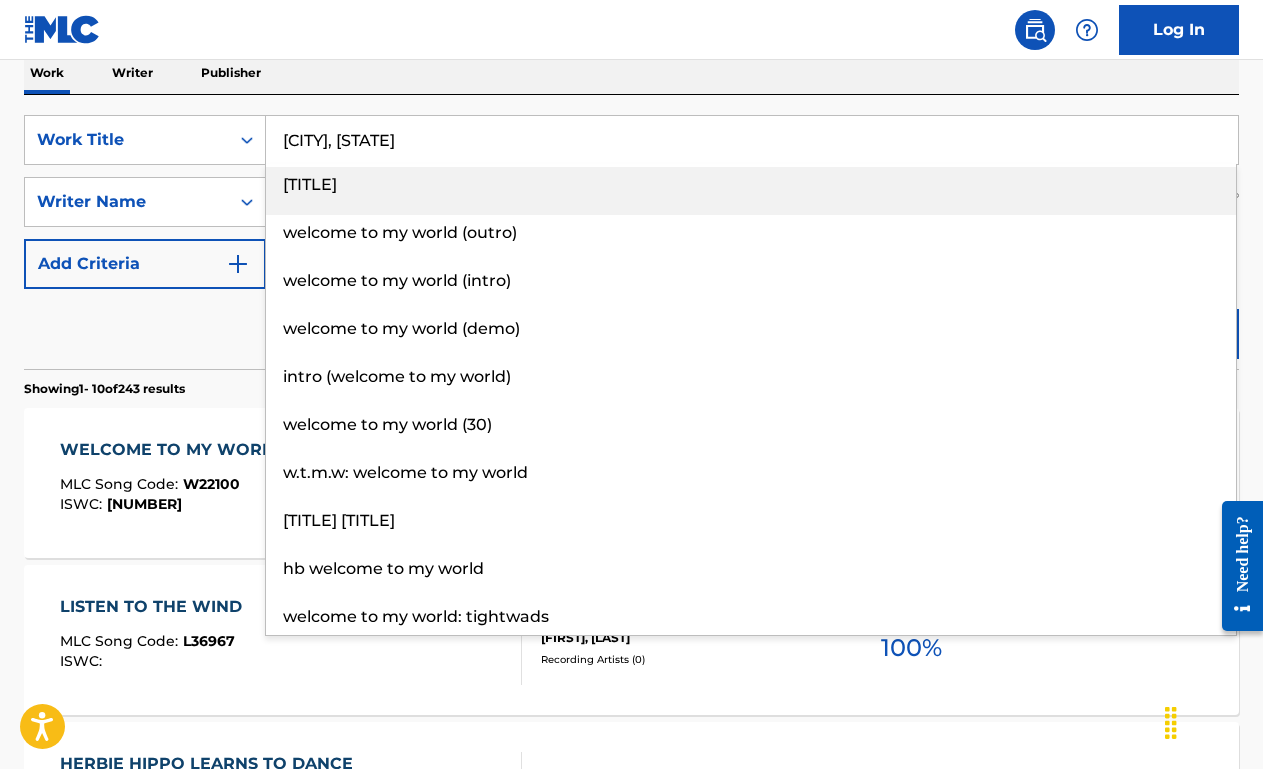 type on "[CITY], [STATE]" 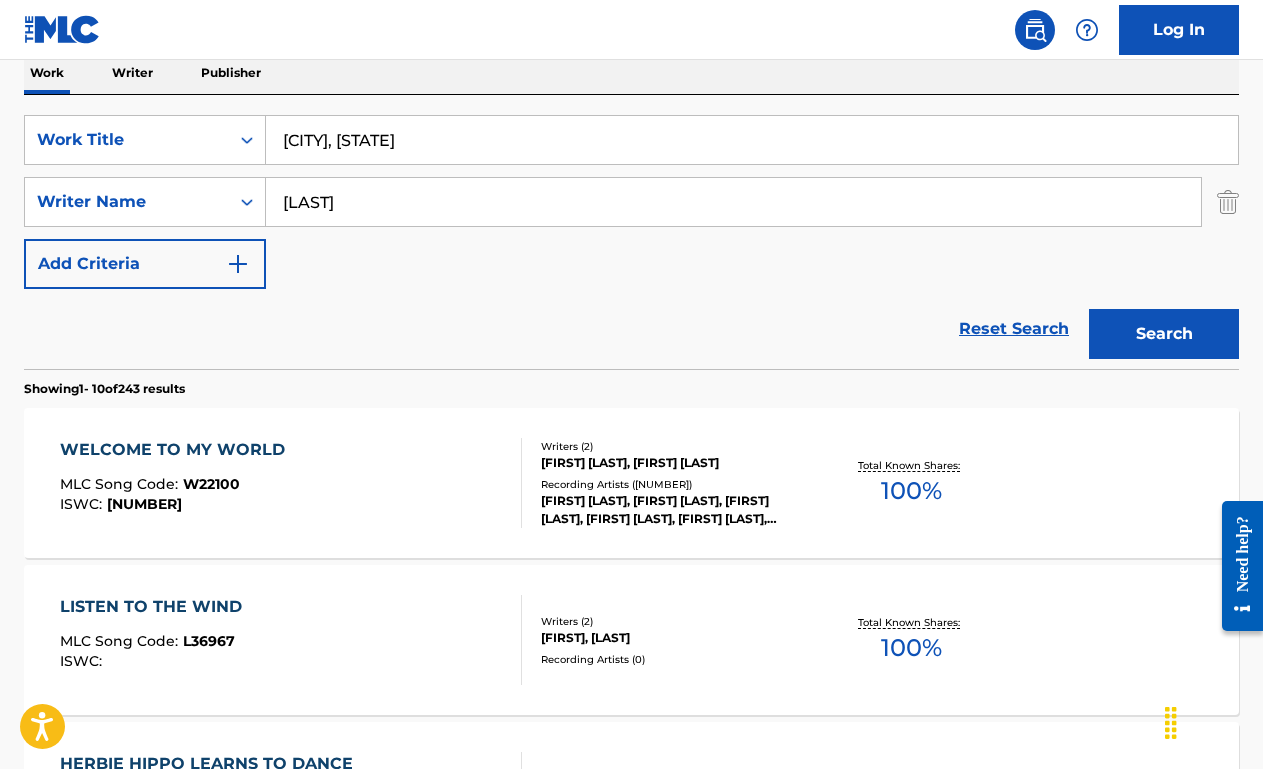 type on "[LAST]" 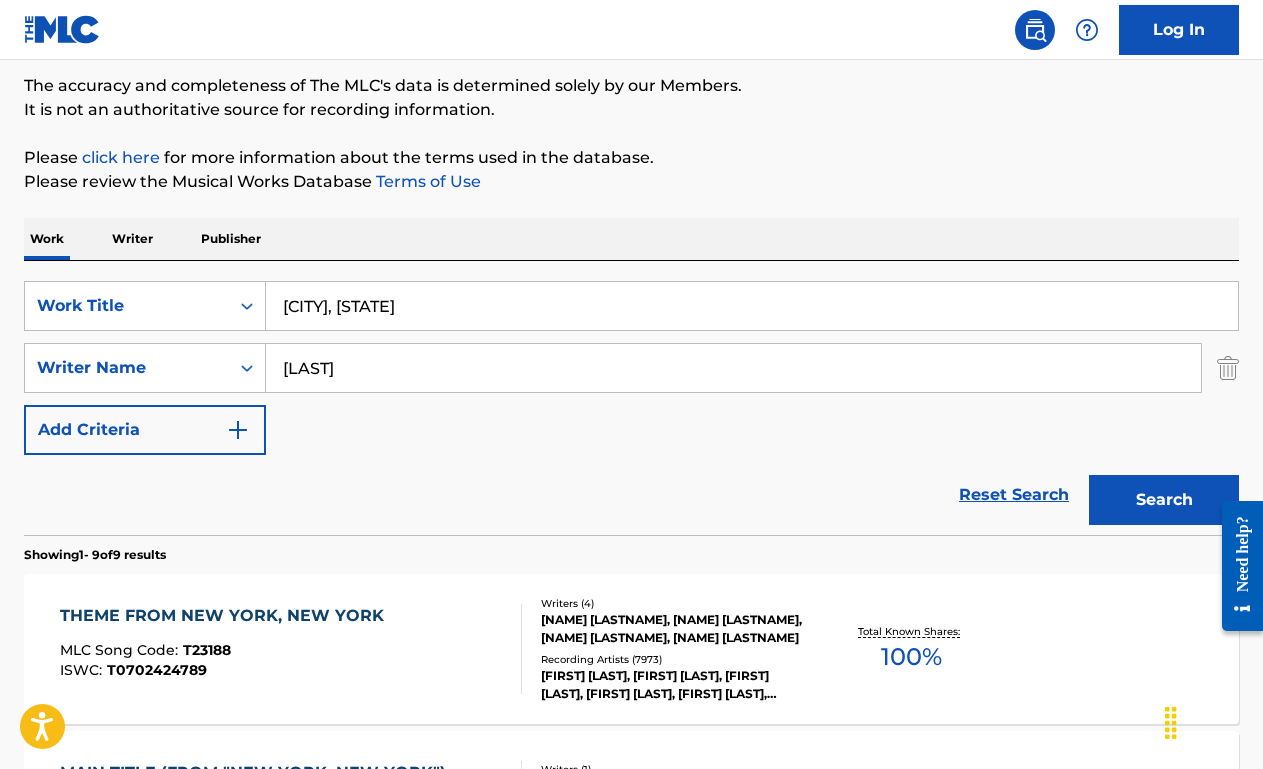 scroll, scrollTop: 330, scrollLeft: 0, axis: vertical 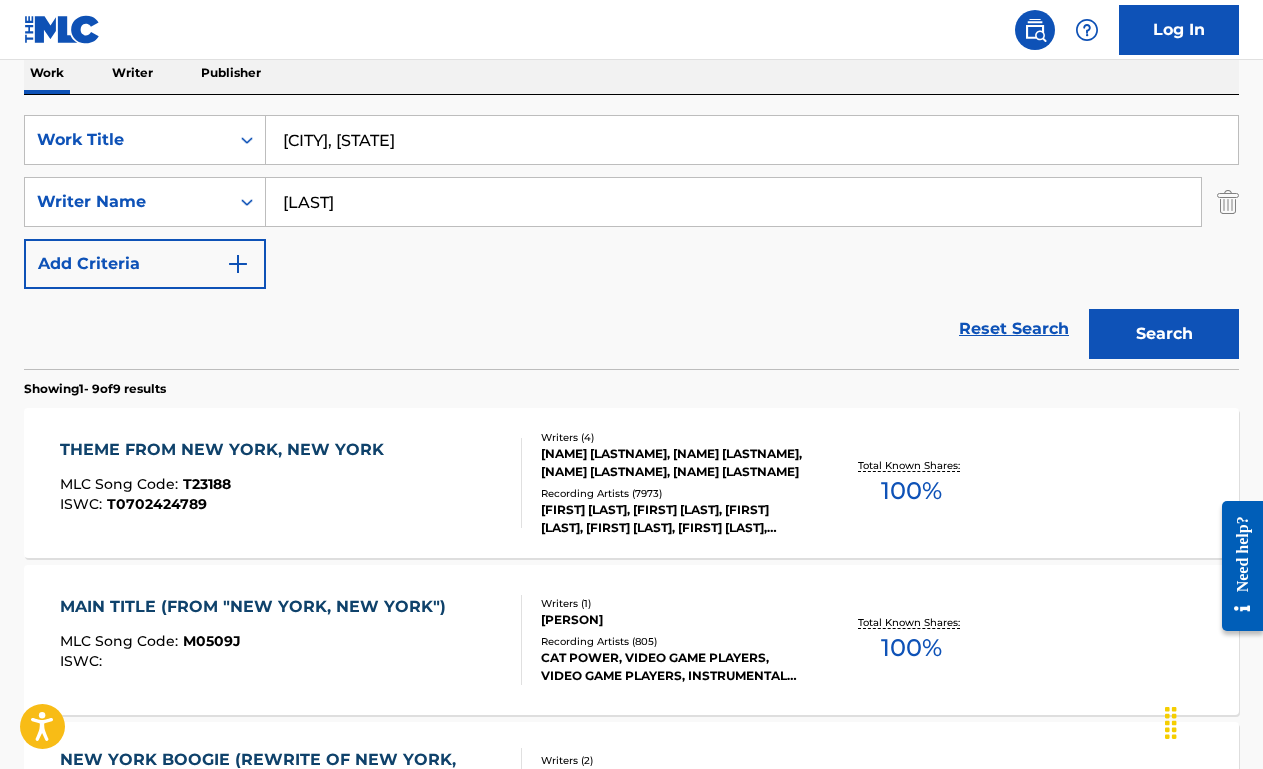 click on "MLC Song Code : T23188 ISWC : T0702424789" at bounding box center (291, 483) 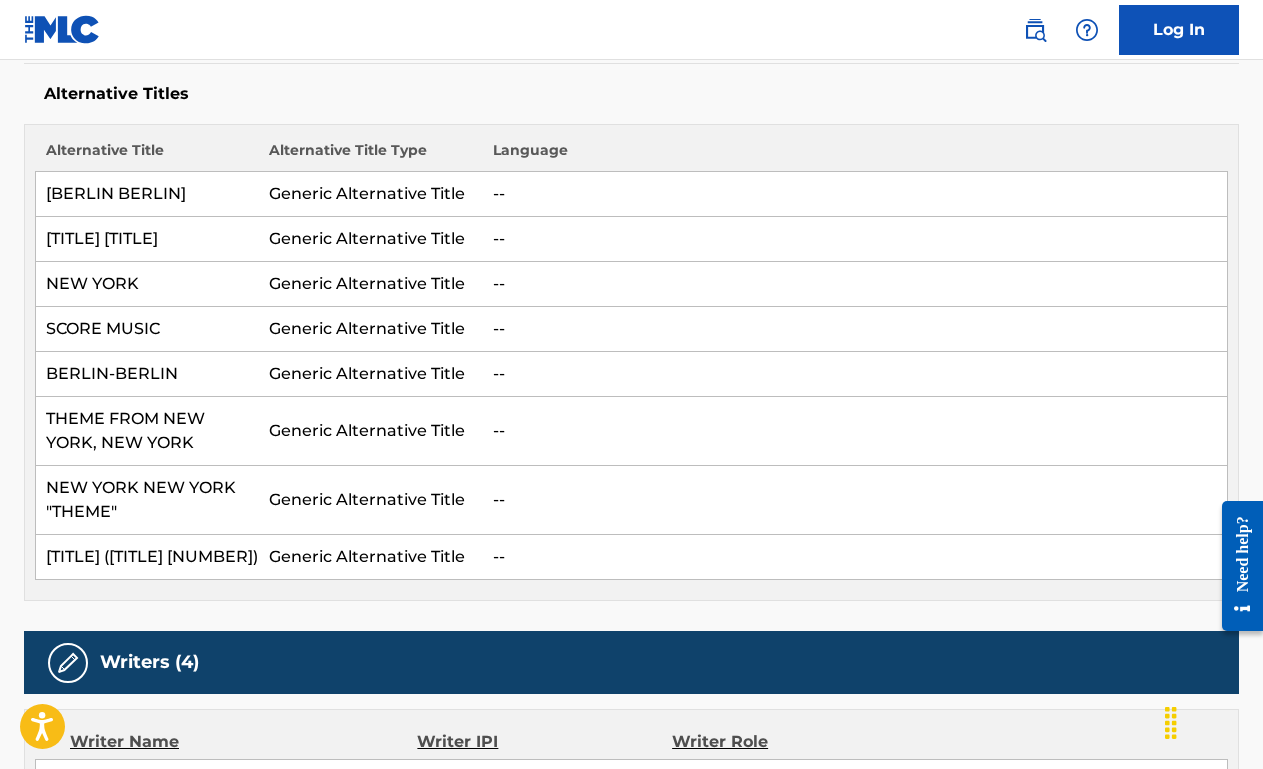 scroll, scrollTop: 0, scrollLeft: 0, axis: both 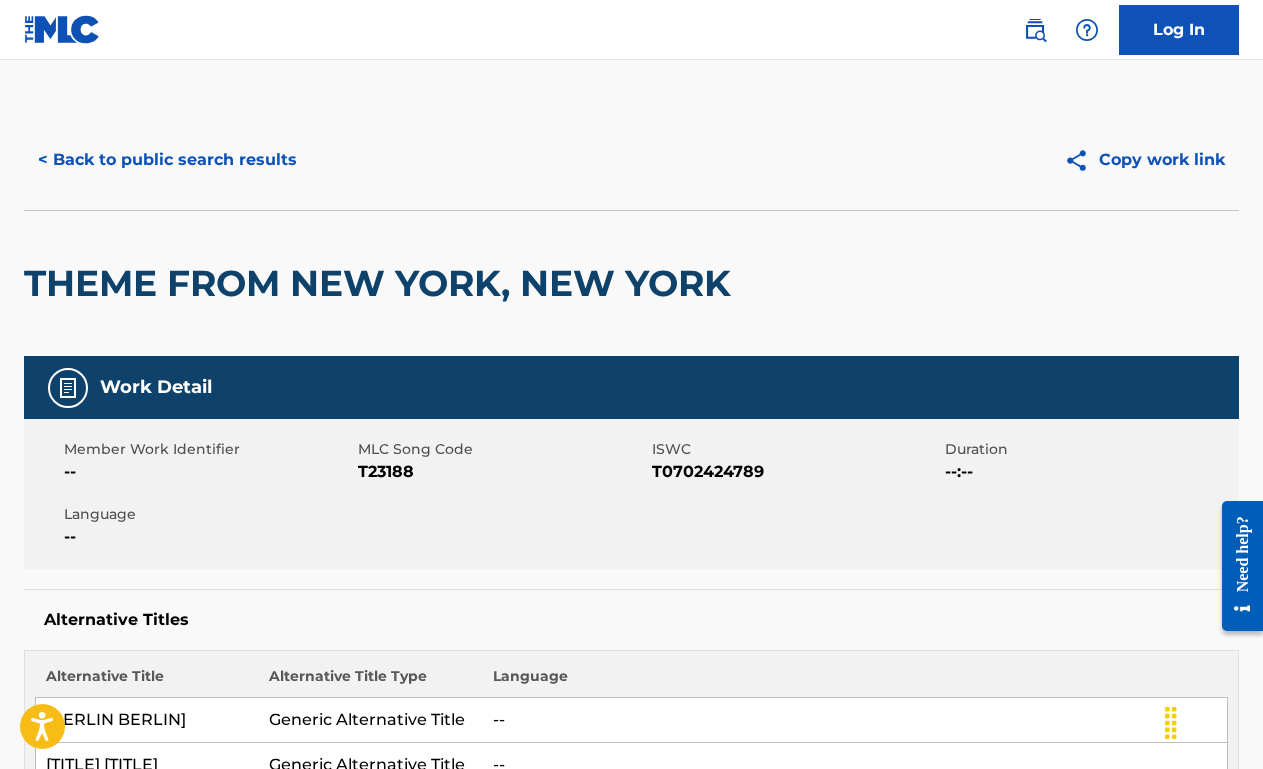 click on "< Back to public search results" at bounding box center (167, 160) 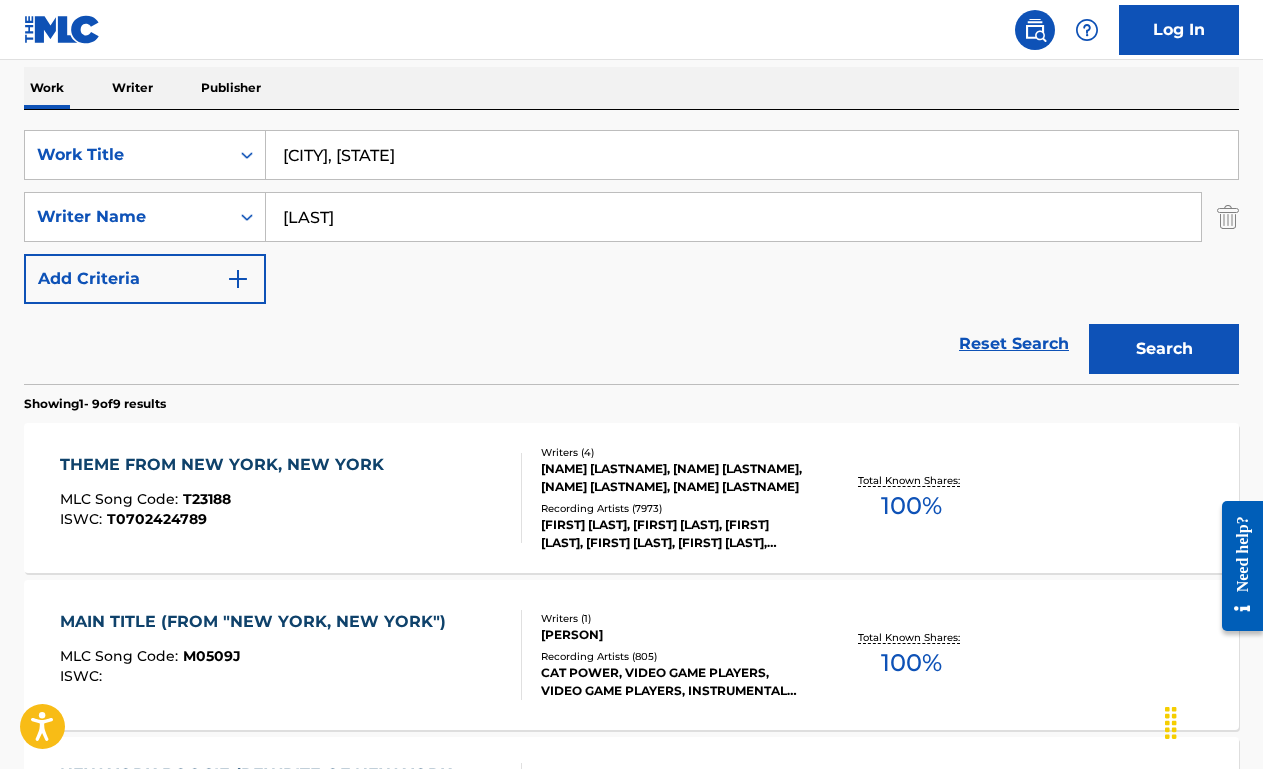 scroll, scrollTop: 314, scrollLeft: 0, axis: vertical 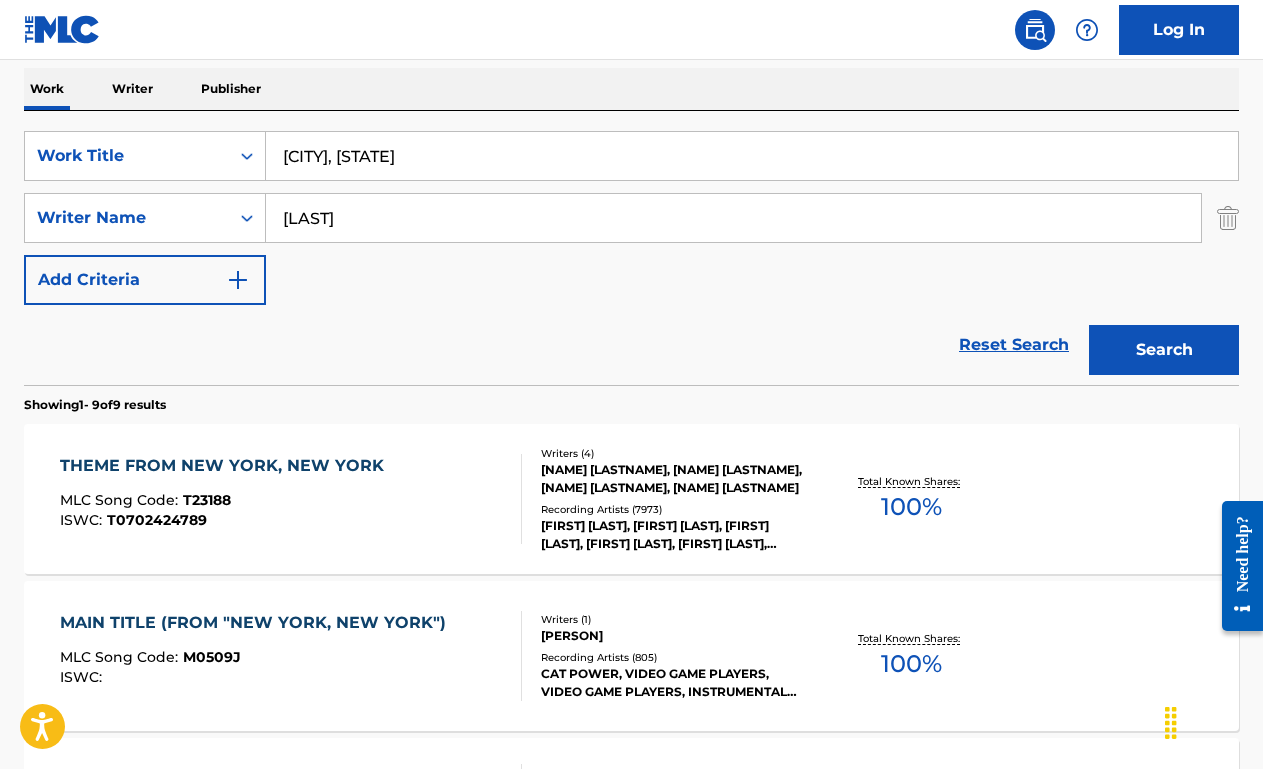 click on "[CITY], [STATE]" at bounding box center (752, 156) 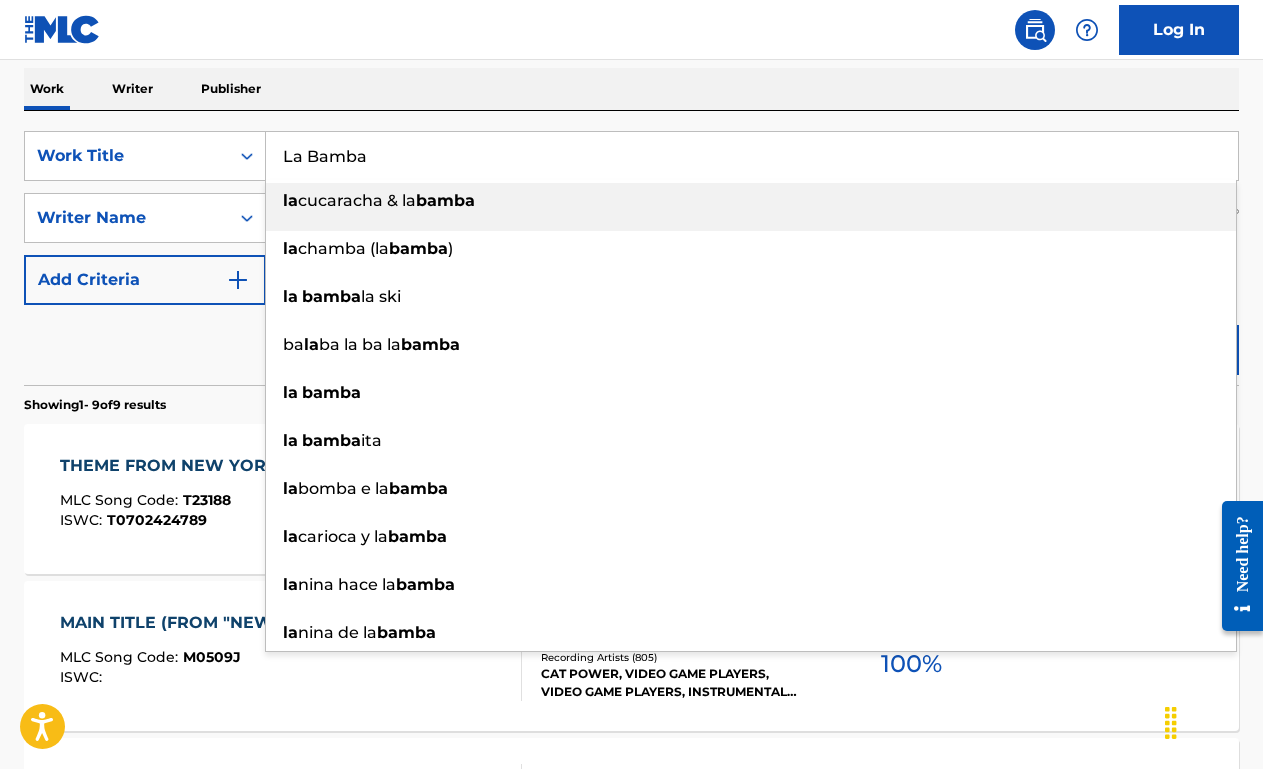 type on "La Bamba" 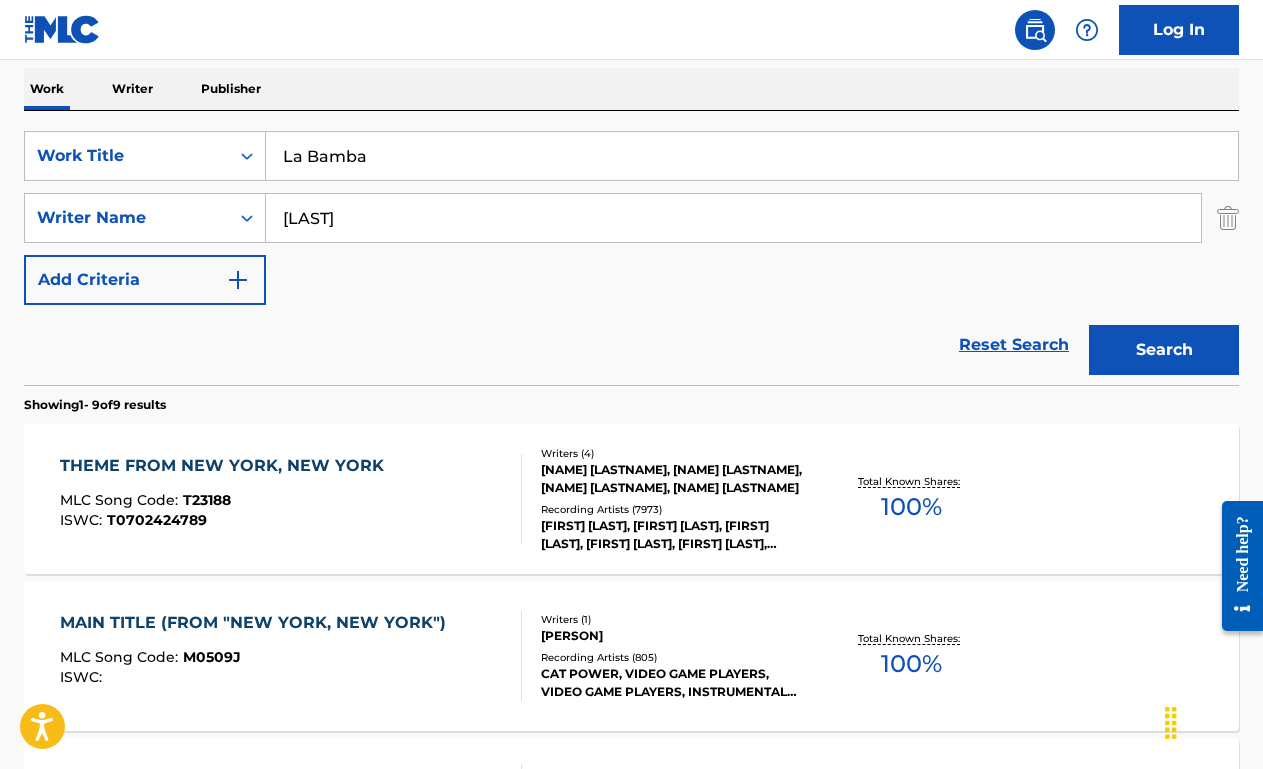 type on "[LAST]" 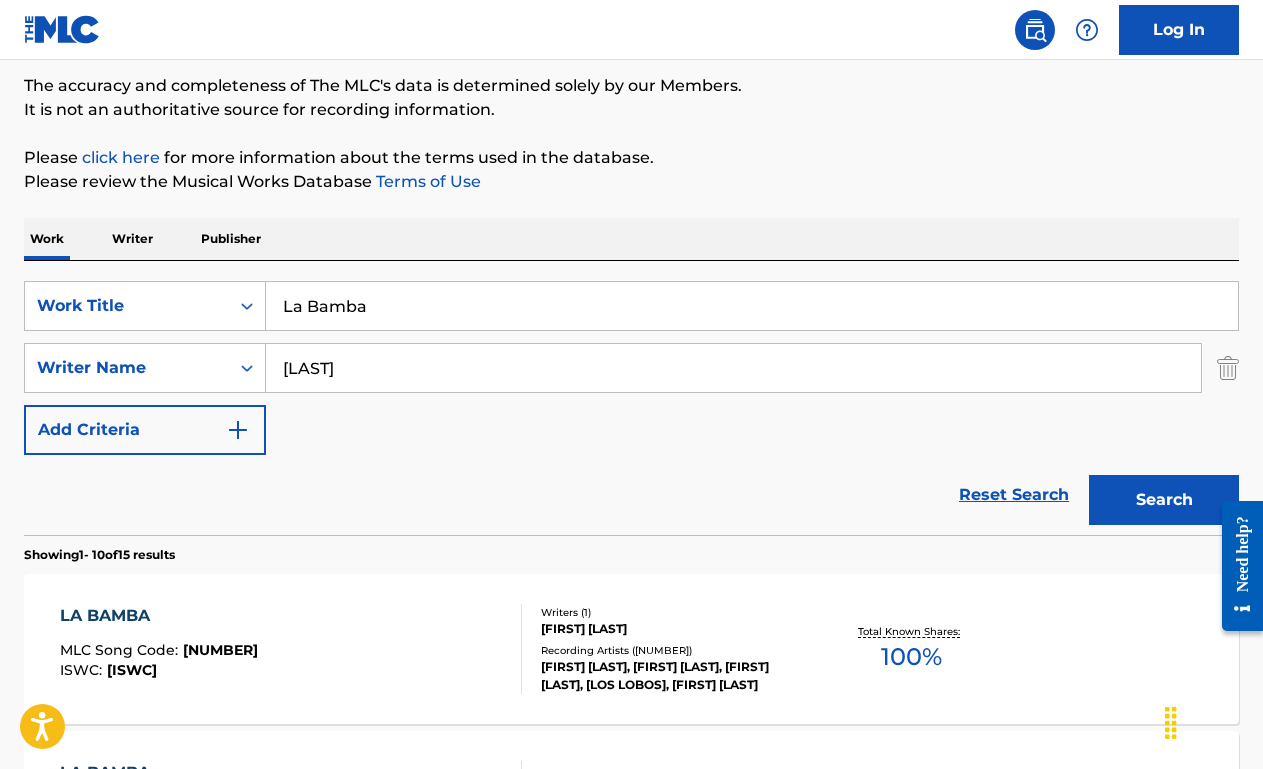scroll, scrollTop: 314, scrollLeft: 0, axis: vertical 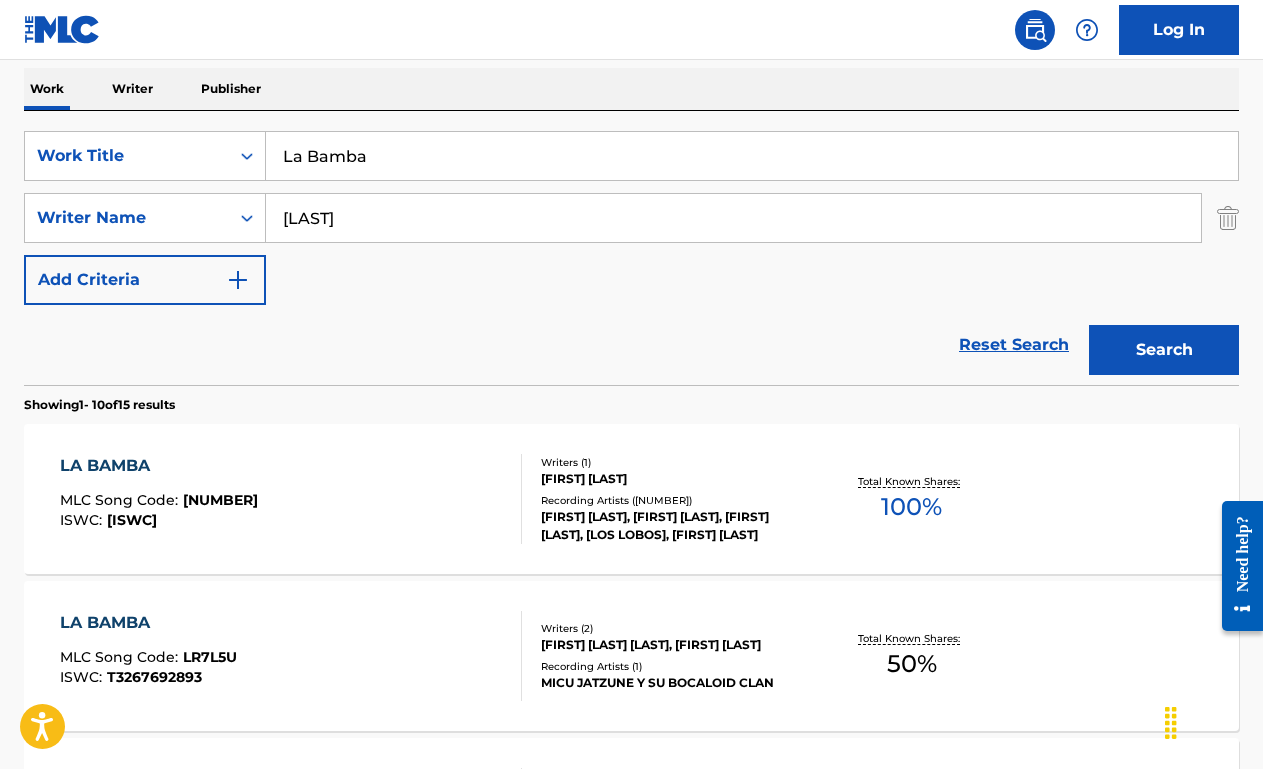click on "MLC Song Code : L01400 ISWC : T0710006500" at bounding box center [291, 499] 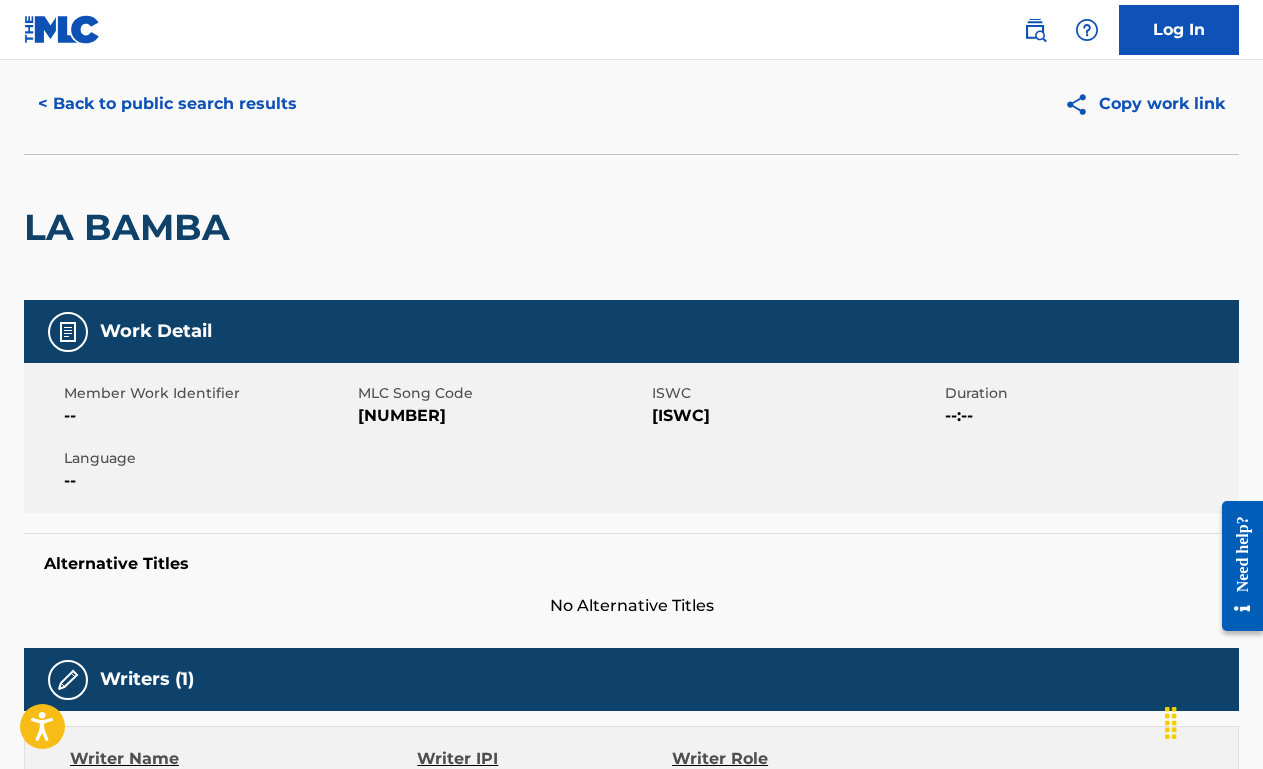 scroll, scrollTop: 0, scrollLeft: 0, axis: both 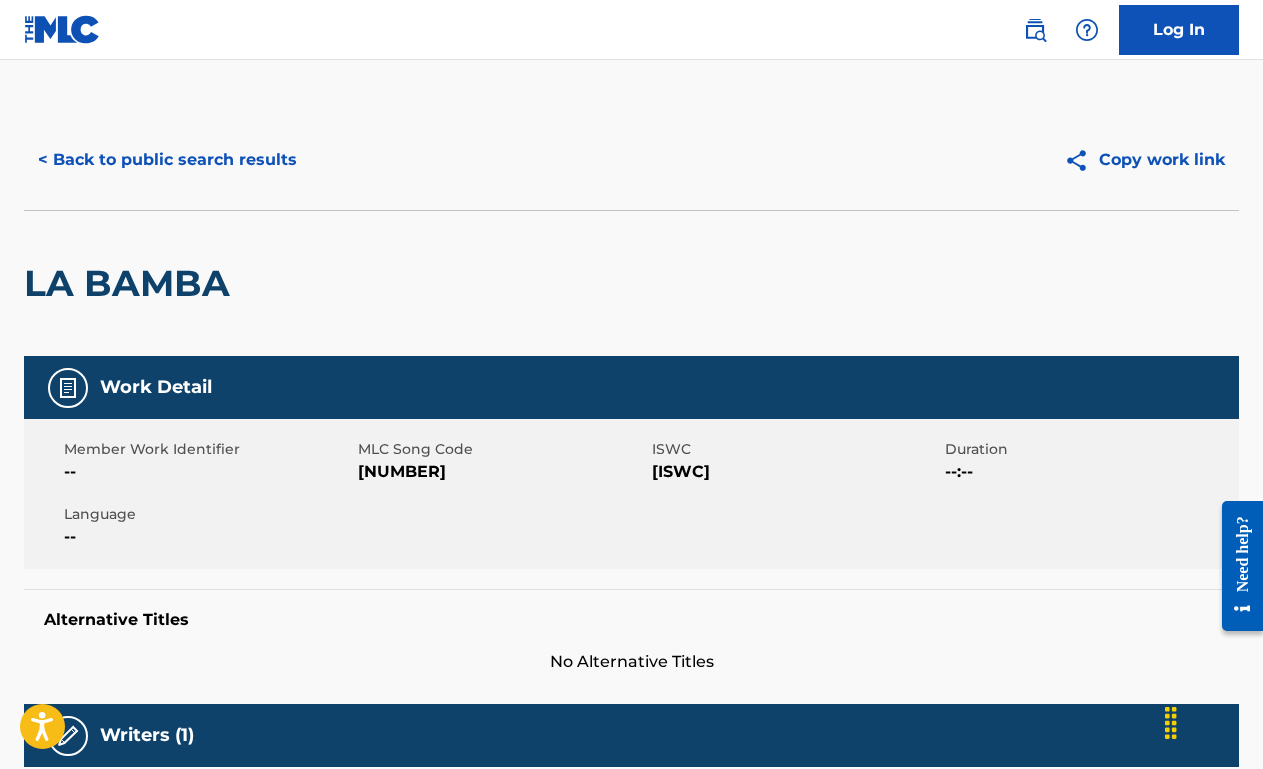 click on "< Back to public search results" at bounding box center [167, 160] 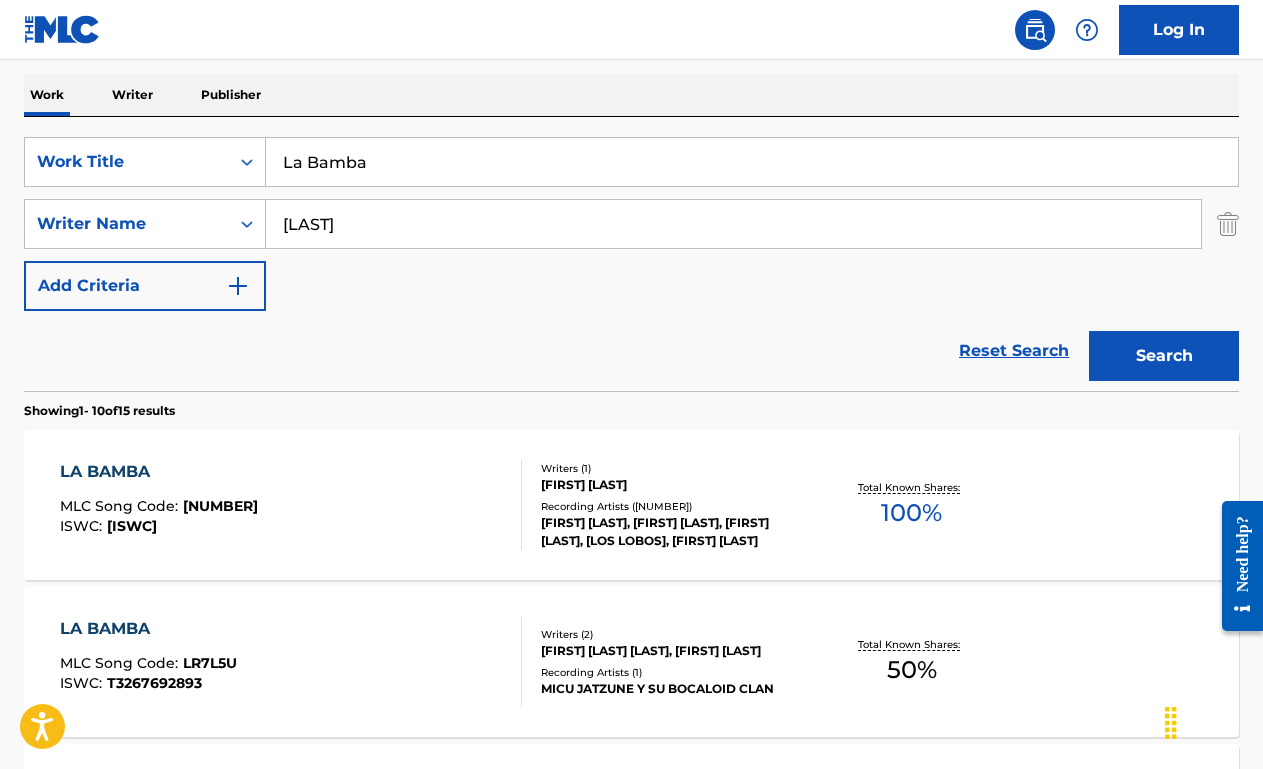 scroll, scrollTop: 305, scrollLeft: 0, axis: vertical 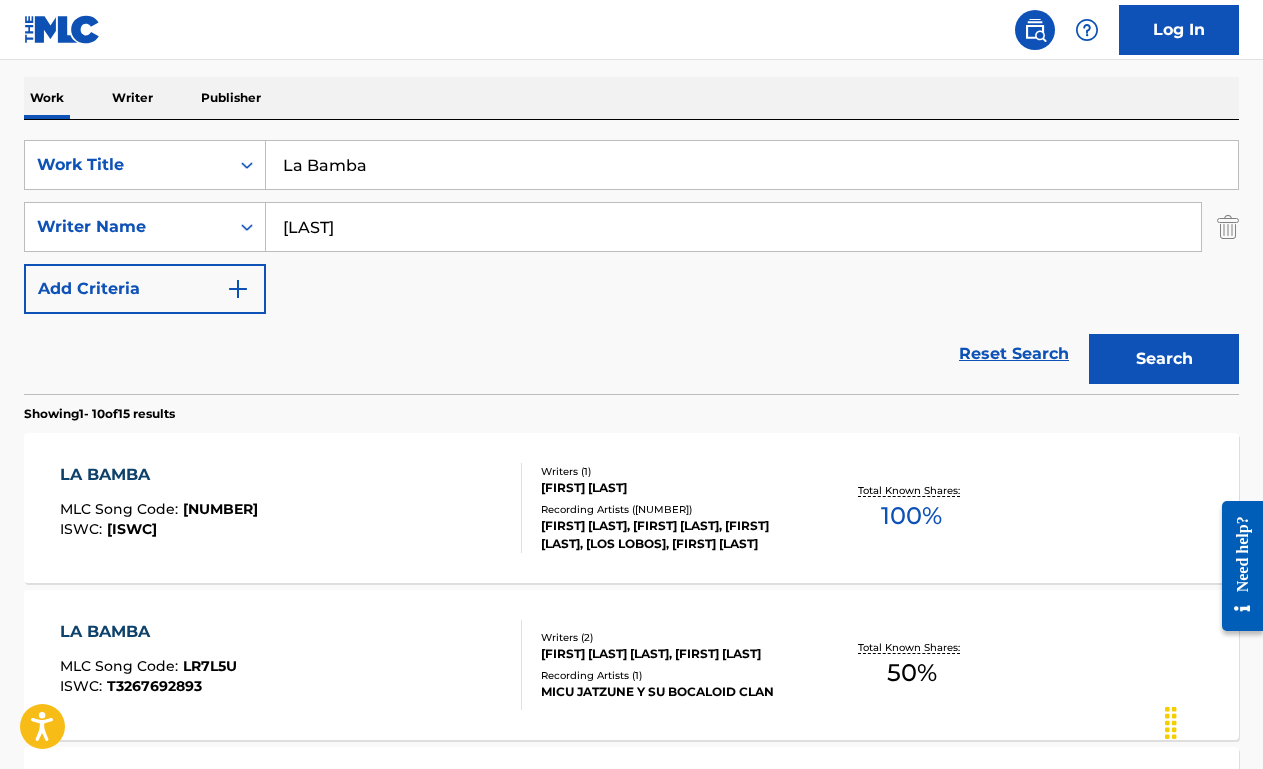 click on "La Bamba" at bounding box center [752, 165] 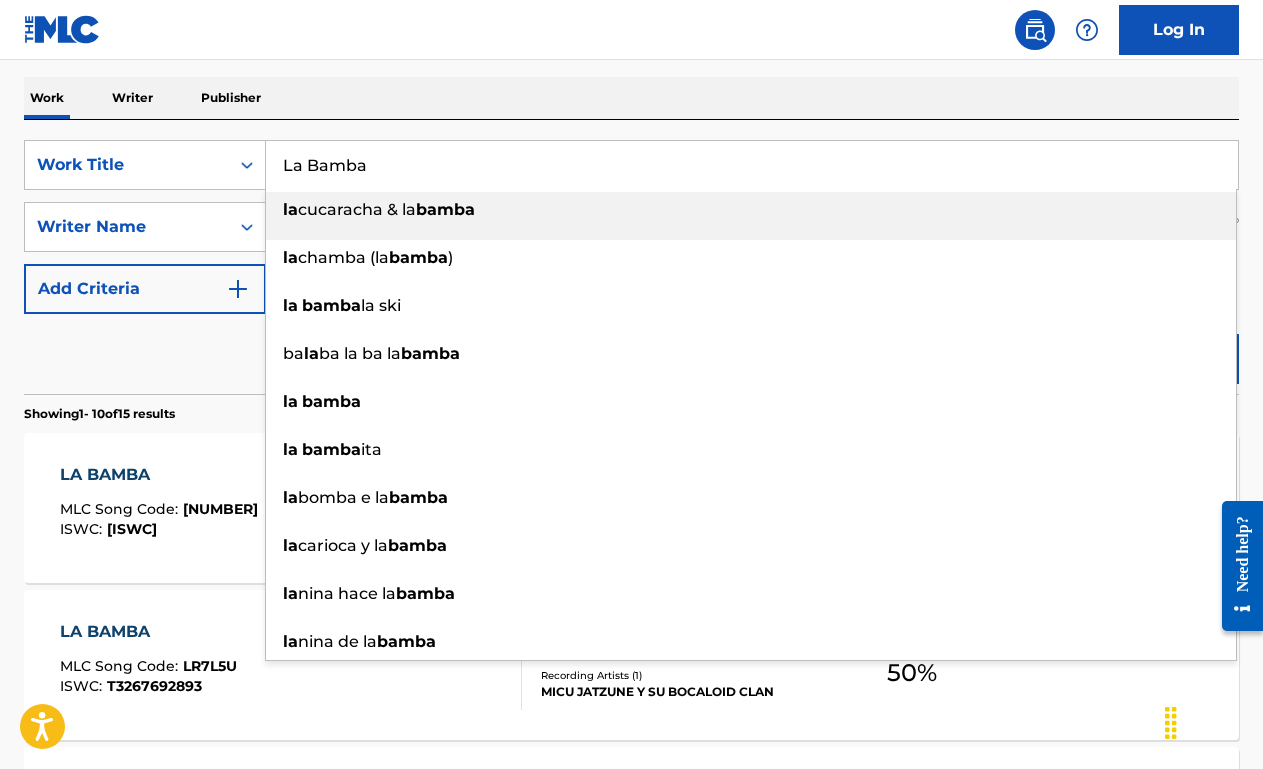 click on "La Bamba" at bounding box center [752, 165] 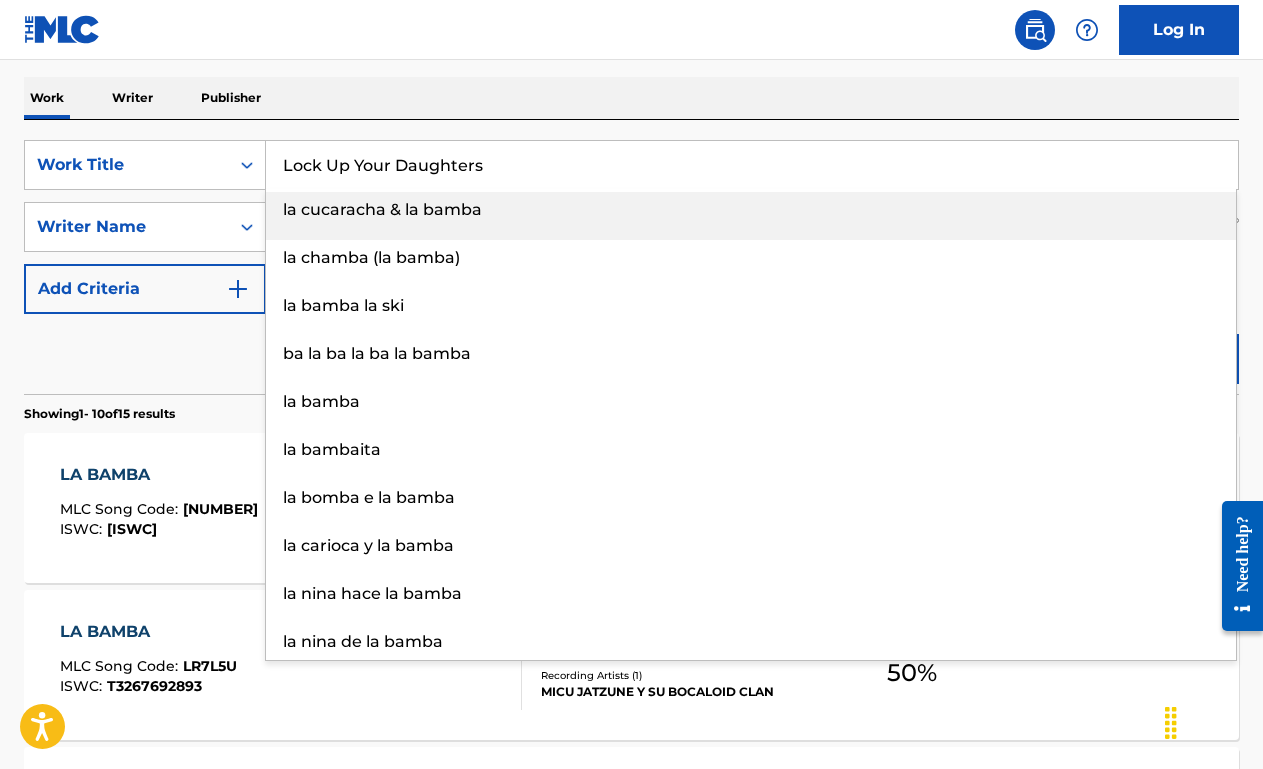type on "Lock Up Your Daughters" 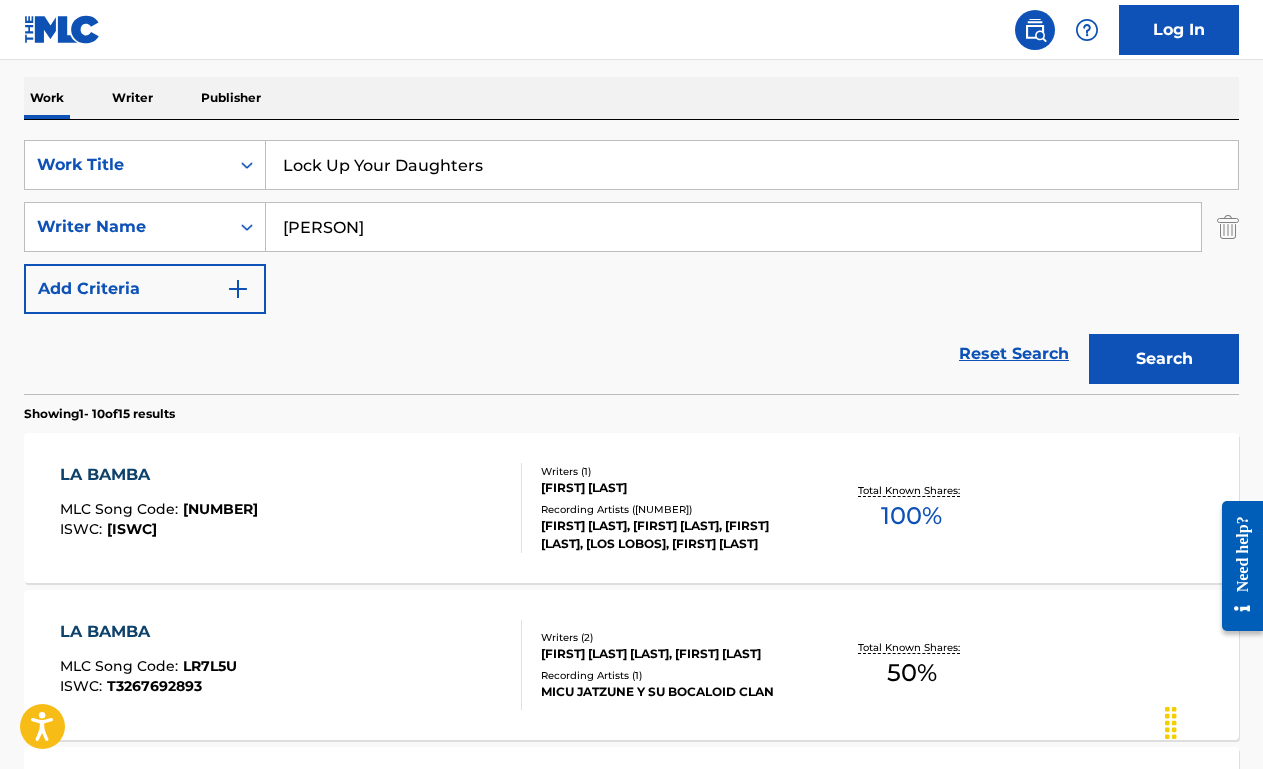 type on "[PERSON]" 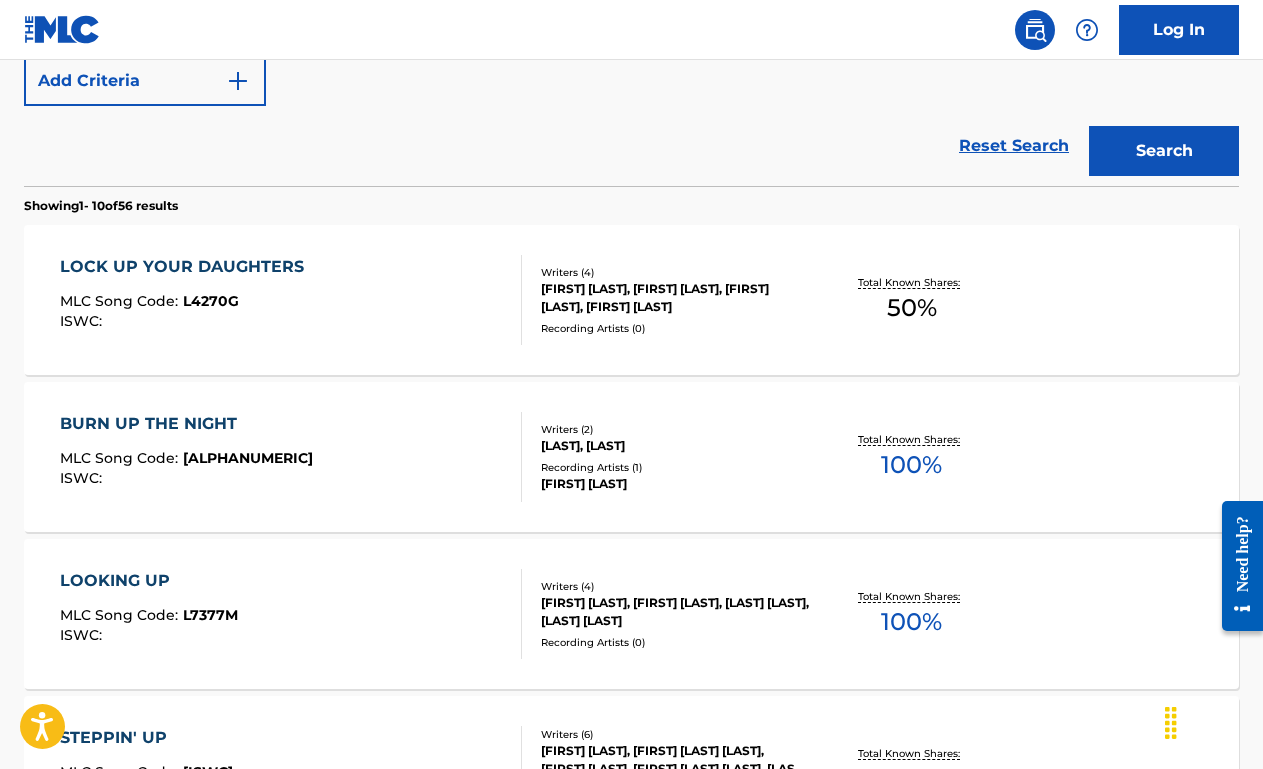 scroll, scrollTop: 526, scrollLeft: 0, axis: vertical 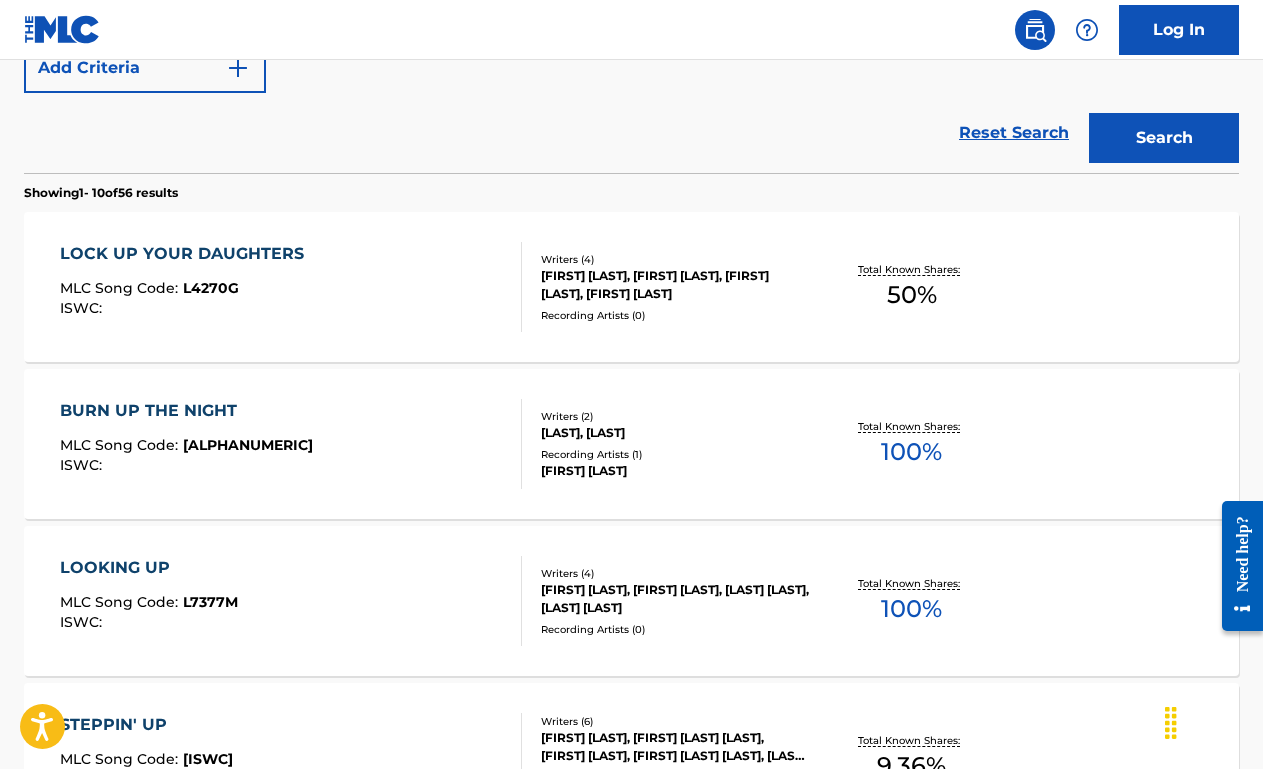 click on "[TITLE] [TITLE] : [ISWC] :" at bounding box center (291, 287) 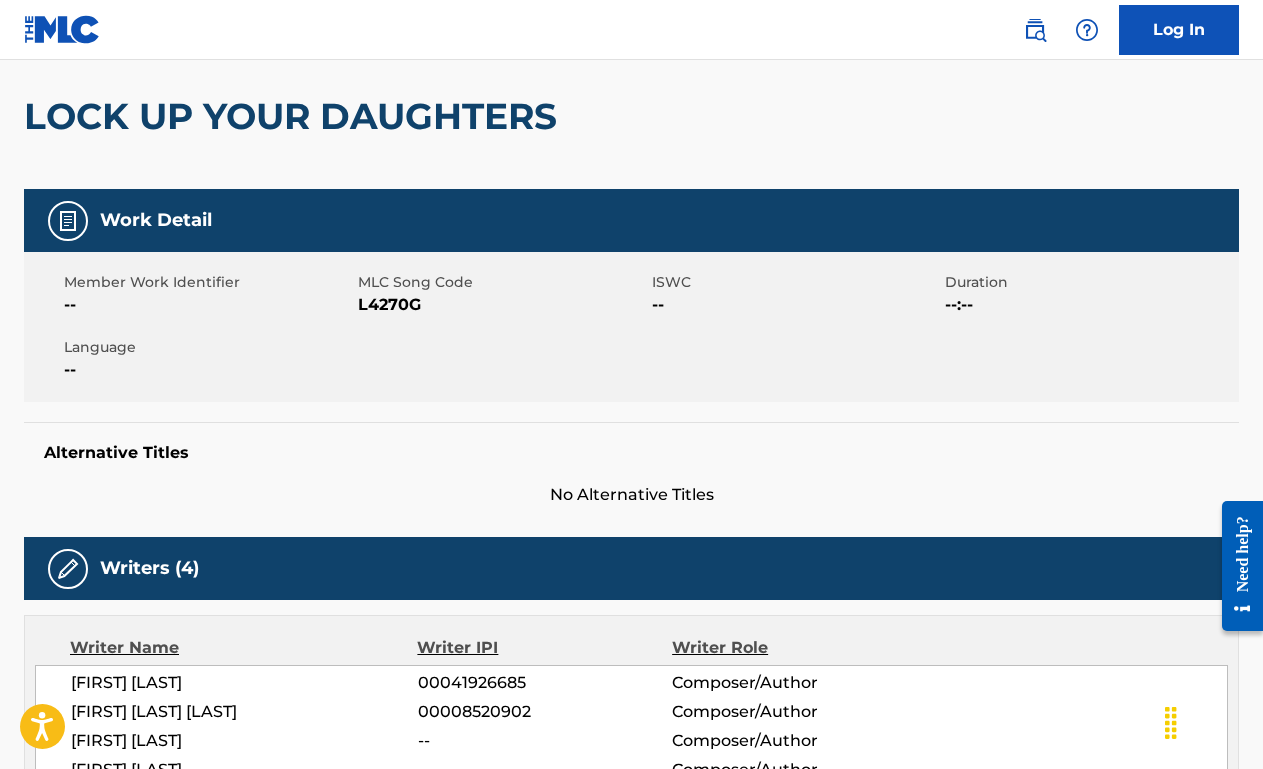 scroll, scrollTop: 0, scrollLeft: 0, axis: both 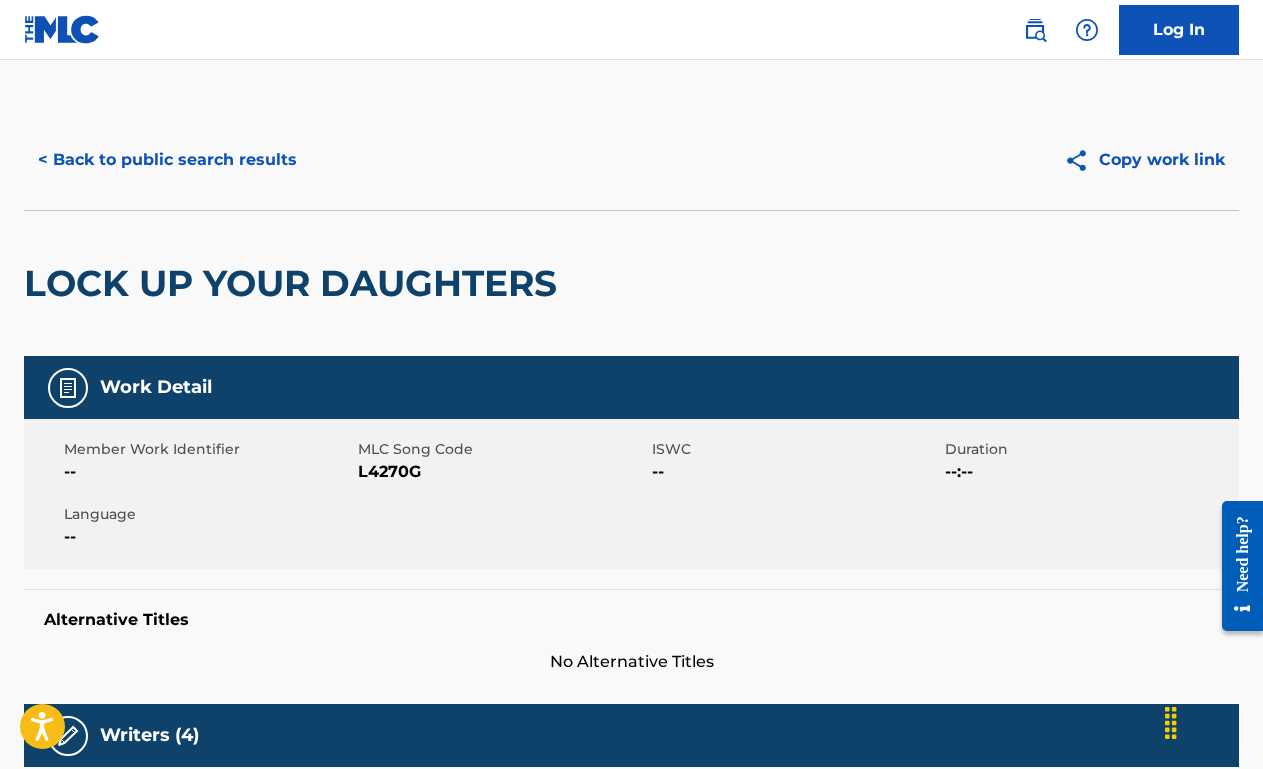 click on "< Back to public search results Copy work link" at bounding box center (631, 160) 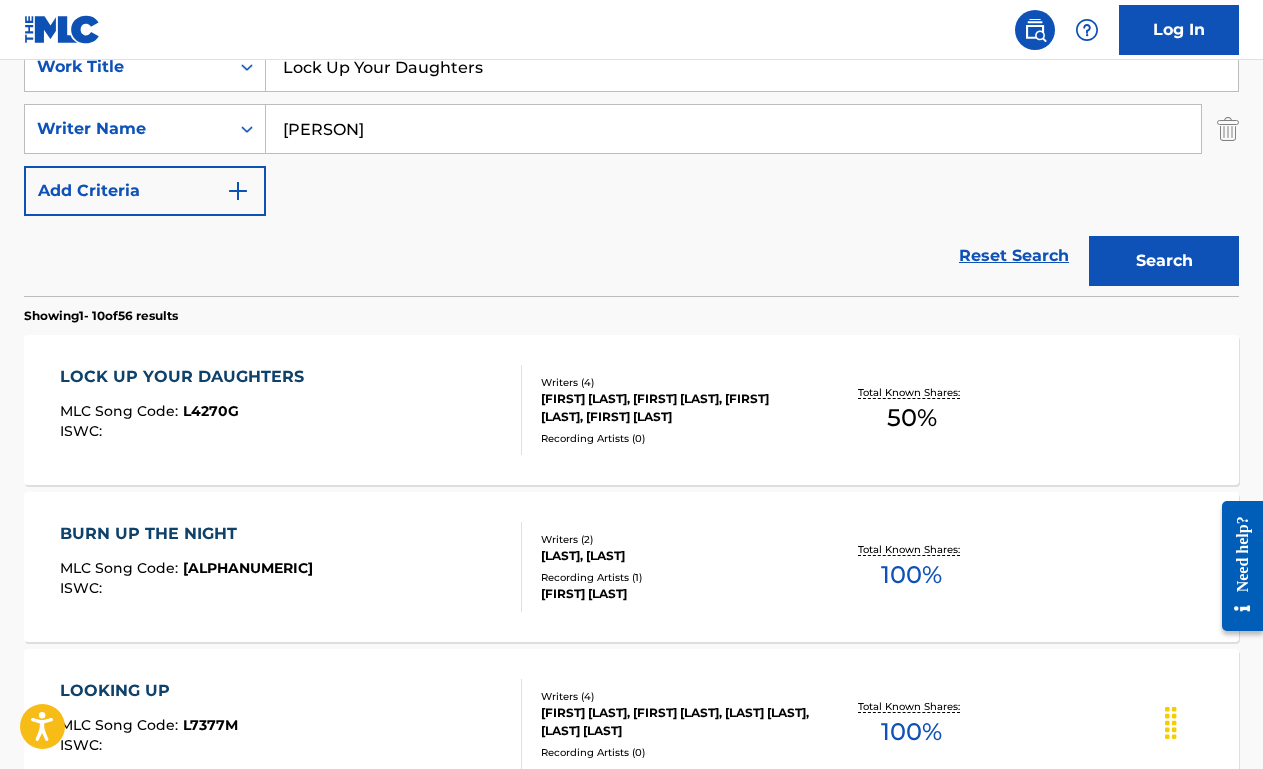 scroll, scrollTop: 394, scrollLeft: 0, axis: vertical 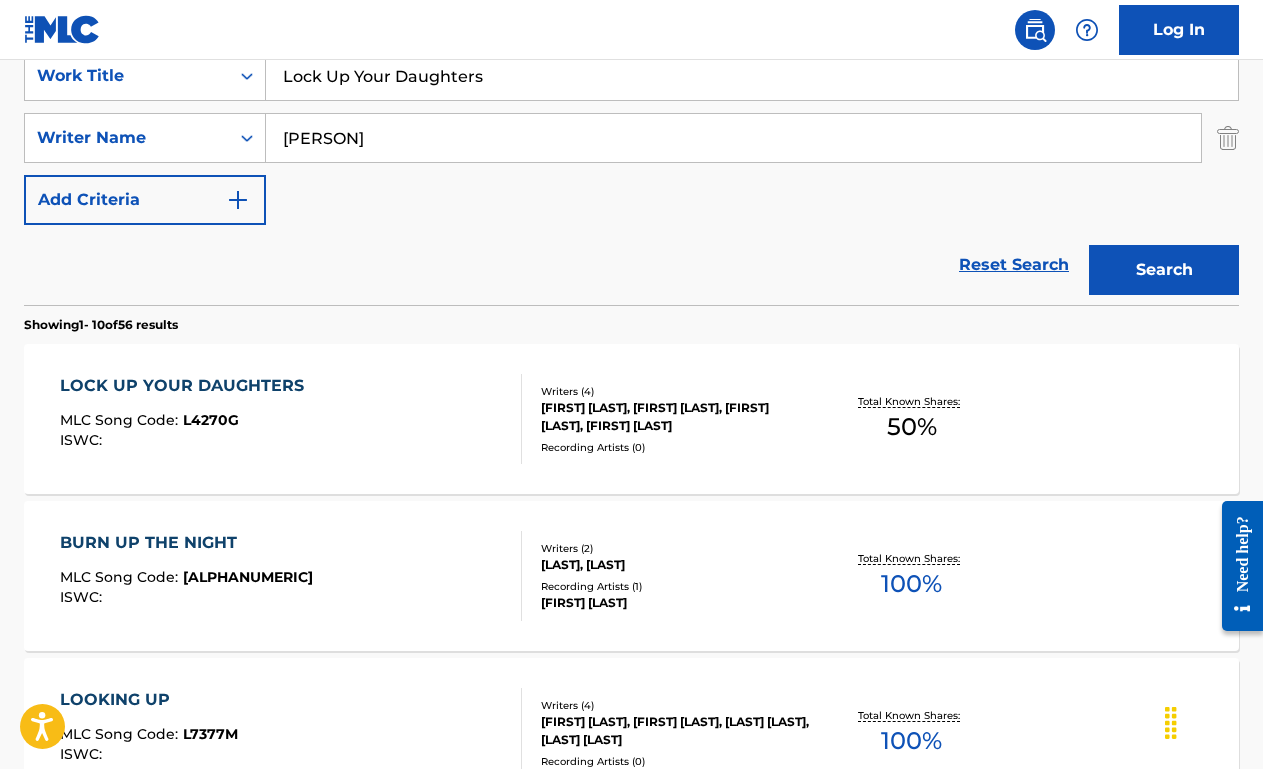 click on "Lock Up Your Daughters" at bounding box center (752, 76) 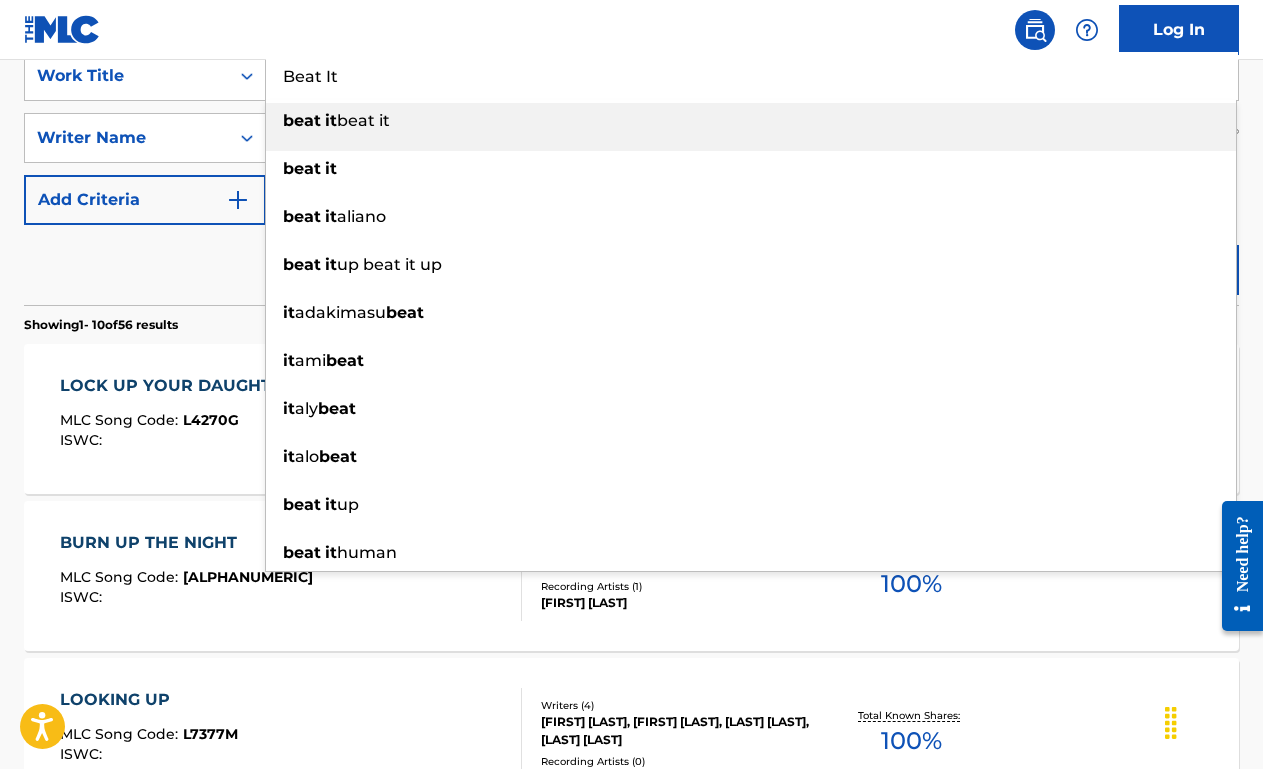 type on "Beat It" 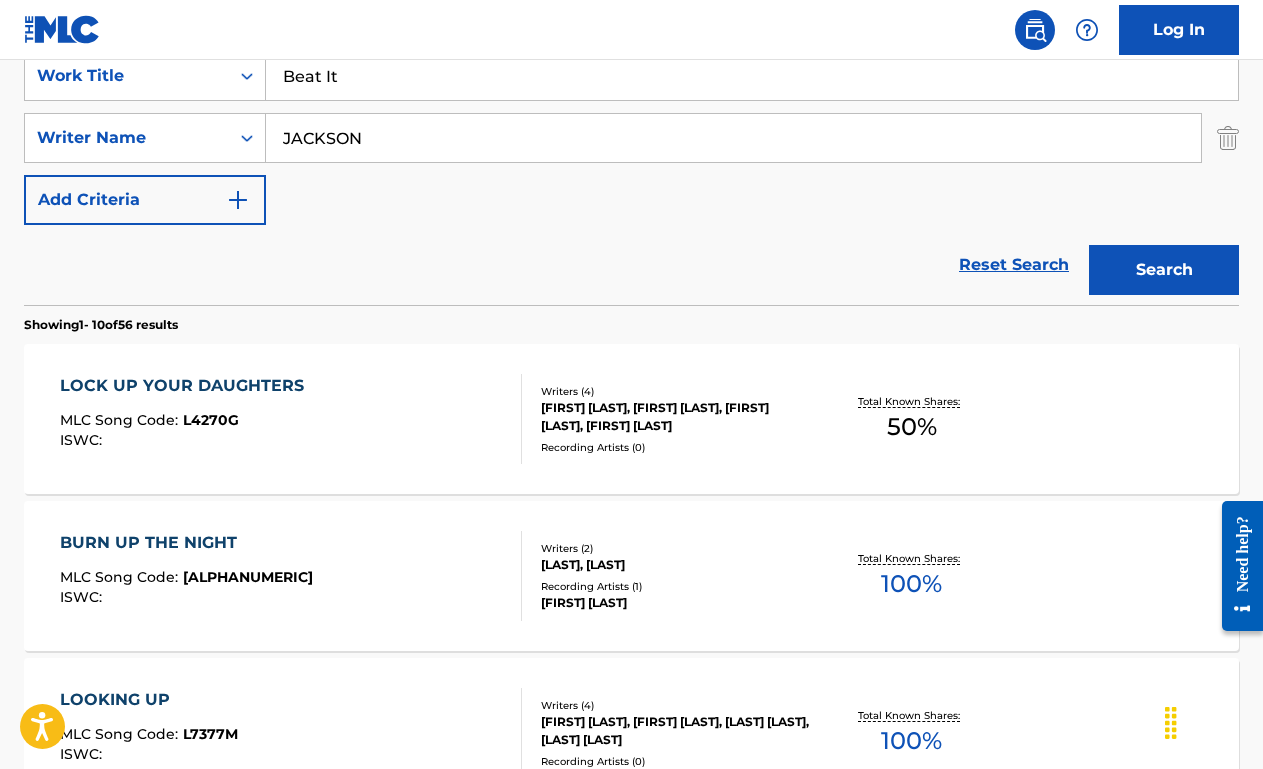 type on "JACKSON" 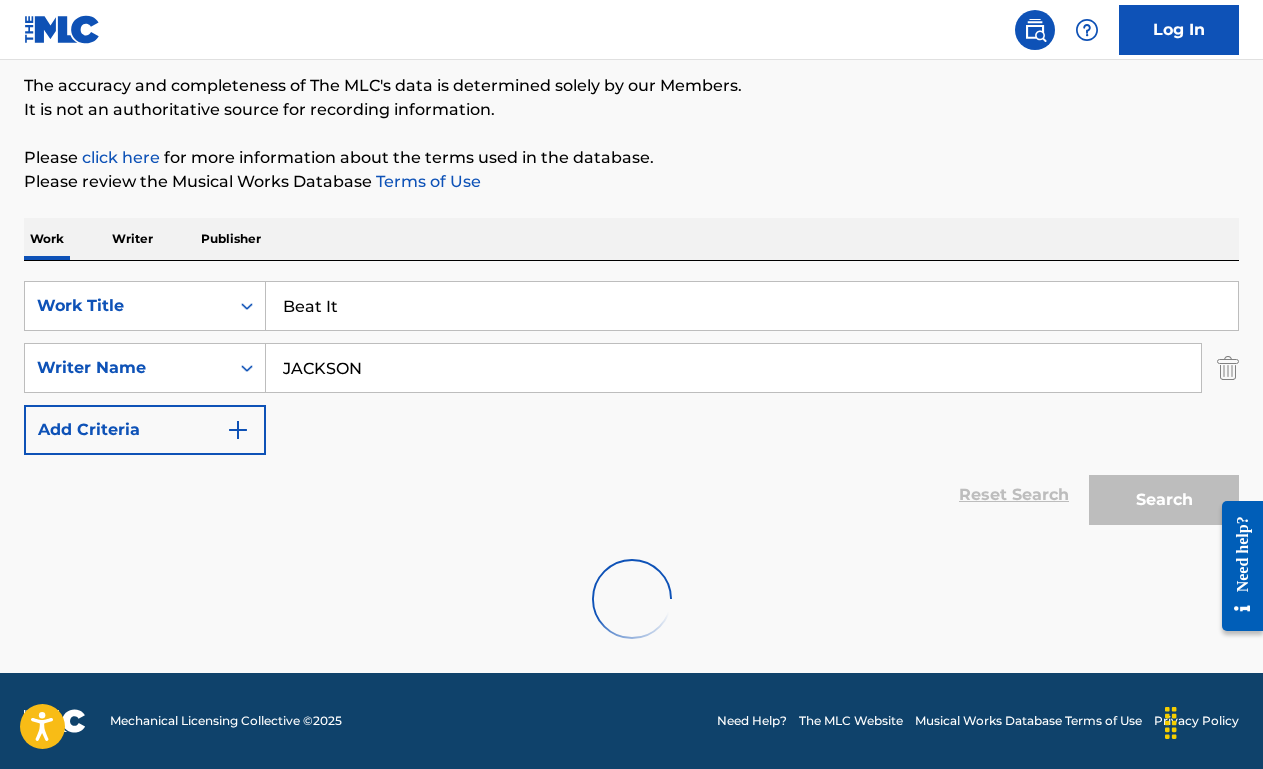 scroll, scrollTop: 394, scrollLeft: 0, axis: vertical 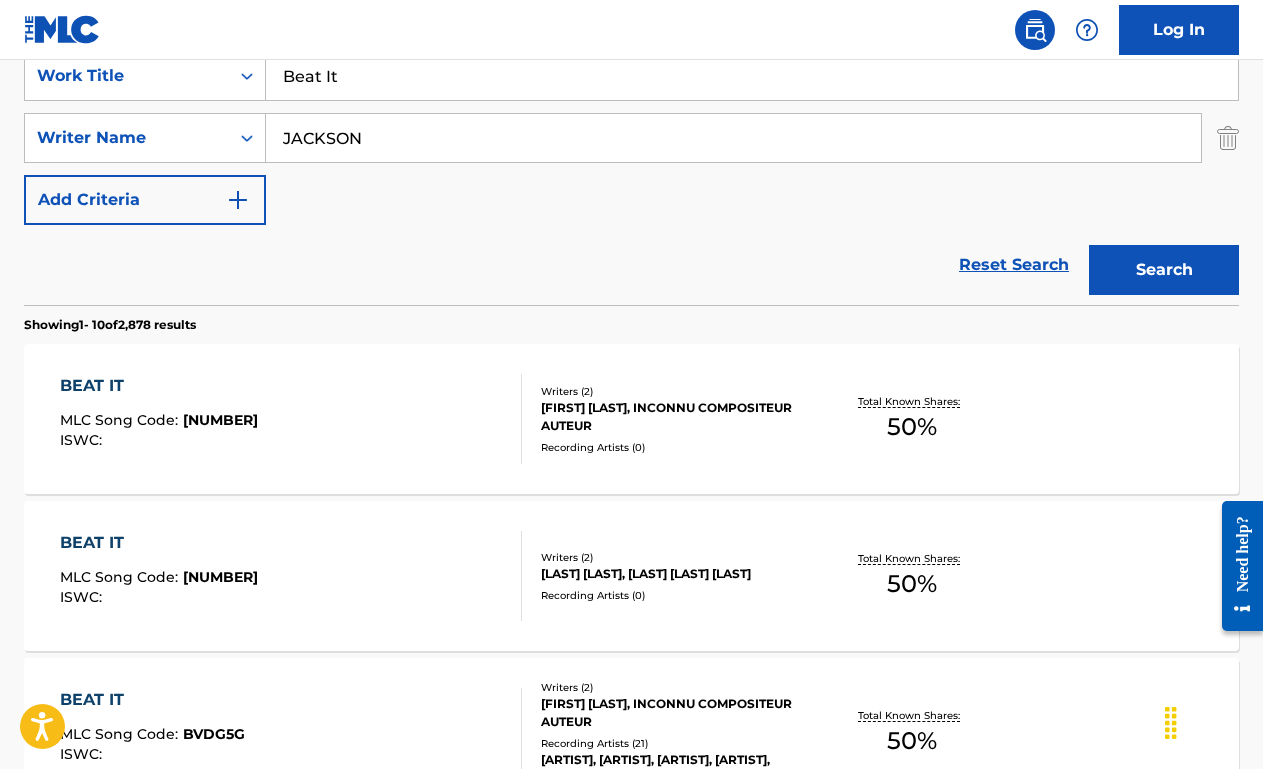 click on "Beat It" at bounding box center (752, 76) 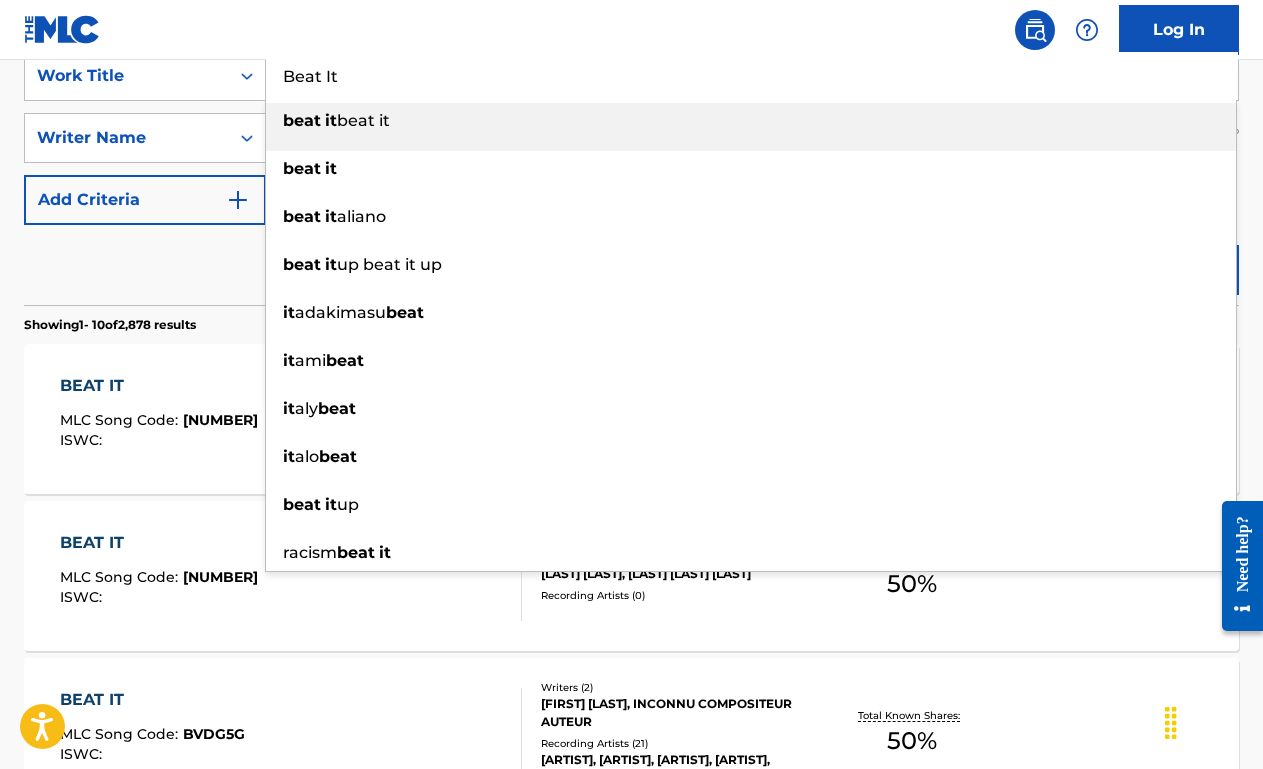 click on "Beat It" at bounding box center (752, 76) 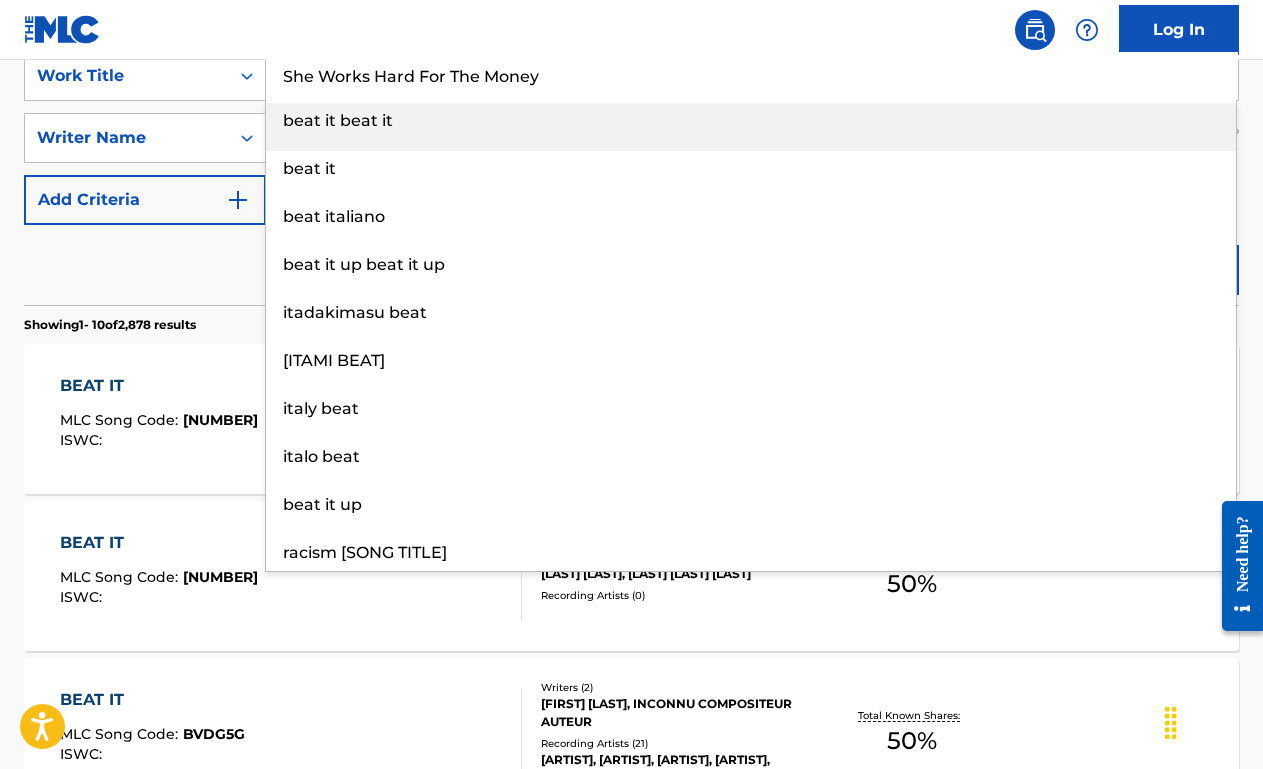 type on "She Works Hard For The Money" 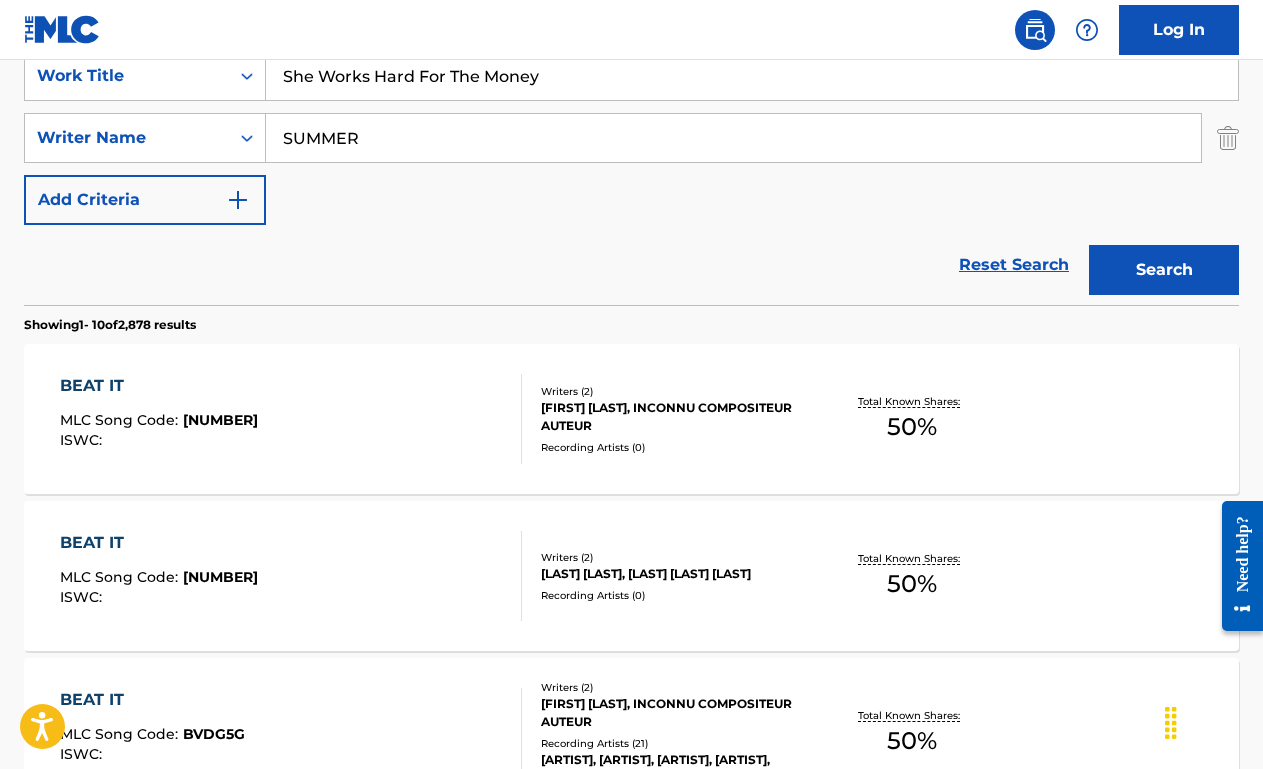 type on "SUMMER" 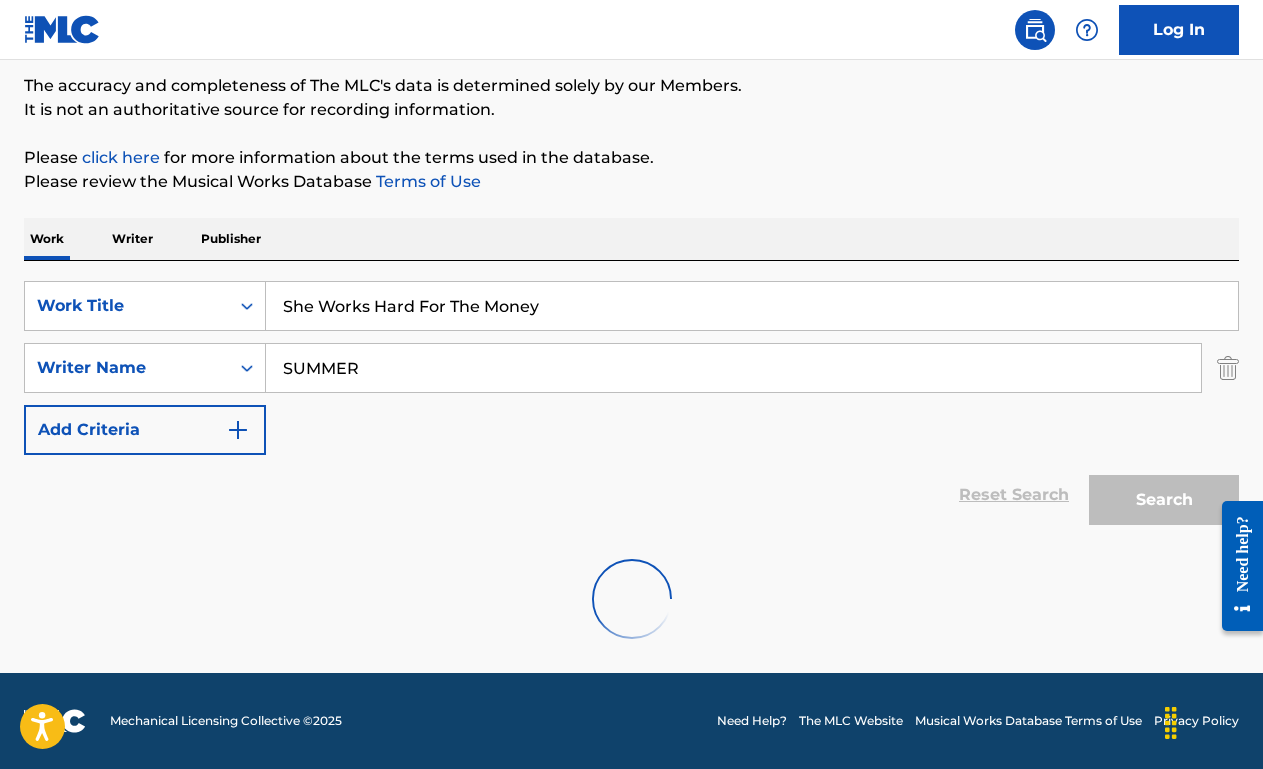 scroll, scrollTop: 394, scrollLeft: 0, axis: vertical 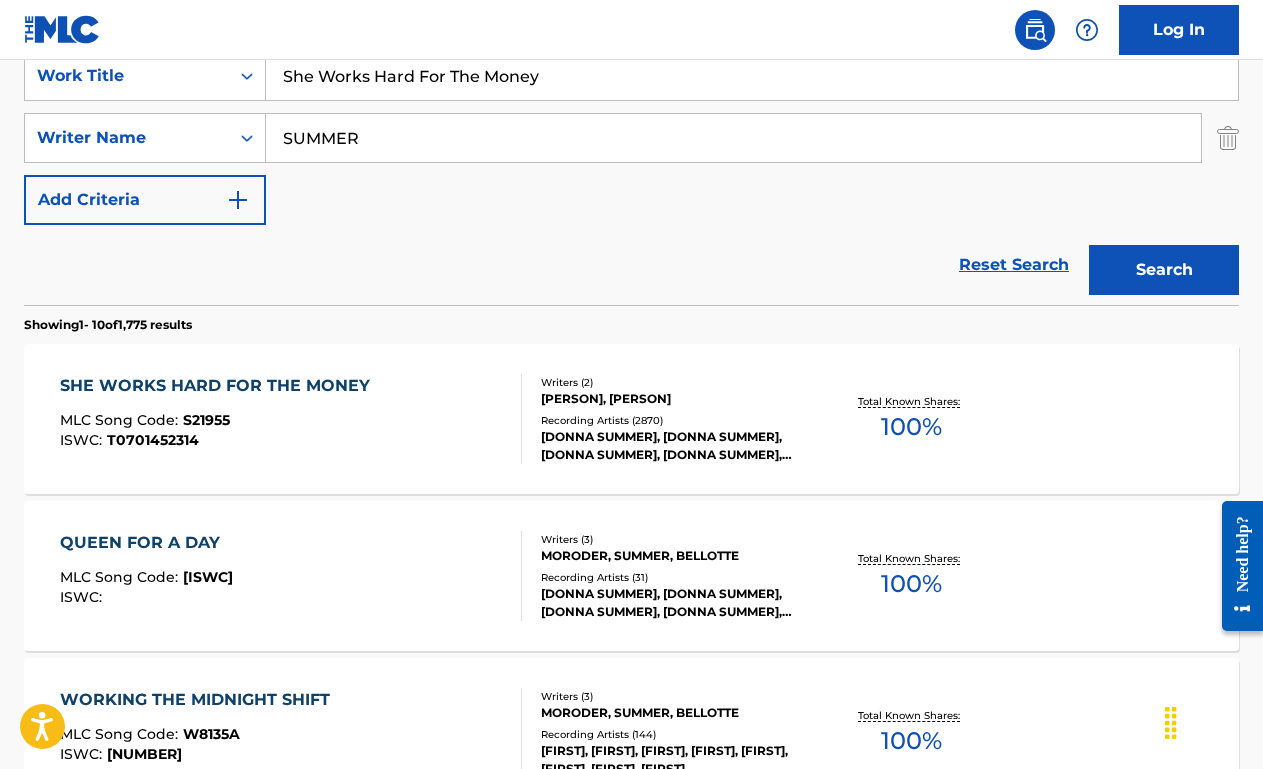 click on "MLC Song Code : S21955" at bounding box center (220, 423) 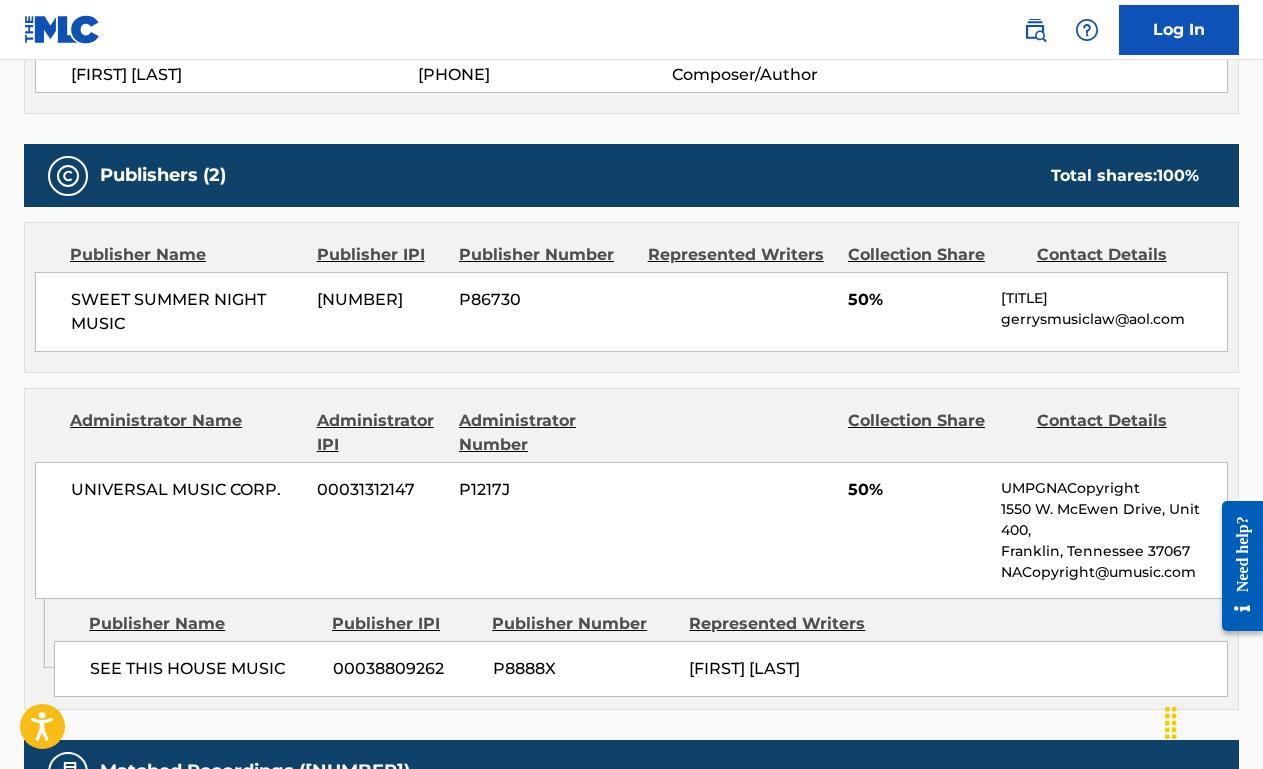 scroll, scrollTop: 919, scrollLeft: 0, axis: vertical 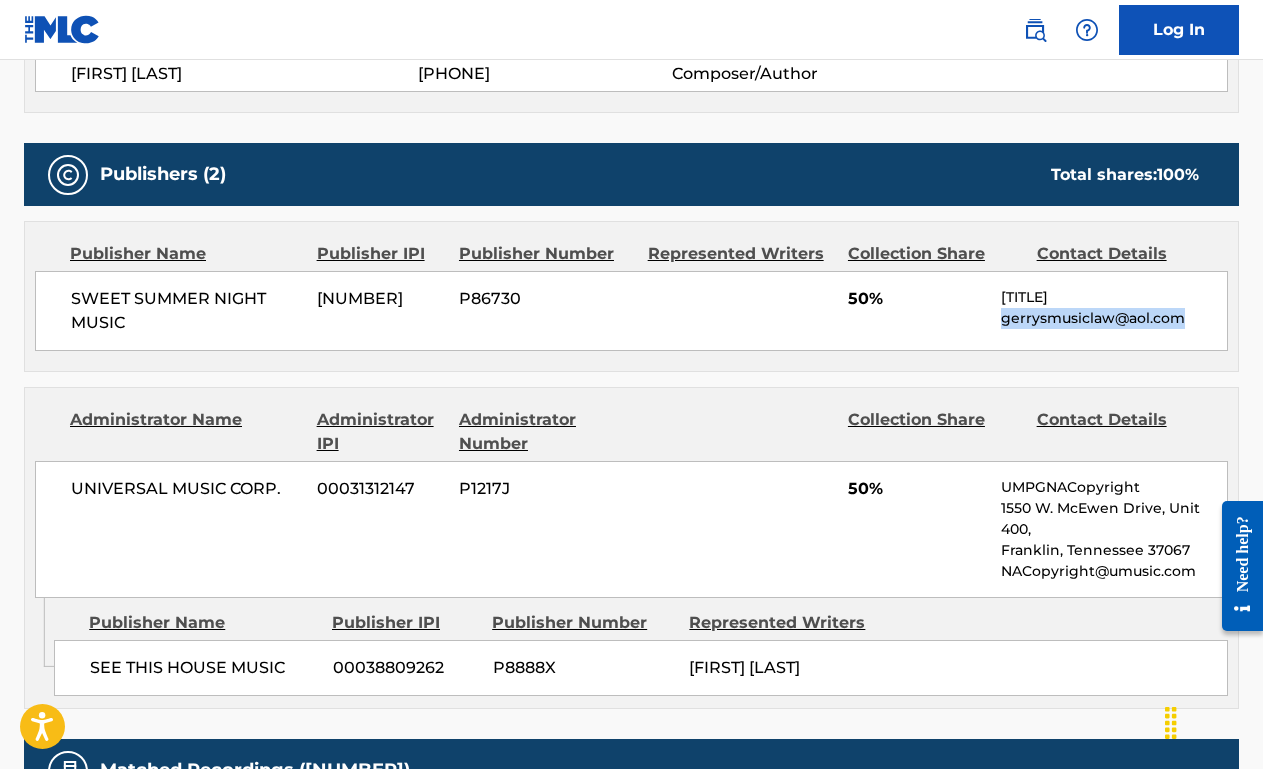 drag, startPoint x: 1189, startPoint y: 316, endPoint x: 992, endPoint y: 322, distance: 197.09135 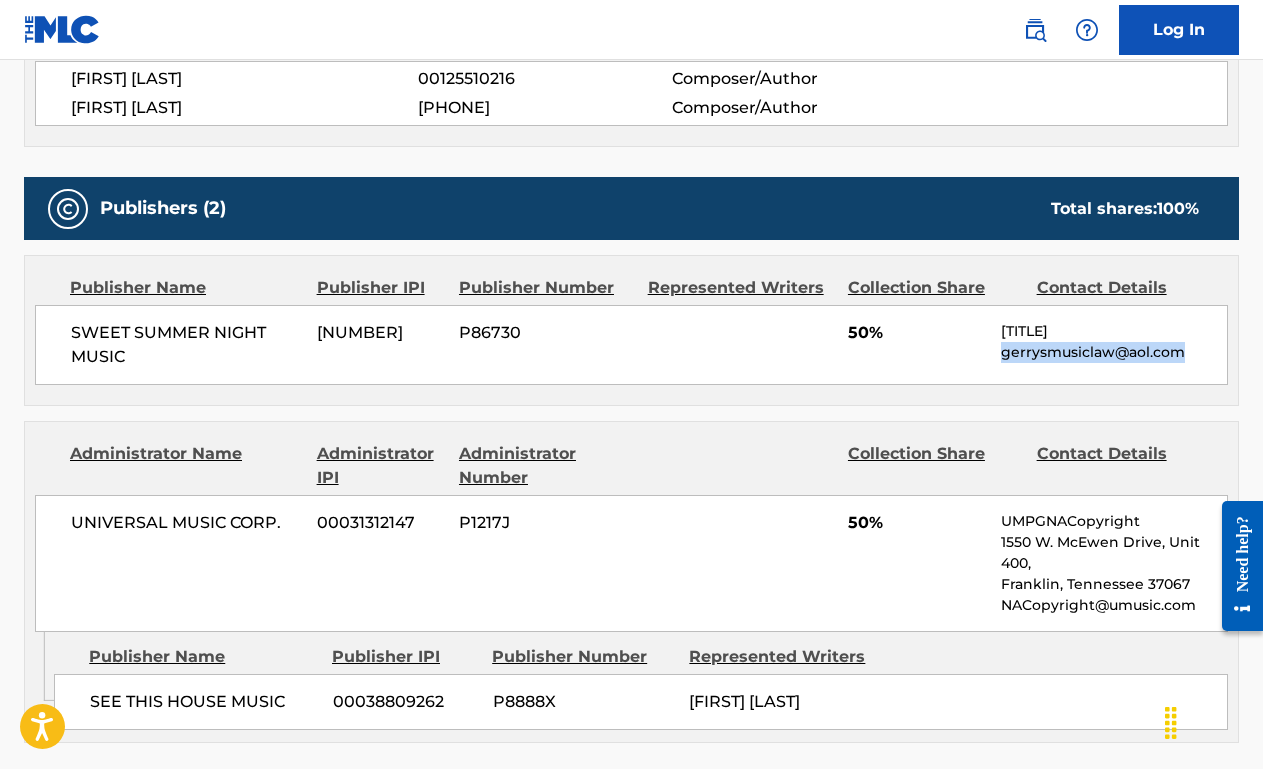 scroll, scrollTop: 0, scrollLeft: 0, axis: both 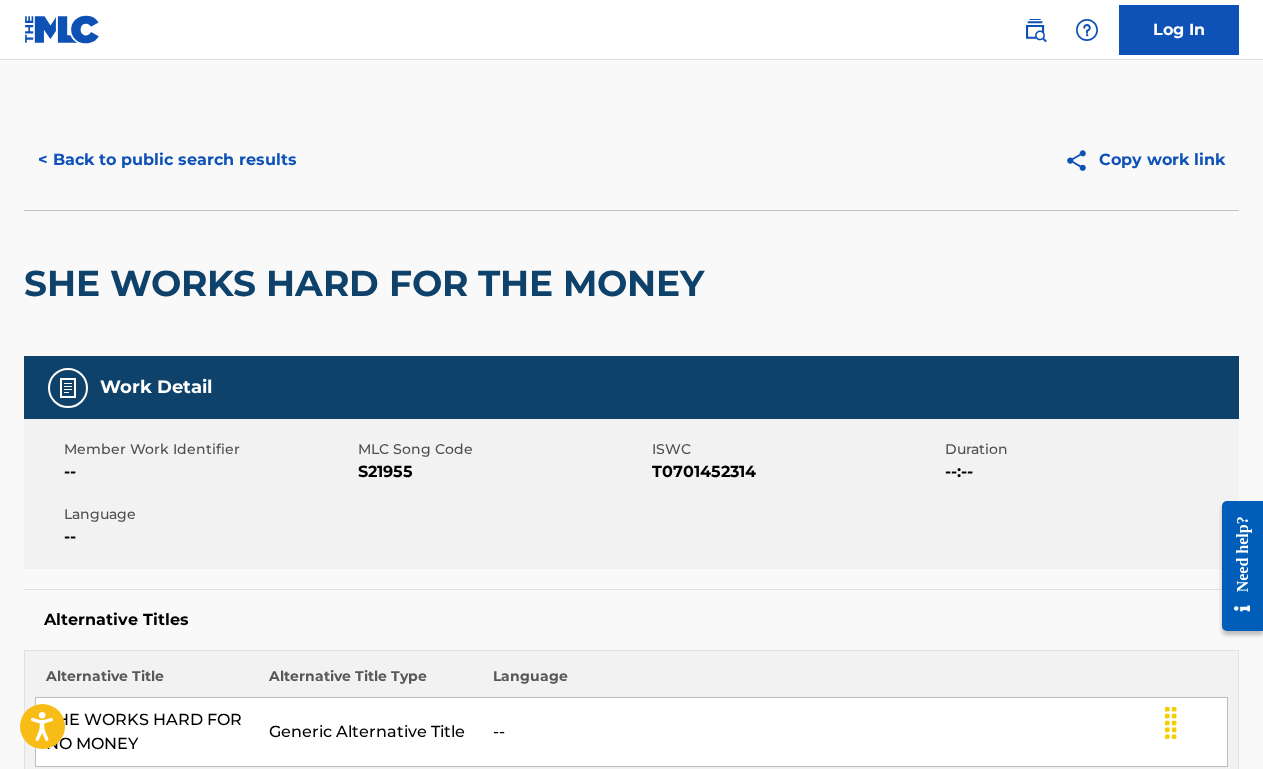 click on "< Back to public search results Copy work link" at bounding box center (631, 160) 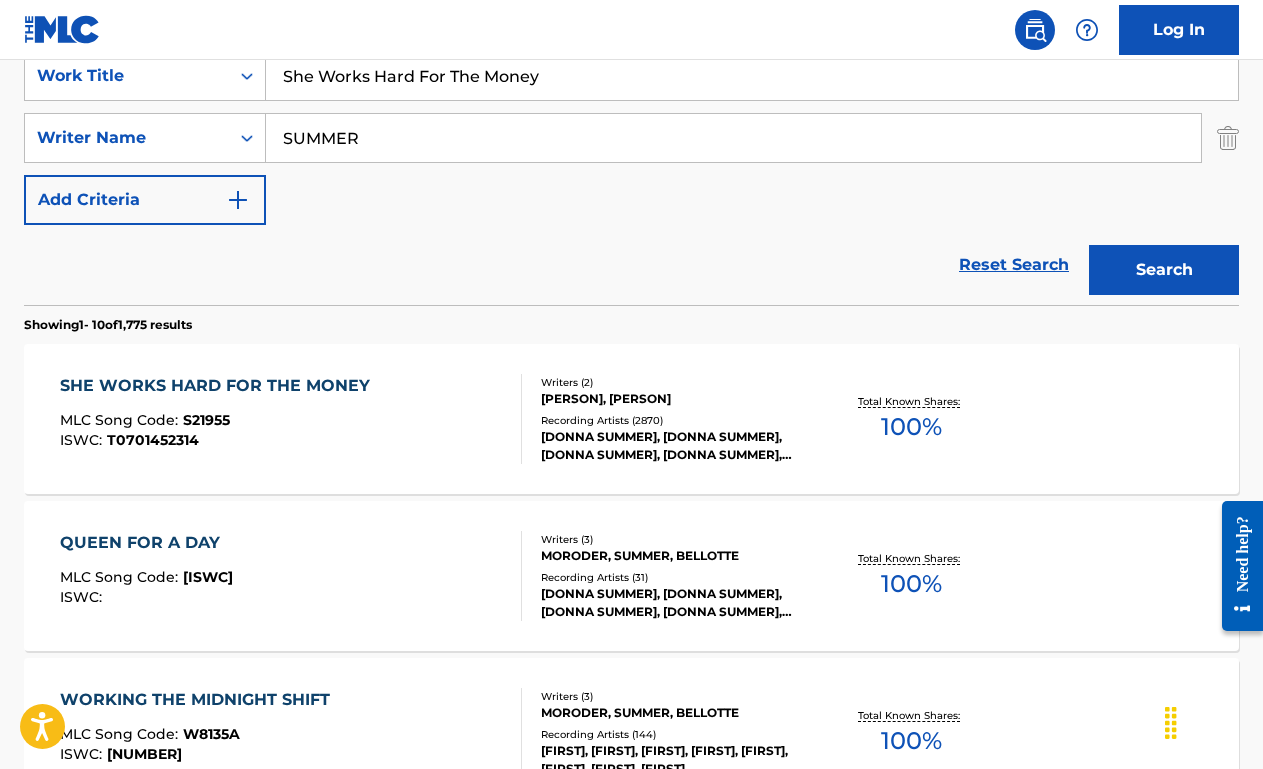 click on "She Works Hard For The Money" at bounding box center (752, 76) 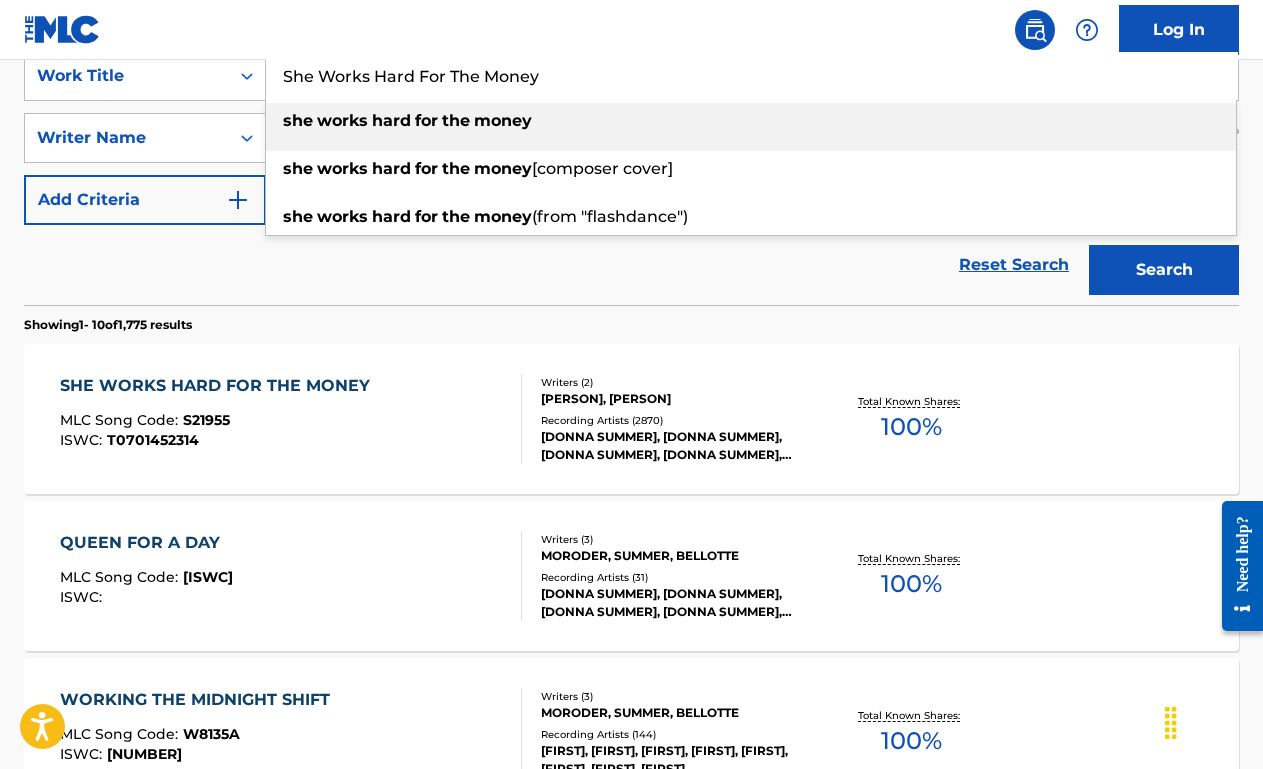 paste on "Do You Wanna Make Something of It" 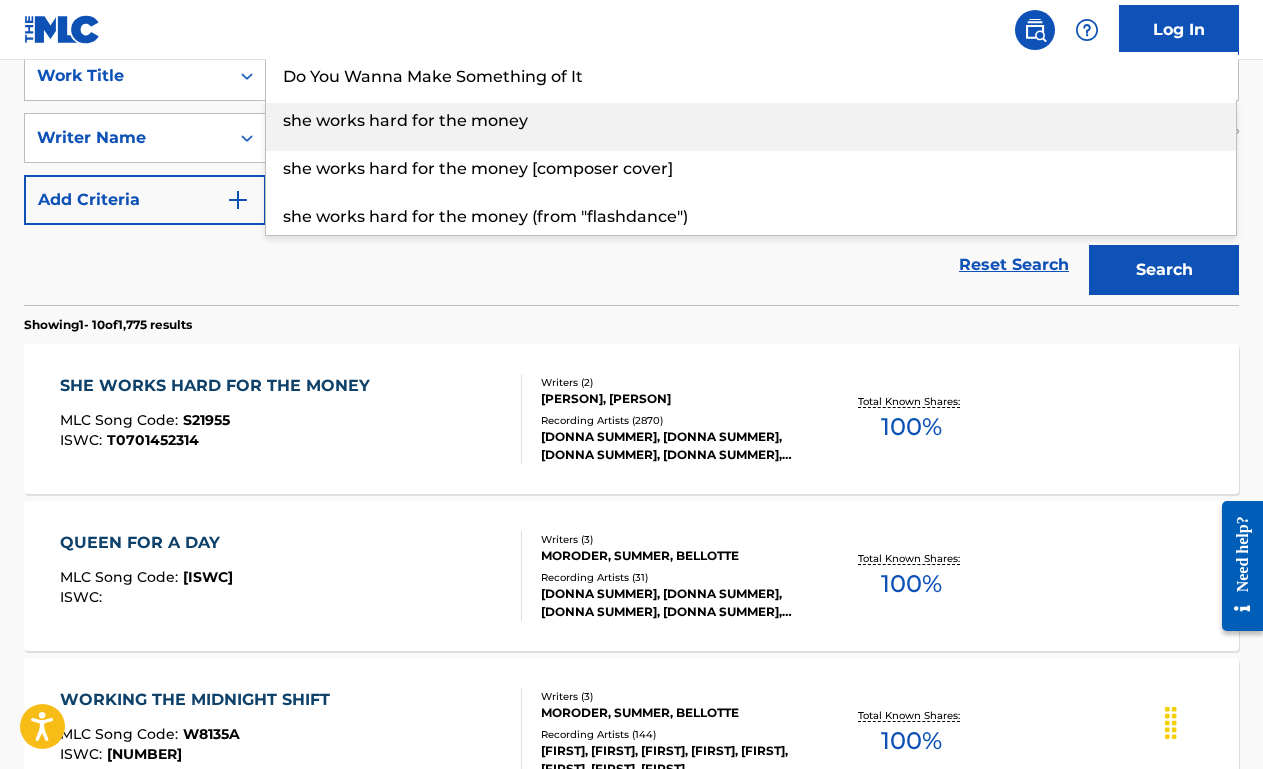 type on "Do You Wanna Make Something of It" 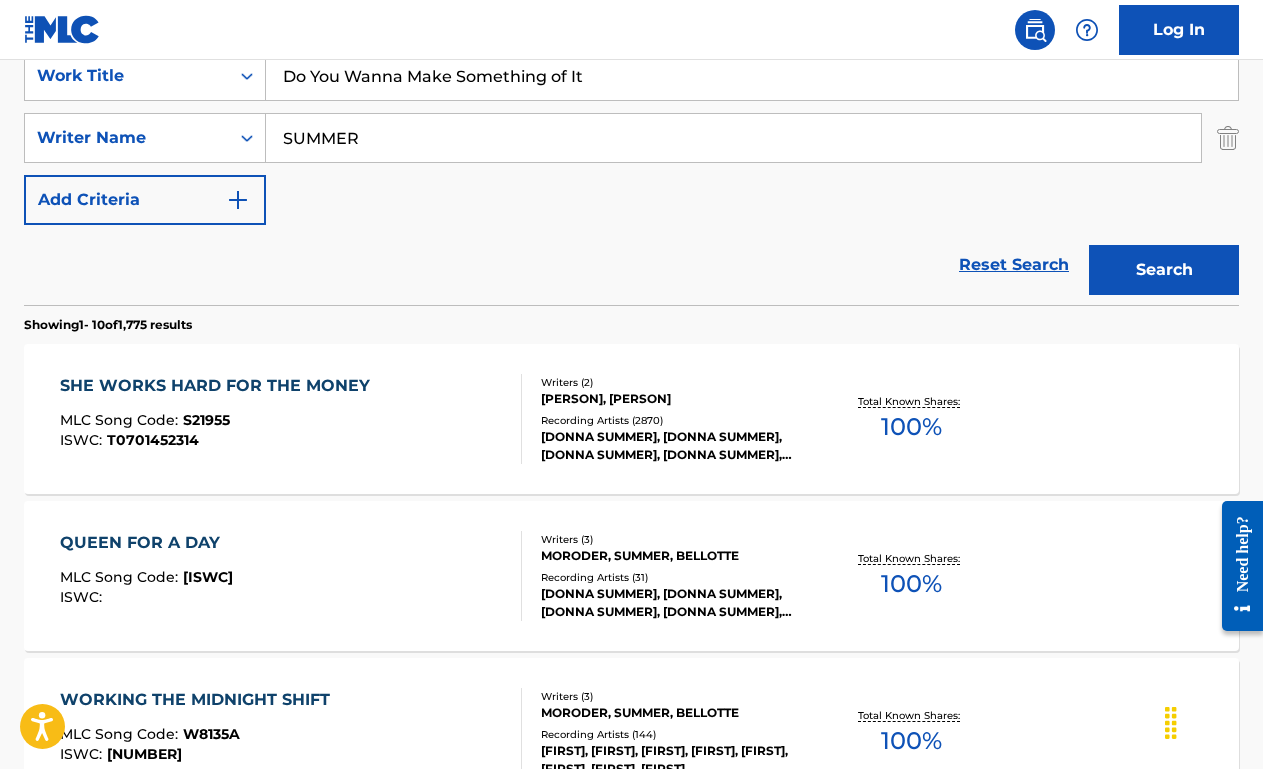 type on "f" 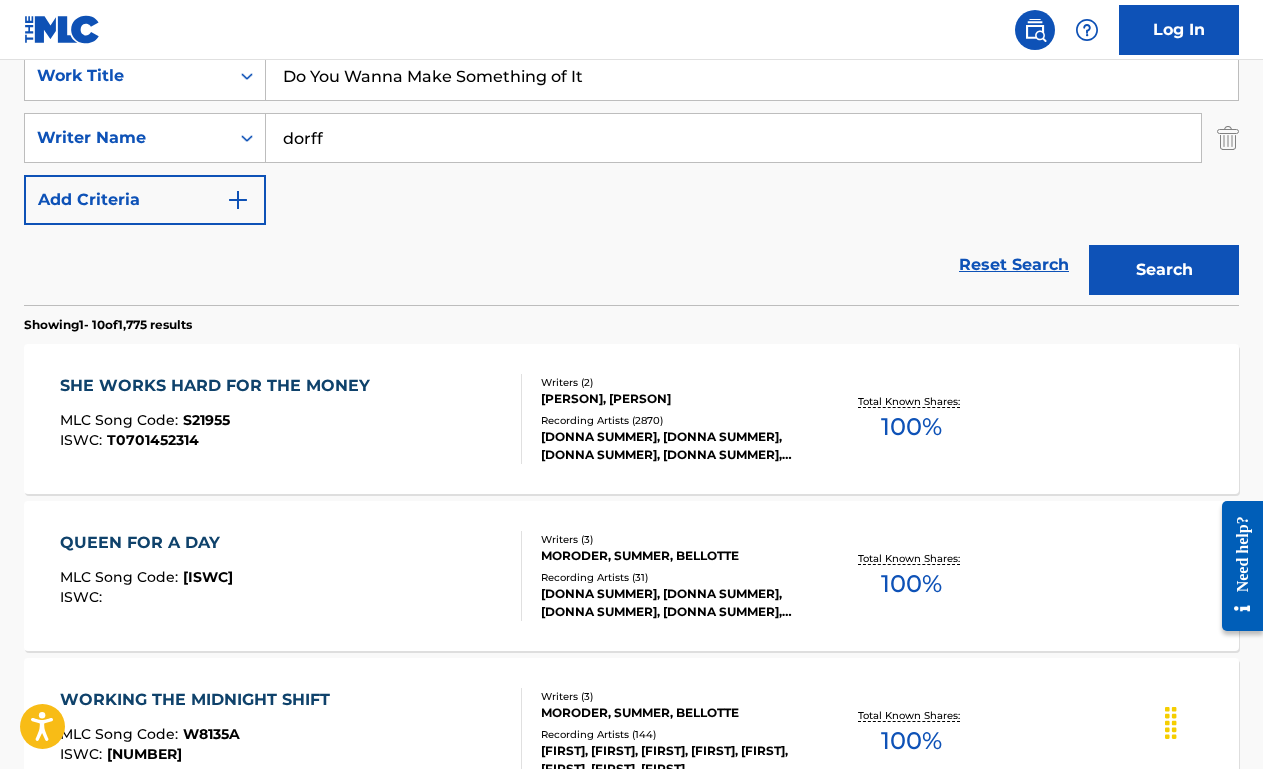 type on "dorff" 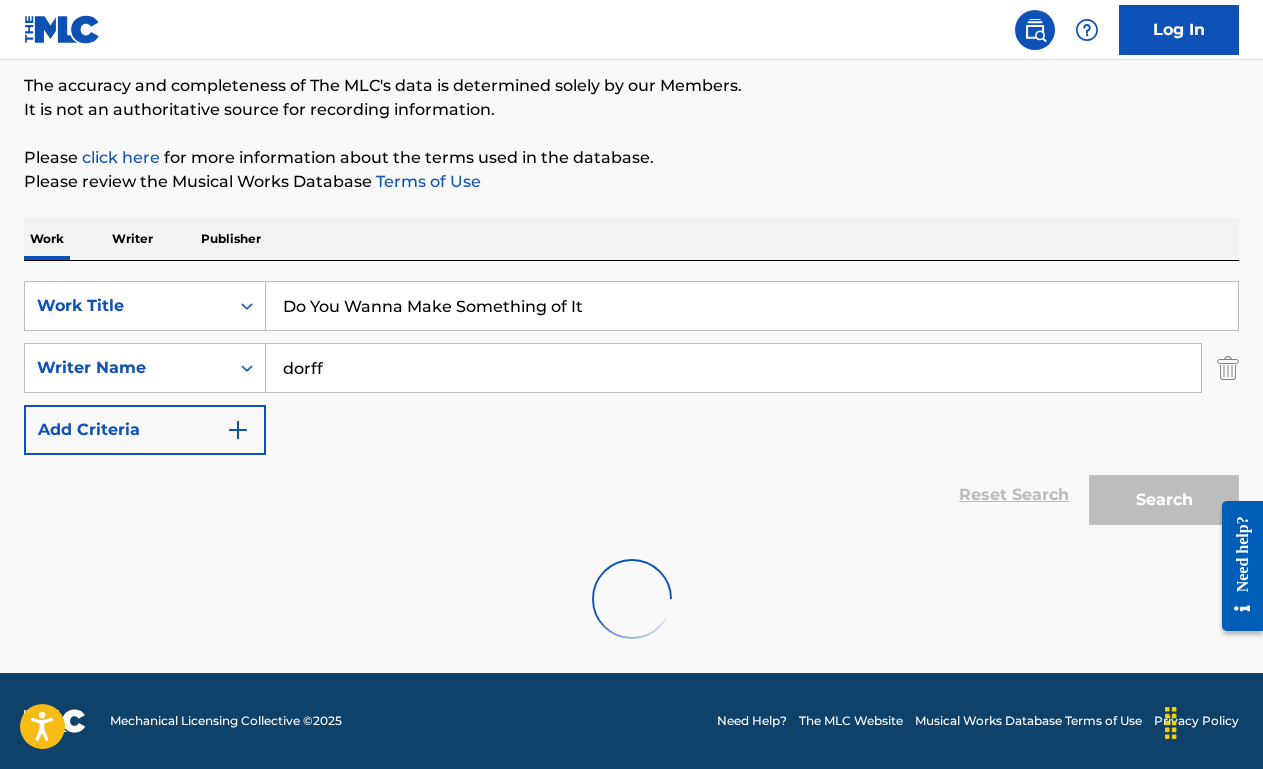 scroll, scrollTop: 394, scrollLeft: 0, axis: vertical 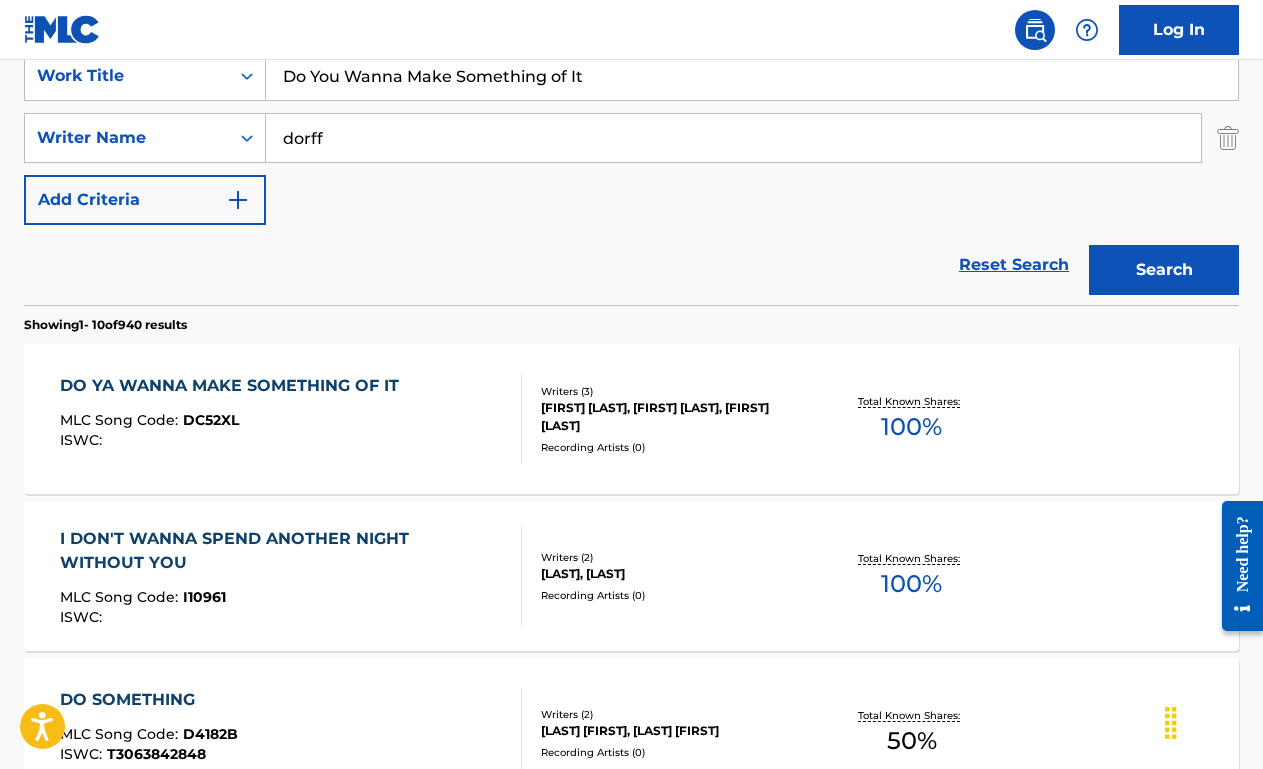 click on "DO YA WANNA MAKE SOMETHING OF IT MLC Song Code : [NUMBER] ISWC :" at bounding box center [291, 419] 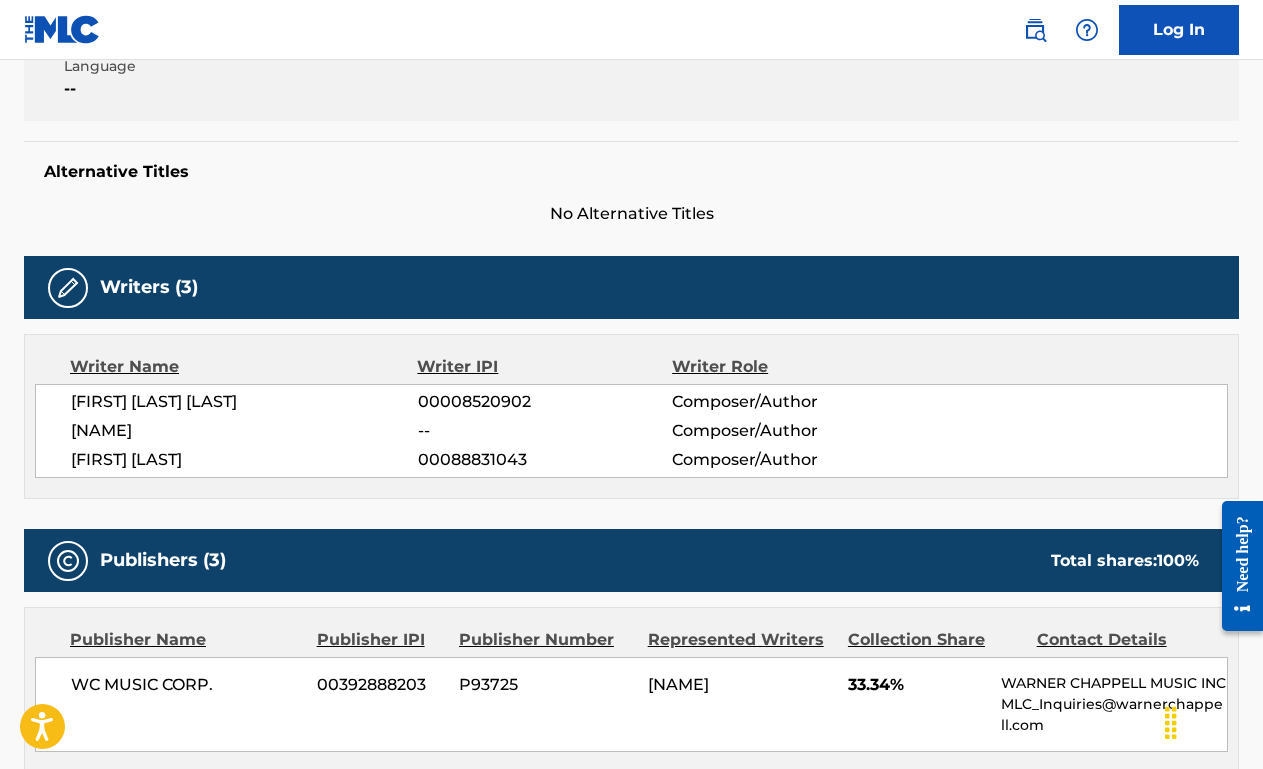 scroll, scrollTop: 0, scrollLeft: 0, axis: both 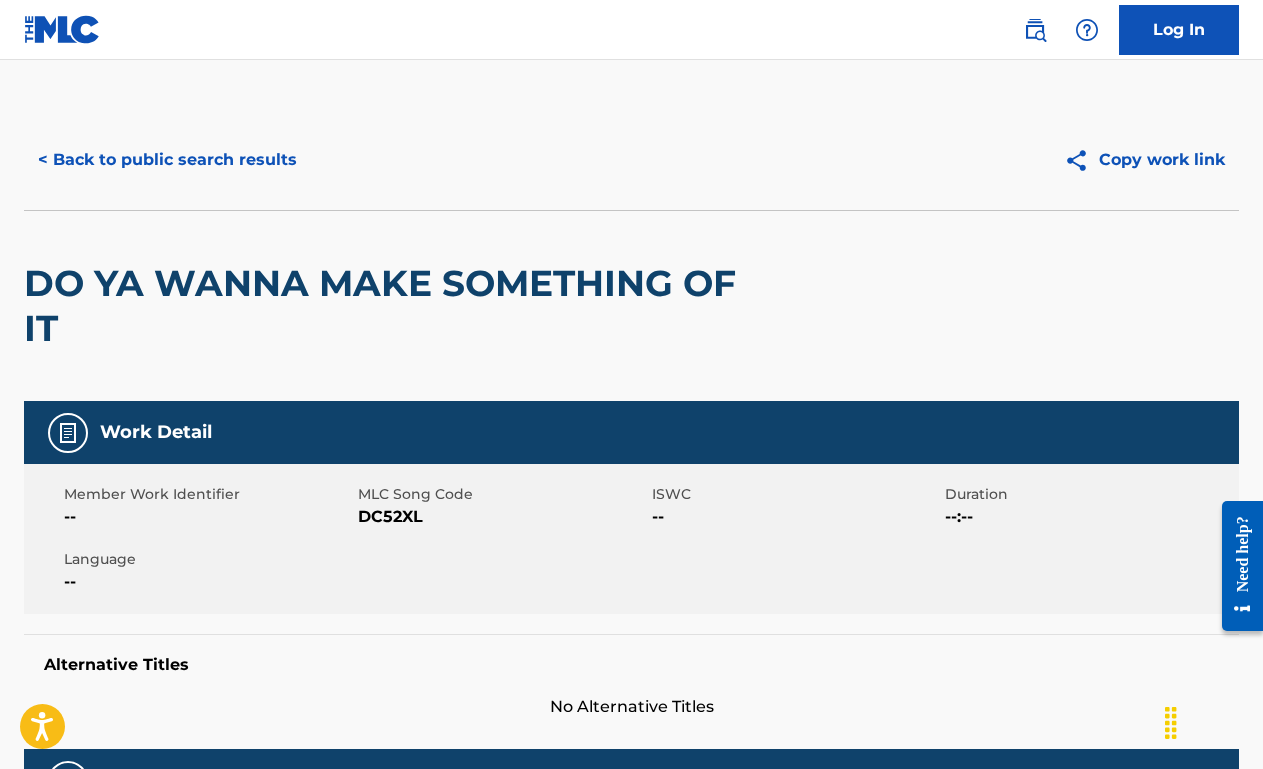 click on "< Back to public search results" at bounding box center (167, 160) 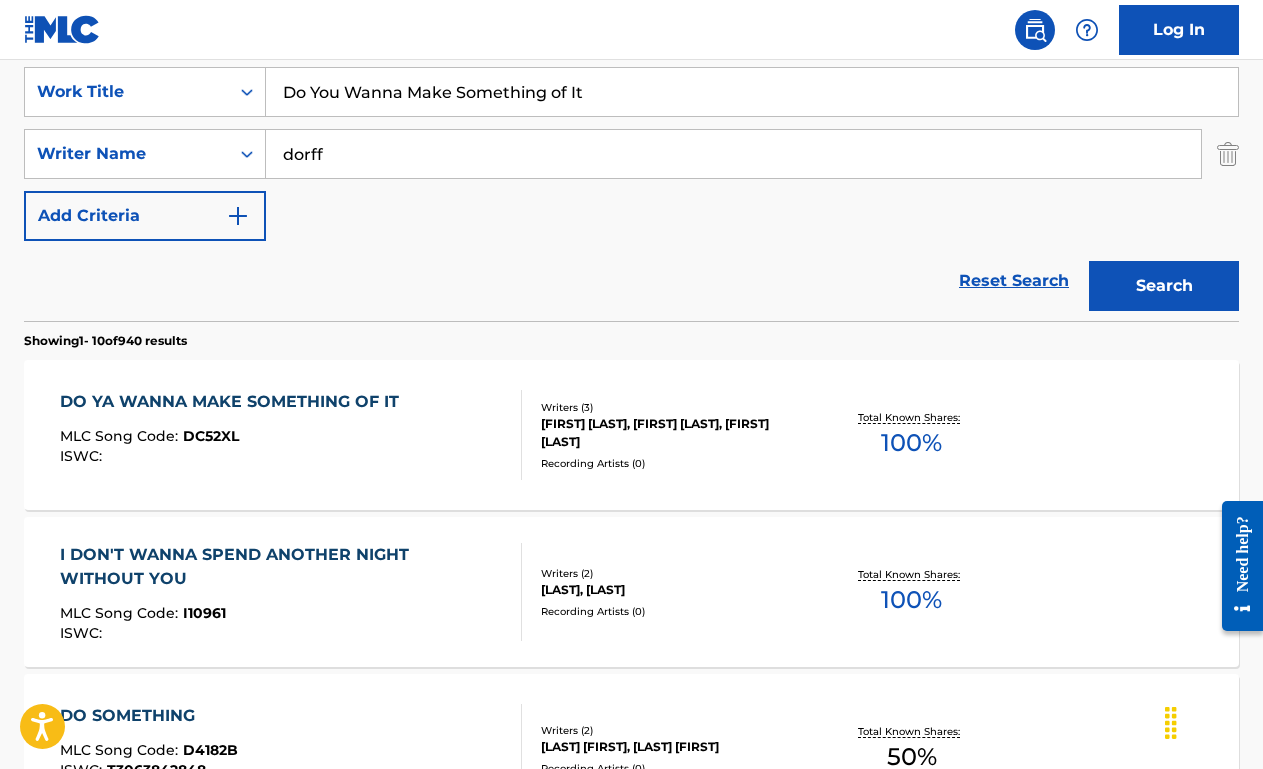 scroll, scrollTop: 377, scrollLeft: 0, axis: vertical 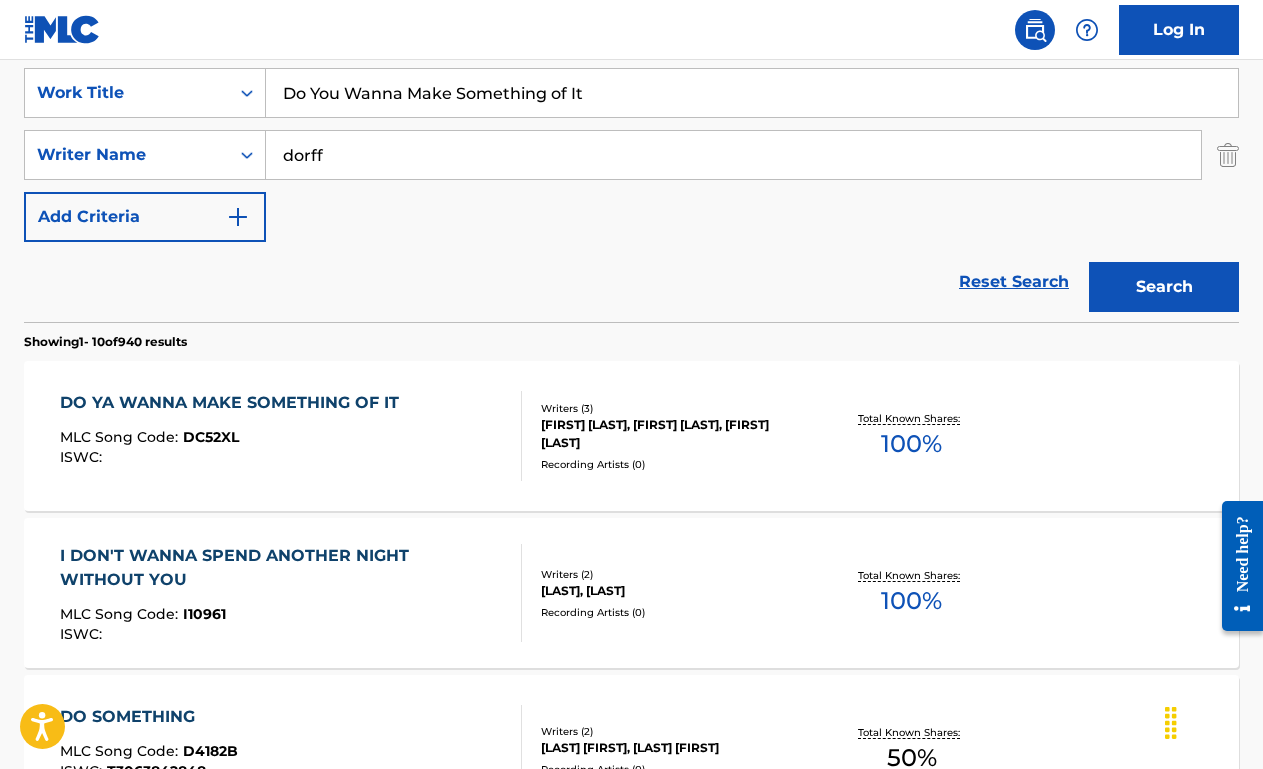 click on "Do You Wanna Make Something of It" at bounding box center (752, 93) 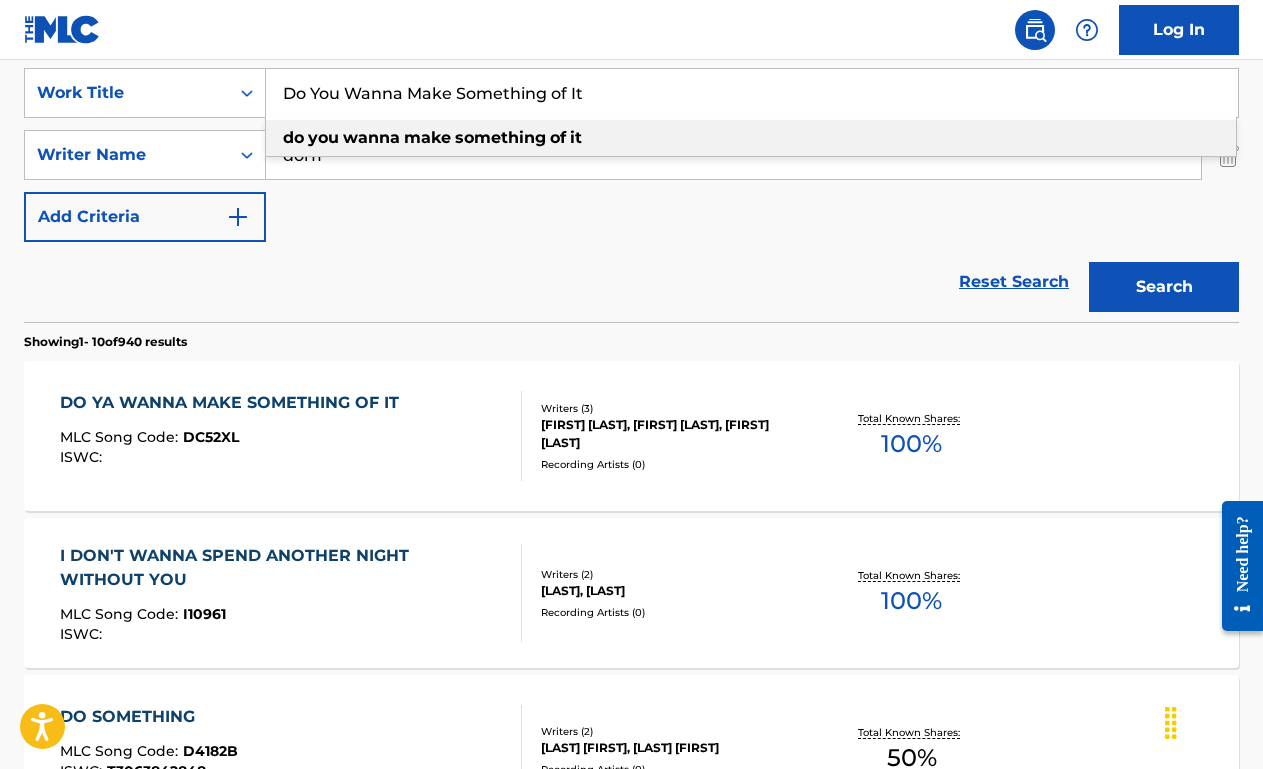 paste on "[Black Mercedes]" 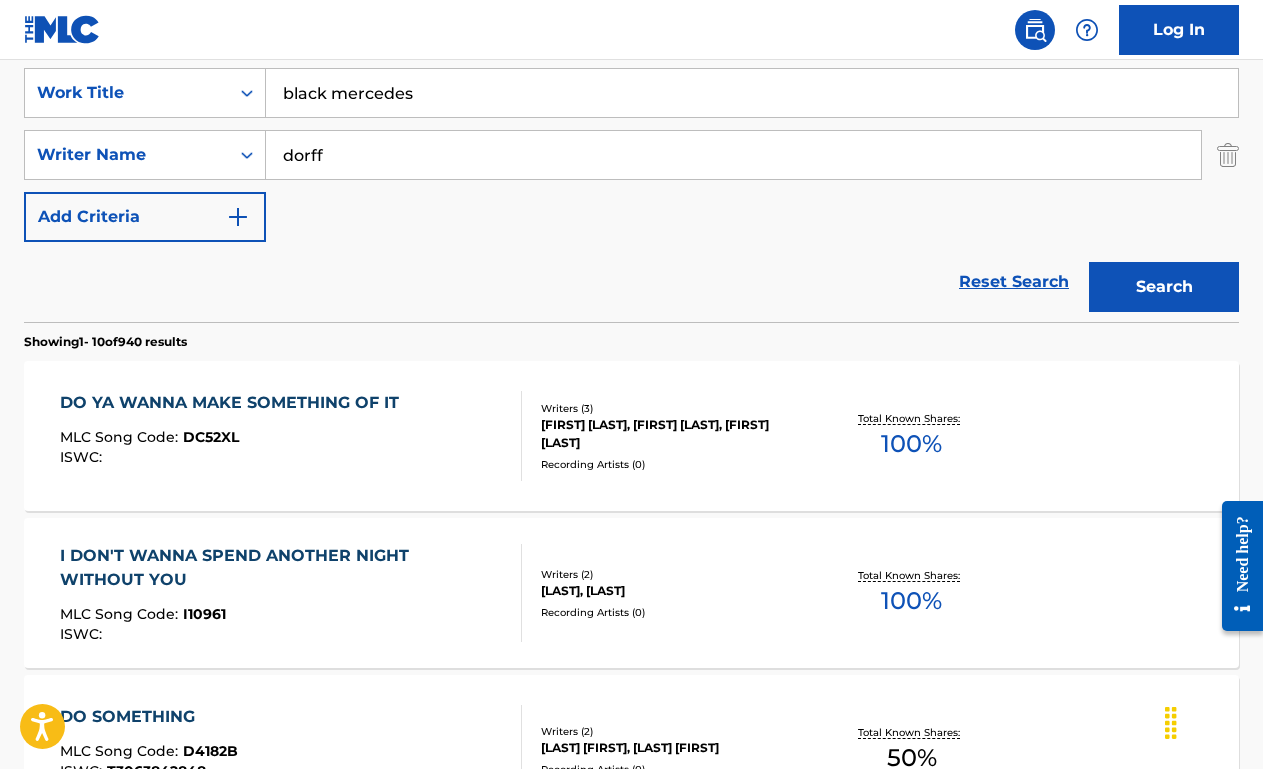 type on "black mercedes" 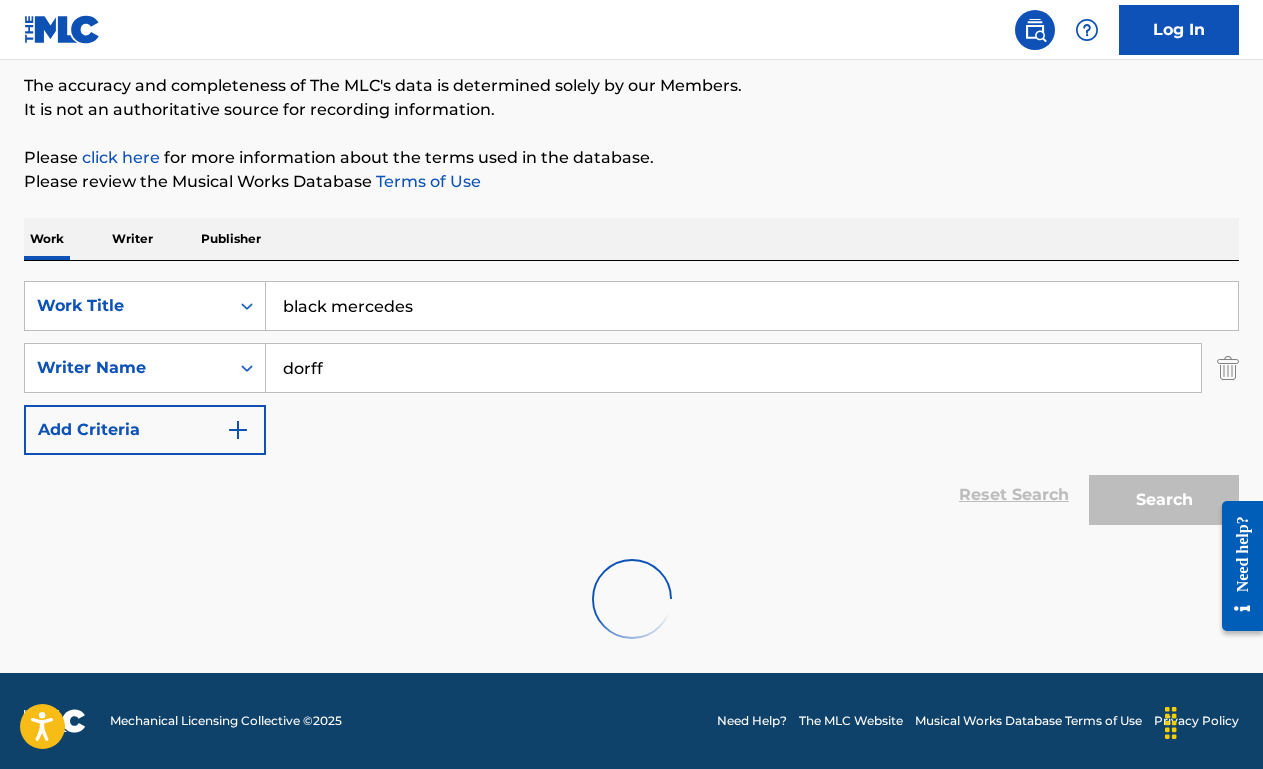 scroll, scrollTop: 377, scrollLeft: 0, axis: vertical 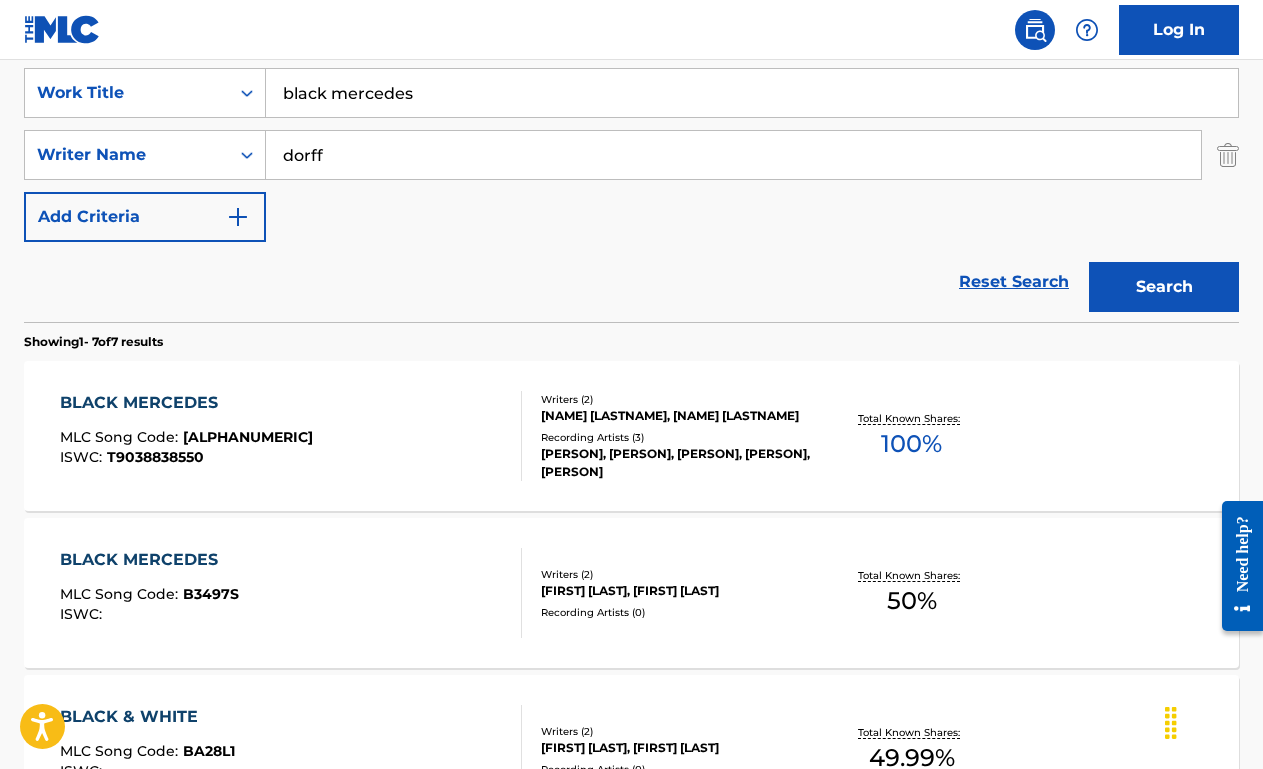 click on "[TITLE] [TITLE] : [ISWC] : [ISWC]" at bounding box center (291, 436) 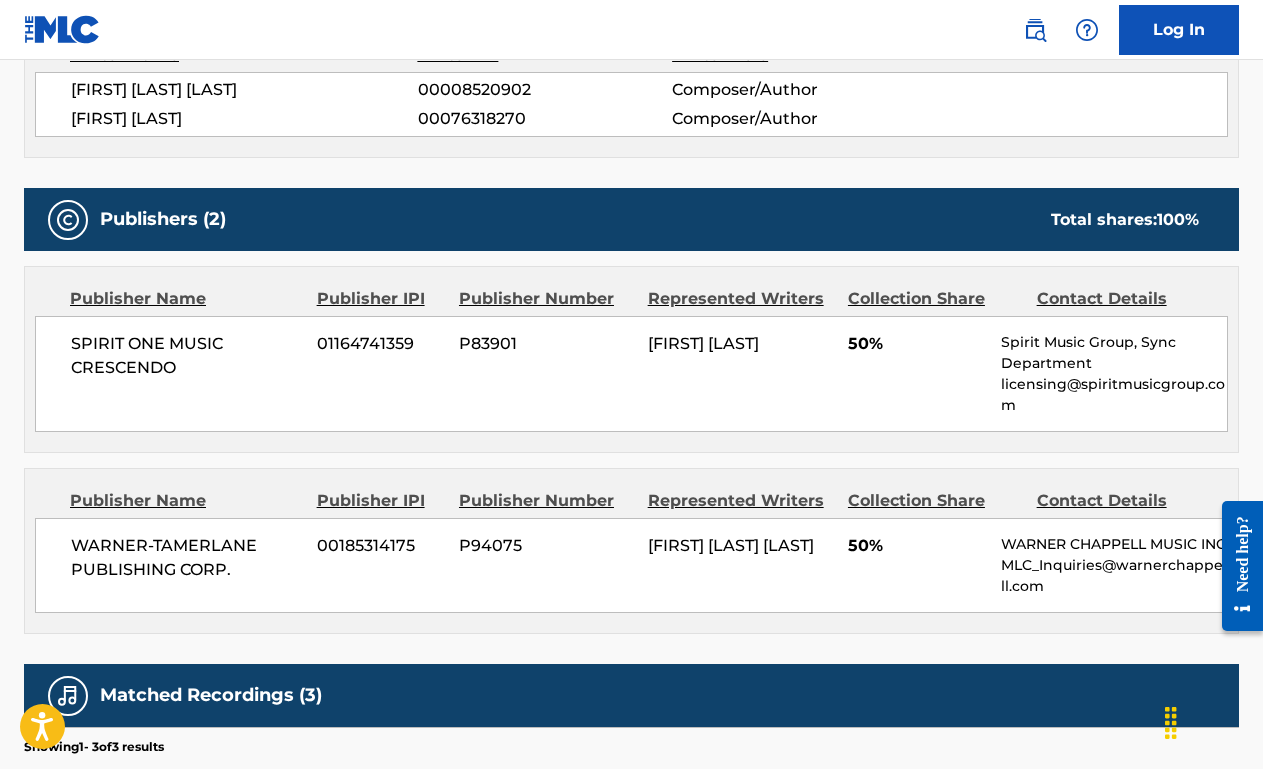 scroll, scrollTop: 0, scrollLeft: 0, axis: both 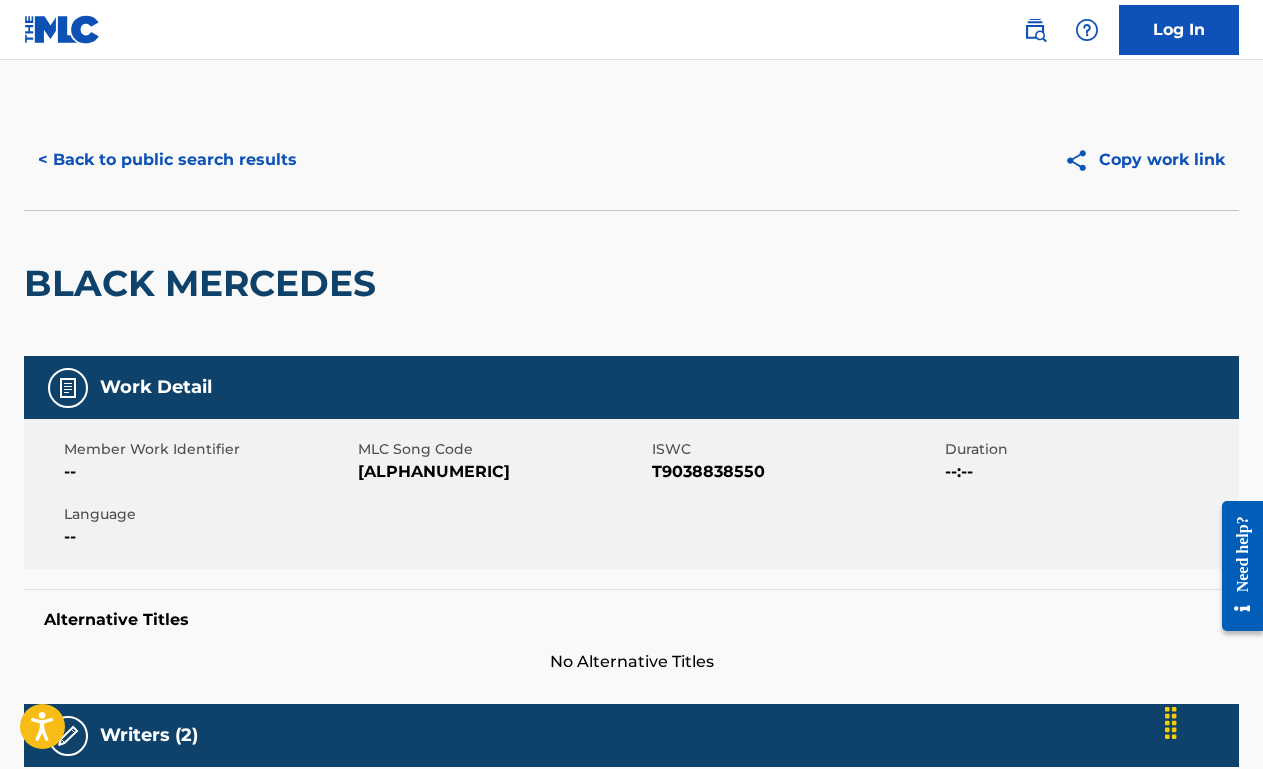 click on "< Back to public search results" at bounding box center (167, 160) 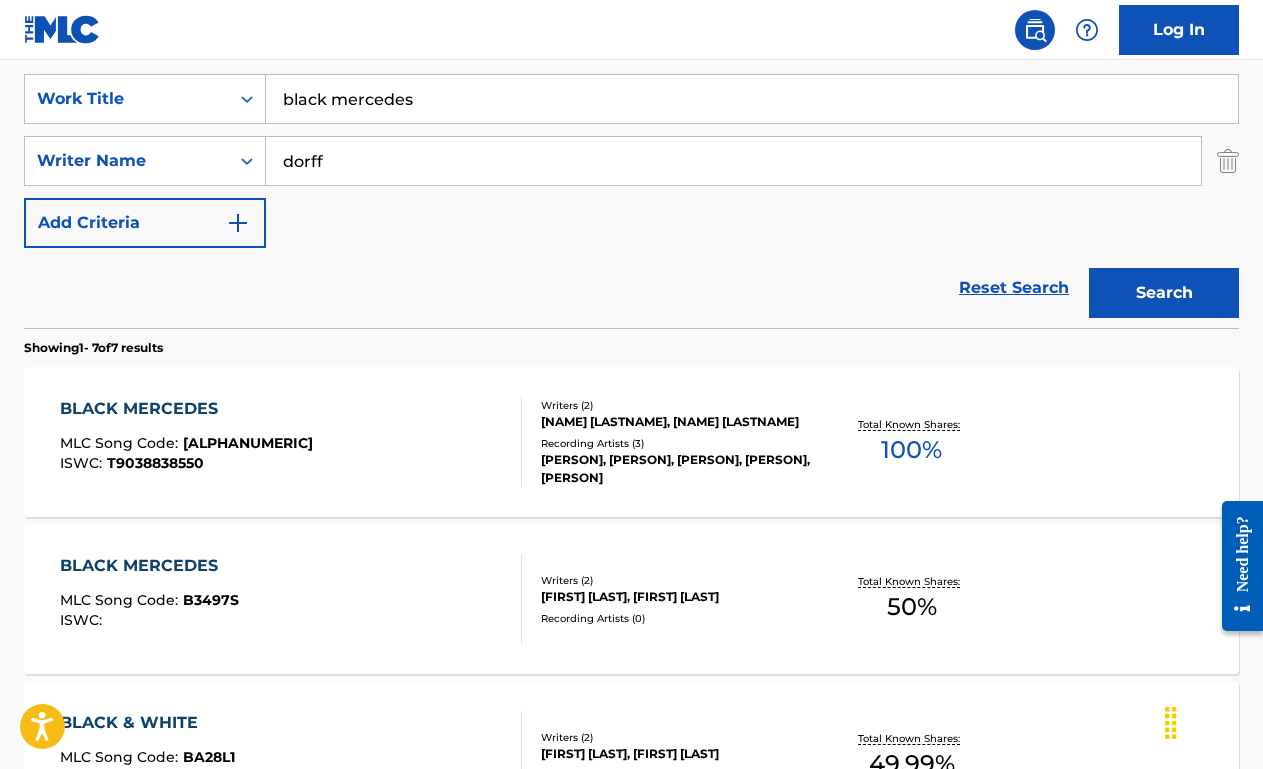 scroll, scrollTop: 364, scrollLeft: 0, axis: vertical 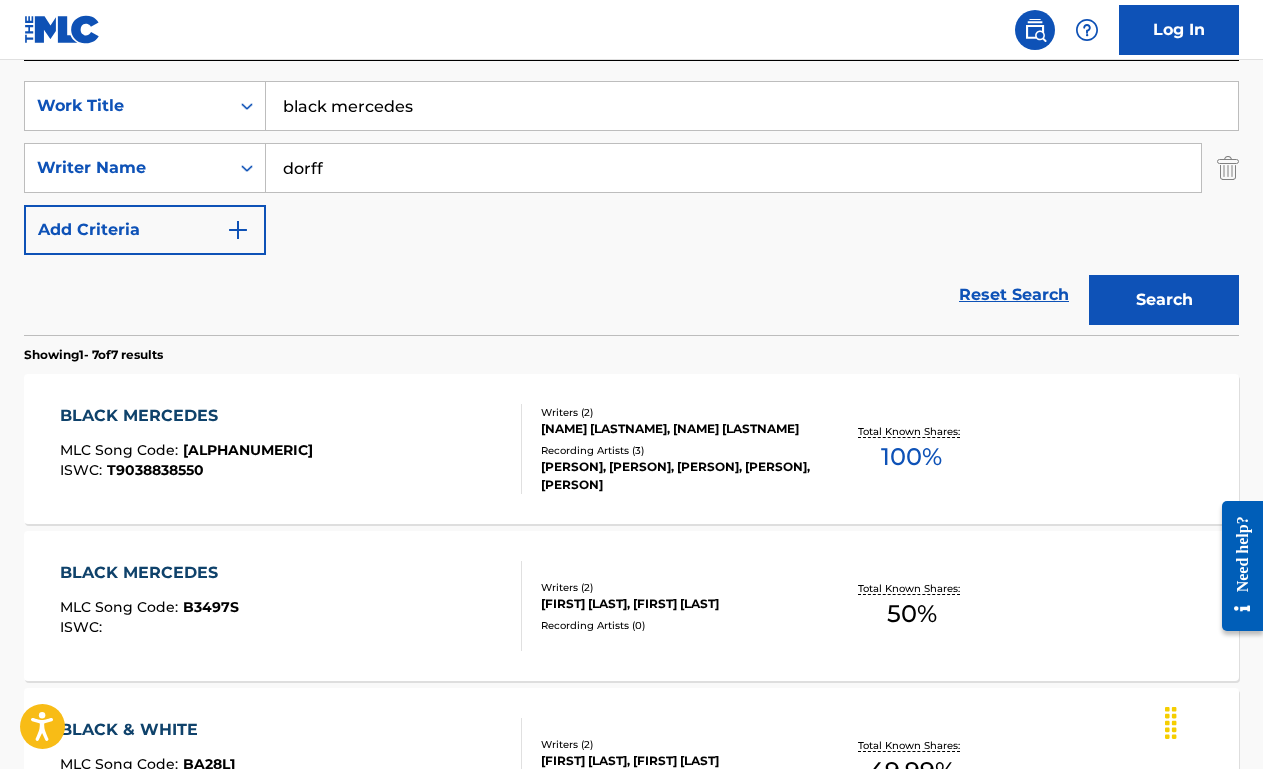 click on "black mercedes" at bounding box center (752, 106) 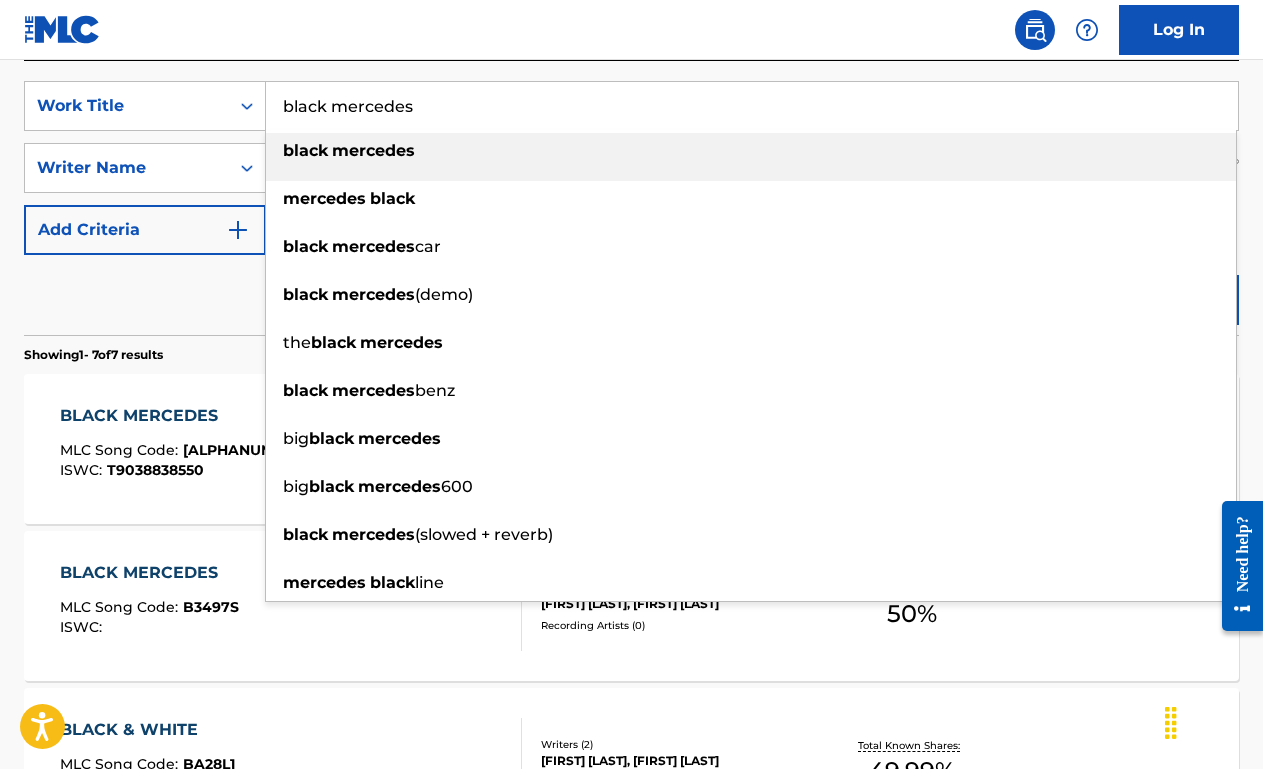 click on "black mercedes" at bounding box center (752, 106) 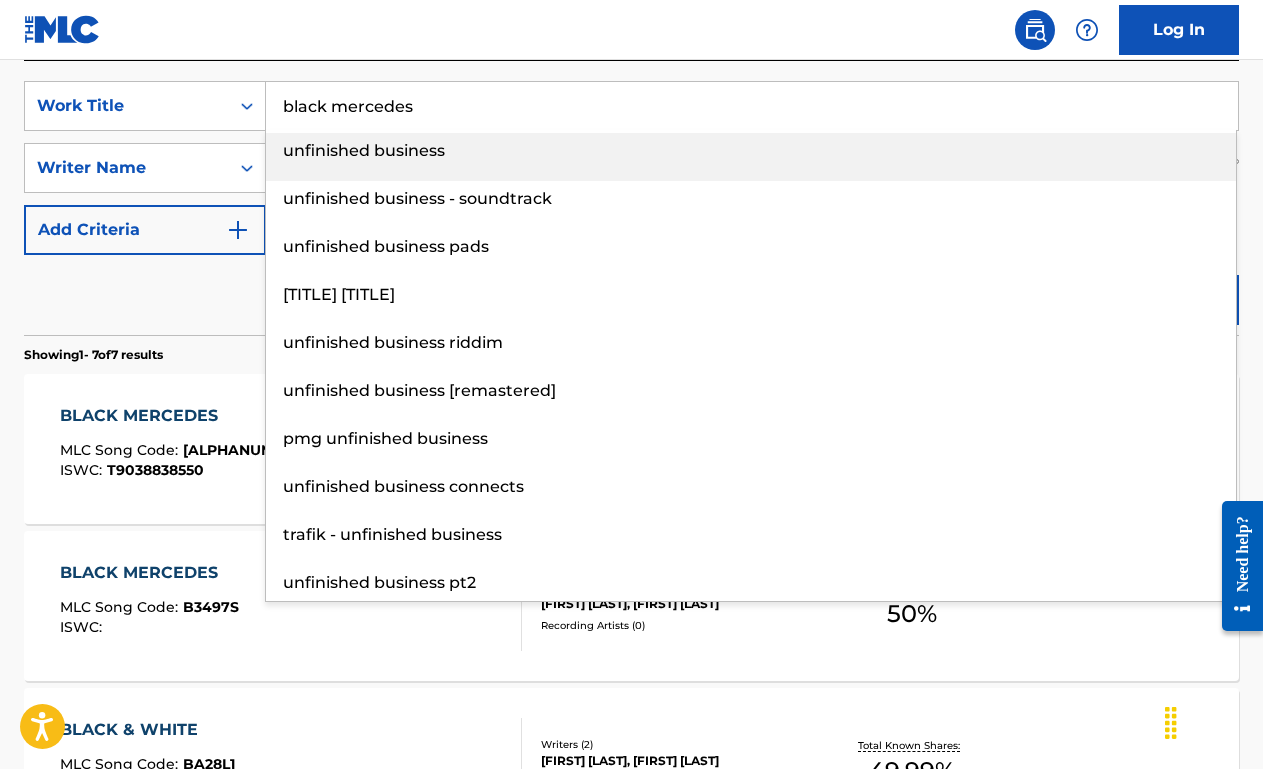 click on "black mercedes" at bounding box center (752, 106) 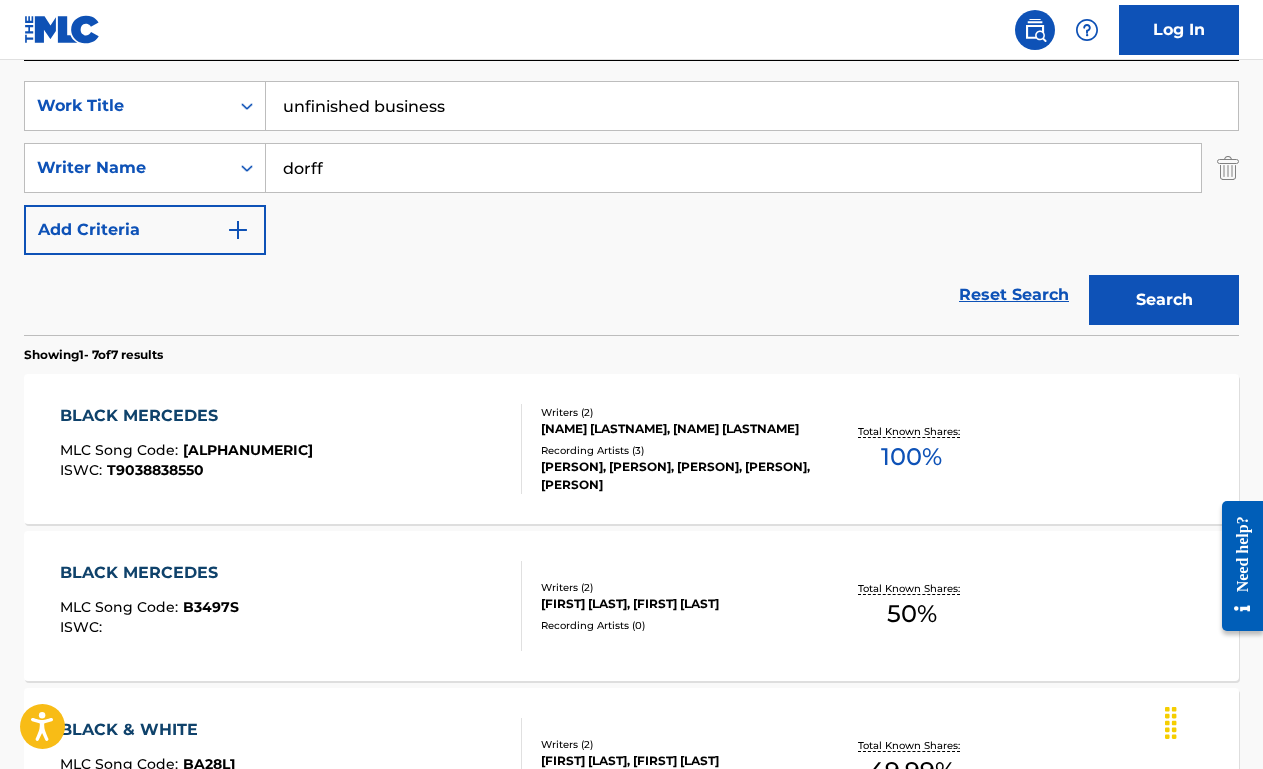 click on "Search" at bounding box center (1164, 300) 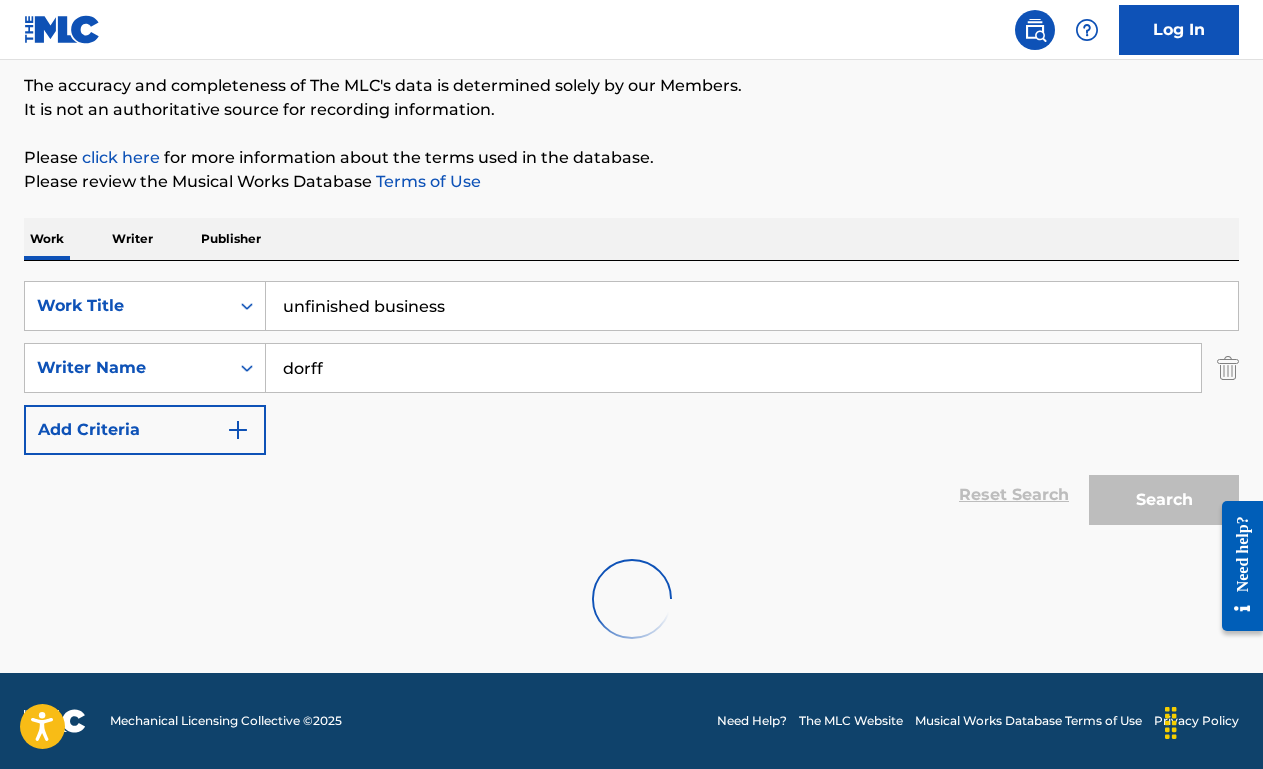 scroll, scrollTop: 319, scrollLeft: 0, axis: vertical 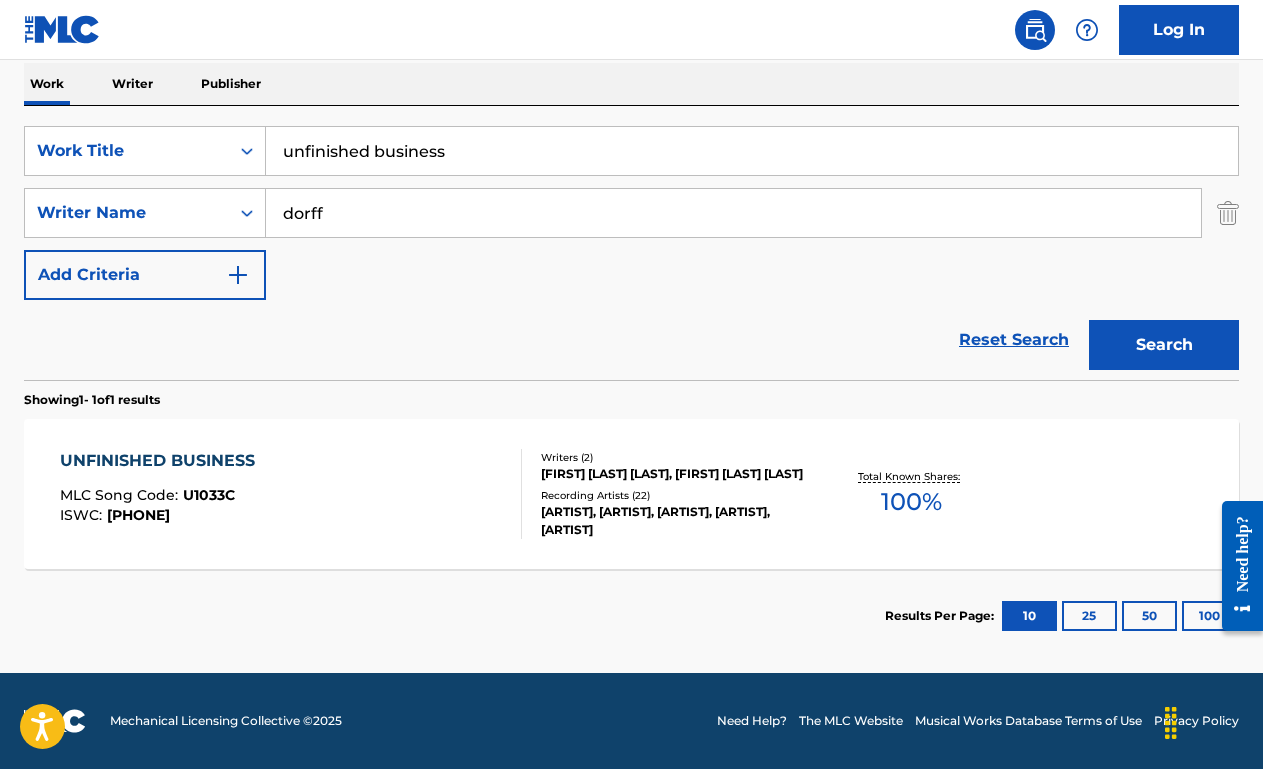 click on "MLC Song Code : U1033C ISWC : T9068326998" at bounding box center (291, 494) 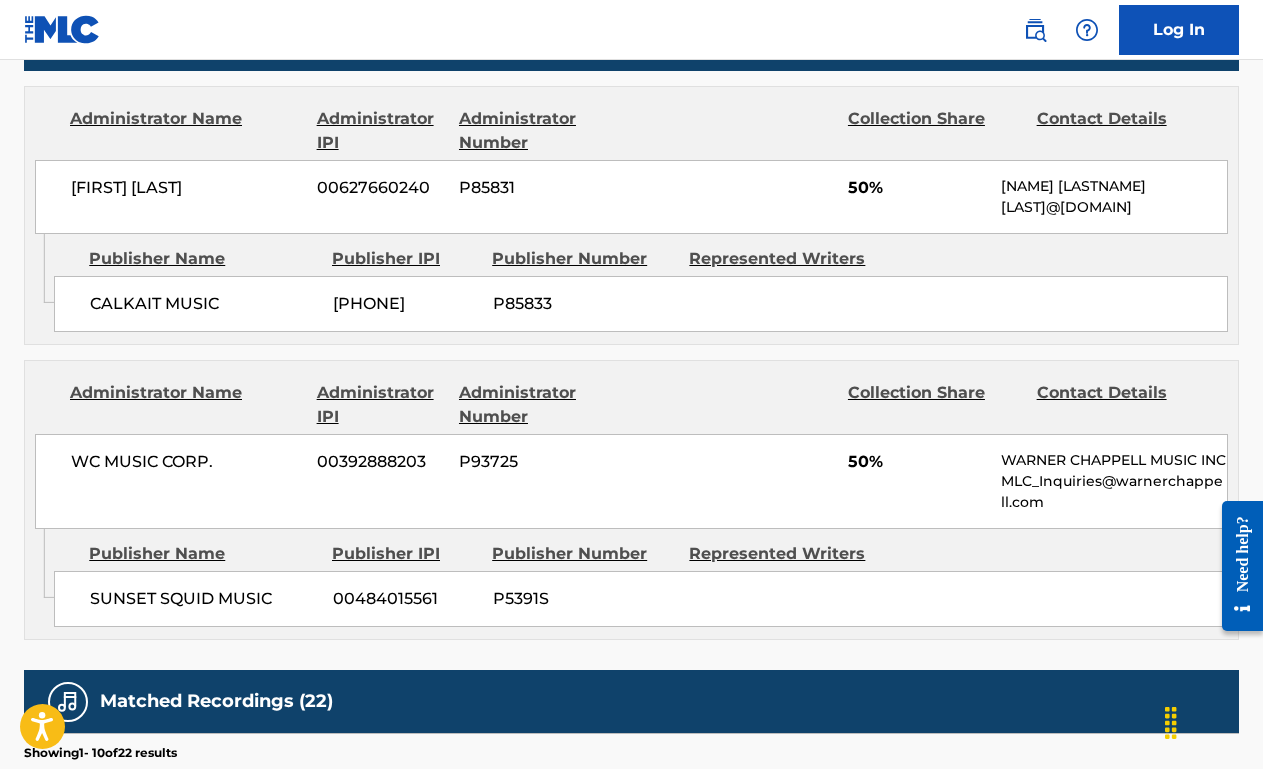 scroll, scrollTop: 0, scrollLeft: 0, axis: both 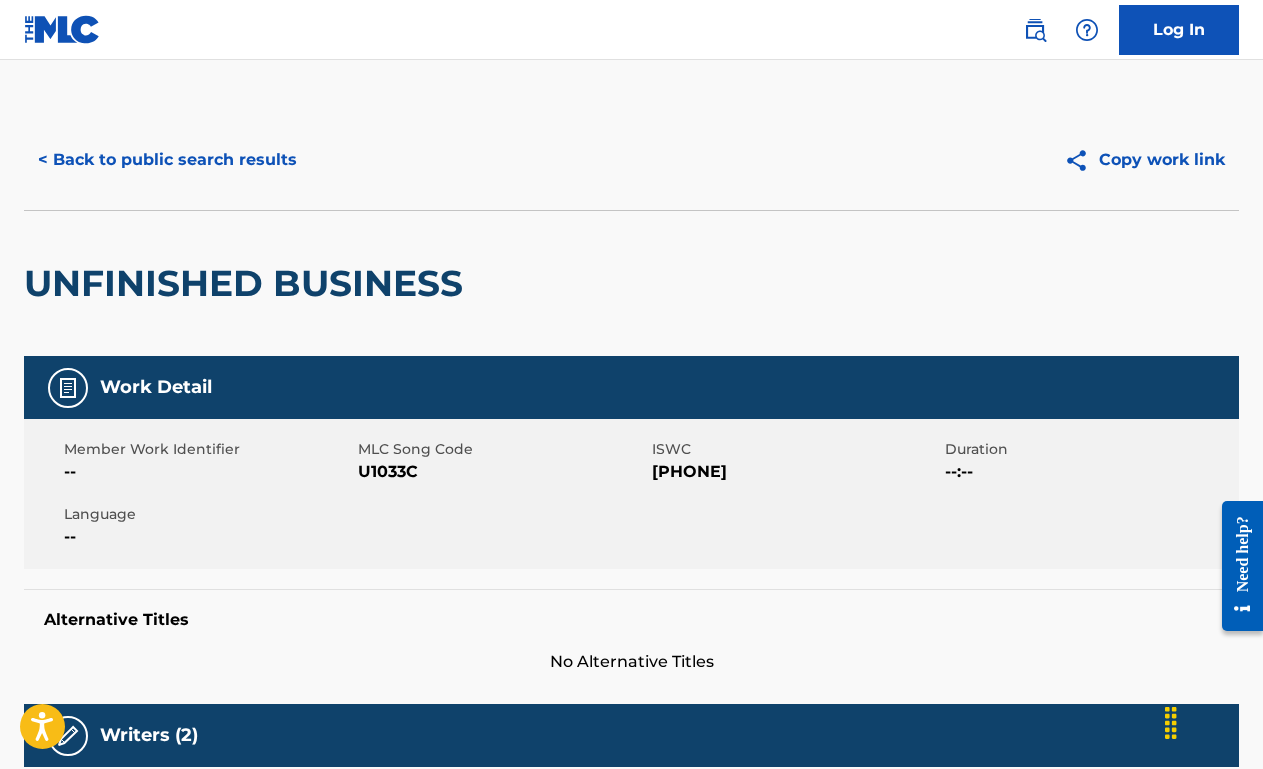 click on "< Back to public search results" at bounding box center [167, 160] 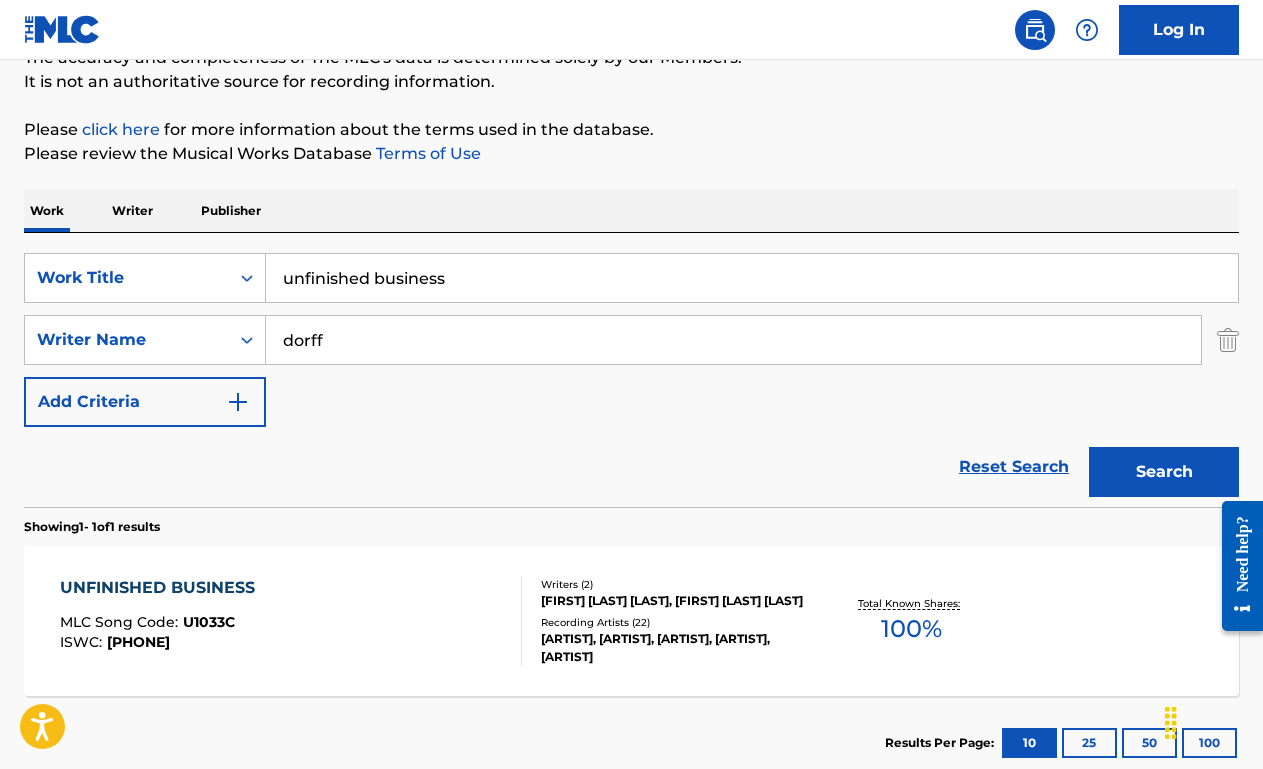 scroll, scrollTop: 191, scrollLeft: 0, axis: vertical 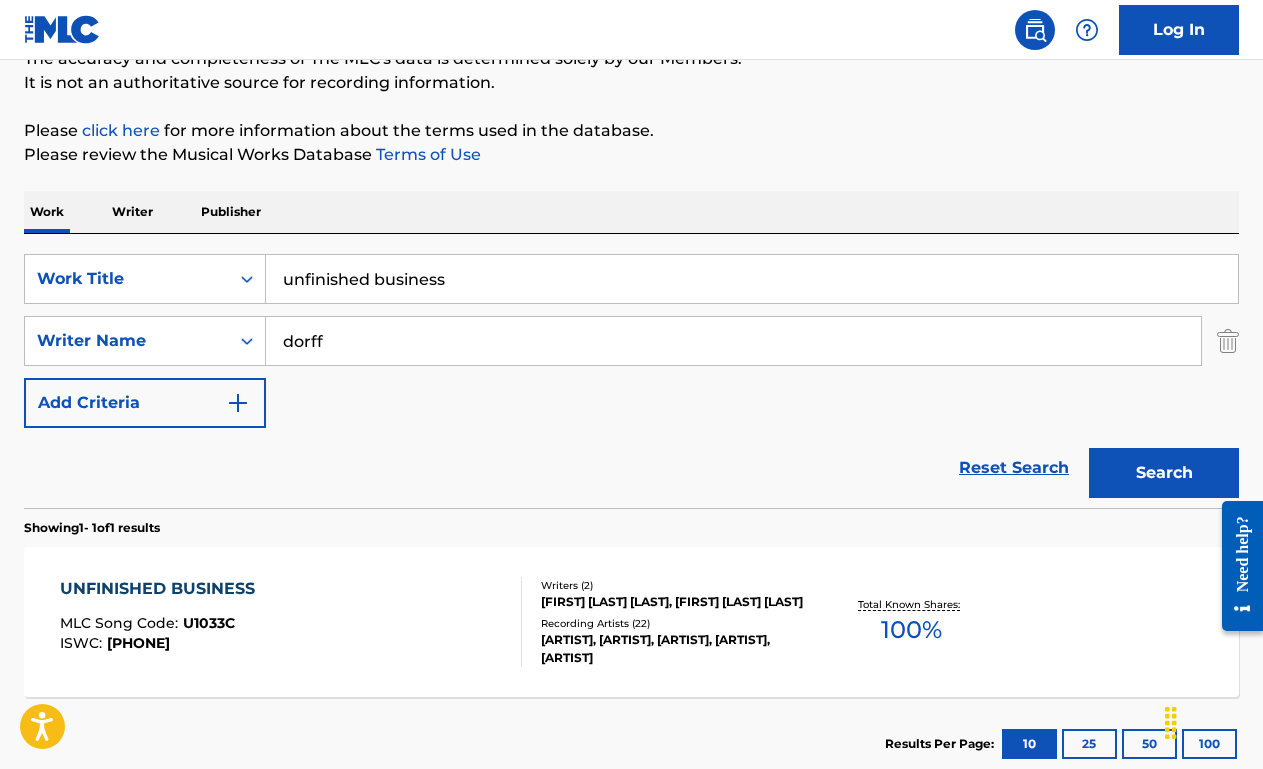 click on "unfinished business" at bounding box center (752, 279) 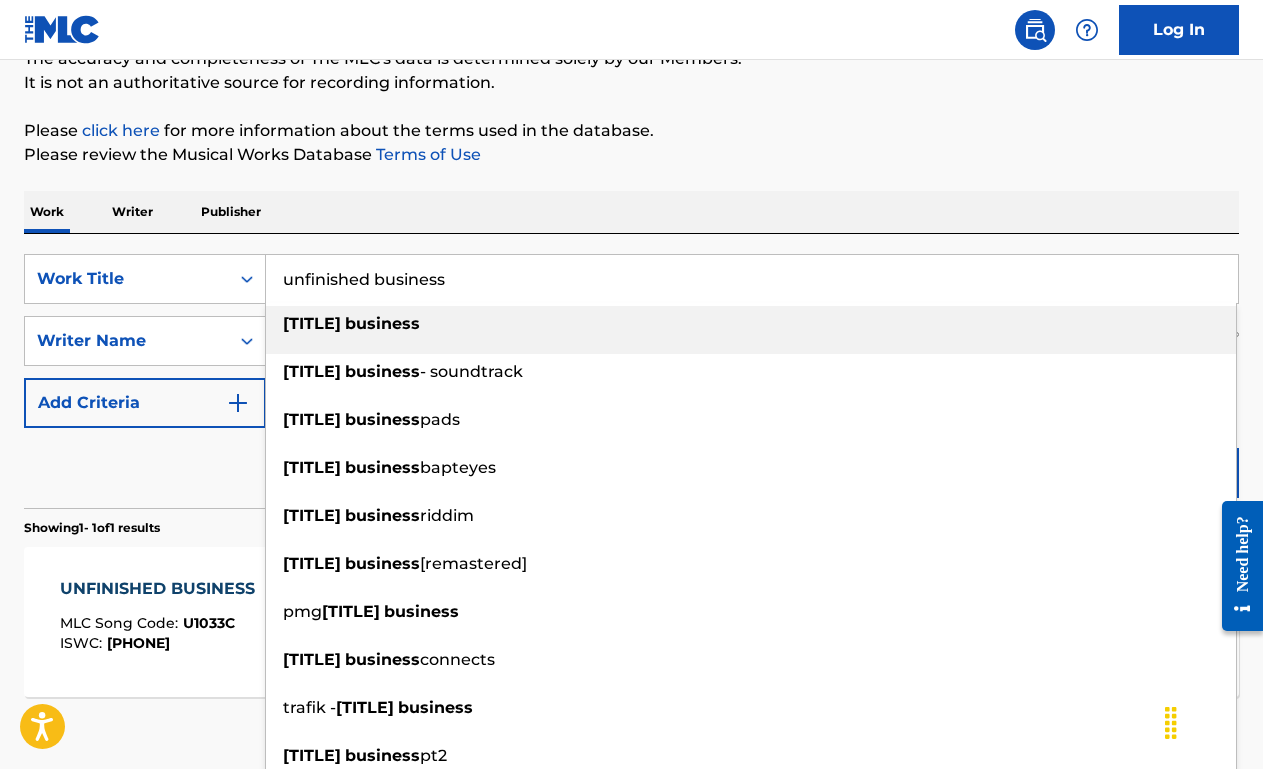 paste on "Dragnet March" 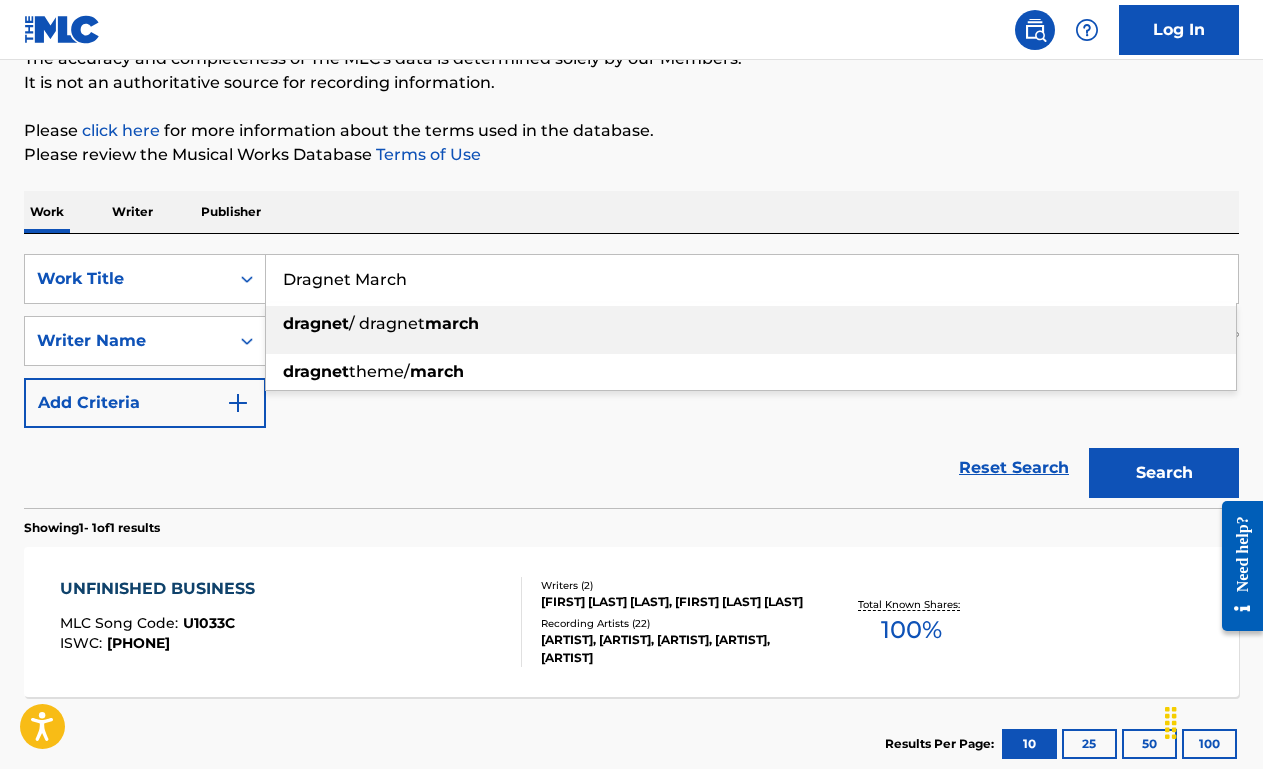 type on "Dragnet March" 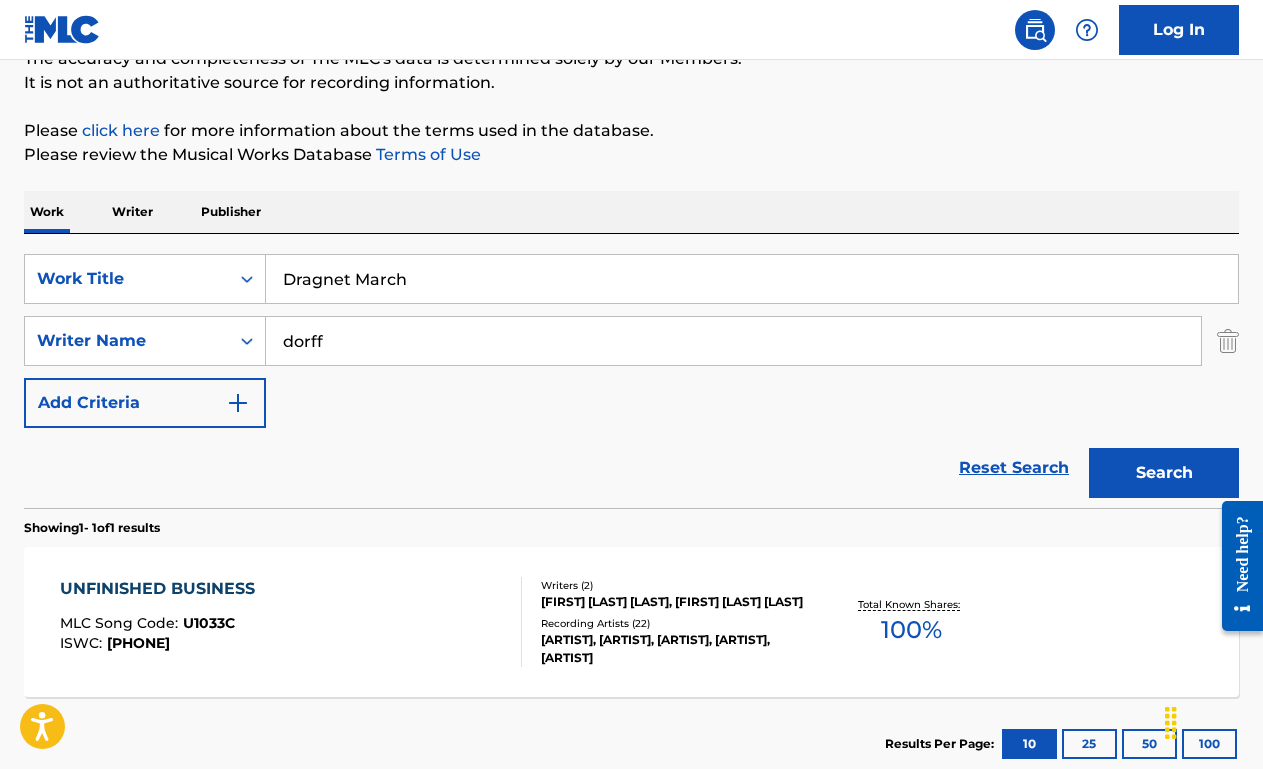 type 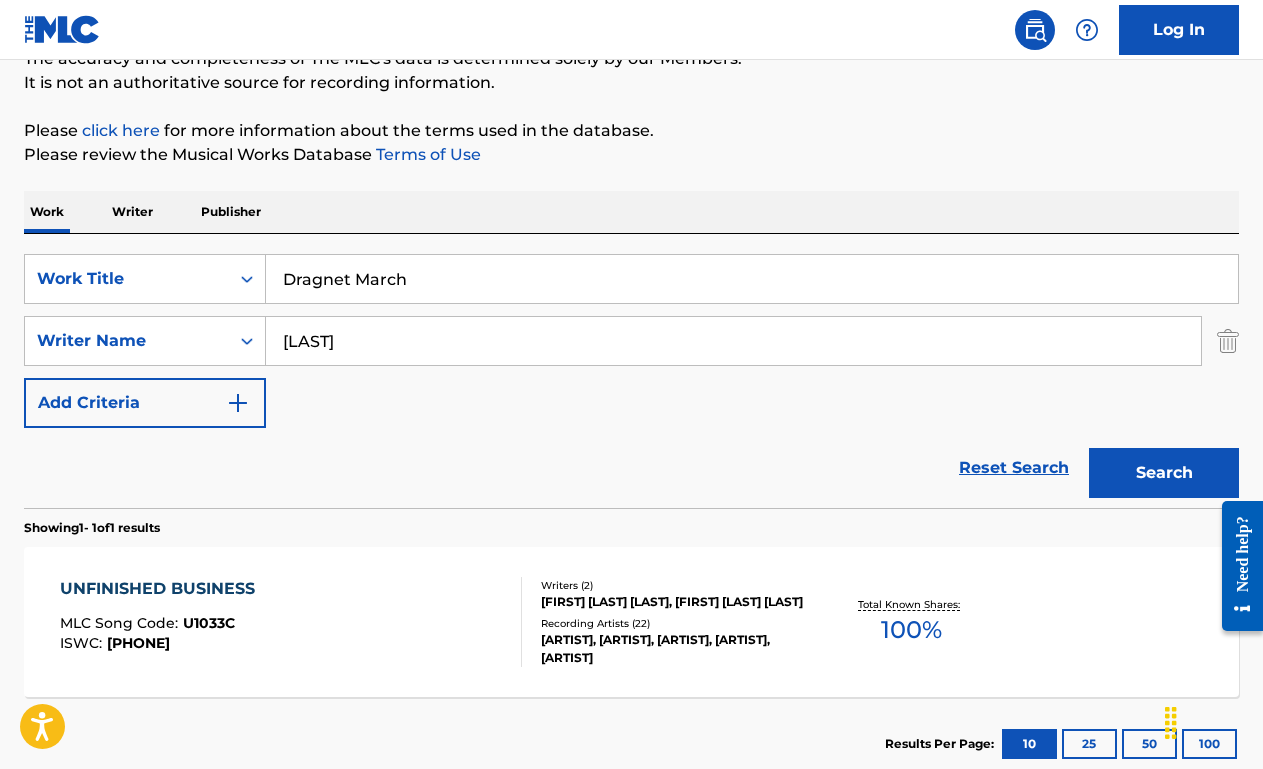 type on "[LAST]" 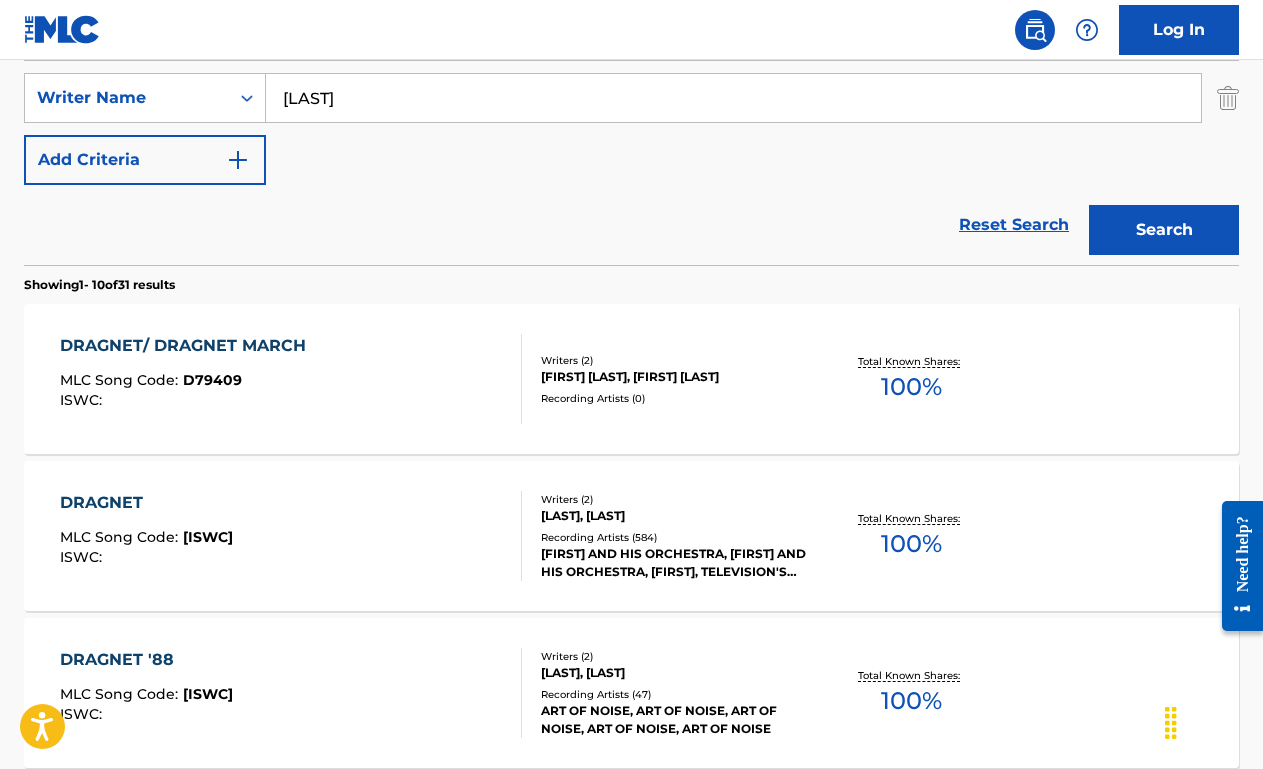 scroll, scrollTop: 455, scrollLeft: 0, axis: vertical 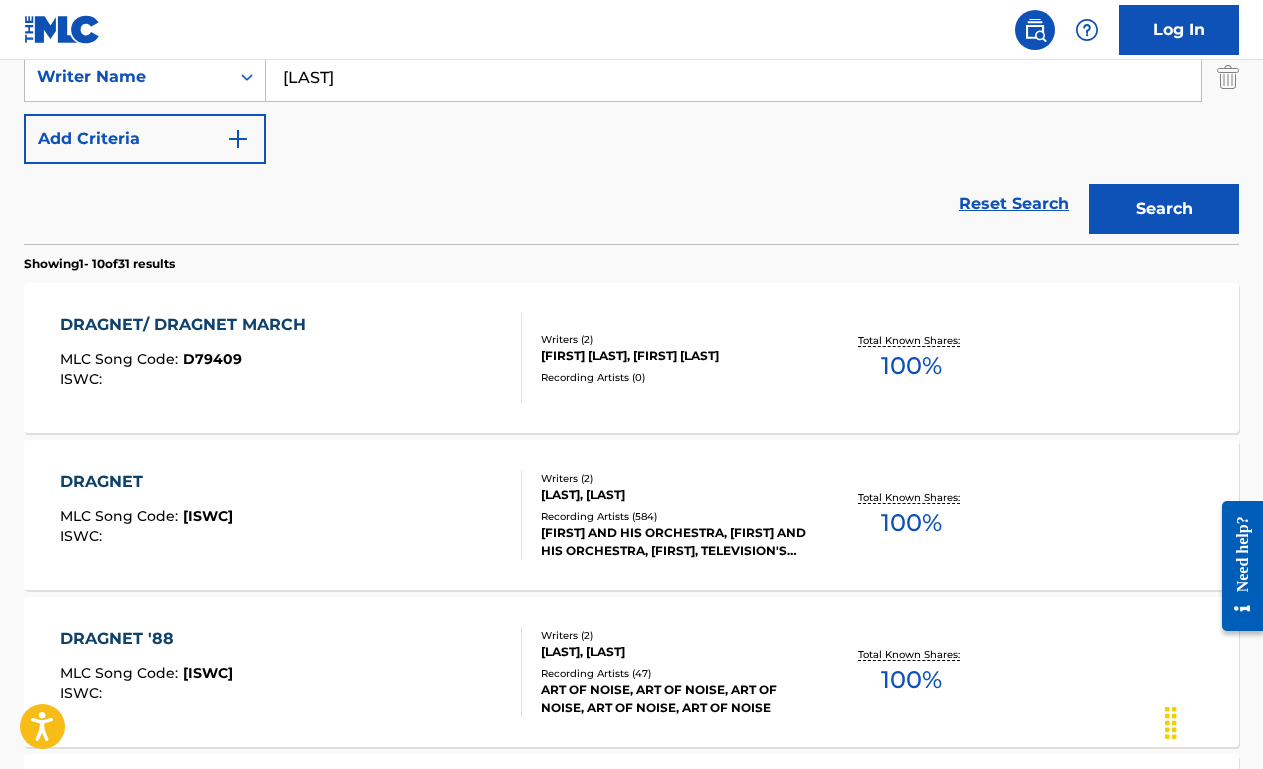 click on "DRAGNET/ DRAGNET MARCH MLC Song Code : D79409 ISWC :" at bounding box center (291, 358) 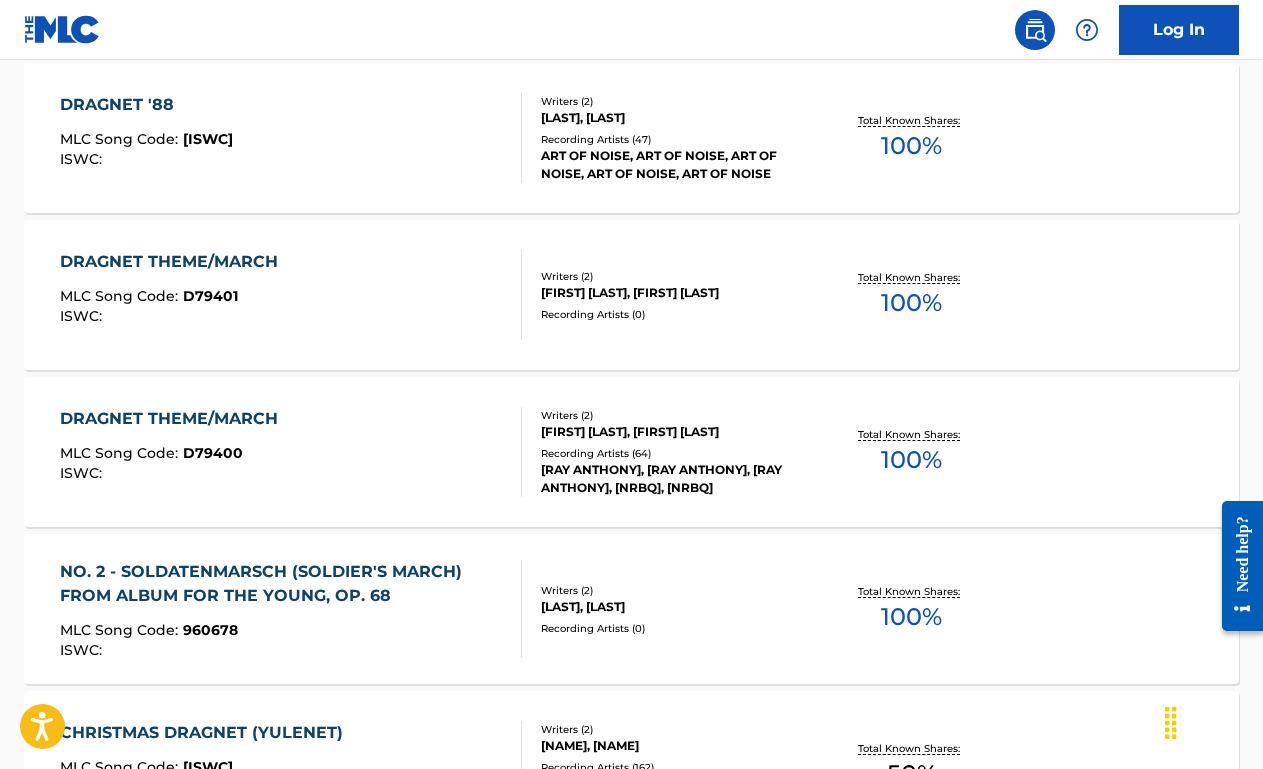 scroll, scrollTop: 611, scrollLeft: 0, axis: vertical 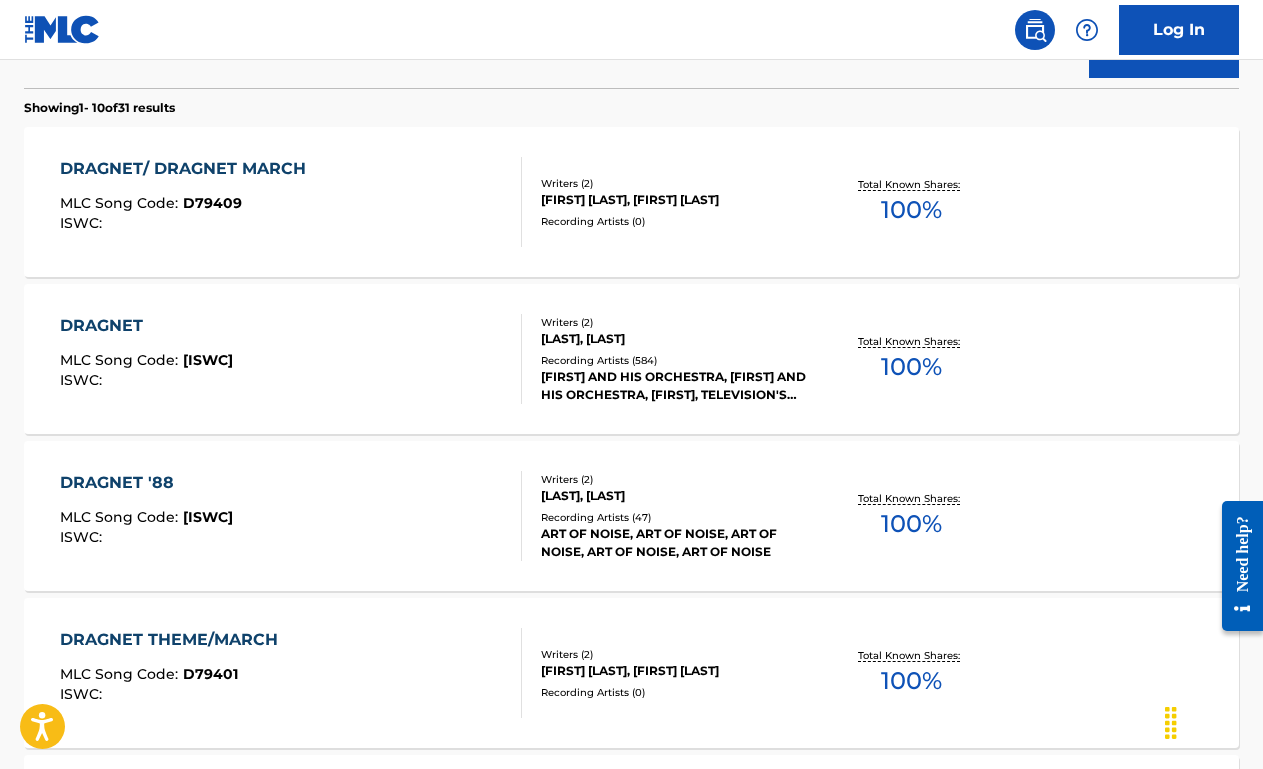 click on "MLC Song Code : D21597 ISWC :" at bounding box center (291, 359) 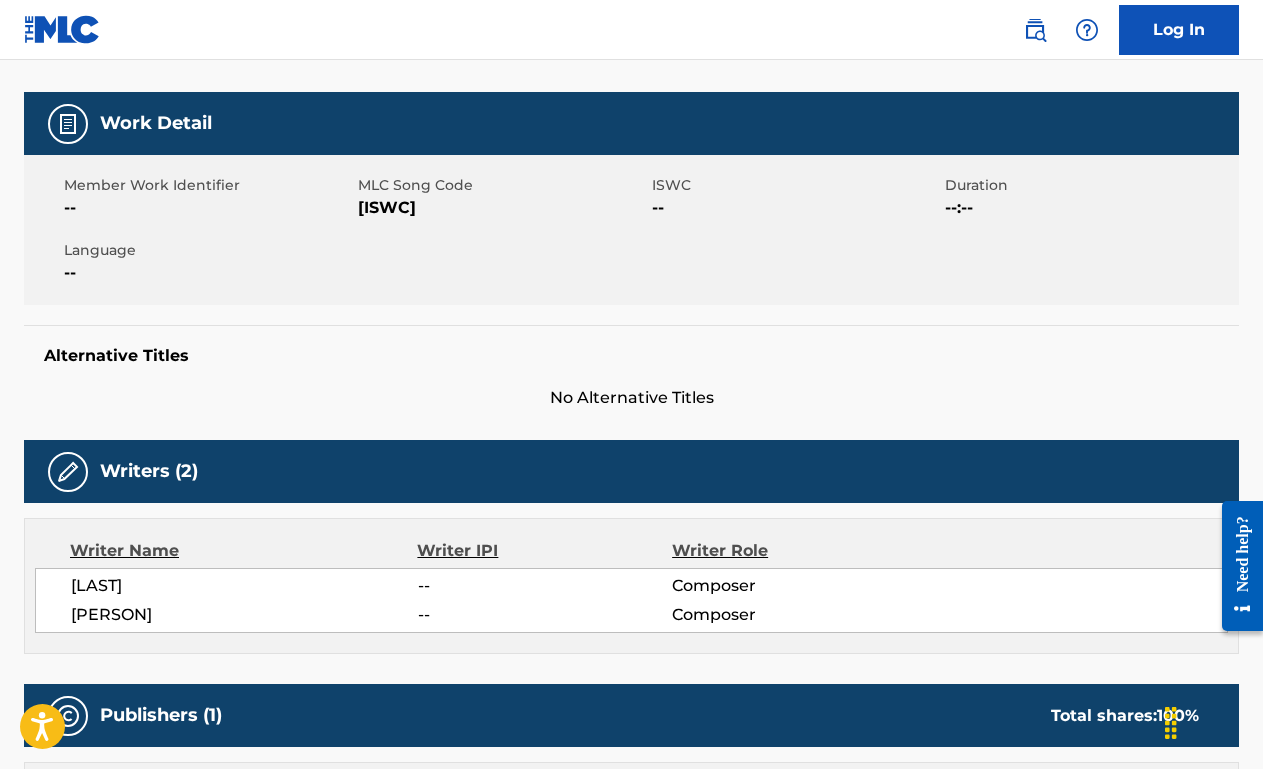 scroll, scrollTop: 0, scrollLeft: 0, axis: both 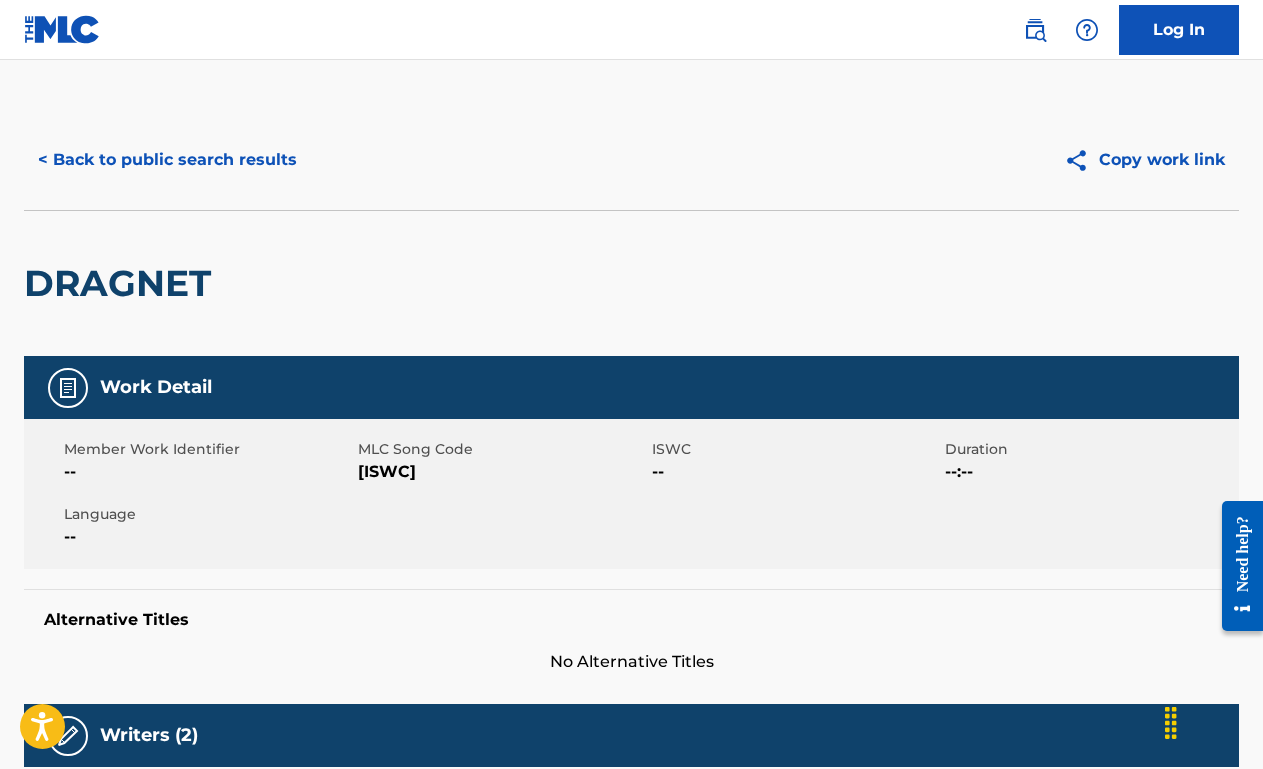click on "< Back to public search results" at bounding box center (167, 160) 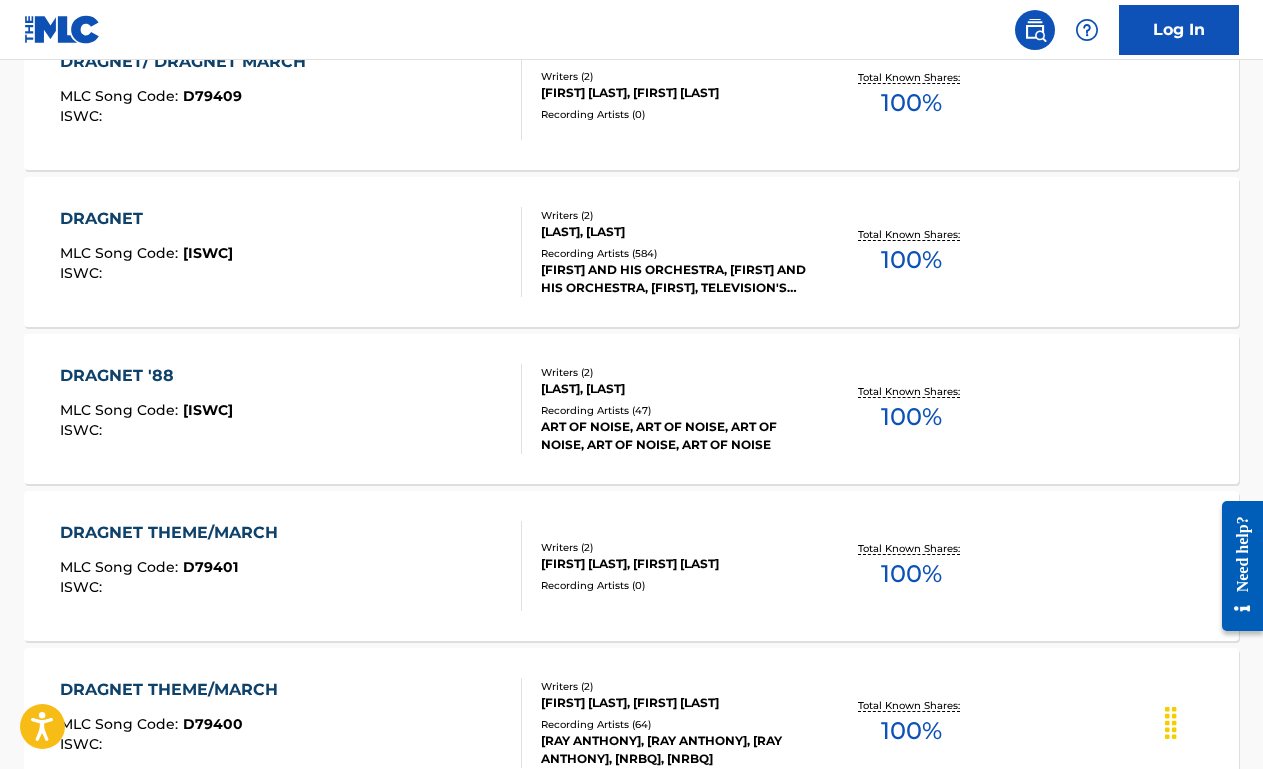 scroll, scrollTop: 716, scrollLeft: 0, axis: vertical 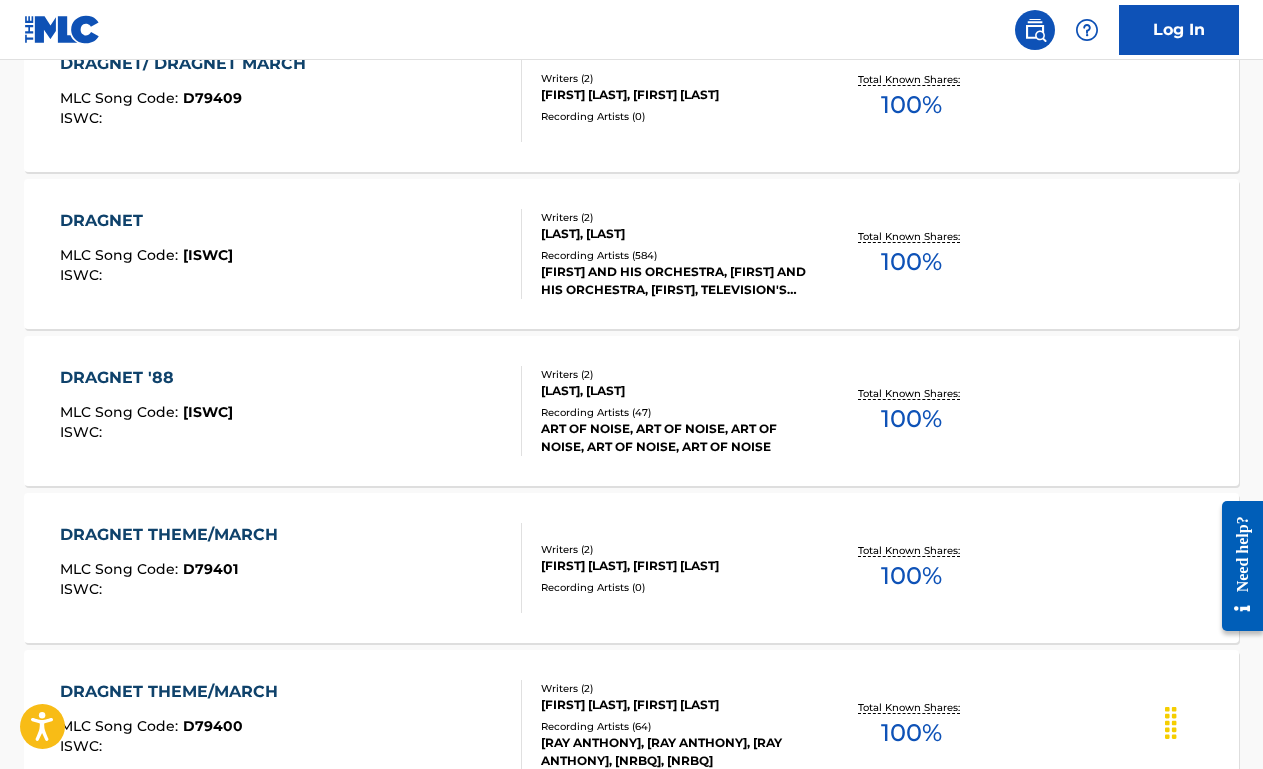 click on "DRAGNET THEME/MARCH MLC Song Code : D79401 ISWC :" at bounding box center [291, 568] 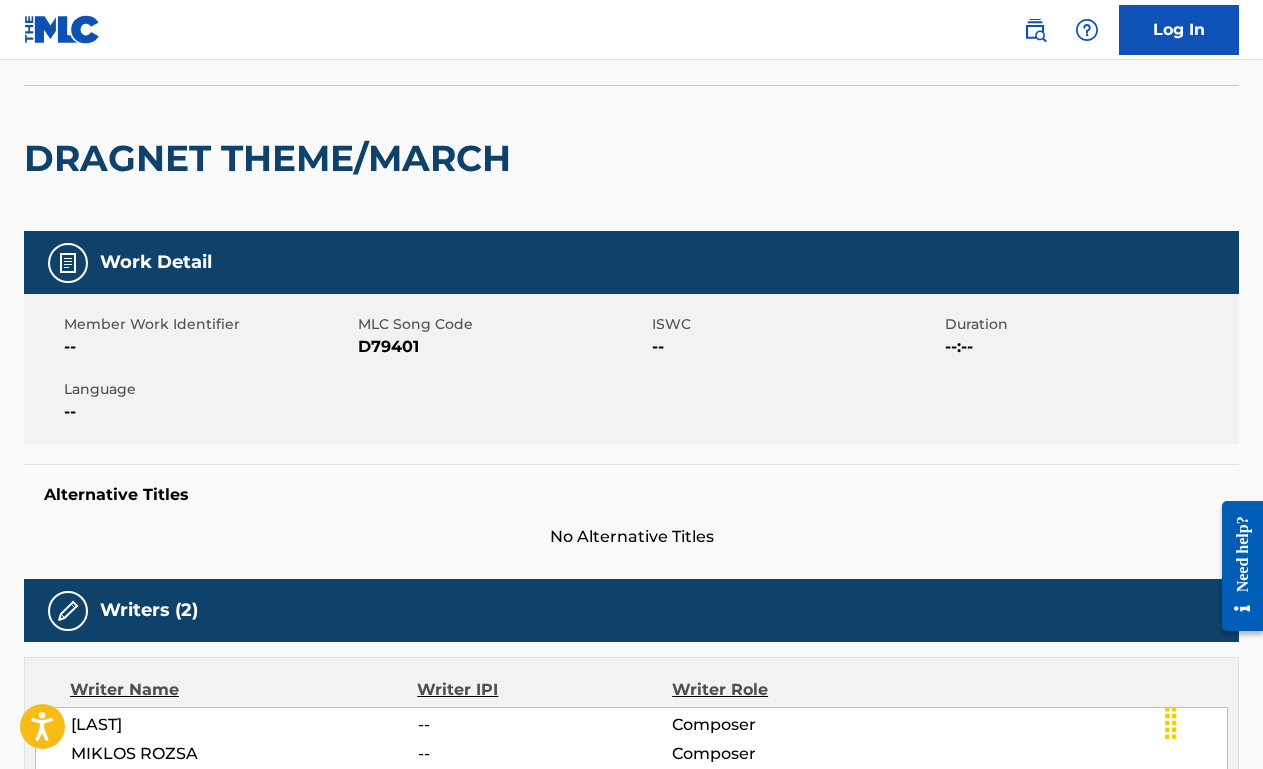 scroll, scrollTop: 0, scrollLeft: 0, axis: both 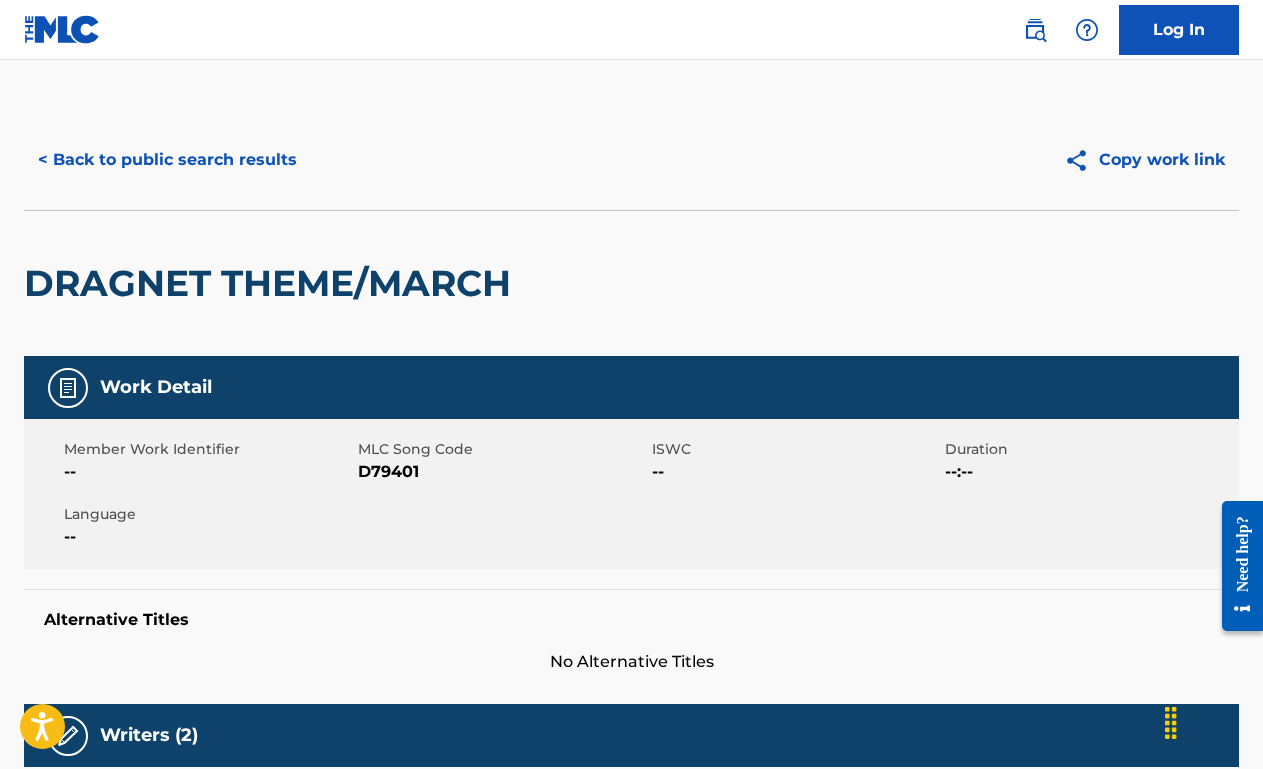 click on "< Back to public search results" at bounding box center [167, 160] 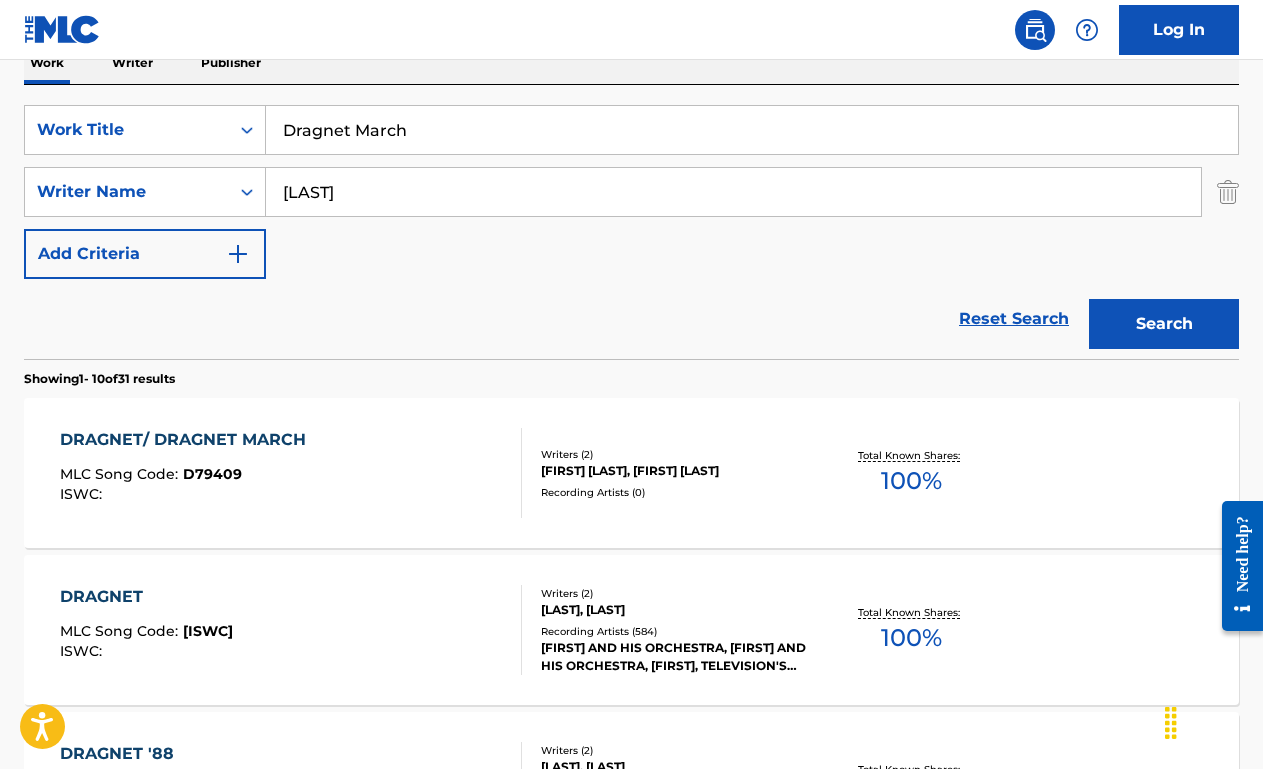 scroll, scrollTop: 304, scrollLeft: 0, axis: vertical 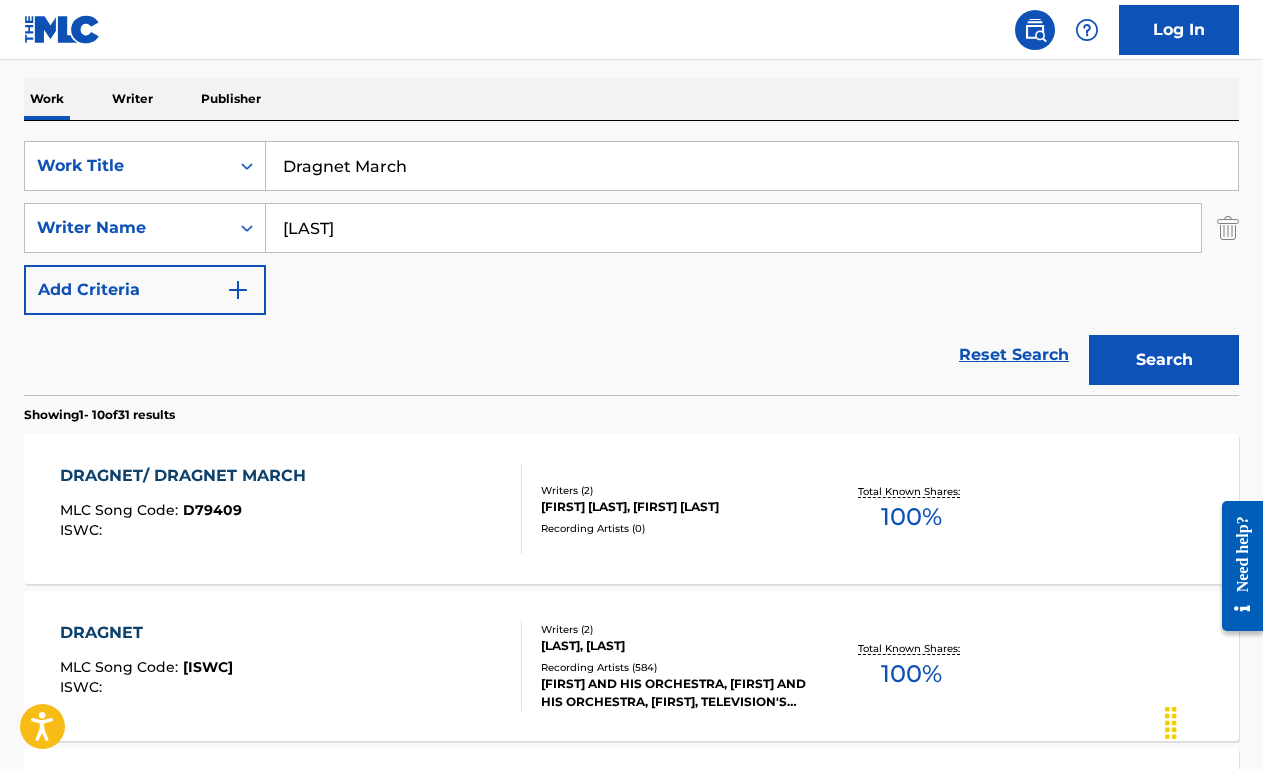 click on "Dragnet March" at bounding box center [752, 166] 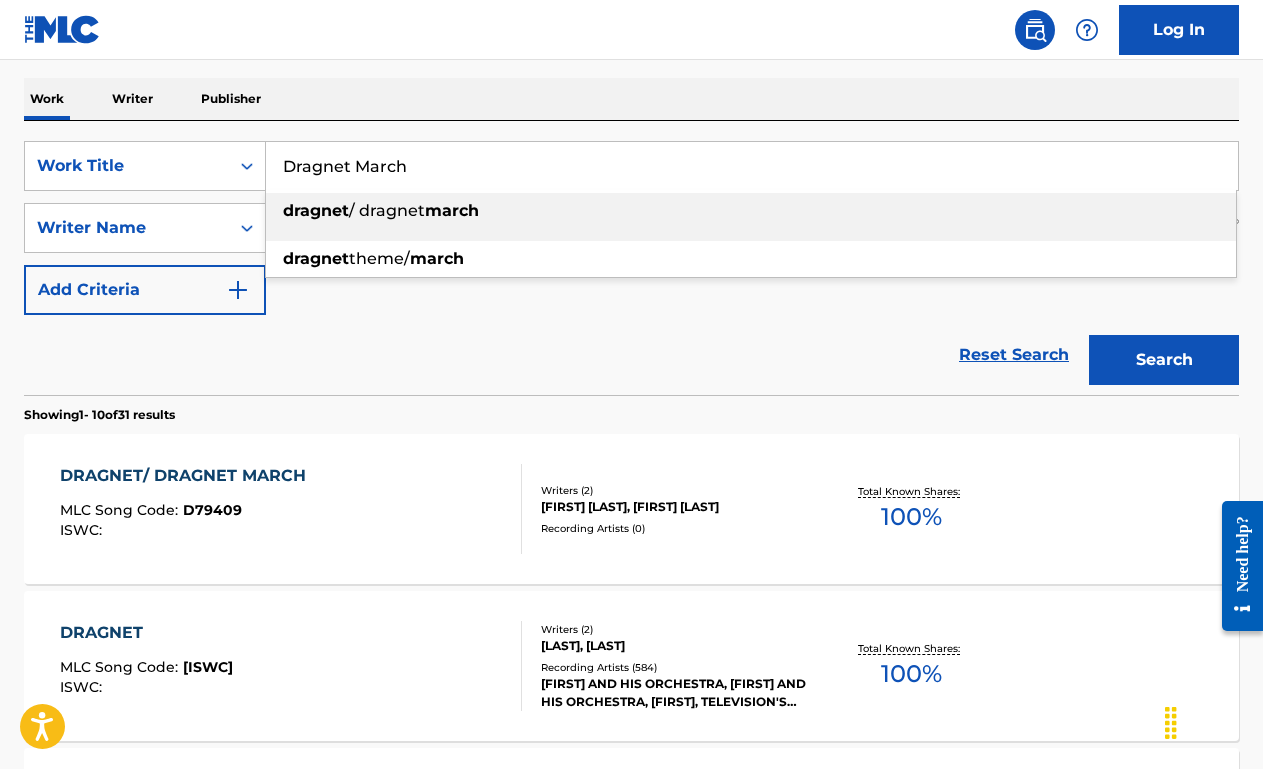 click on "Dragnet March" at bounding box center [752, 166] 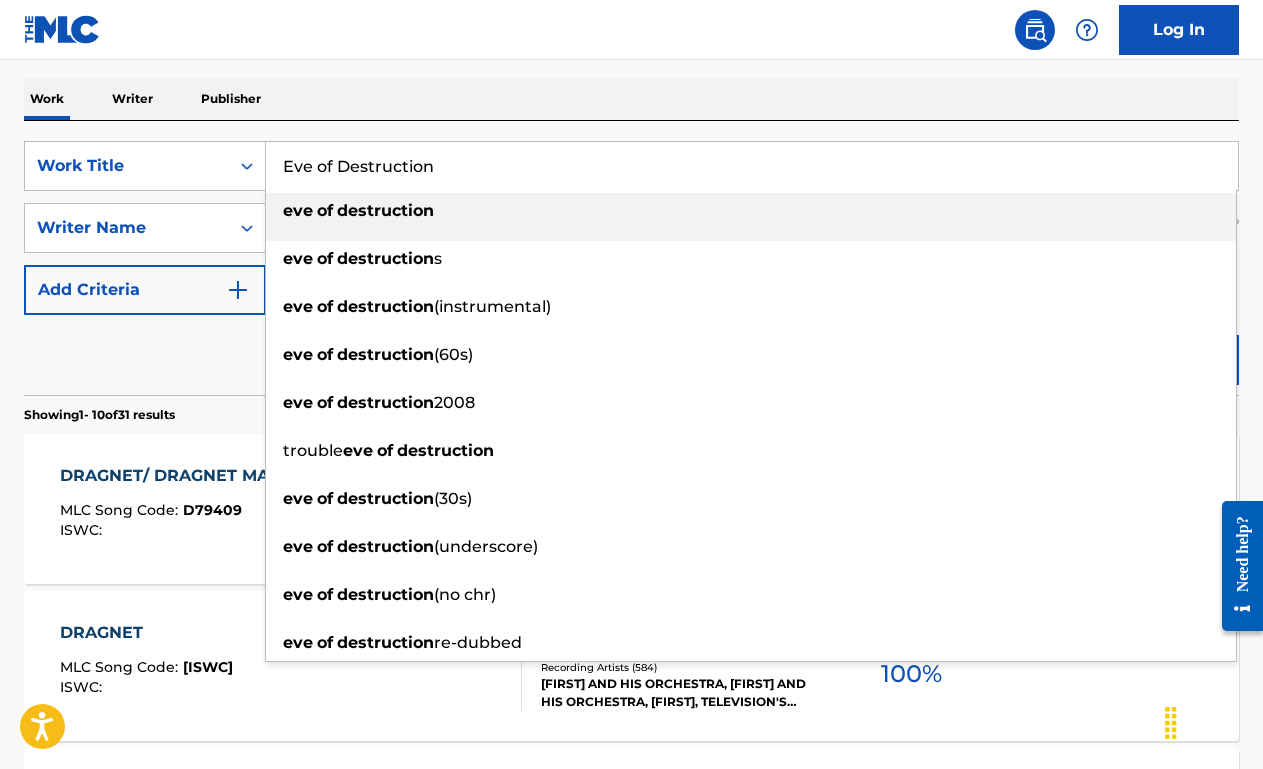 type on "Eve of Destruction" 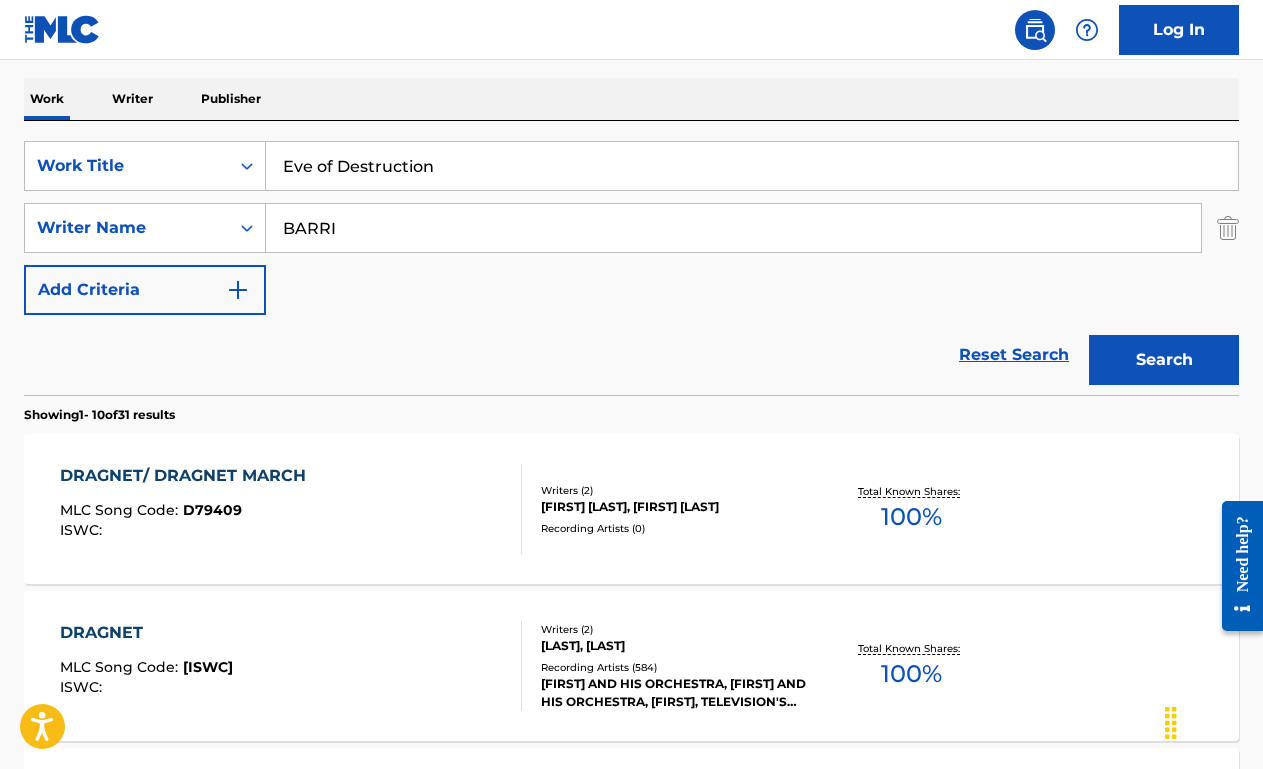 type on "BARRI" 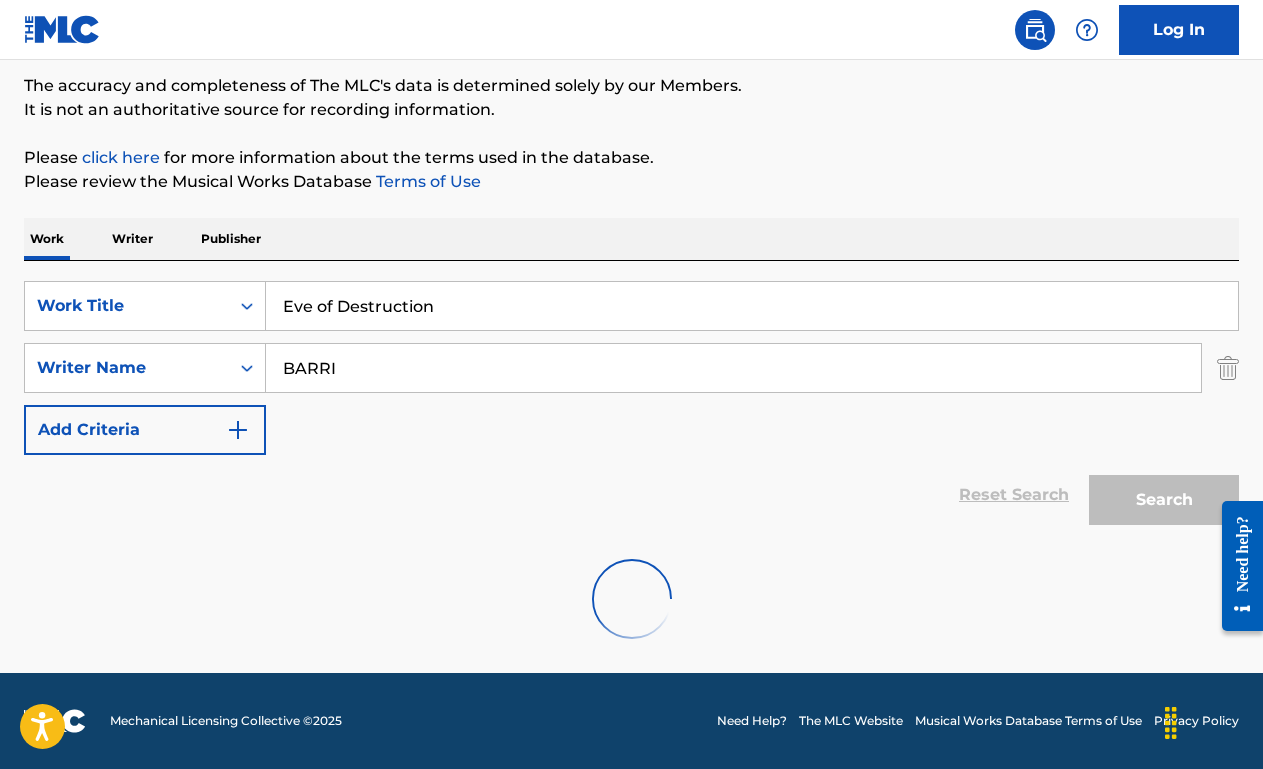 scroll, scrollTop: 304, scrollLeft: 0, axis: vertical 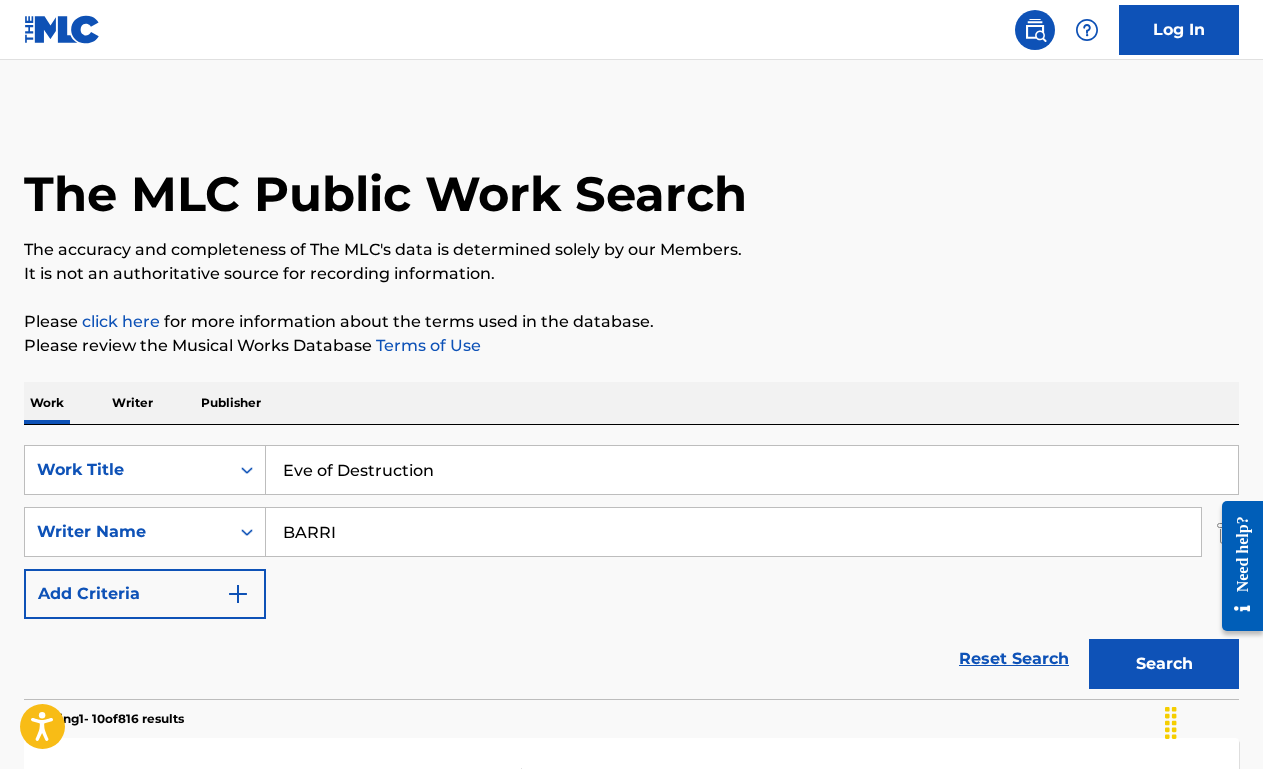 click on "Eve of Destruction" at bounding box center [752, 470] 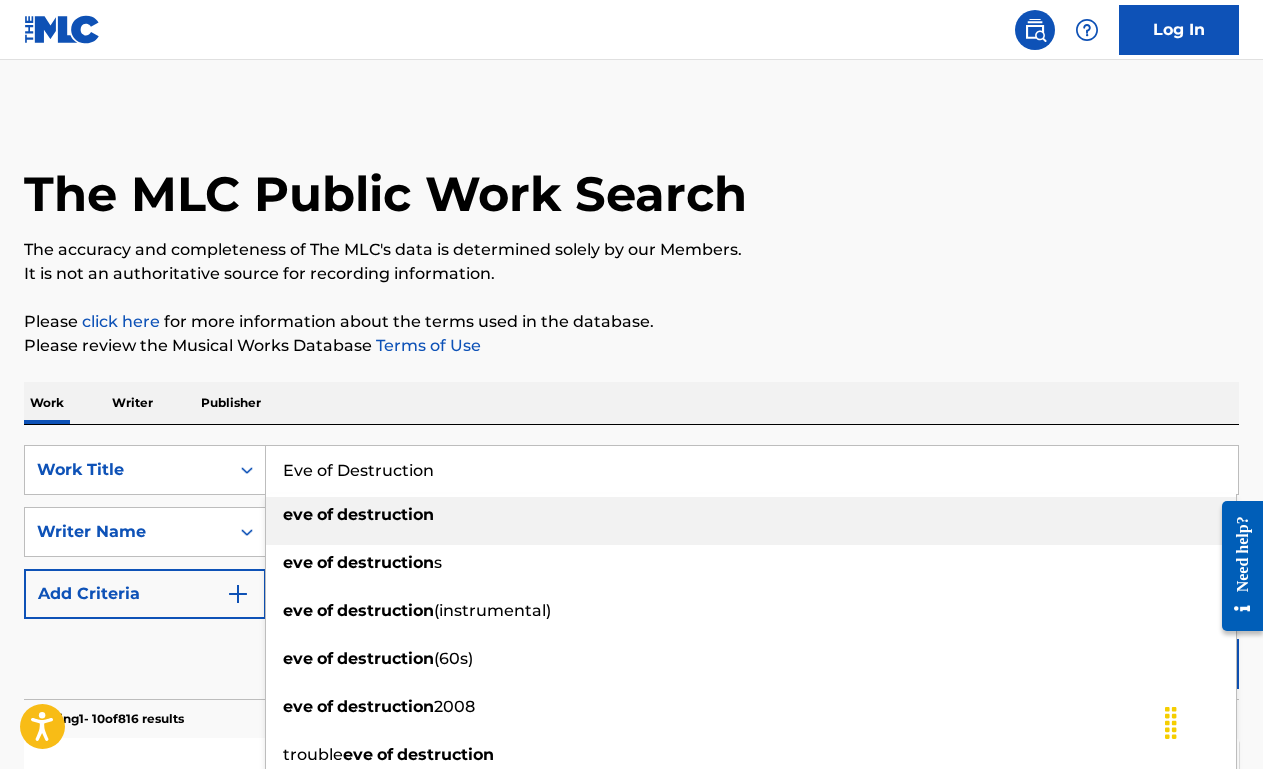 click on "Eve of Destruction" at bounding box center (752, 470) 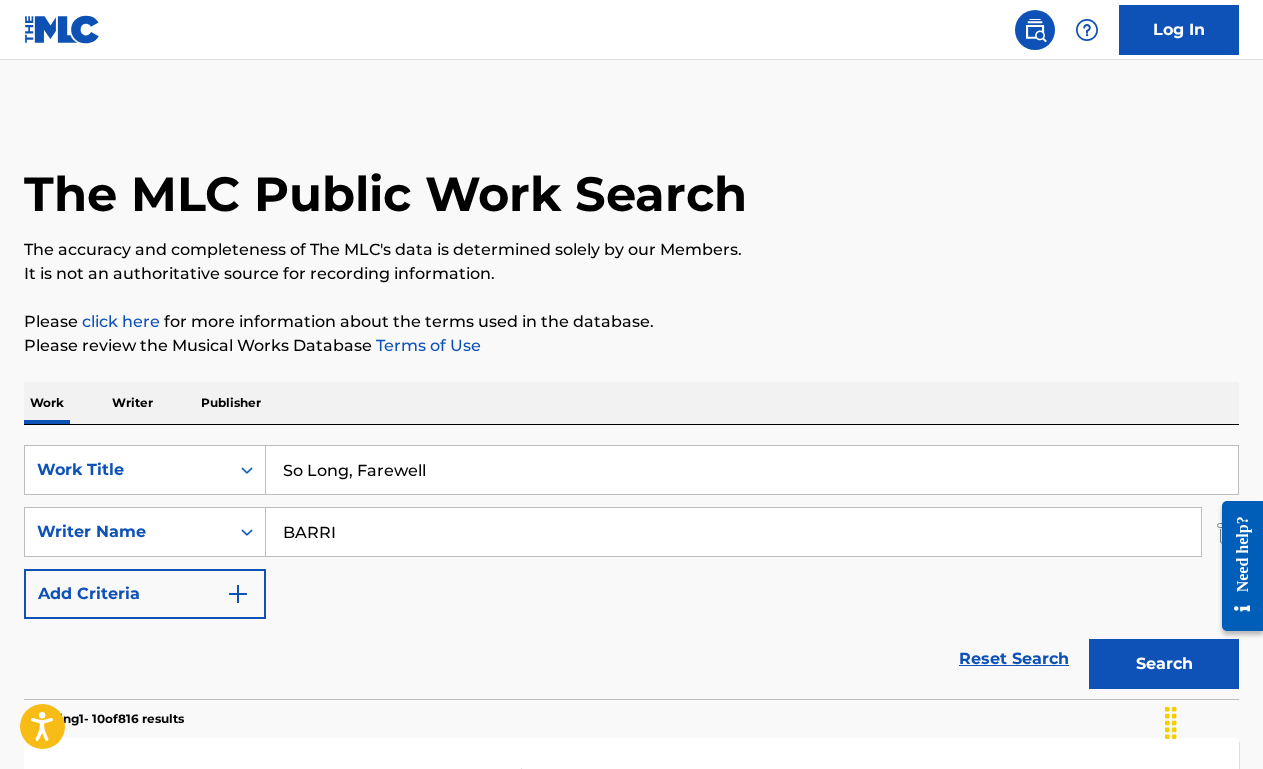 type on "So Long, Farewell" 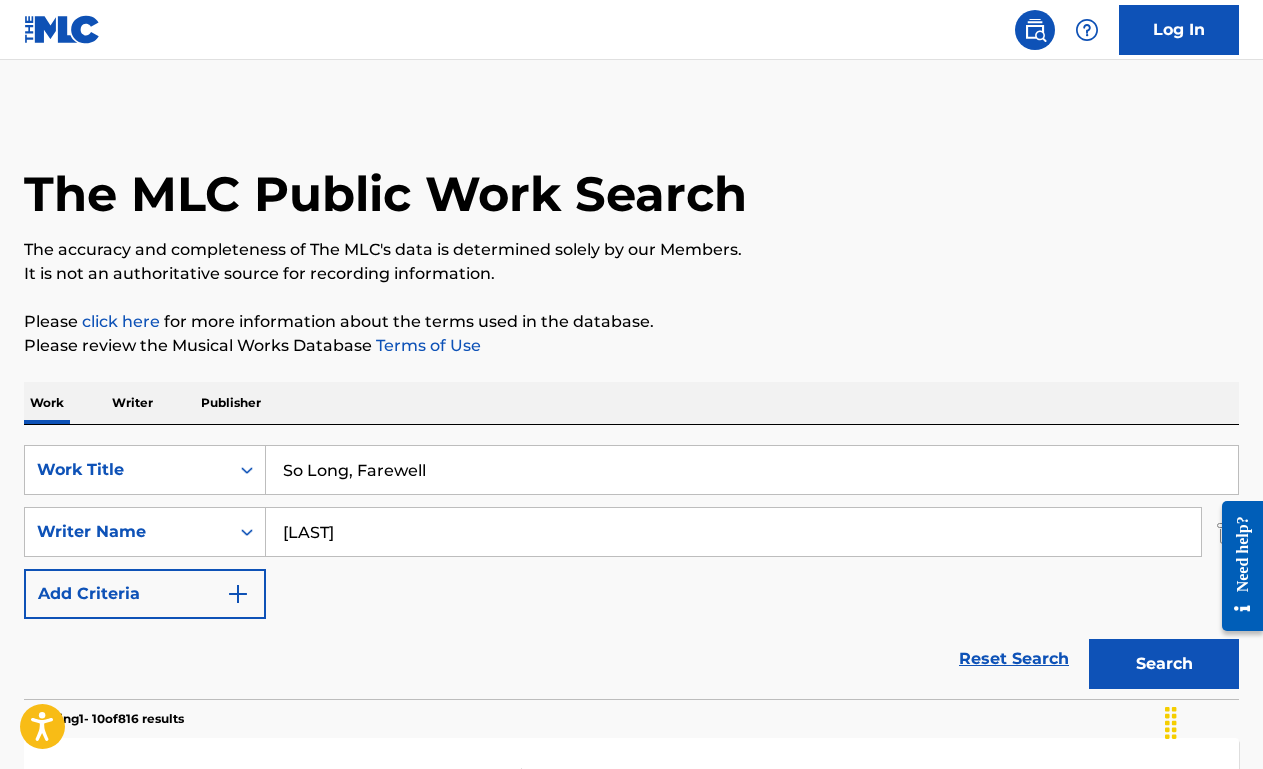 type on "[LAST]" 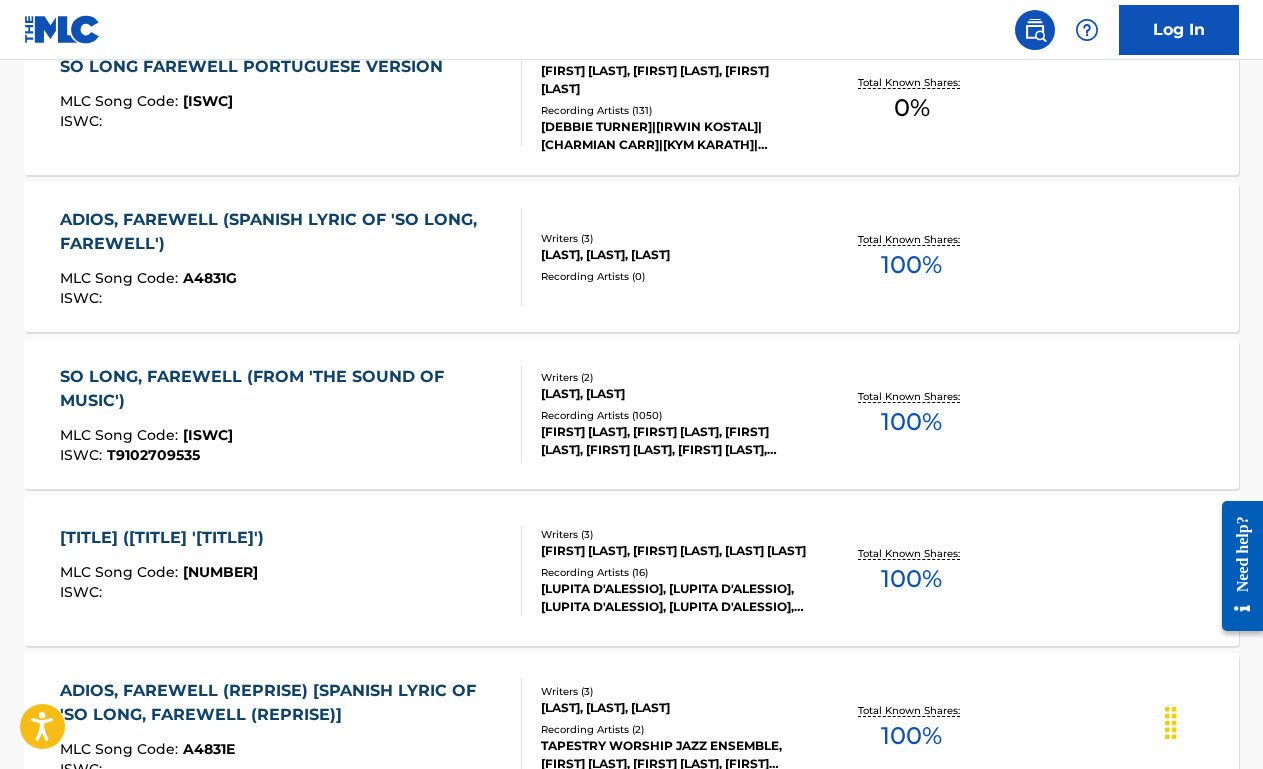 scroll, scrollTop: 716, scrollLeft: 0, axis: vertical 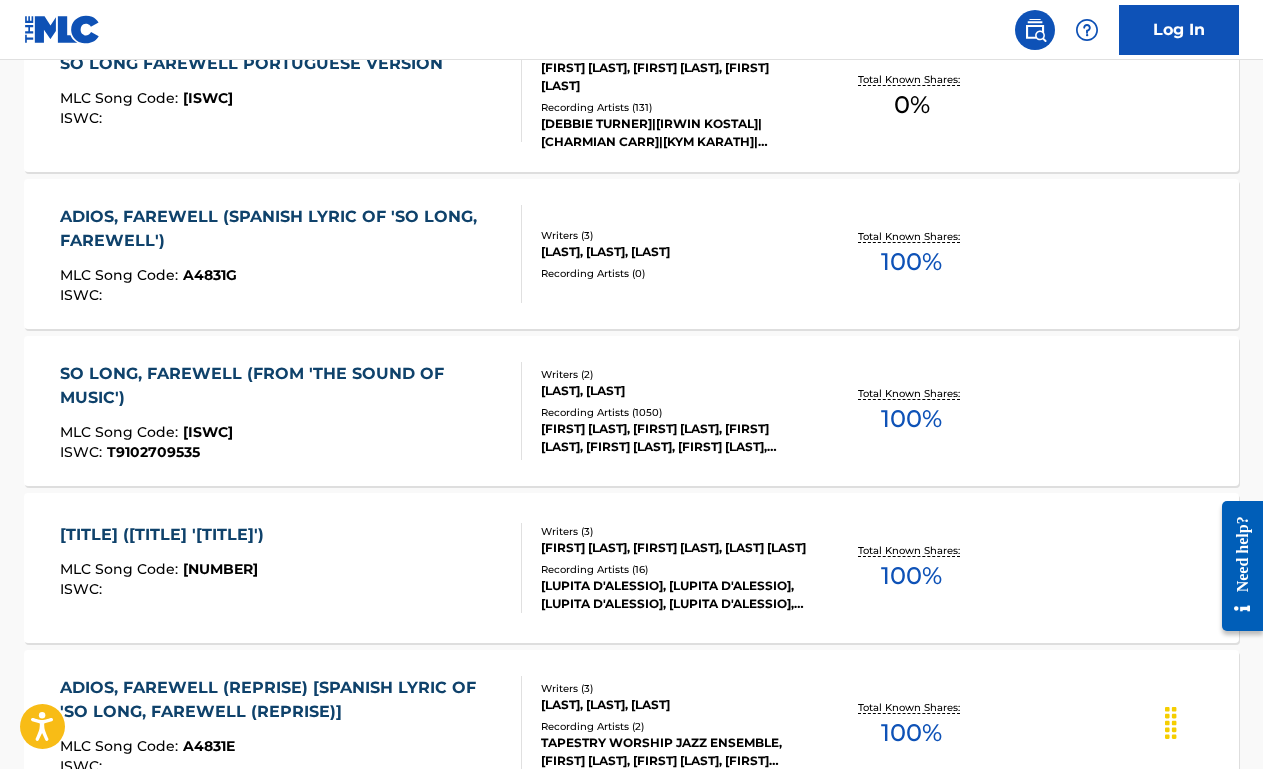 click on "MLC Song Code : S43300" at bounding box center (282, 435) 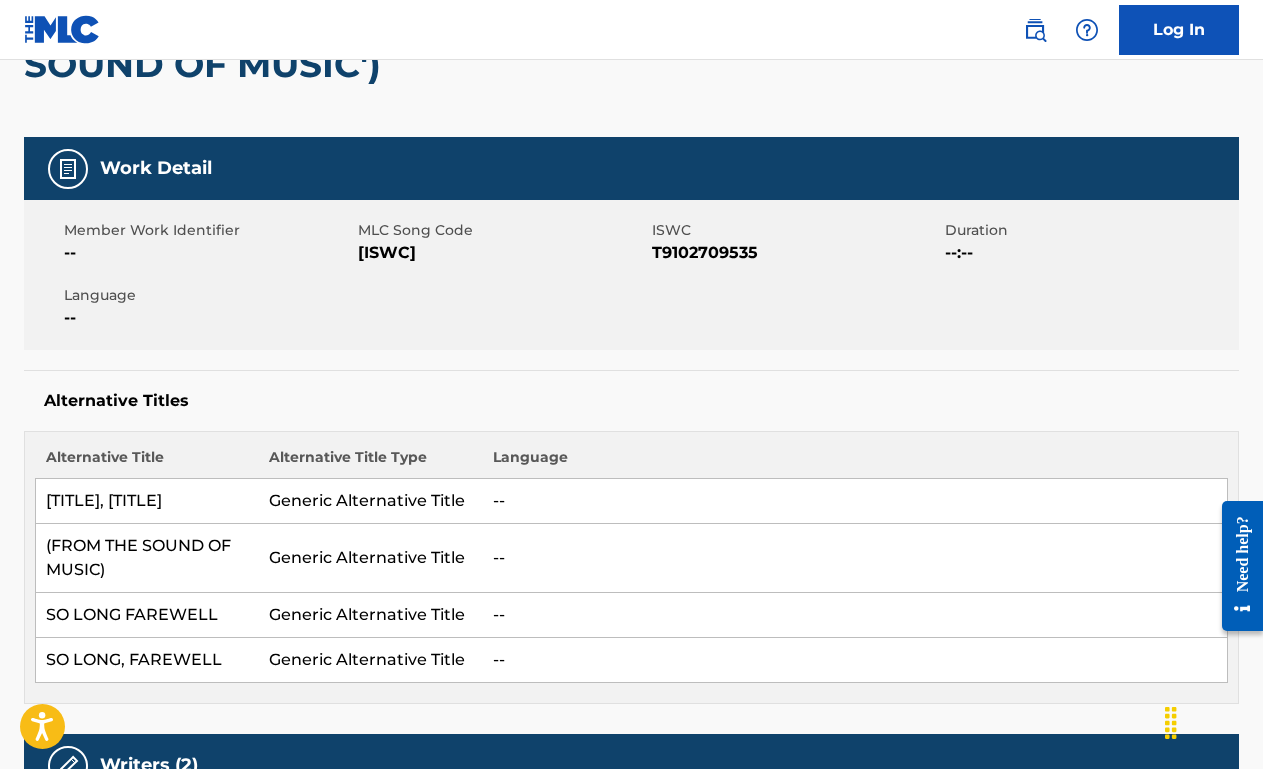 scroll, scrollTop: 0, scrollLeft: 0, axis: both 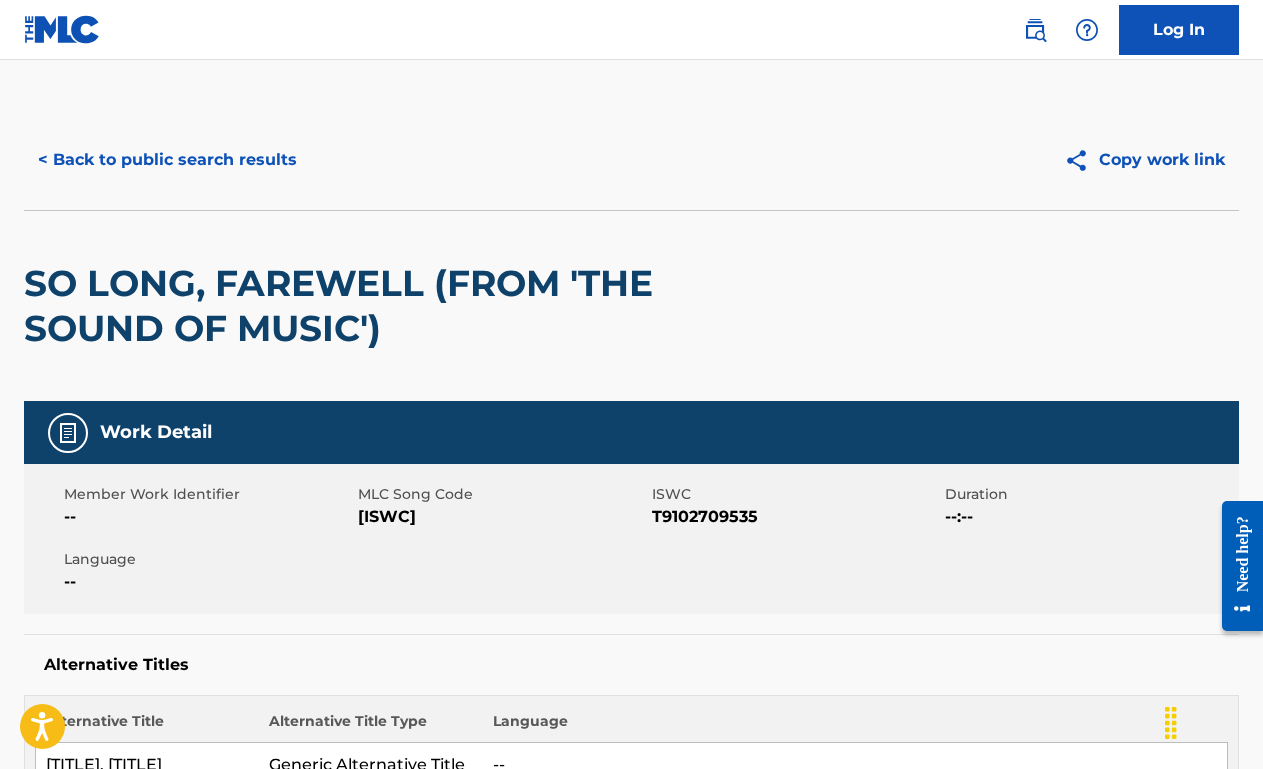 click on "< Back to public search results" at bounding box center (167, 160) 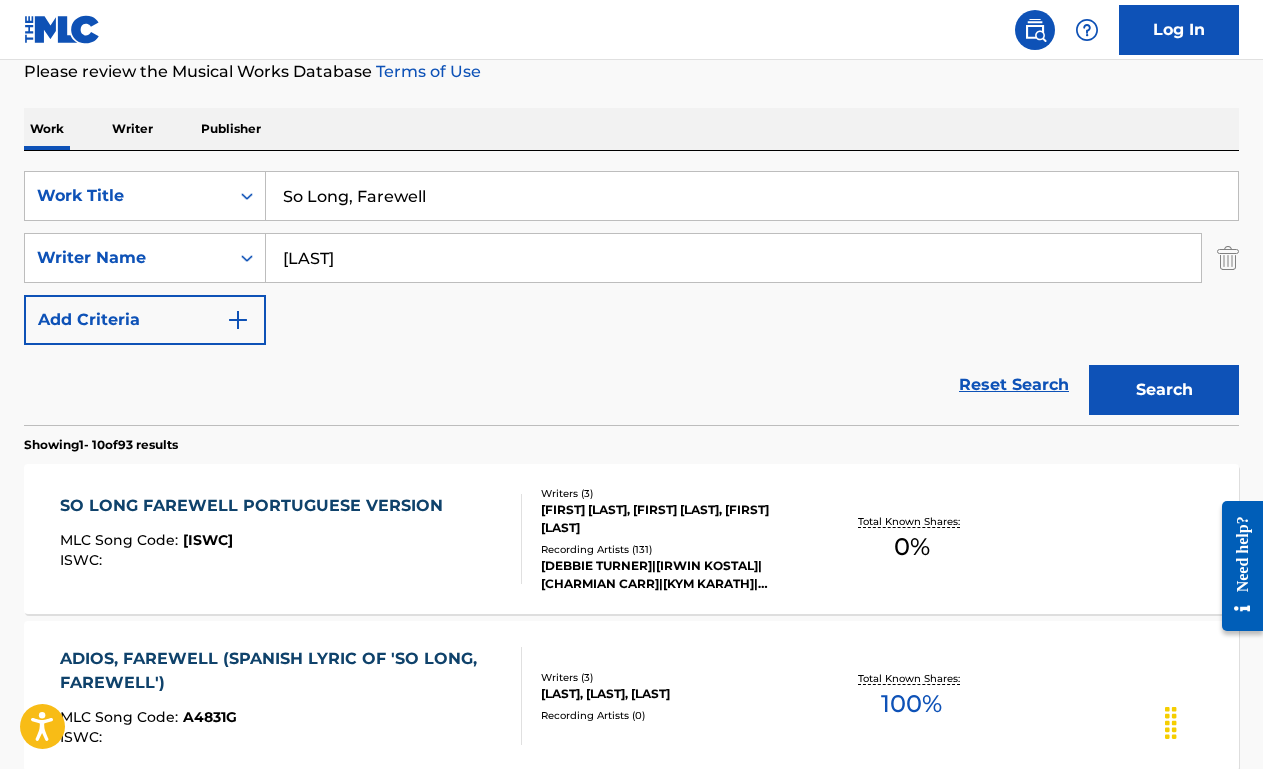 scroll, scrollTop: 264, scrollLeft: 0, axis: vertical 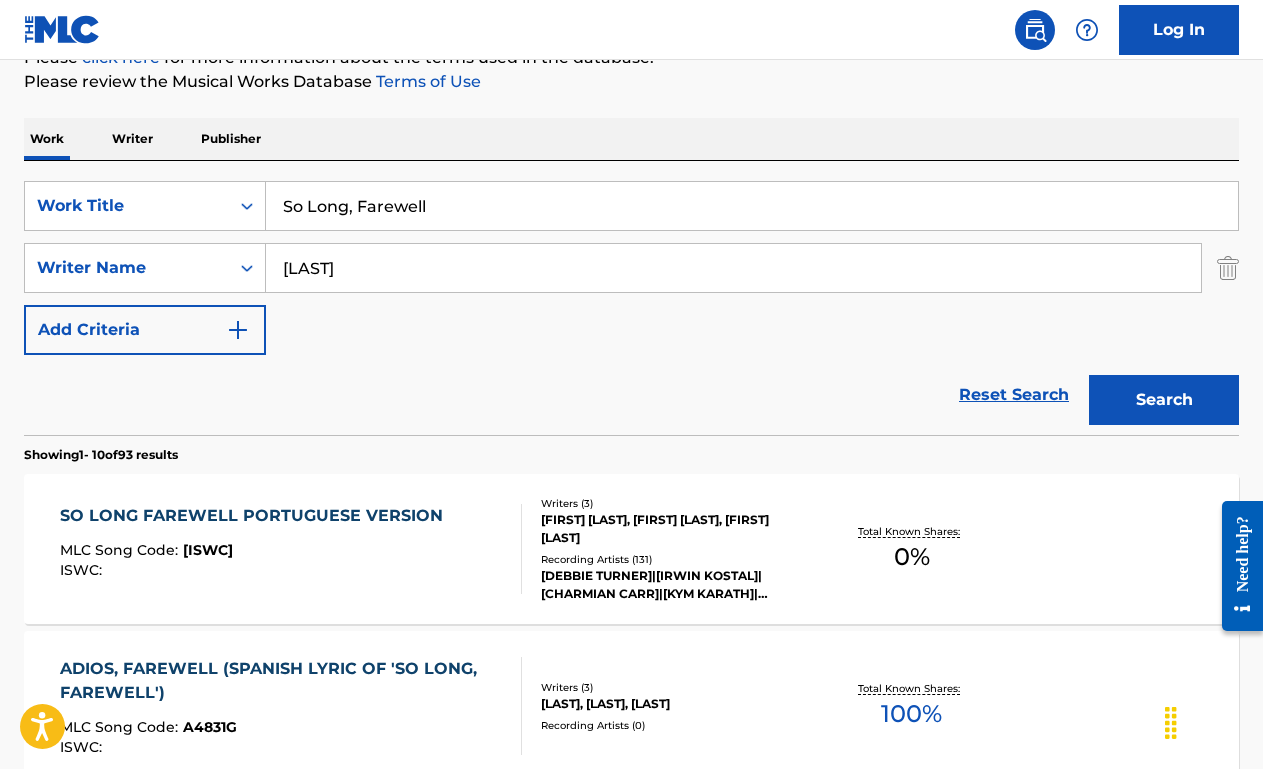 click on "So Long, Farewell" at bounding box center (752, 206) 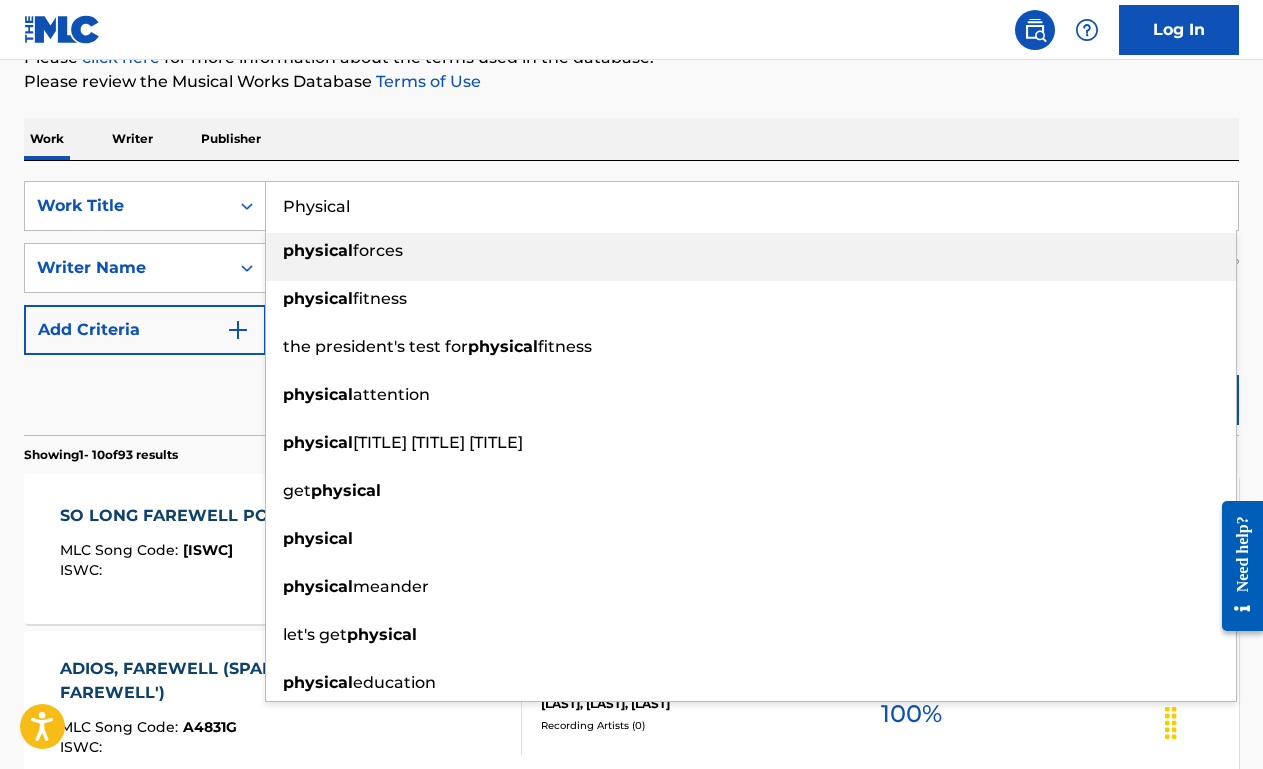 type on "Physical" 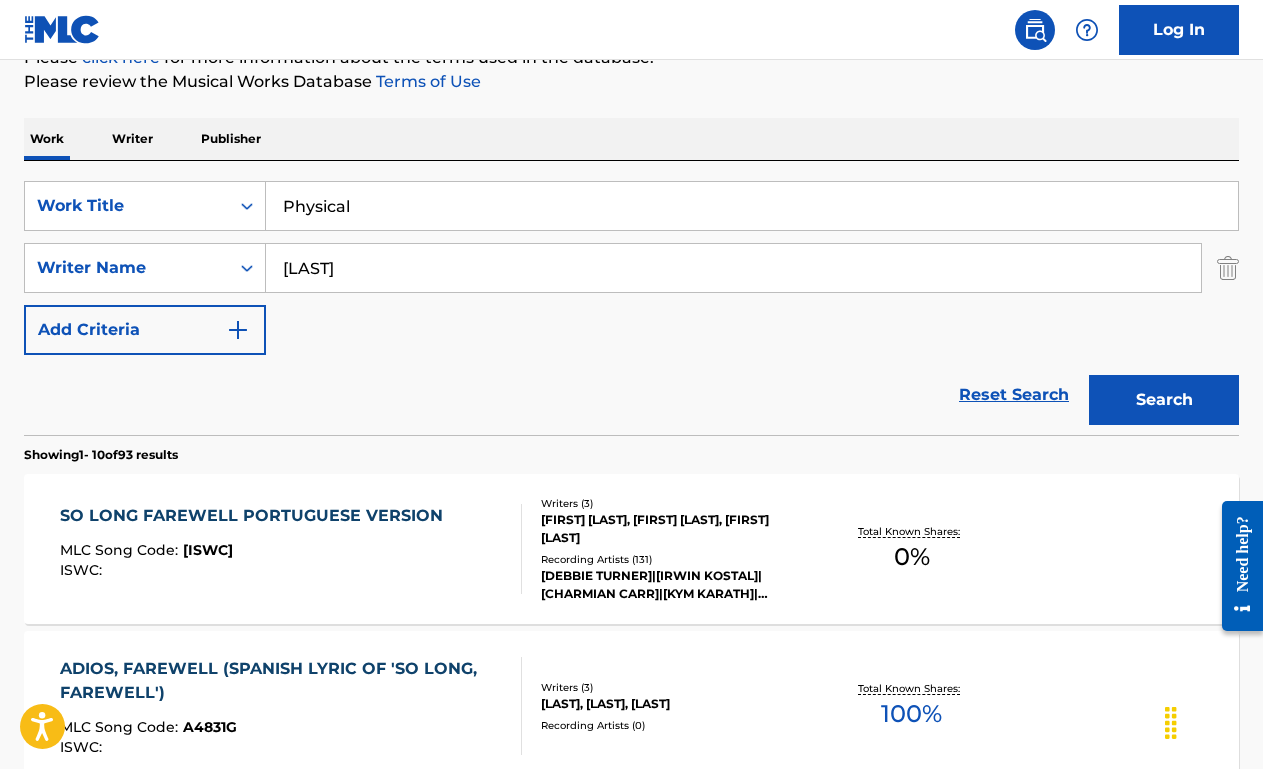 type on "[LAST]" 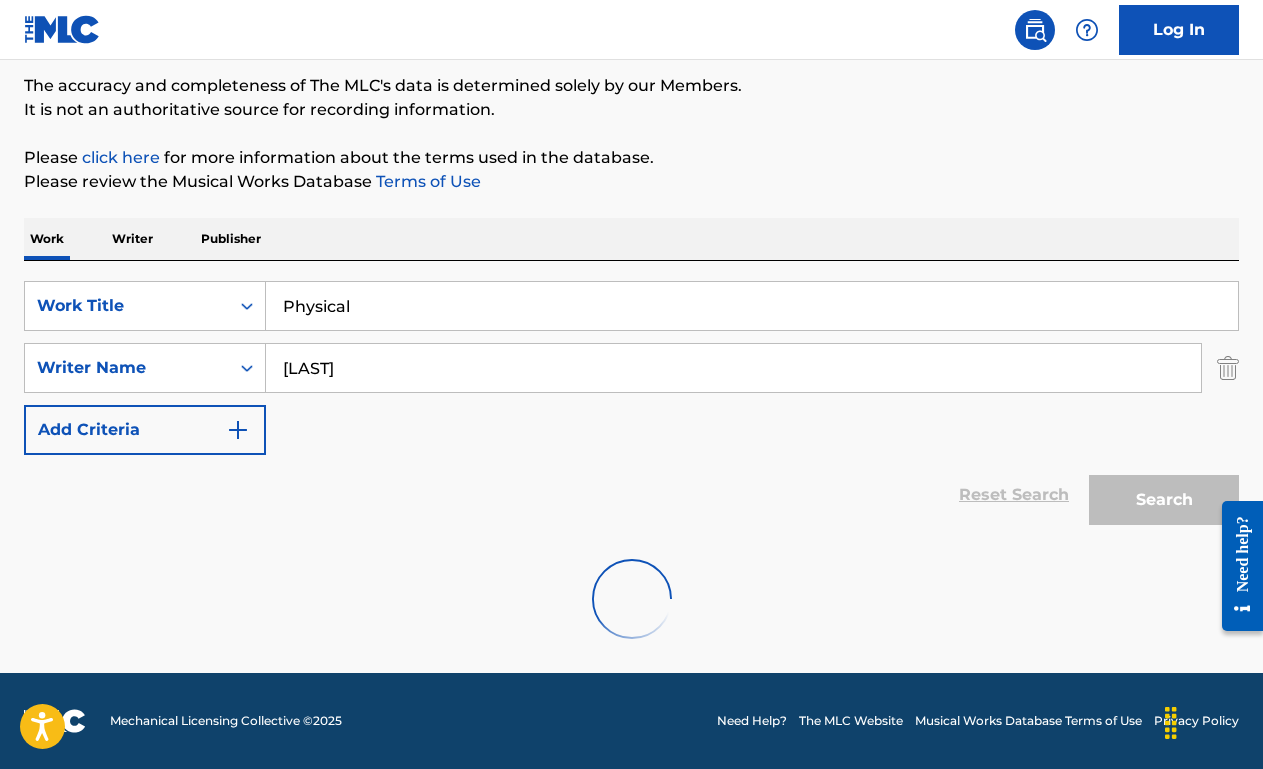 scroll, scrollTop: 264, scrollLeft: 0, axis: vertical 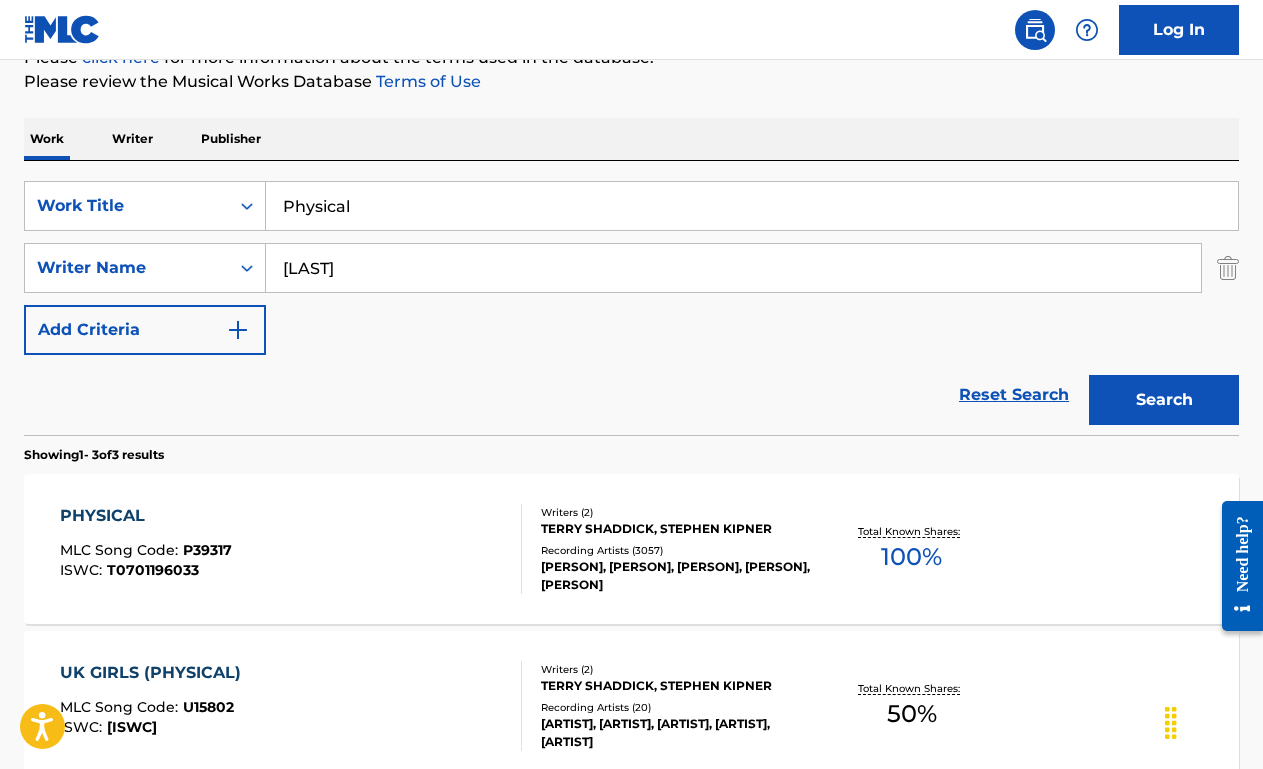 click on "[TITLE] [TITLE] : [ISWC] : [ISWC]" at bounding box center [291, 549] 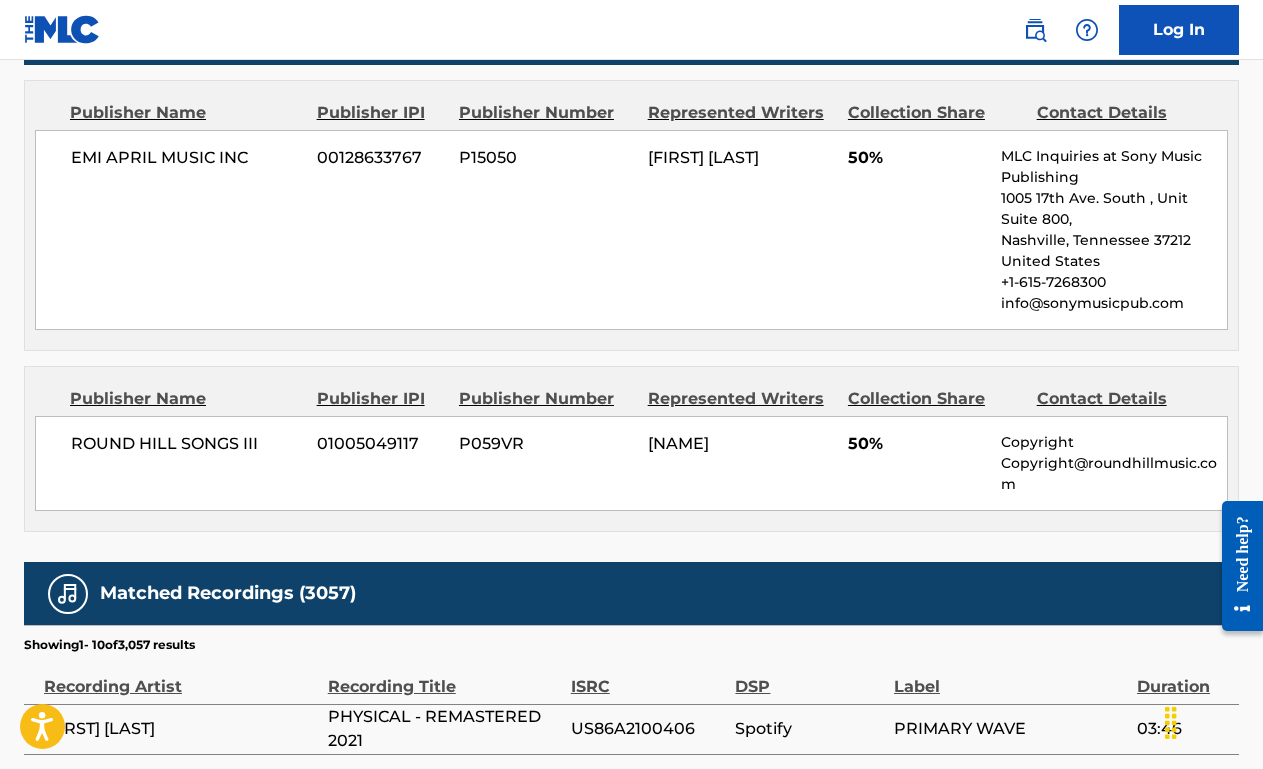 scroll, scrollTop: 0, scrollLeft: 0, axis: both 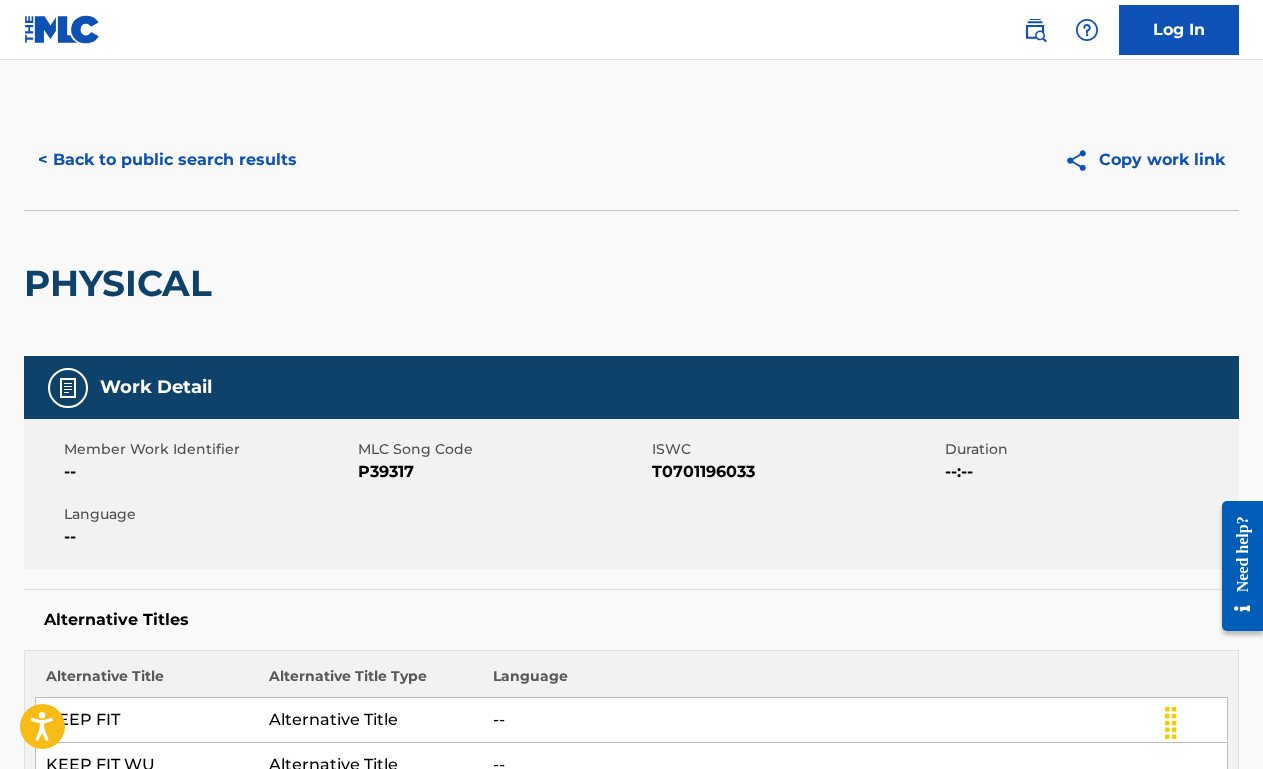 click on "< Back to public search results" at bounding box center [167, 160] 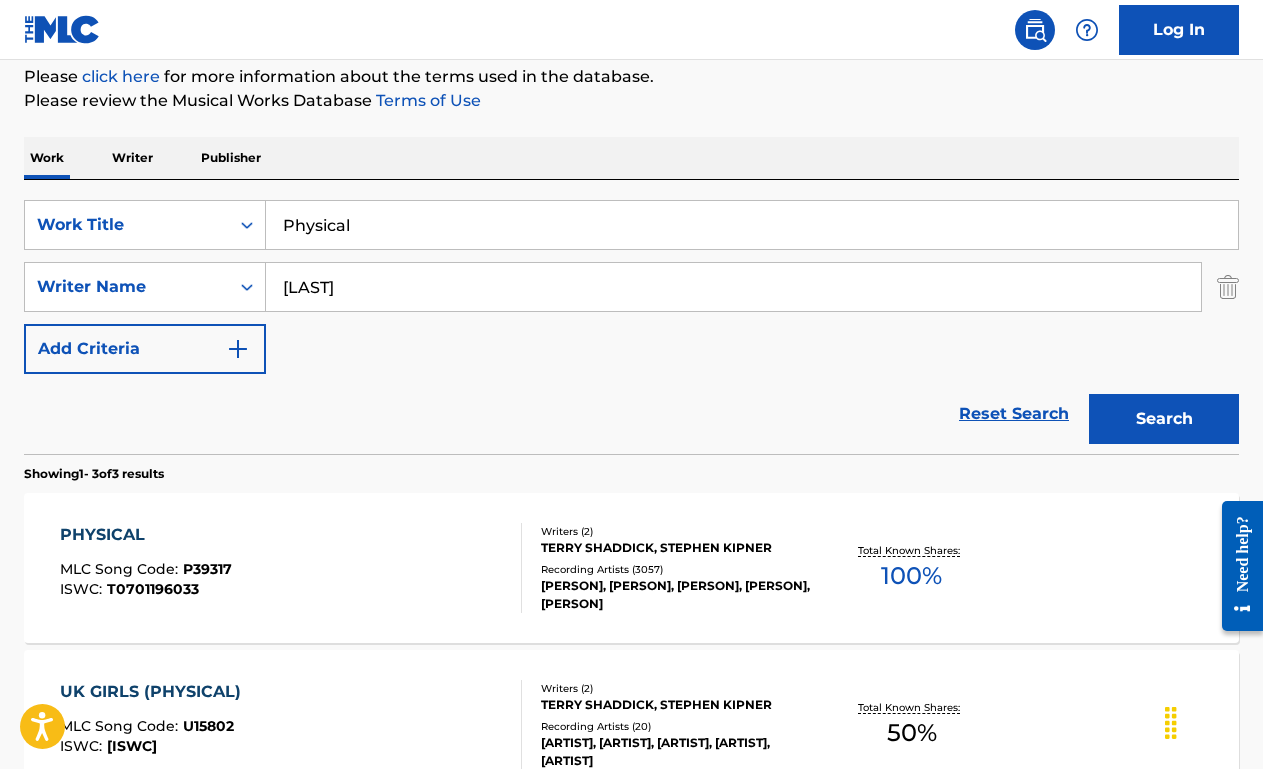 scroll, scrollTop: 244, scrollLeft: 0, axis: vertical 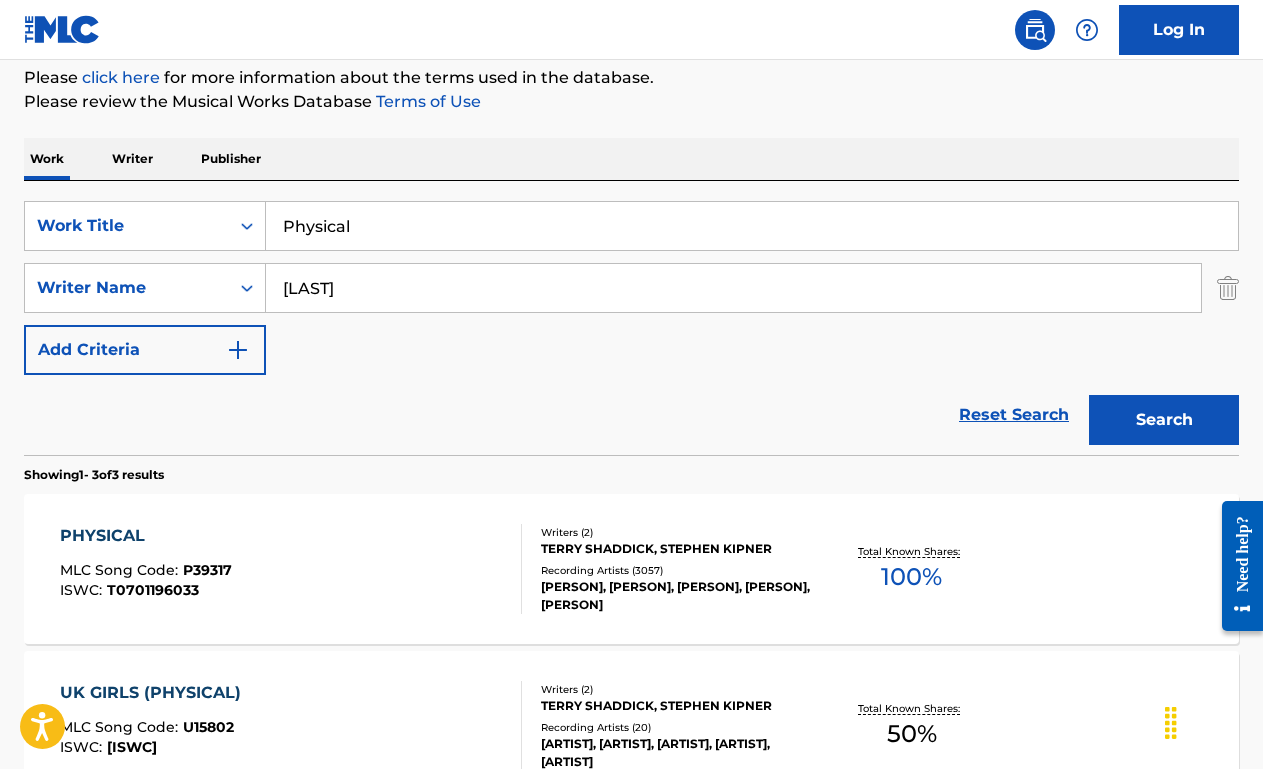 click on "Physical" at bounding box center [752, 226] 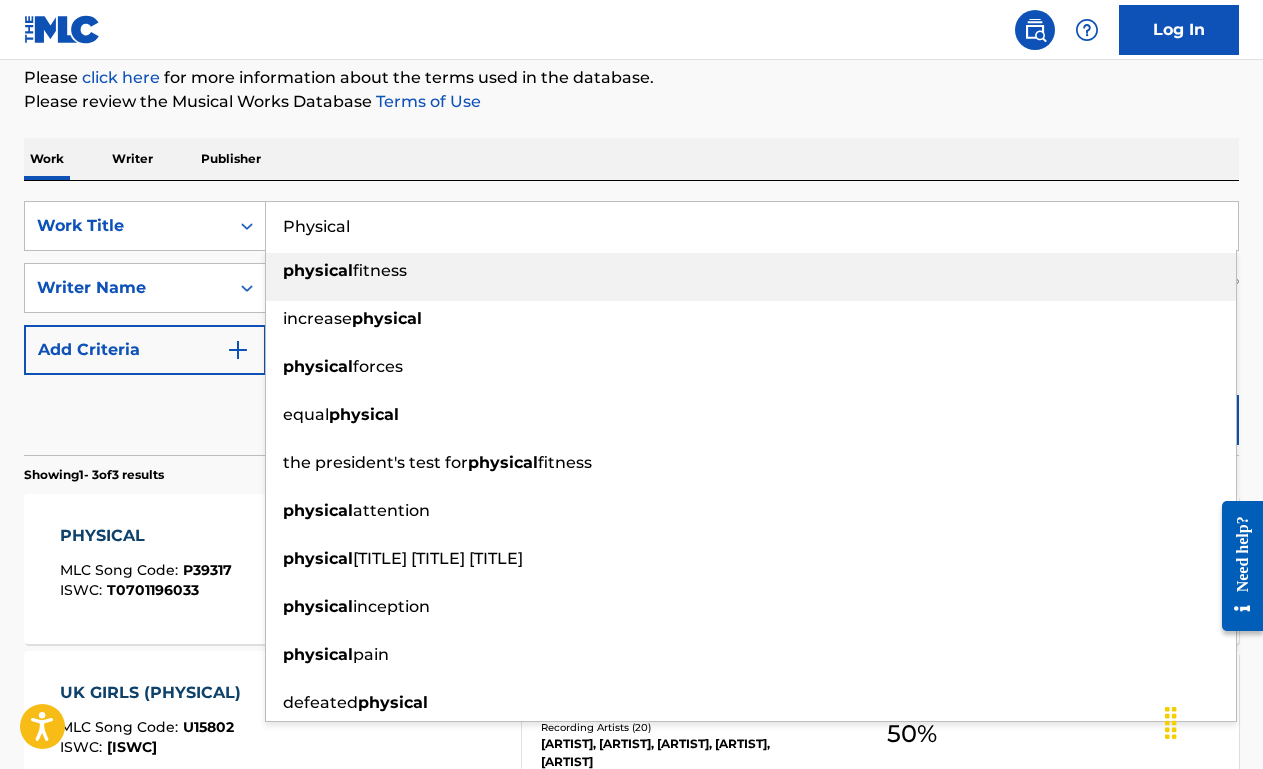 paste on "I Am Woman" 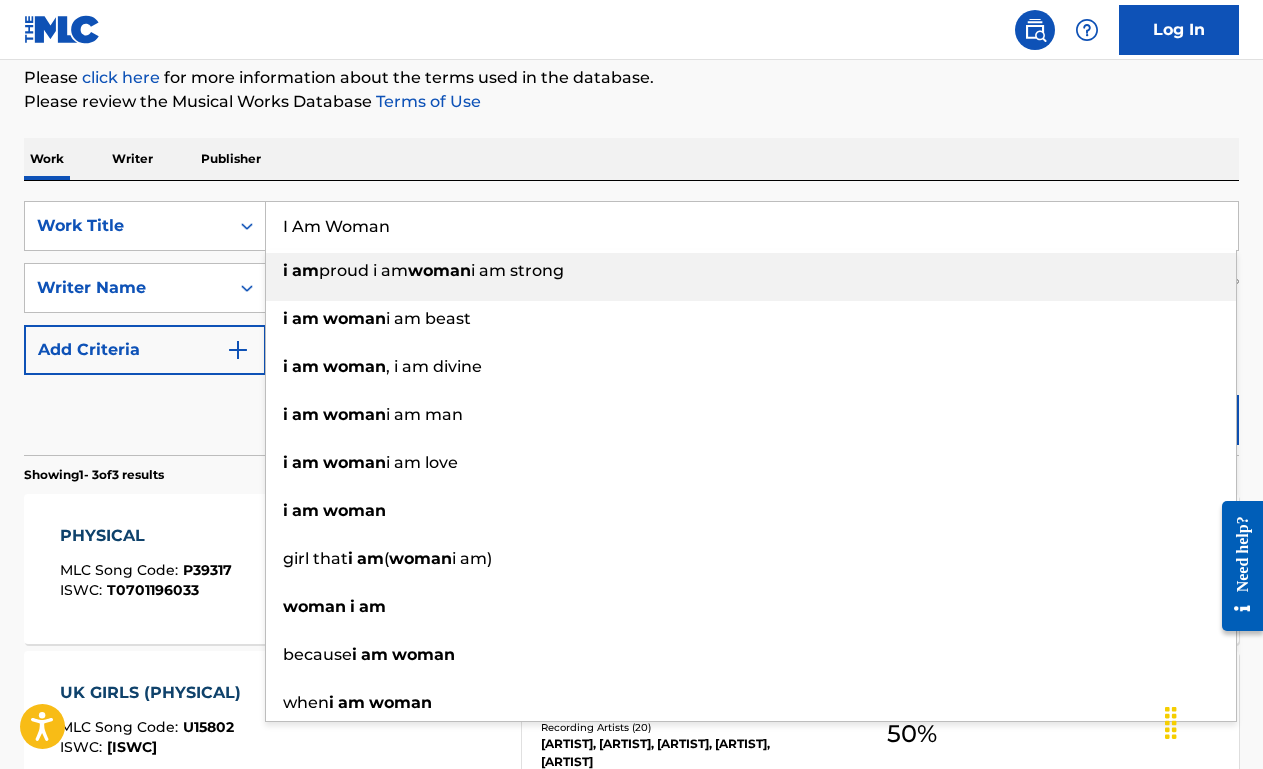 type on "I Am Woman" 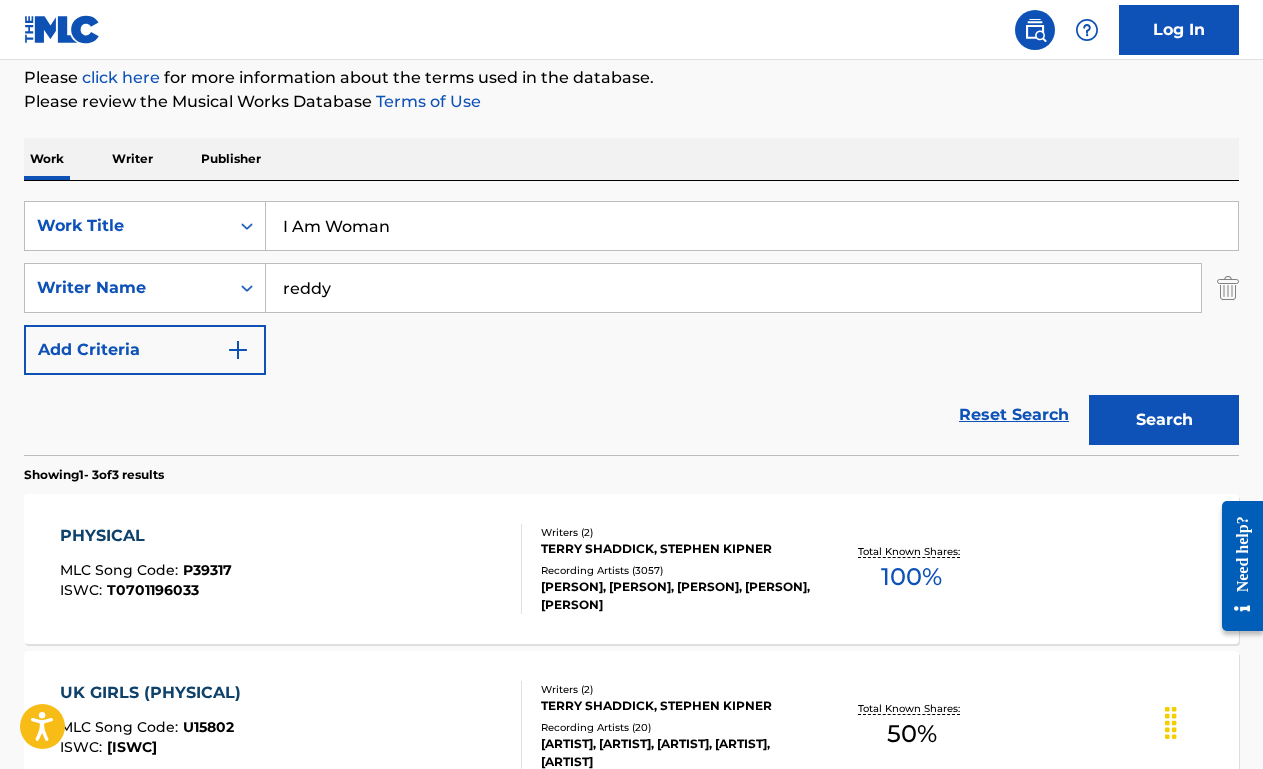 type on "reddy" 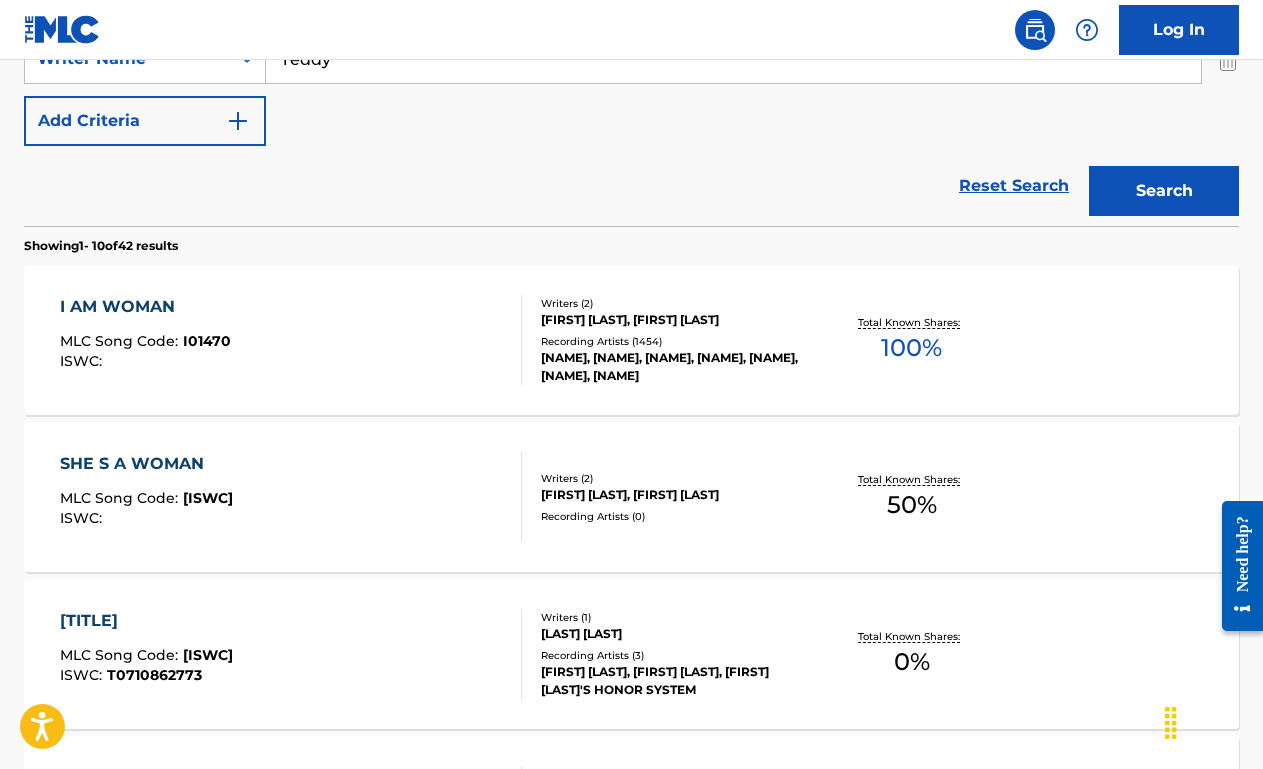 scroll, scrollTop: 506, scrollLeft: 0, axis: vertical 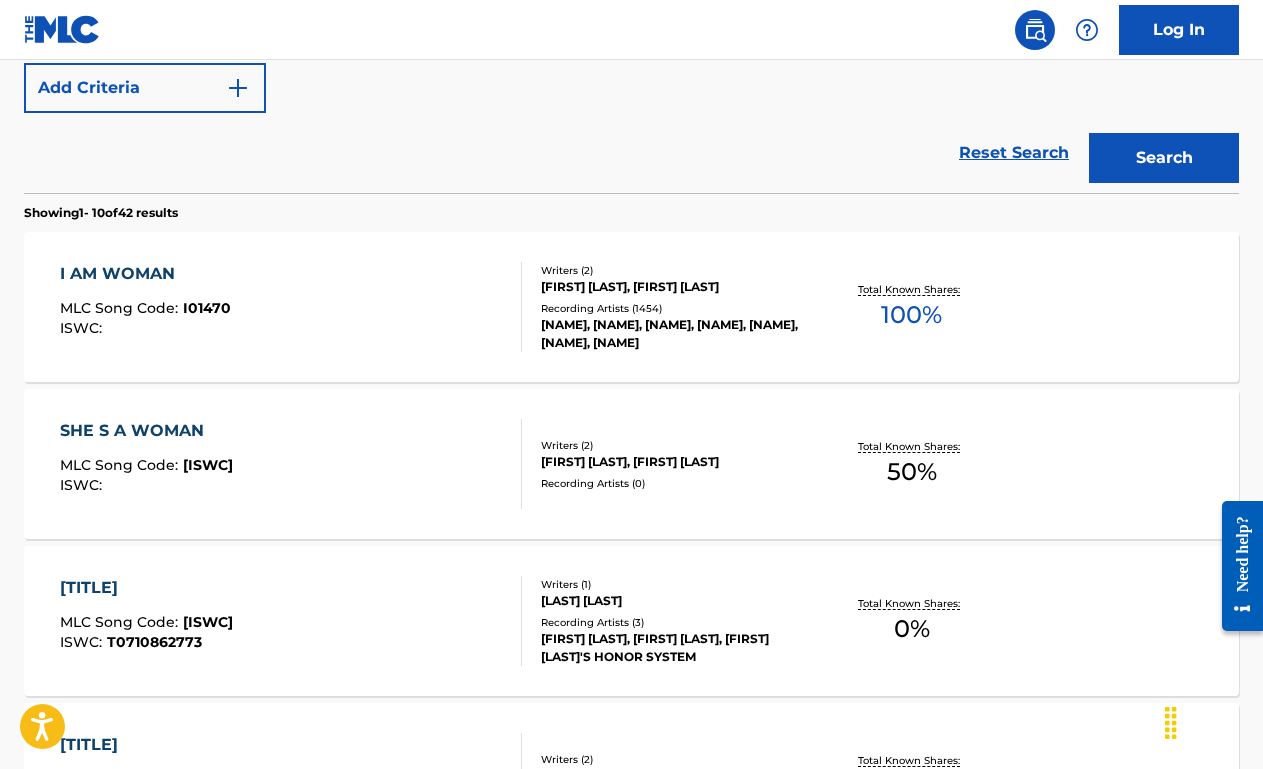 click on "MLC Song Code : I01470 ISWC : Writers ( 2 ) [FIRST] [LAST], [FIRST] [LAST] Recording Artists ( 1454 ) [FIRST] [LAST], [FIRST] [LAST], [FIRST] [LAST], [FIRST] [LAST], [TRÏBE], [MIKE MAC], [JORDAN BAUM] Total Known Shares: 100 %" at bounding box center [631, 307] 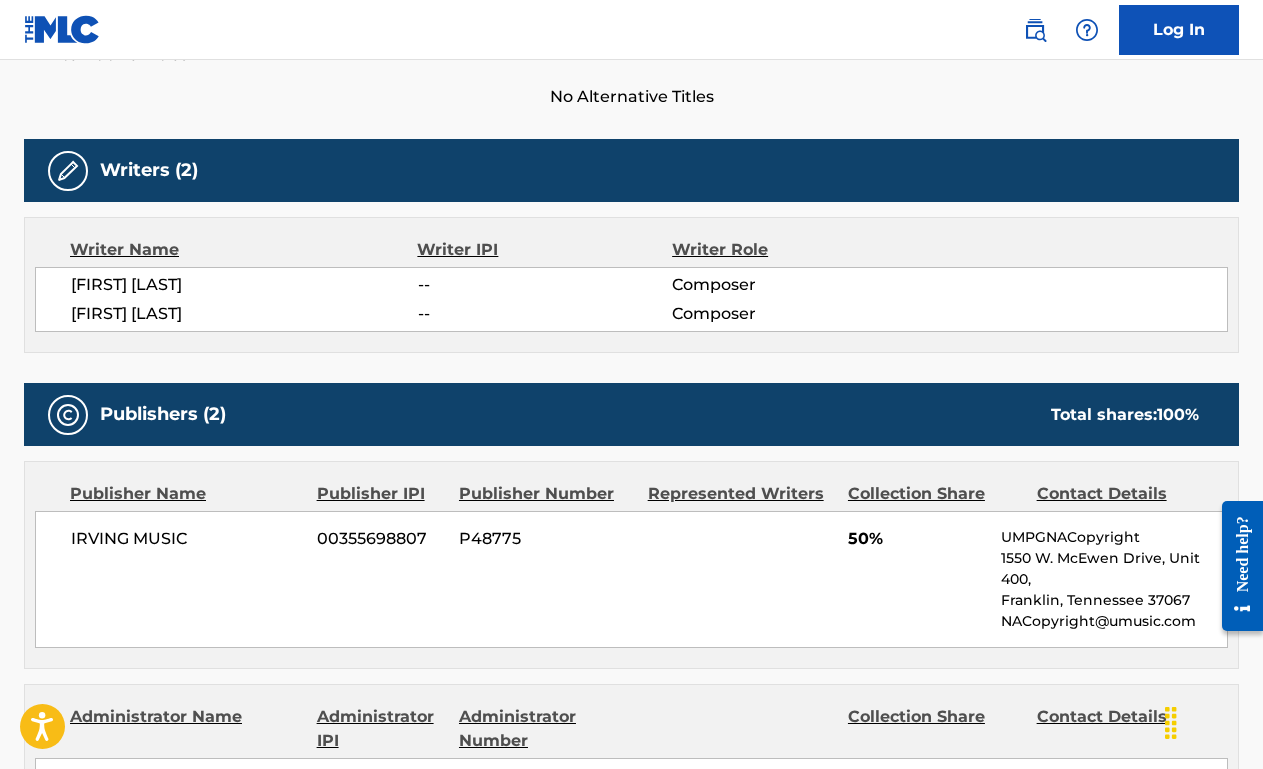 scroll, scrollTop: 0, scrollLeft: 0, axis: both 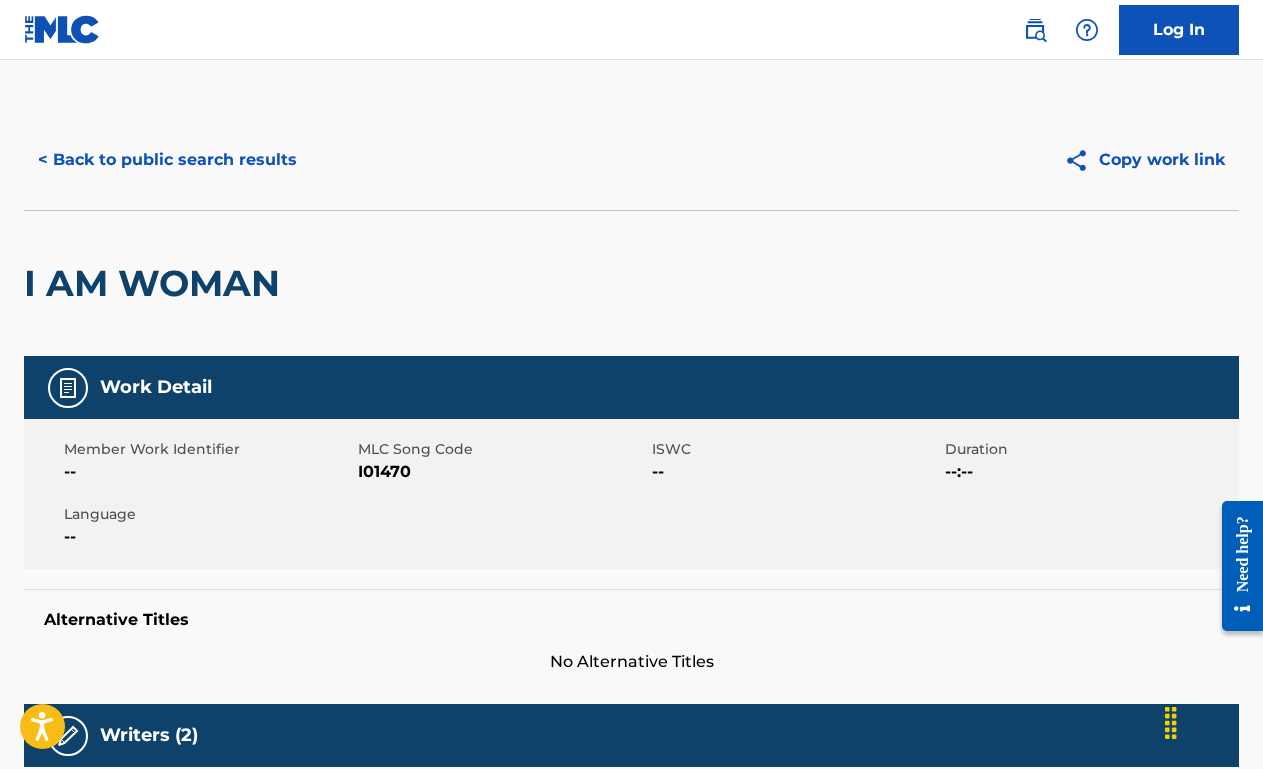 click on "< Back to public search results" at bounding box center (167, 160) 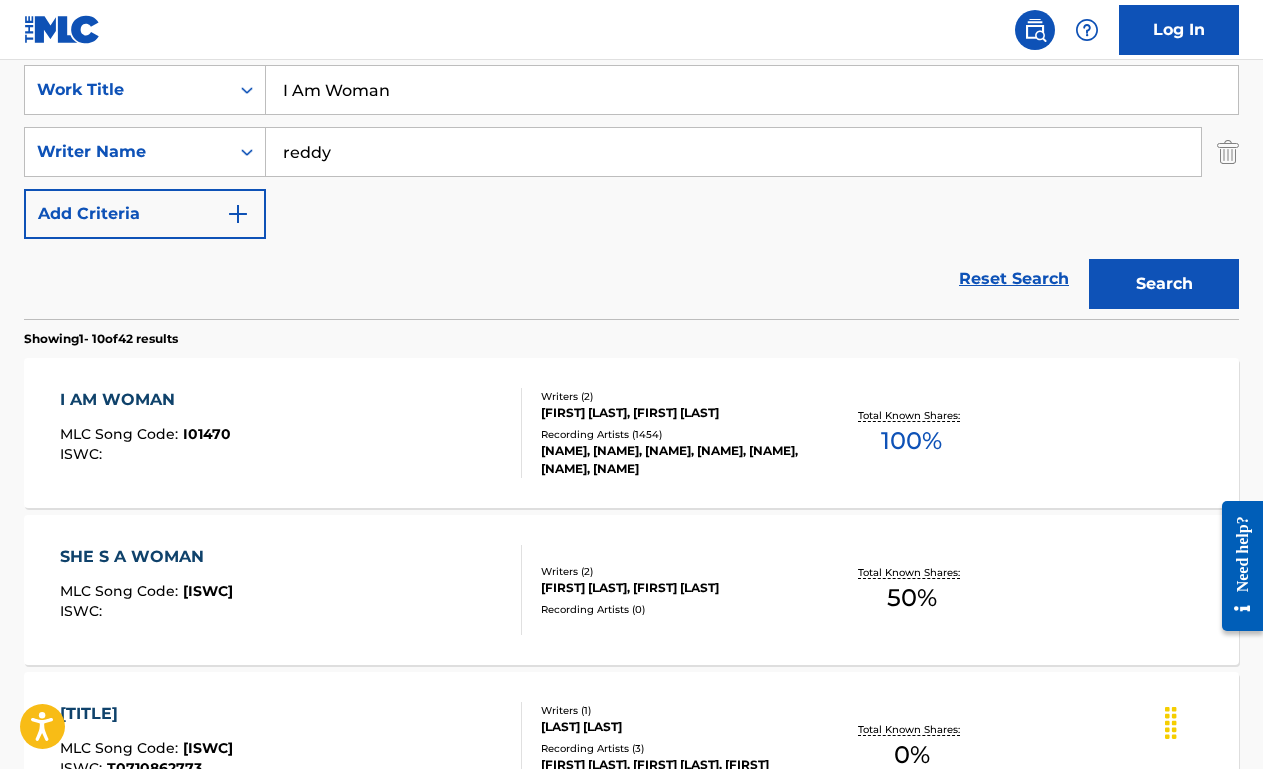 scroll, scrollTop: 363, scrollLeft: 0, axis: vertical 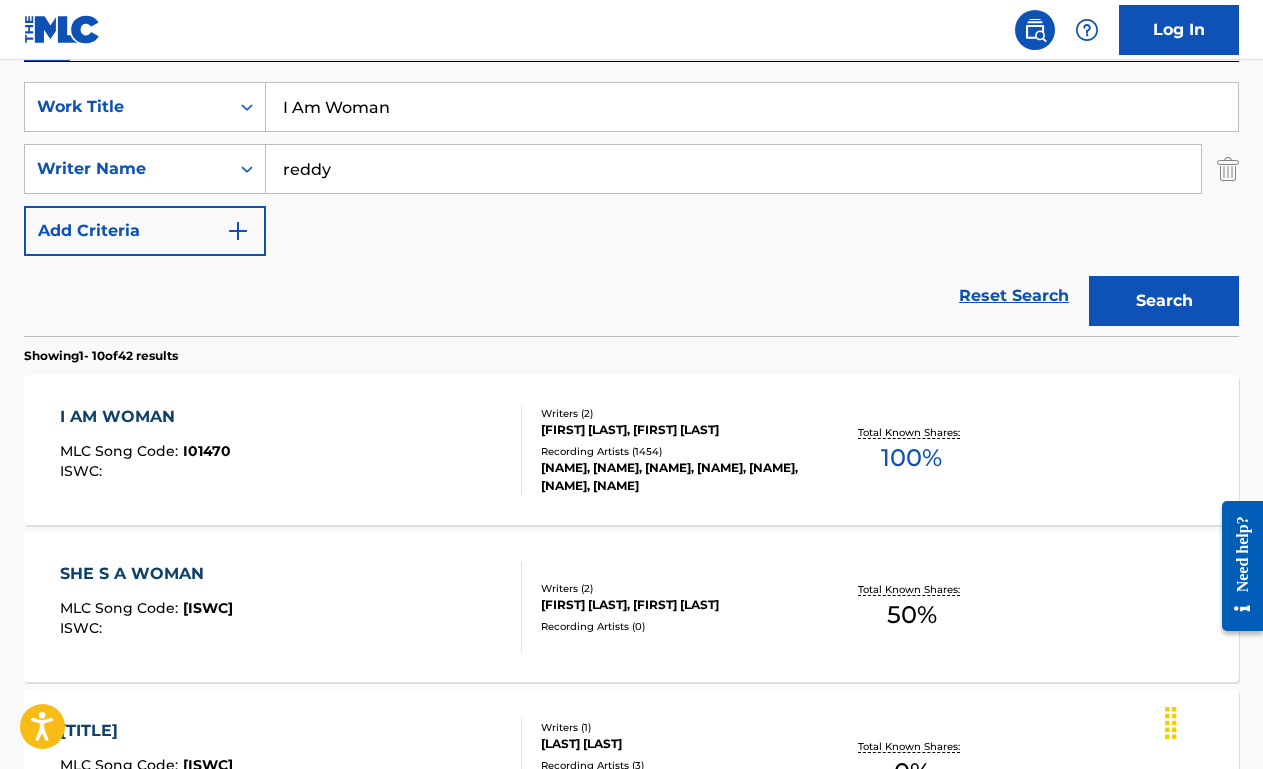 click on "I Am Woman" at bounding box center [752, 107] 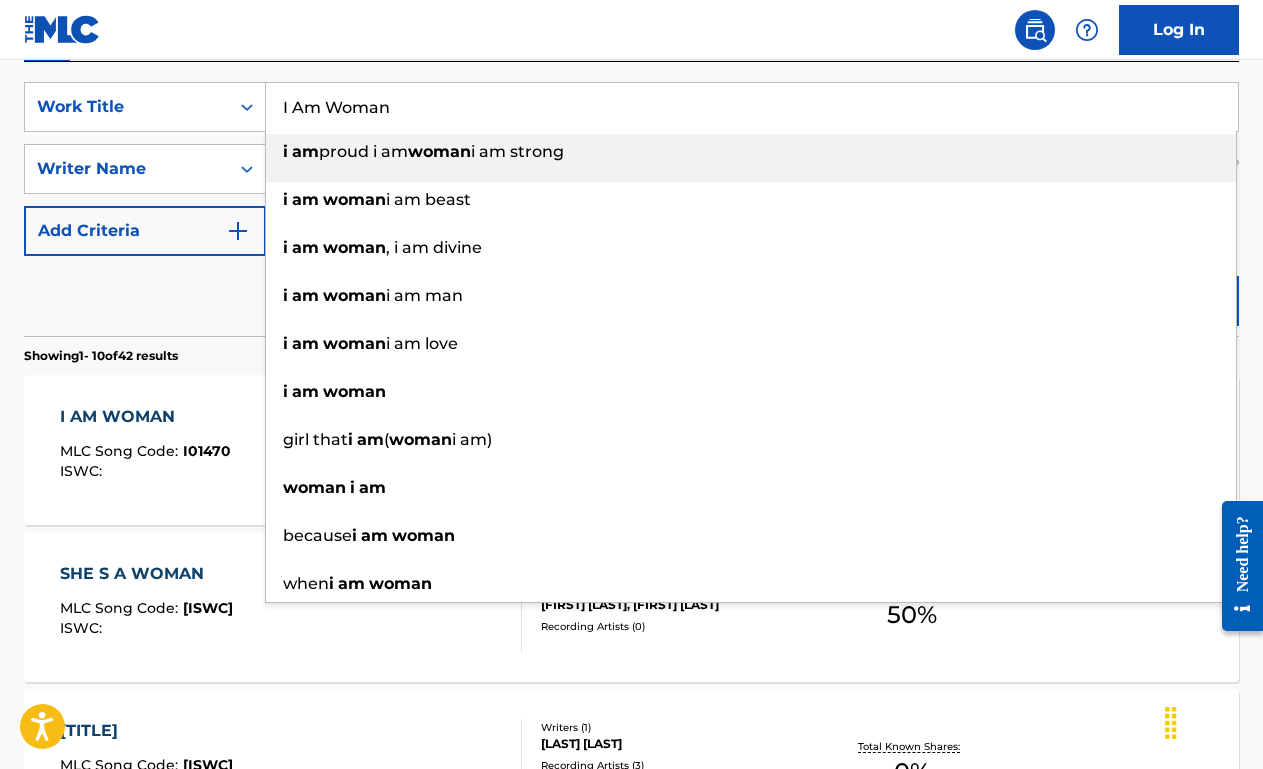 click on "I Am Woman" at bounding box center (752, 107) 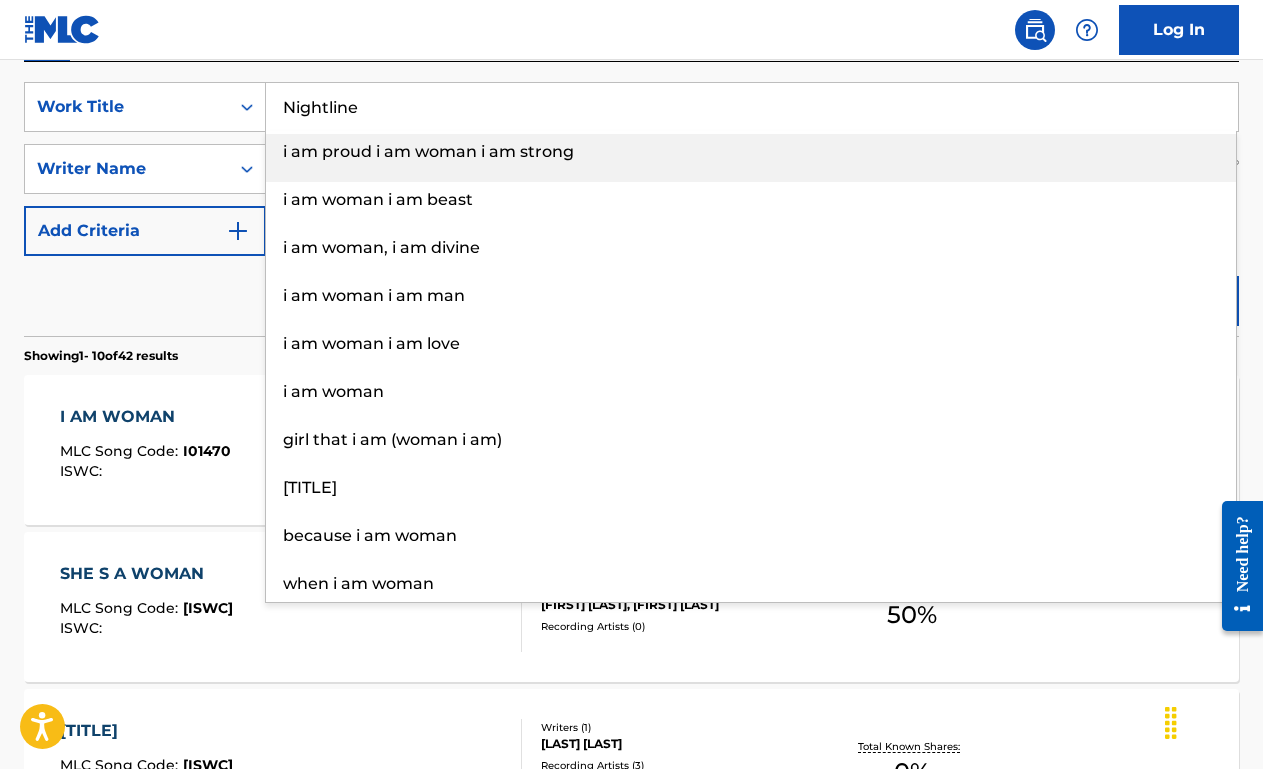 type on "Nightline" 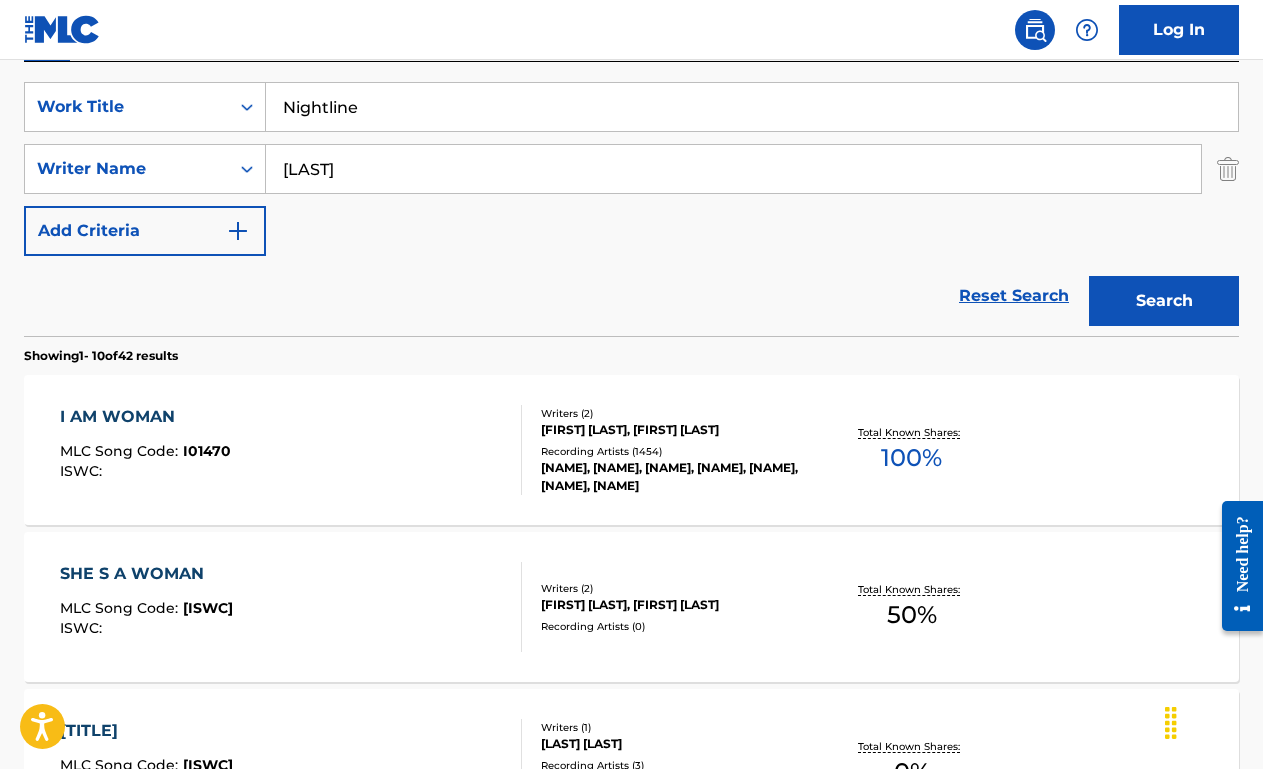 type on "[LAST]" 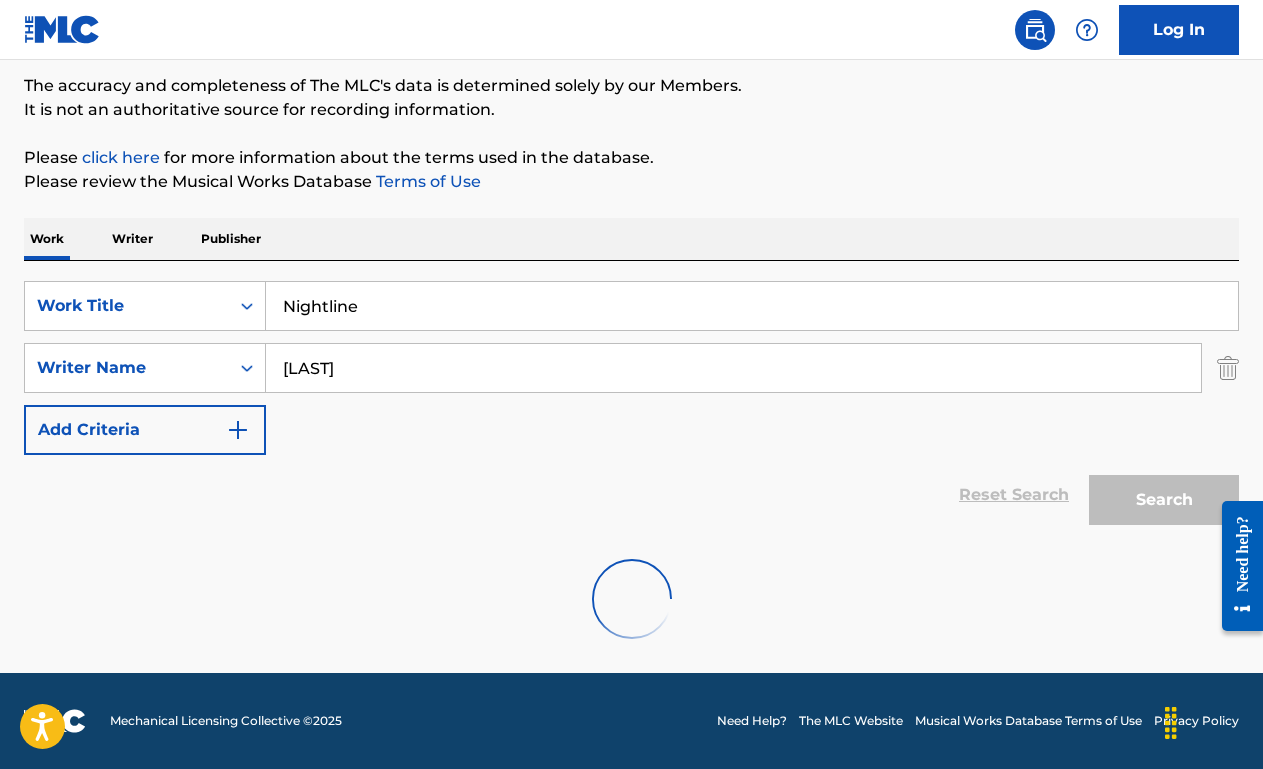 scroll, scrollTop: 99, scrollLeft: 0, axis: vertical 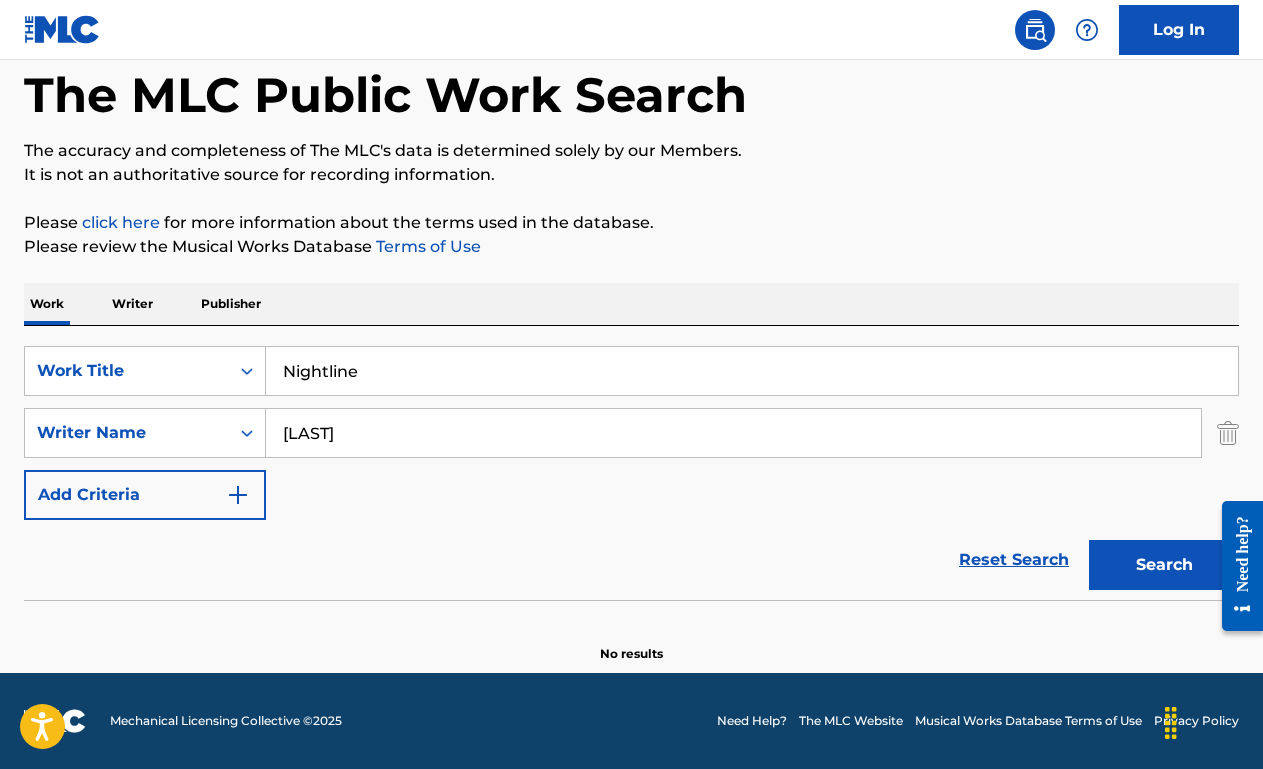 click on "Nightline" at bounding box center (752, 371) 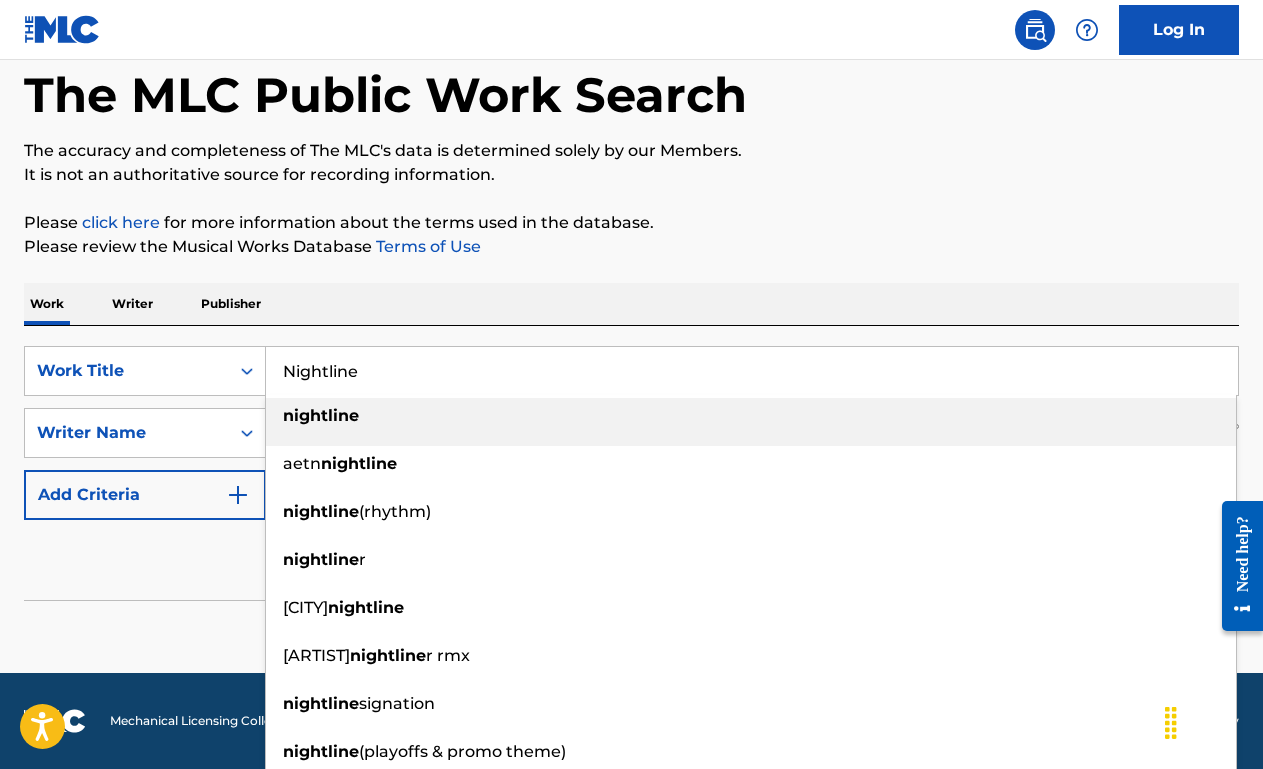 click on "Nightline" at bounding box center [752, 371] 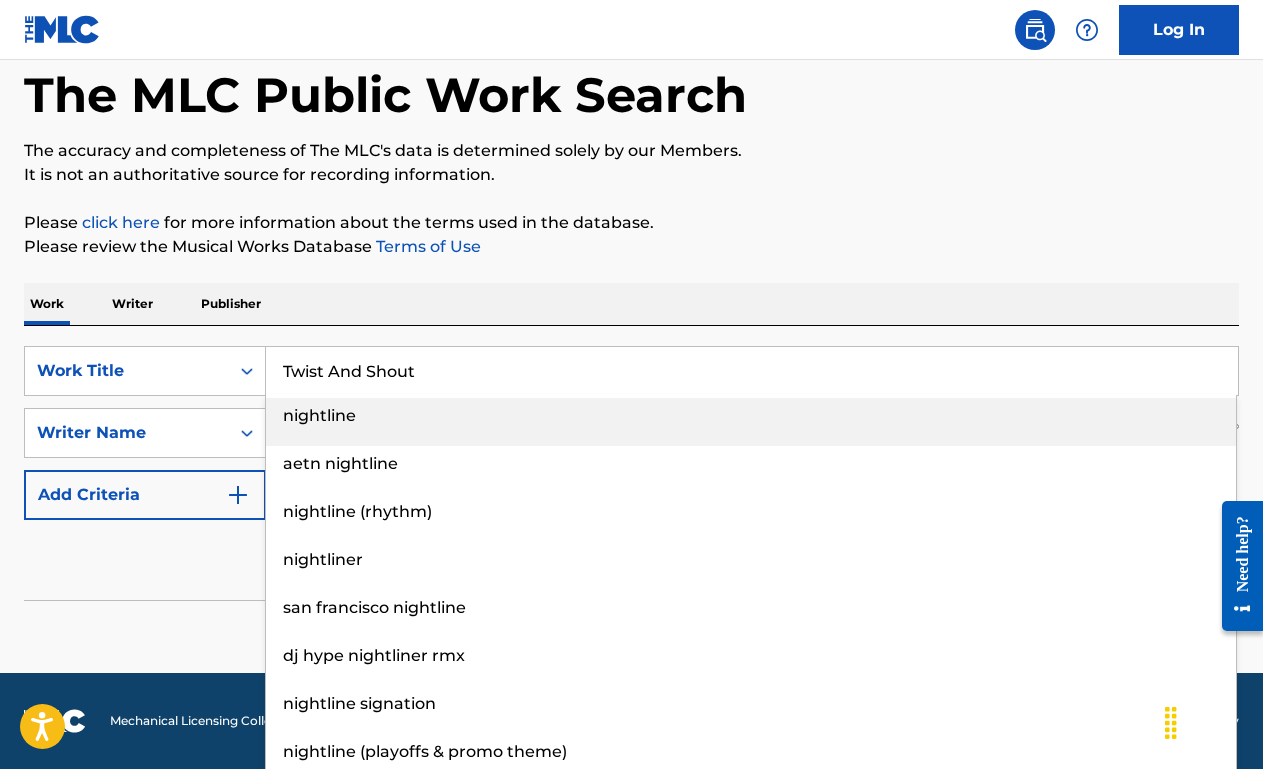 type on "Twist And Shout" 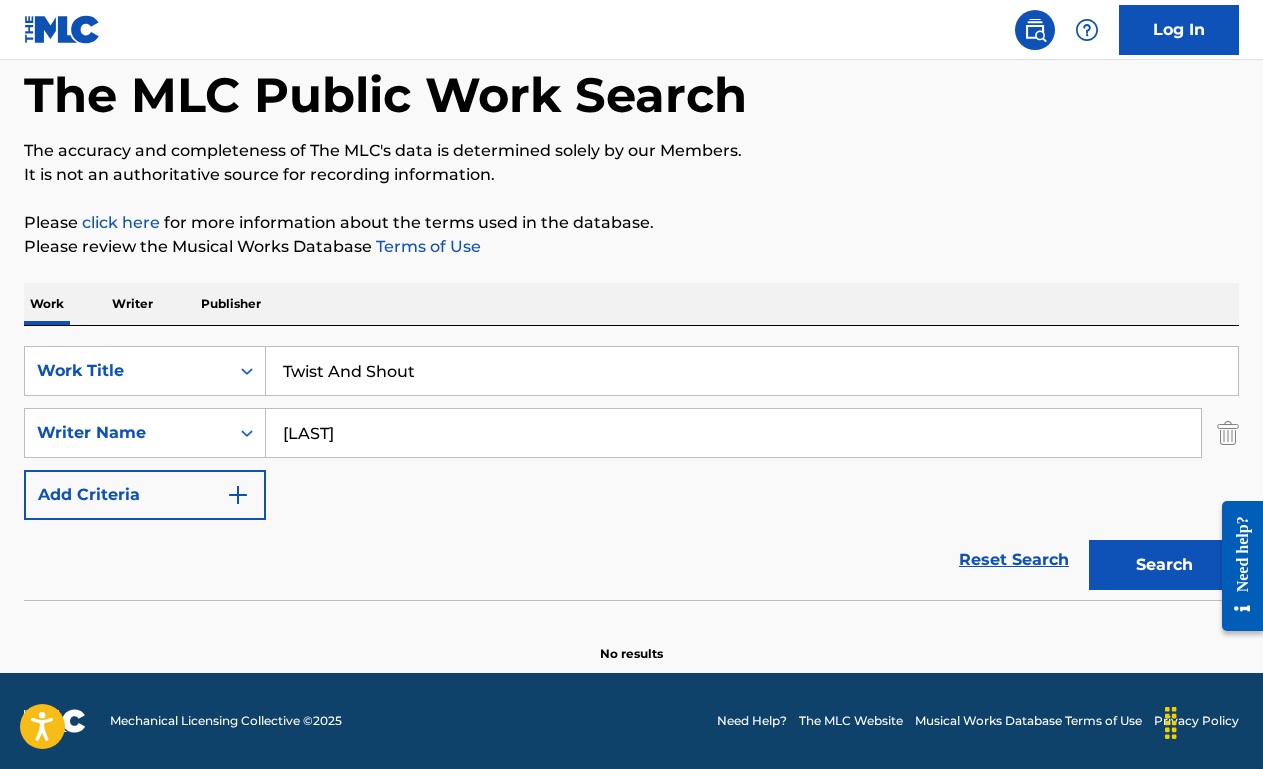 type on "[LAST]" 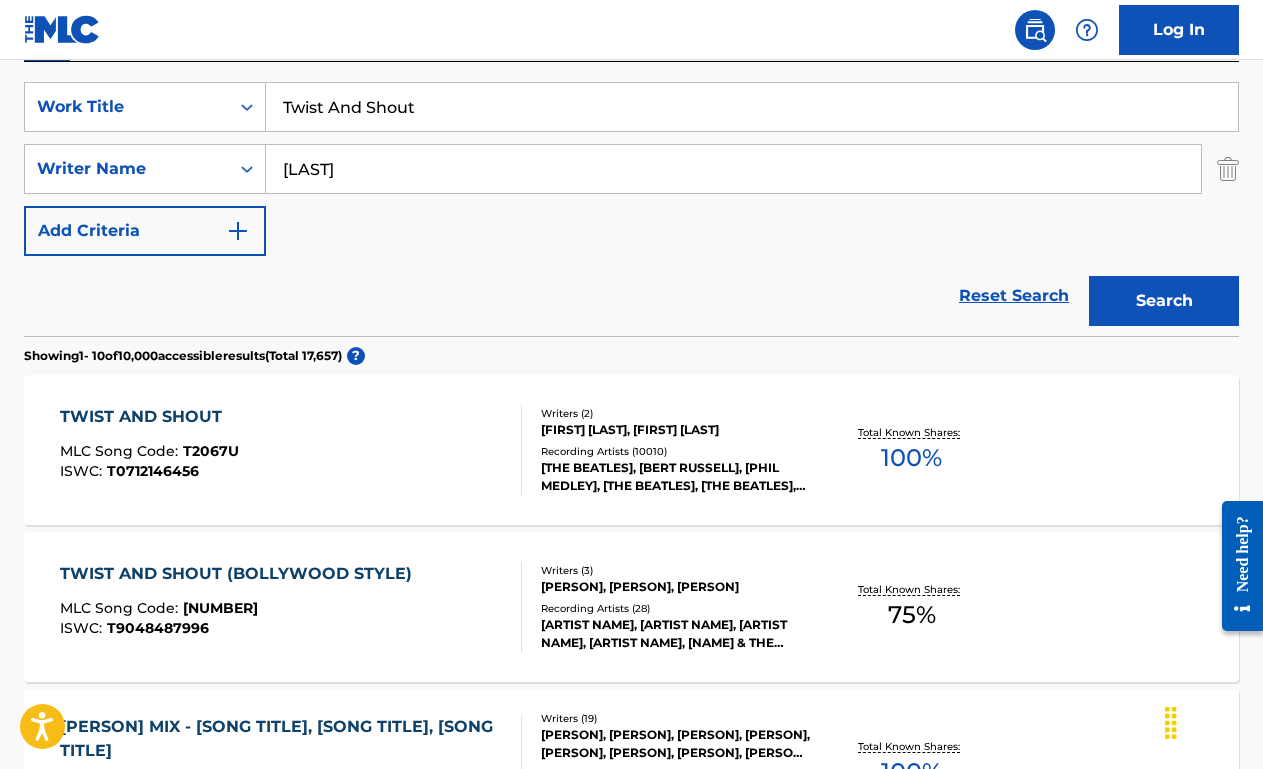 scroll, scrollTop: 382, scrollLeft: 0, axis: vertical 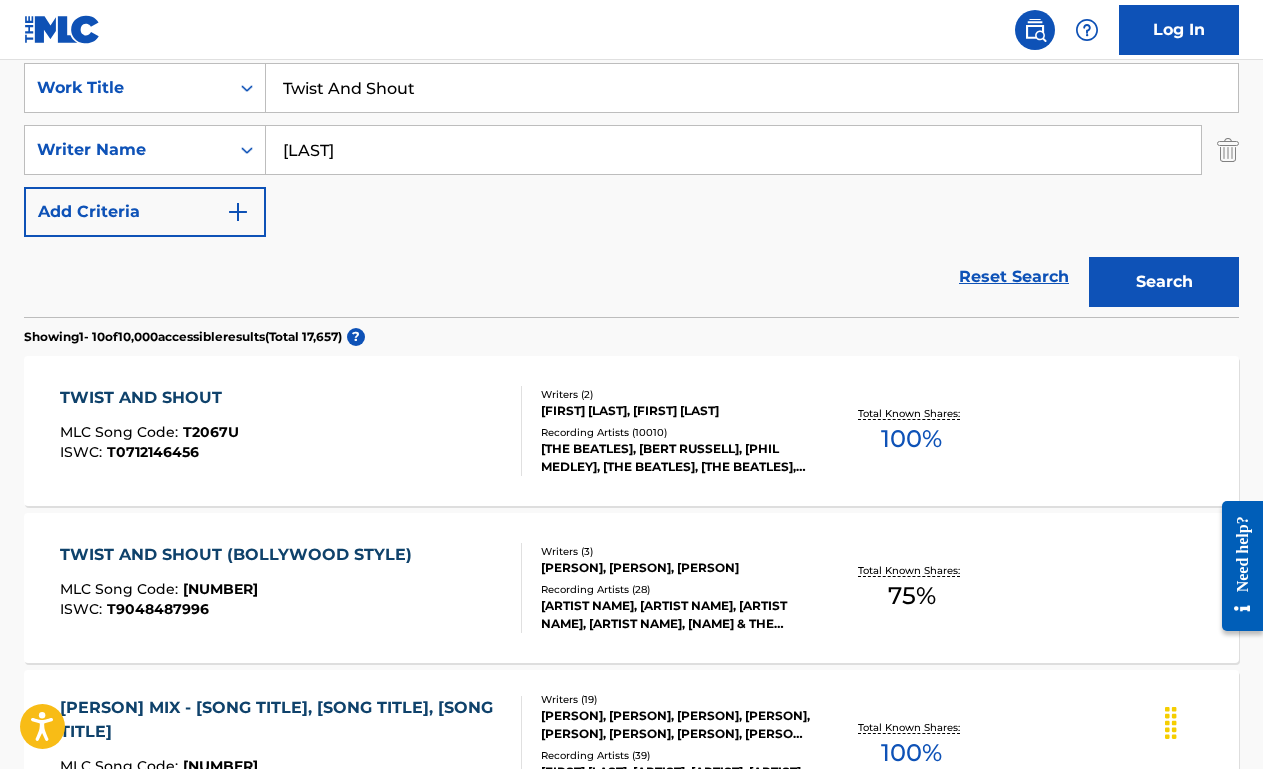 click on "MLC Song Code : [CODE] ISWC : [CODE]" at bounding box center [291, 431] 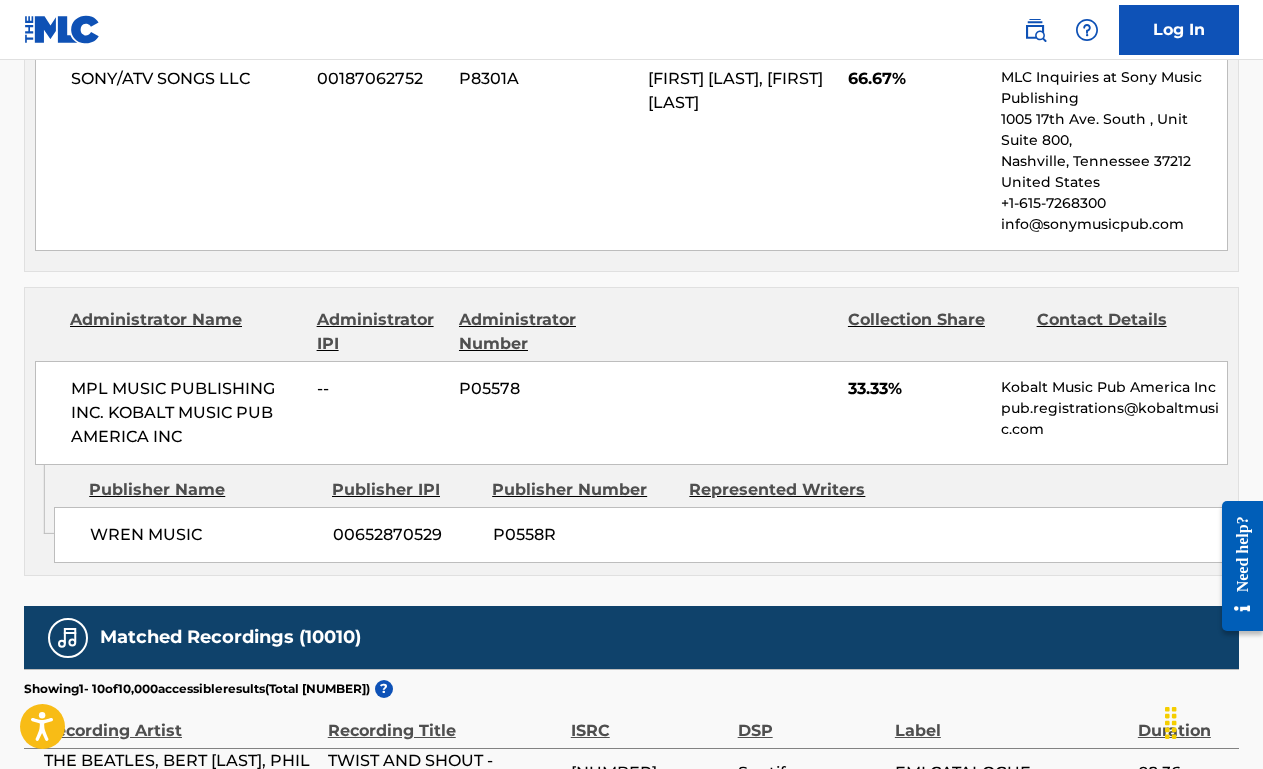 scroll, scrollTop: 2103, scrollLeft: 0, axis: vertical 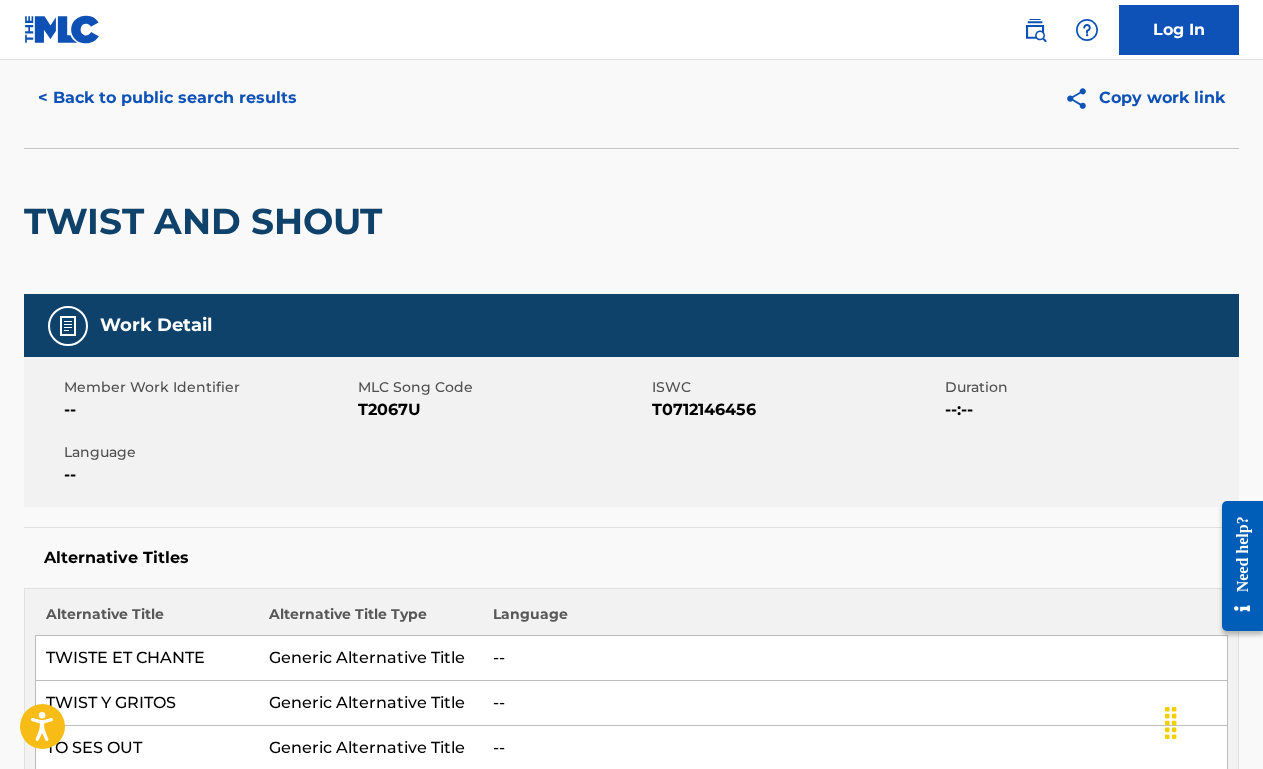 click on "< Back to public search results" at bounding box center [167, 98] 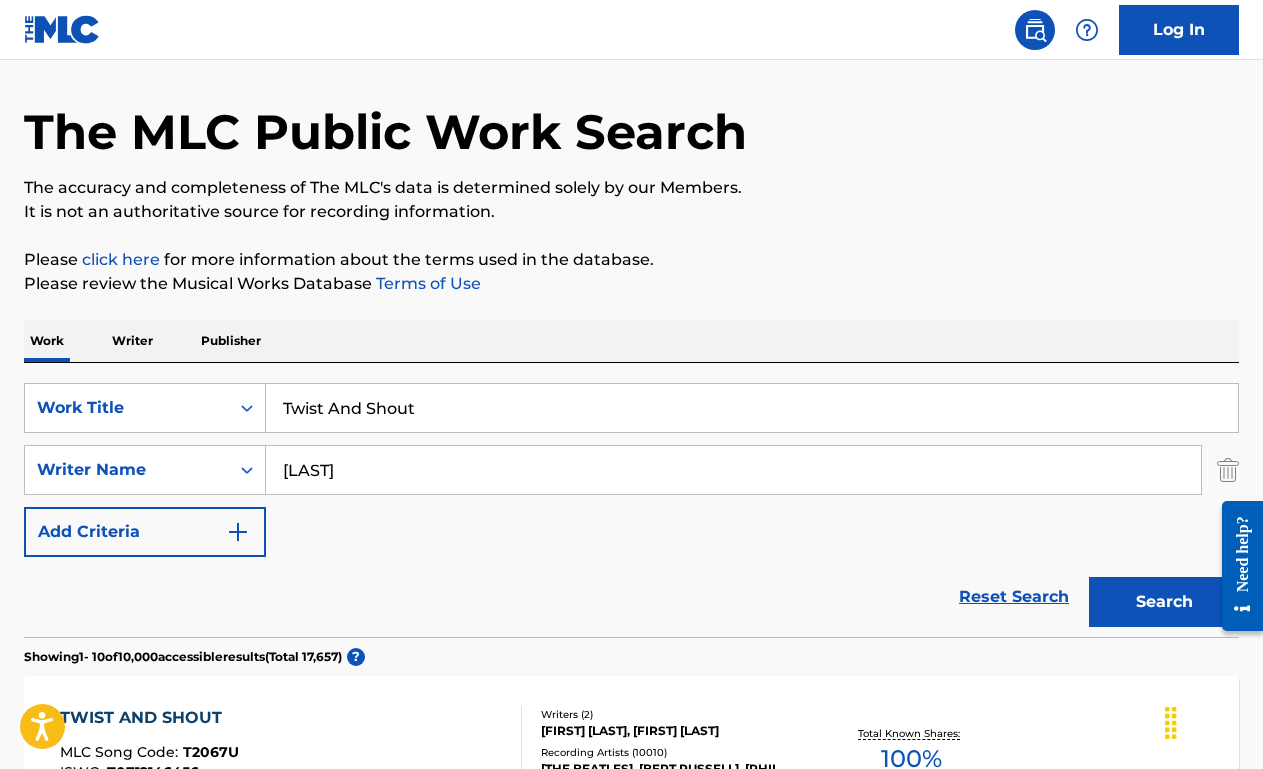 scroll, scrollTop: 382, scrollLeft: 0, axis: vertical 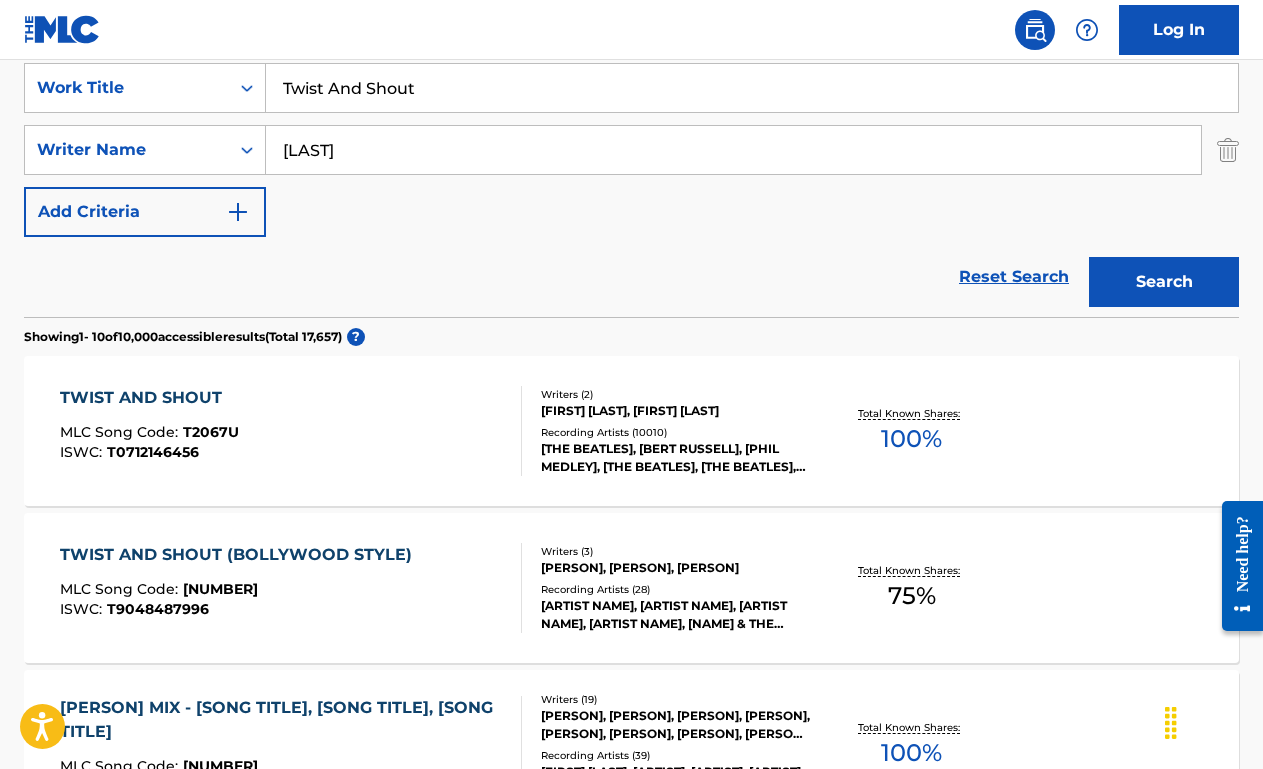click on "Twist And Shout" at bounding box center [752, 88] 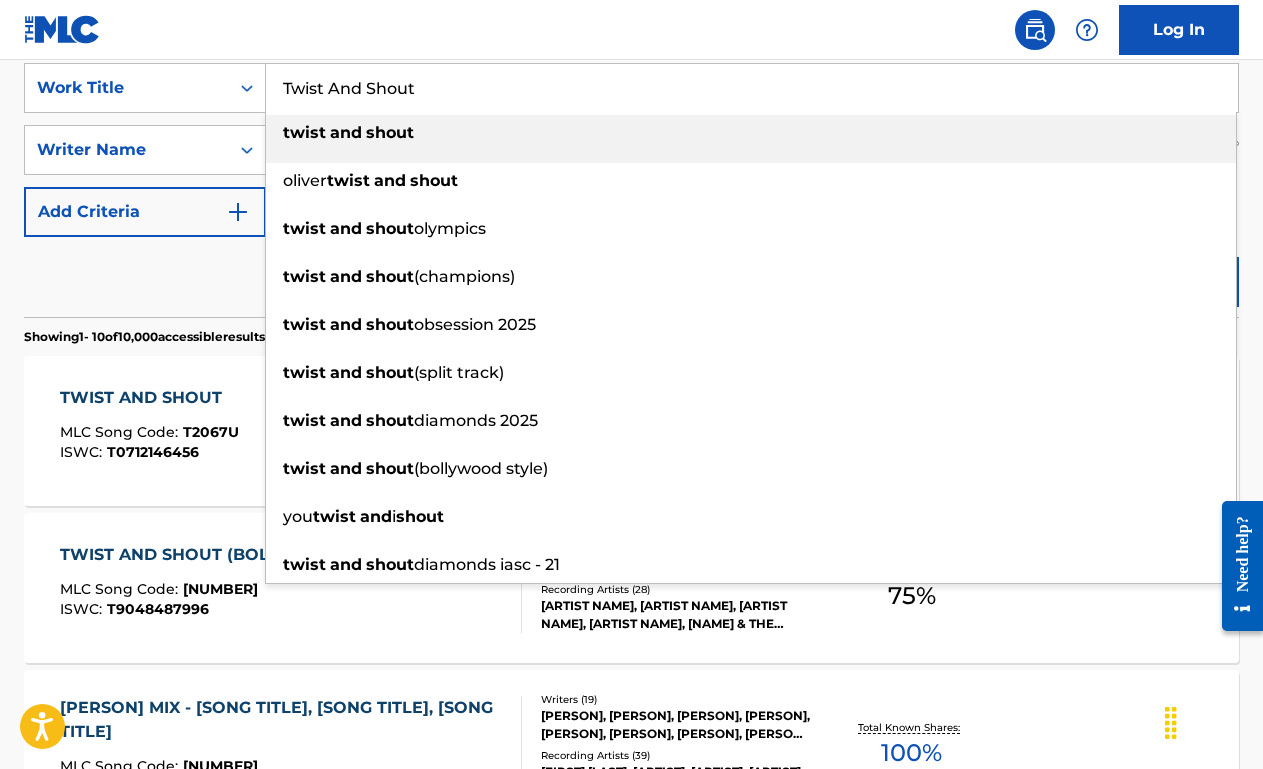 click on "Twist And Shout" at bounding box center [752, 88] 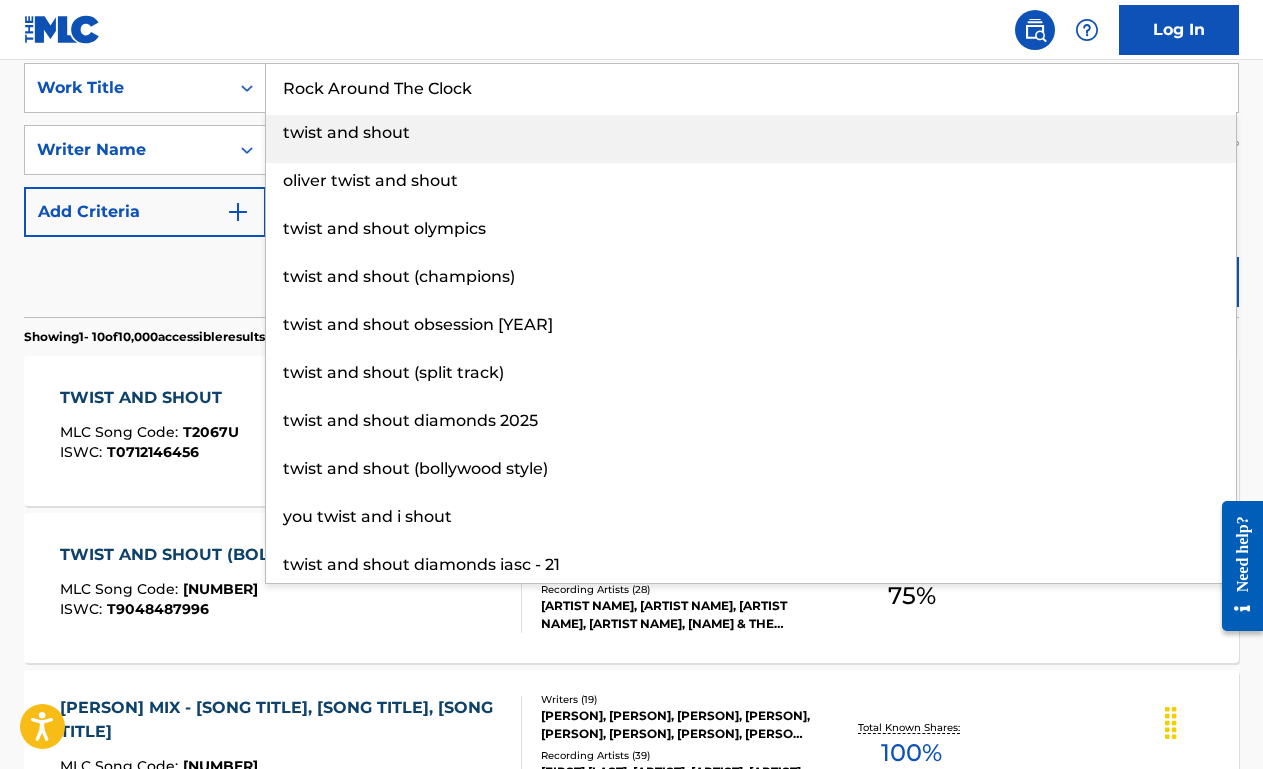 type on "Rock Around The Clock" 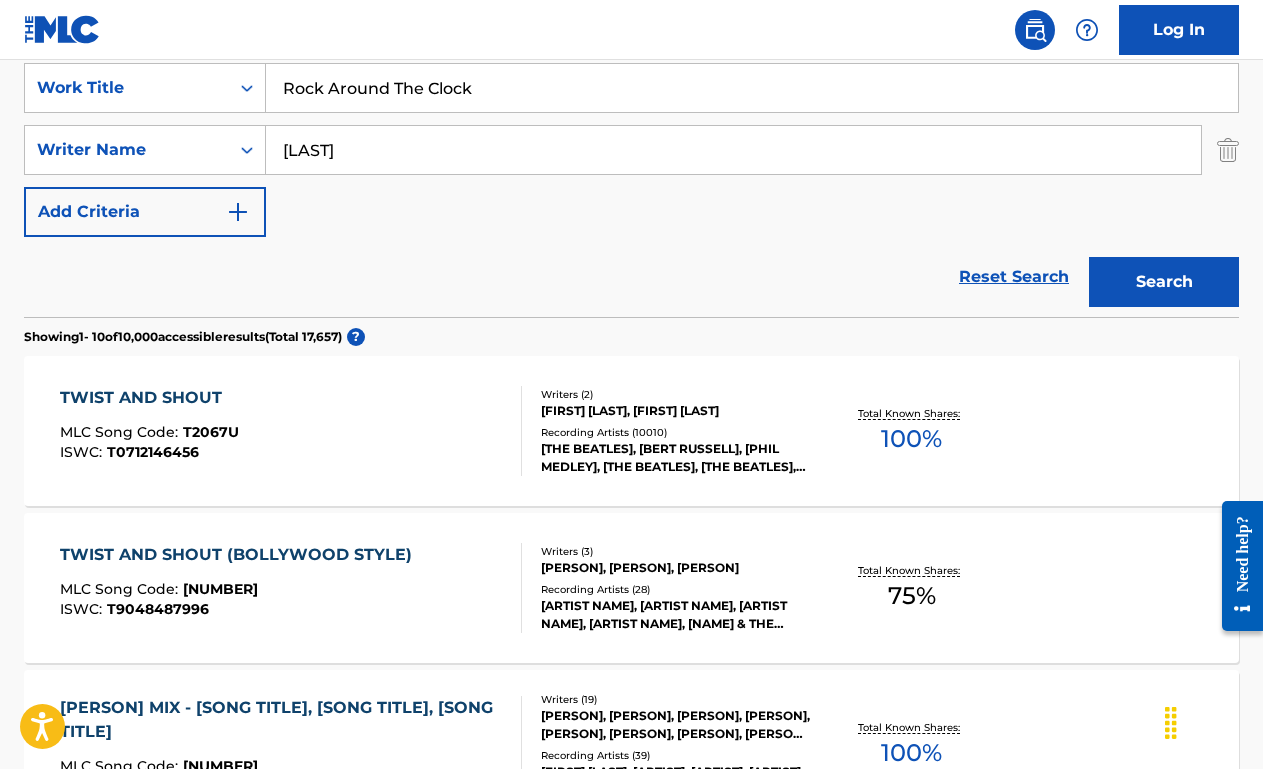 click on "Search" at bounding box center (1164, 282) 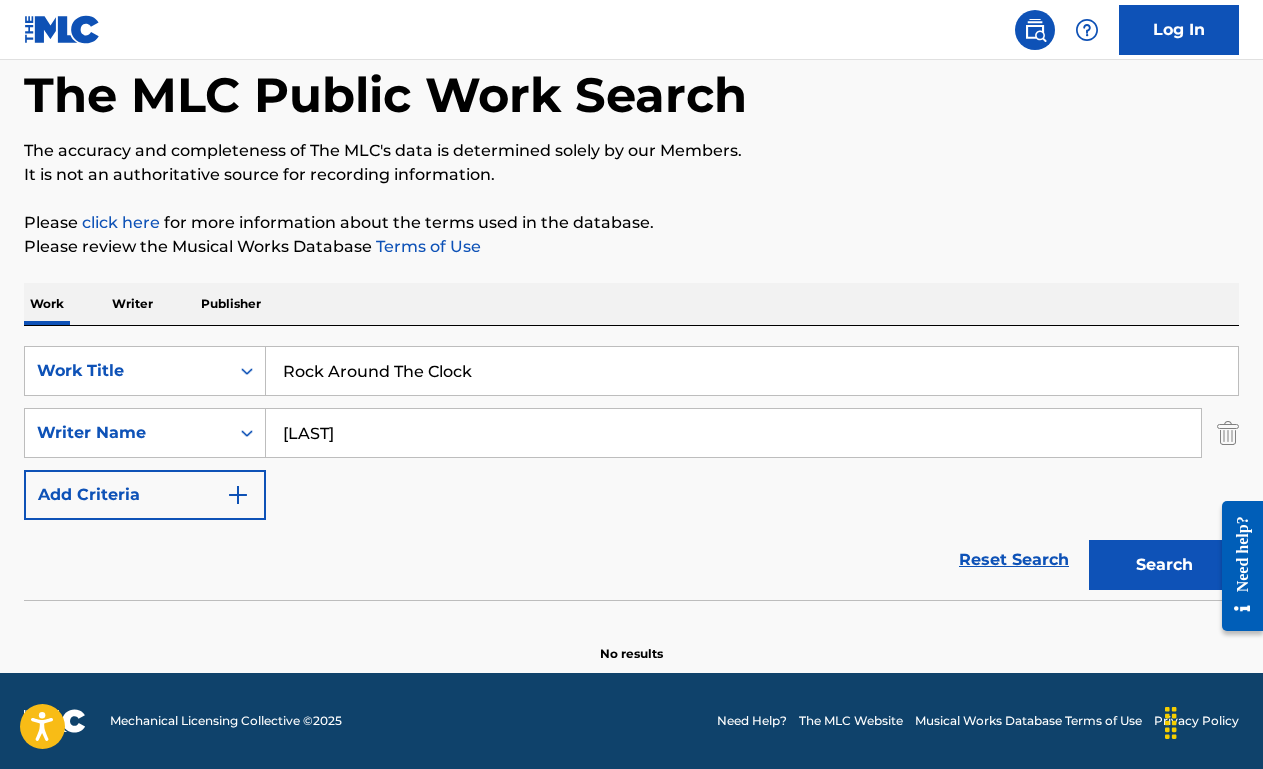 scroll, scrollTop: 99, scrollLeft: 0, axis: vertical 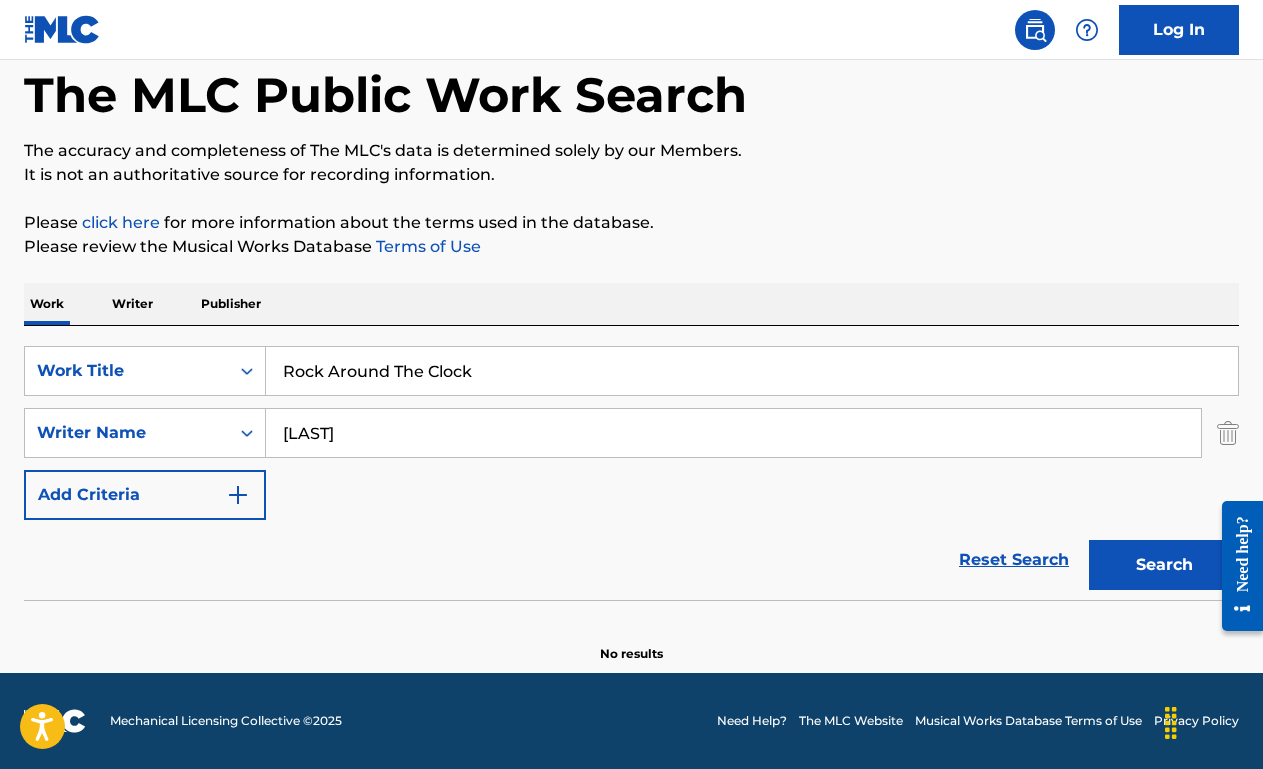 click on "[LAST]" at bounding box center (733, 433) 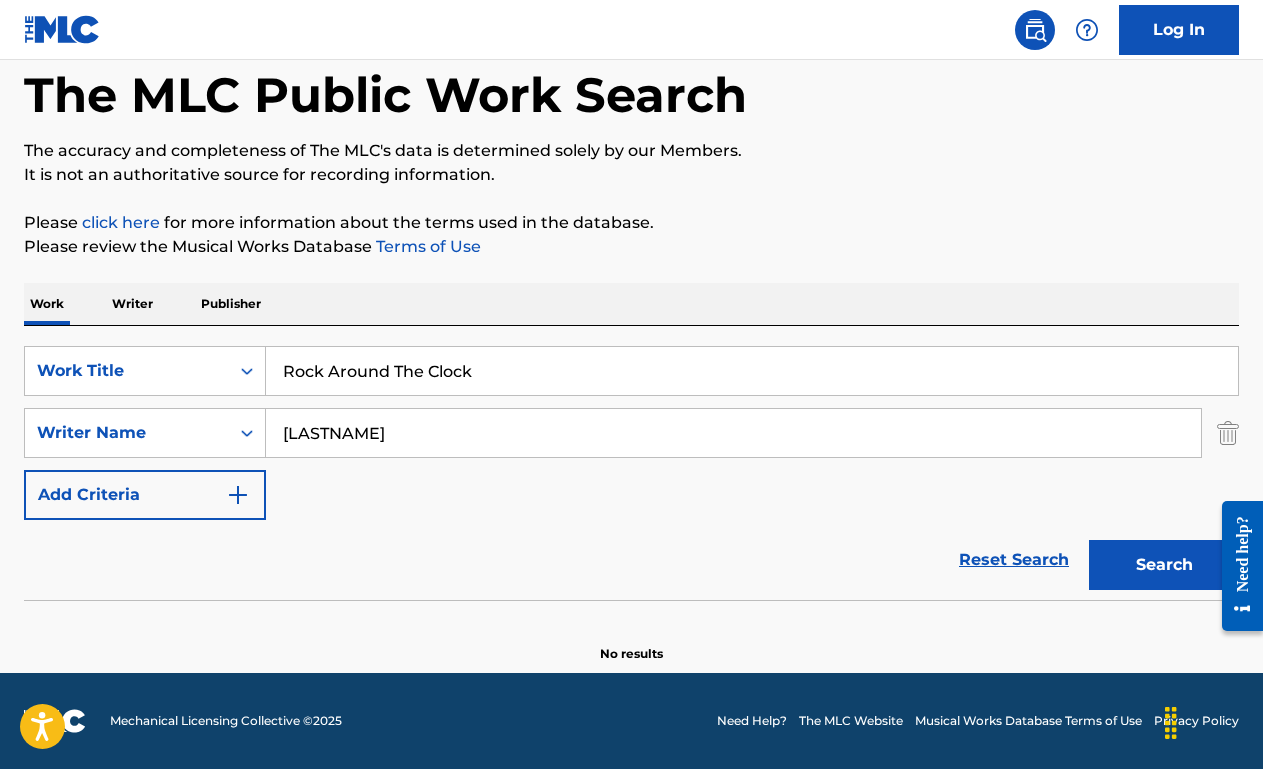type on "[LASTNAME]" 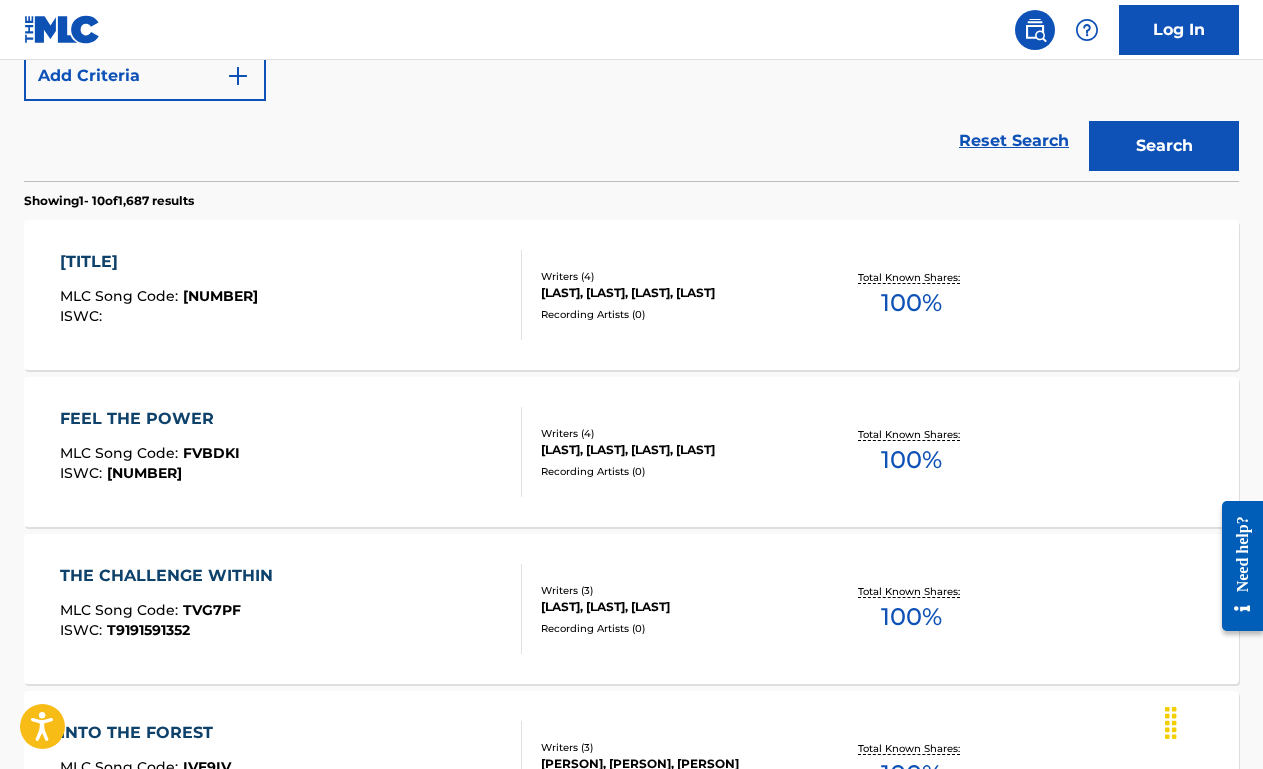 scroll, scrollTop: 593, scrollLeft: 0, axis: vertical 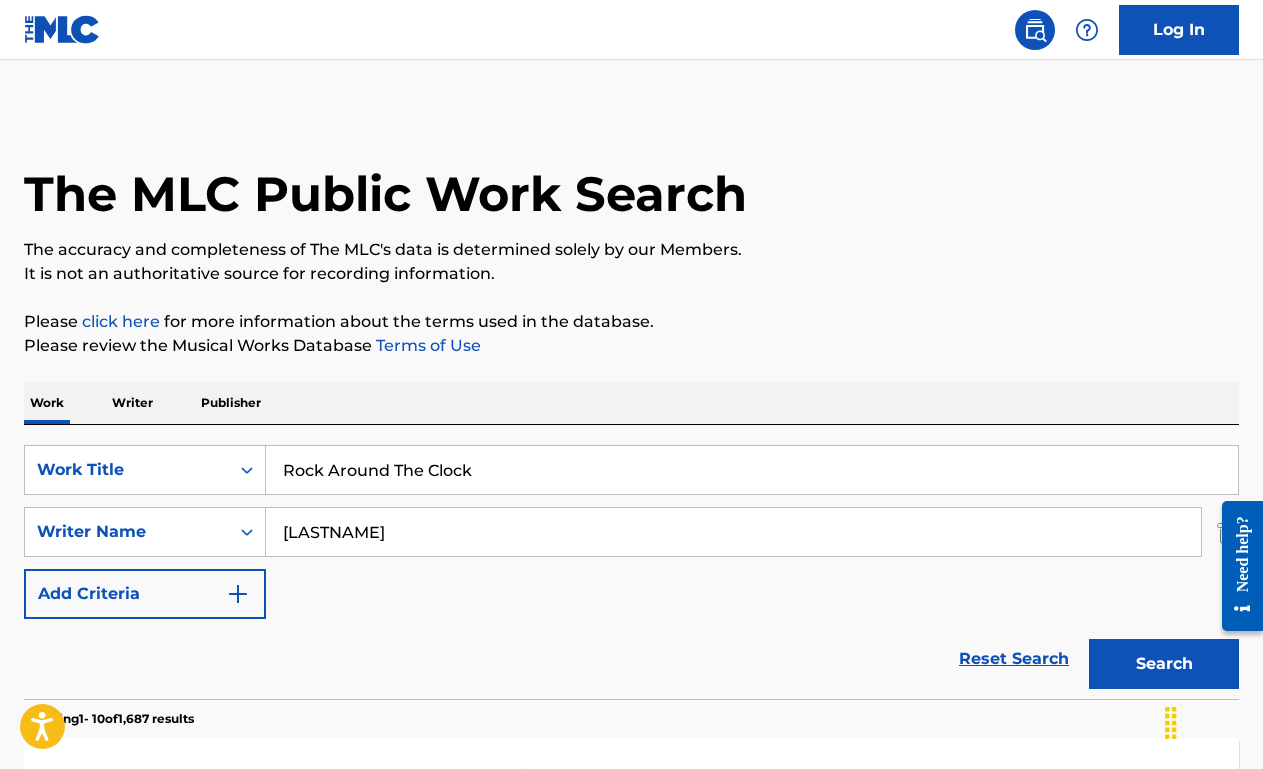 click on "Writer" at bounding box center [132, 403] 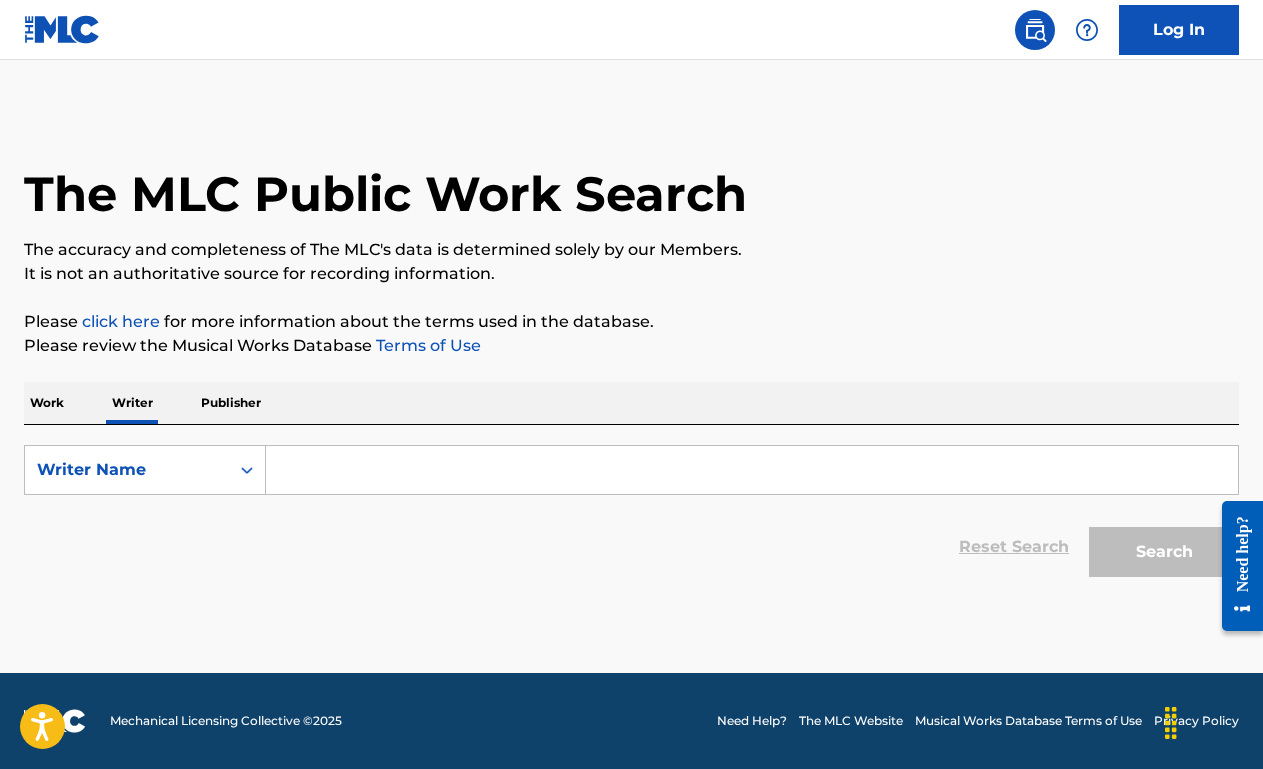 click at bounding box center [752, 470] 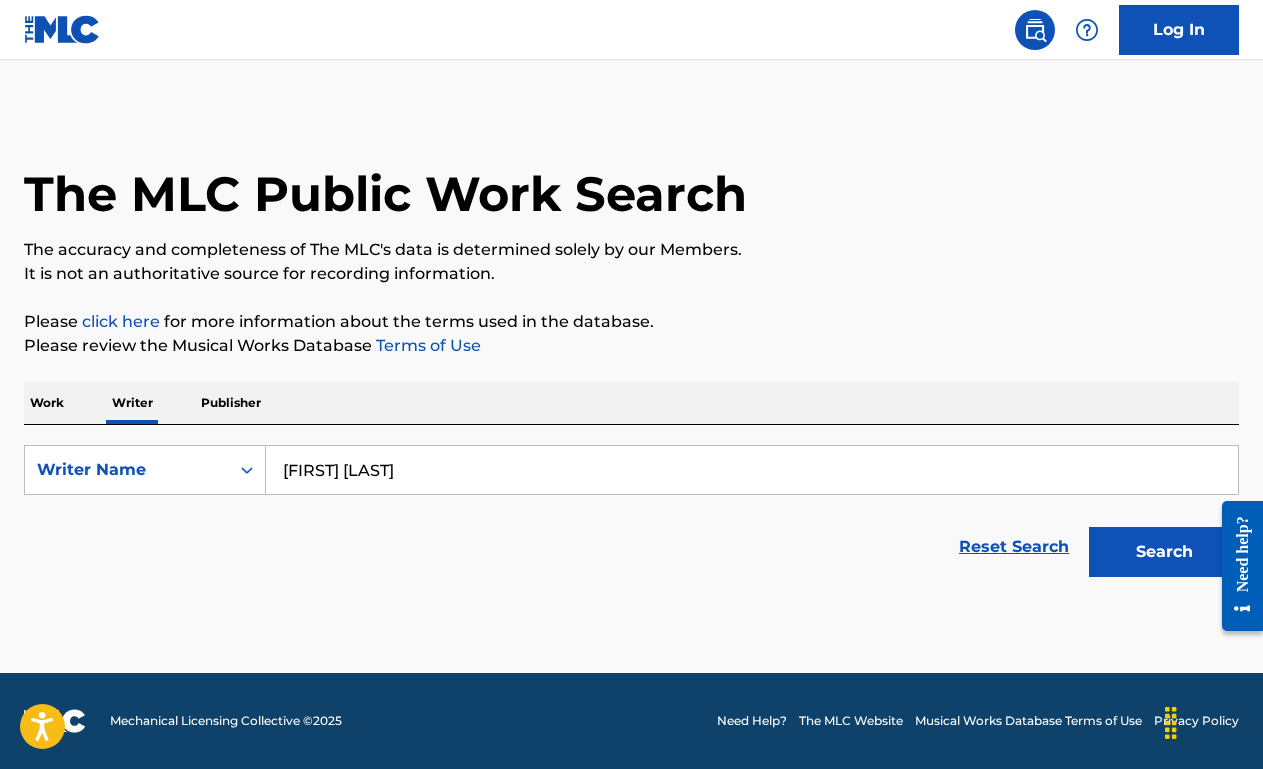 type on "[FIRST] [LAST]" 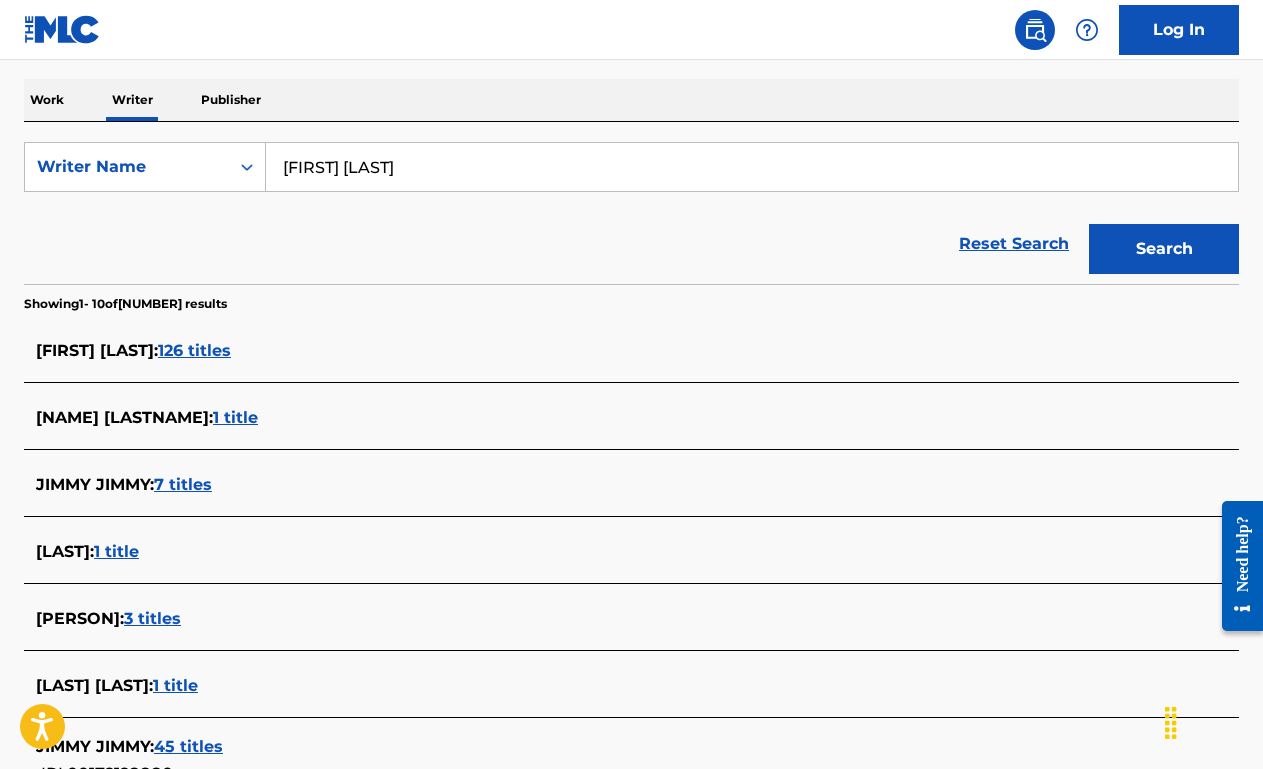scroll, scrollTop: 328, scrollLeft: 0, axis: vertical 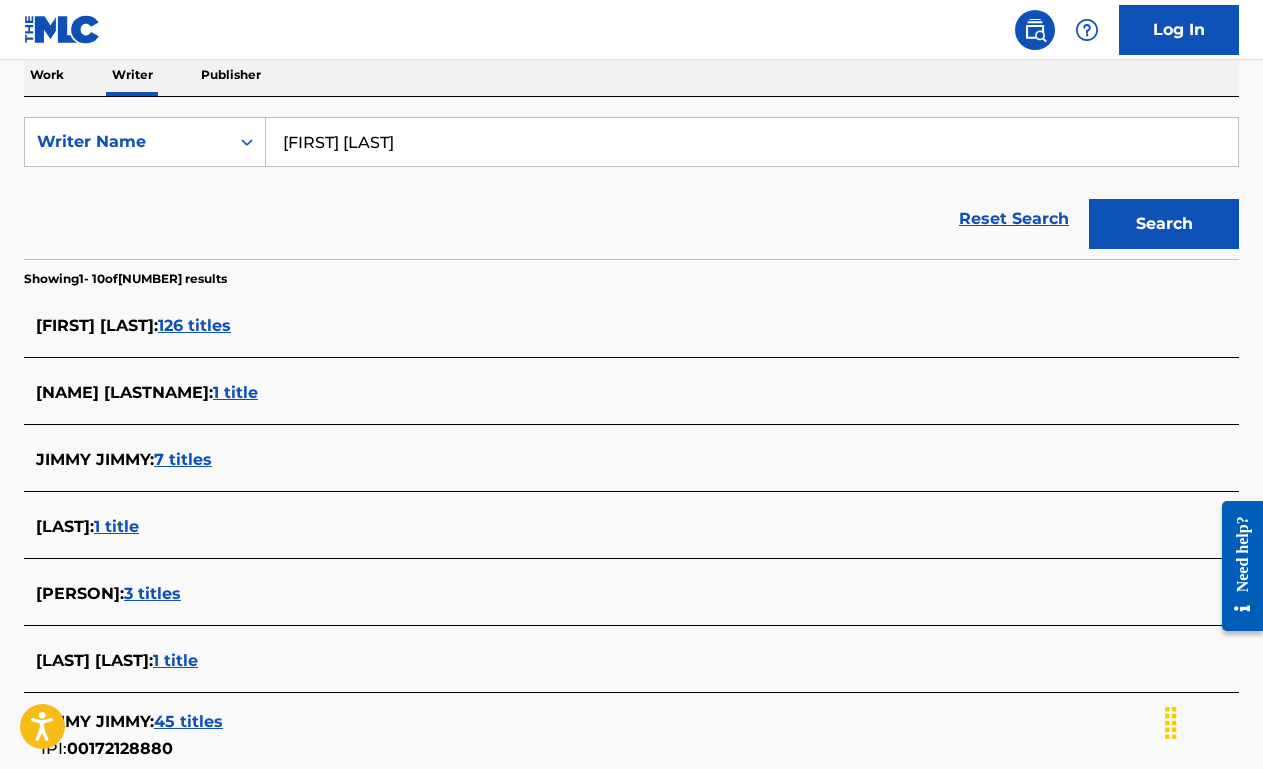 click on "126 titles" at bounding box center [194, 325] 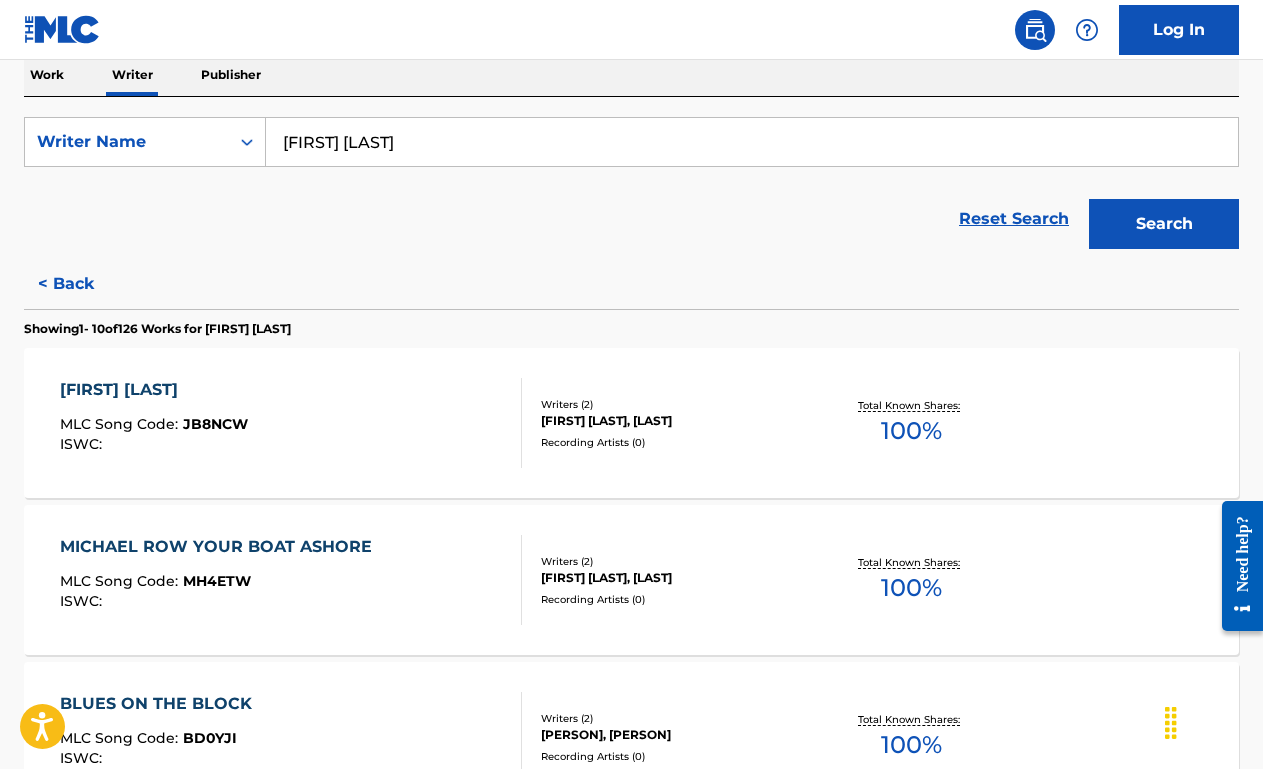 click on "[FIRST] [LAST] MLC Song Code : [CODE] ISWC :" at bounding box center [291, 423] 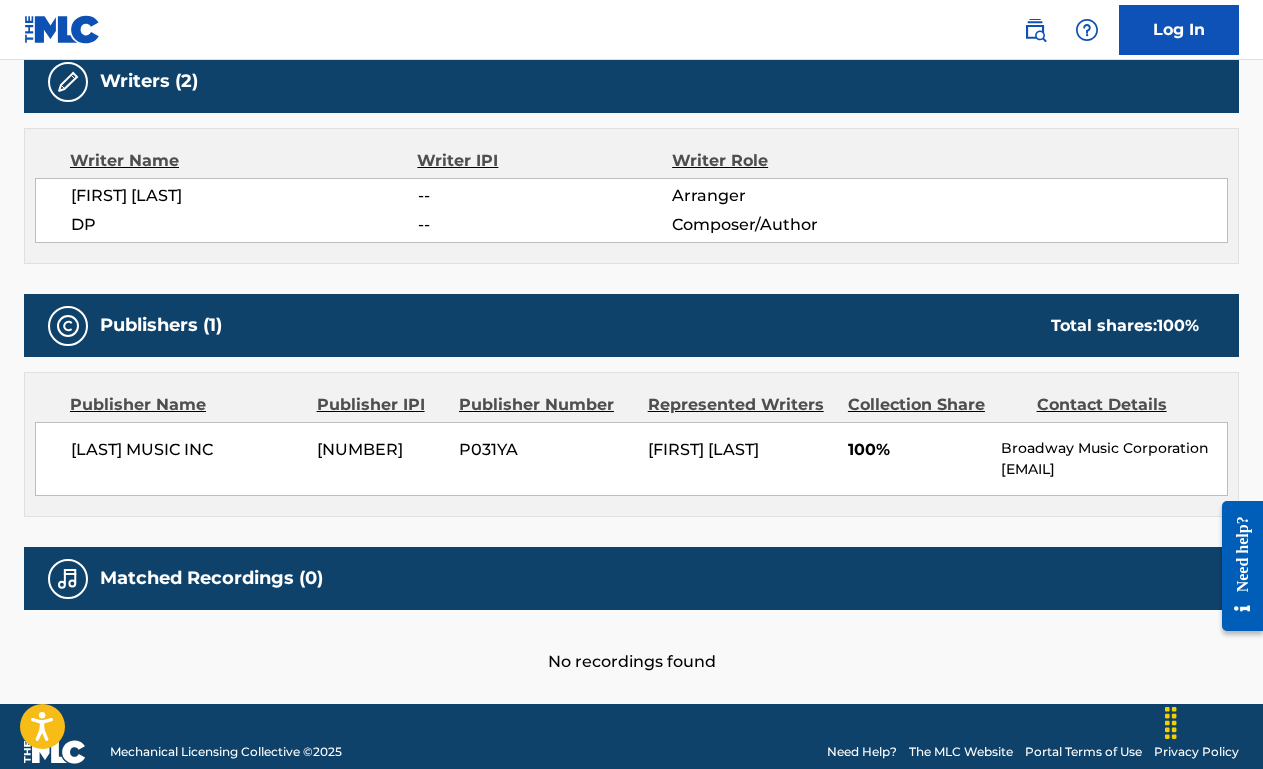 scroll, scrollTop: 0, scrollLeft: 0, axis: both 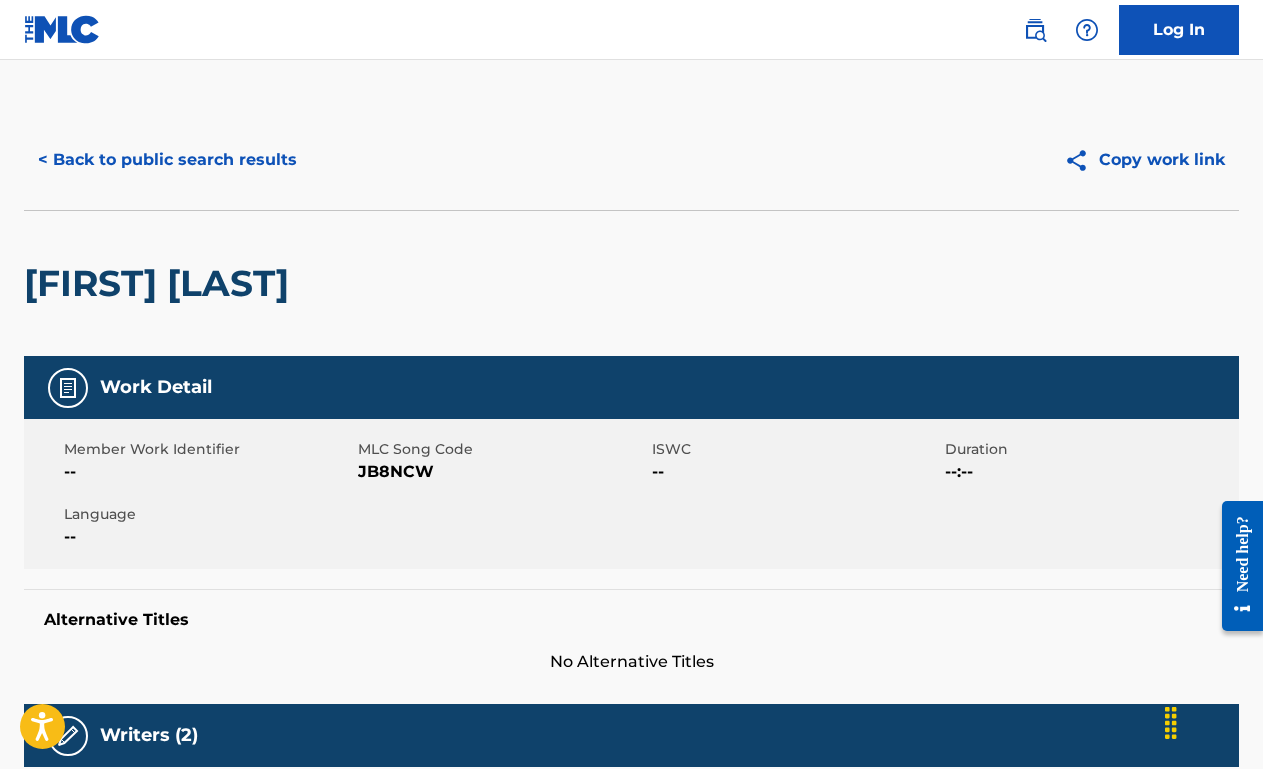 click on "< Back to public search results Copy work link" at bounding box center (631, 160) 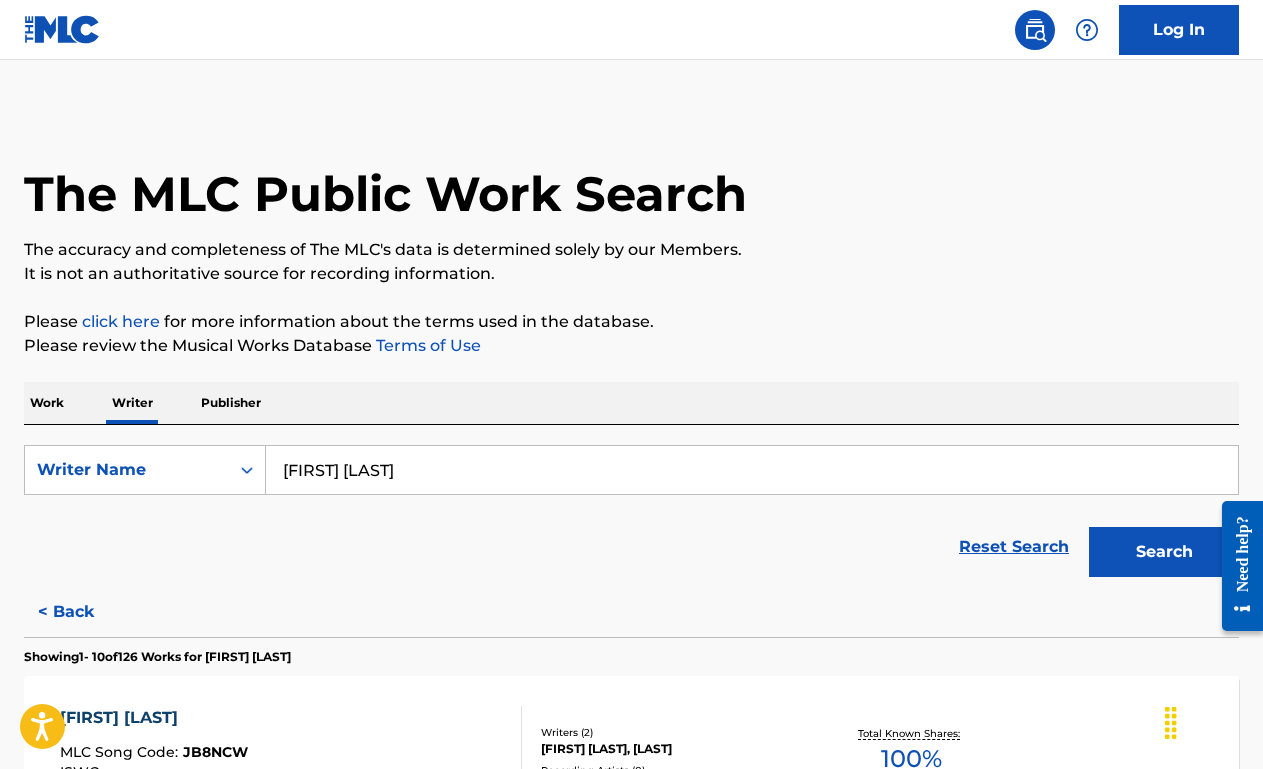 click on "Work" at bounding box center (47, 403) 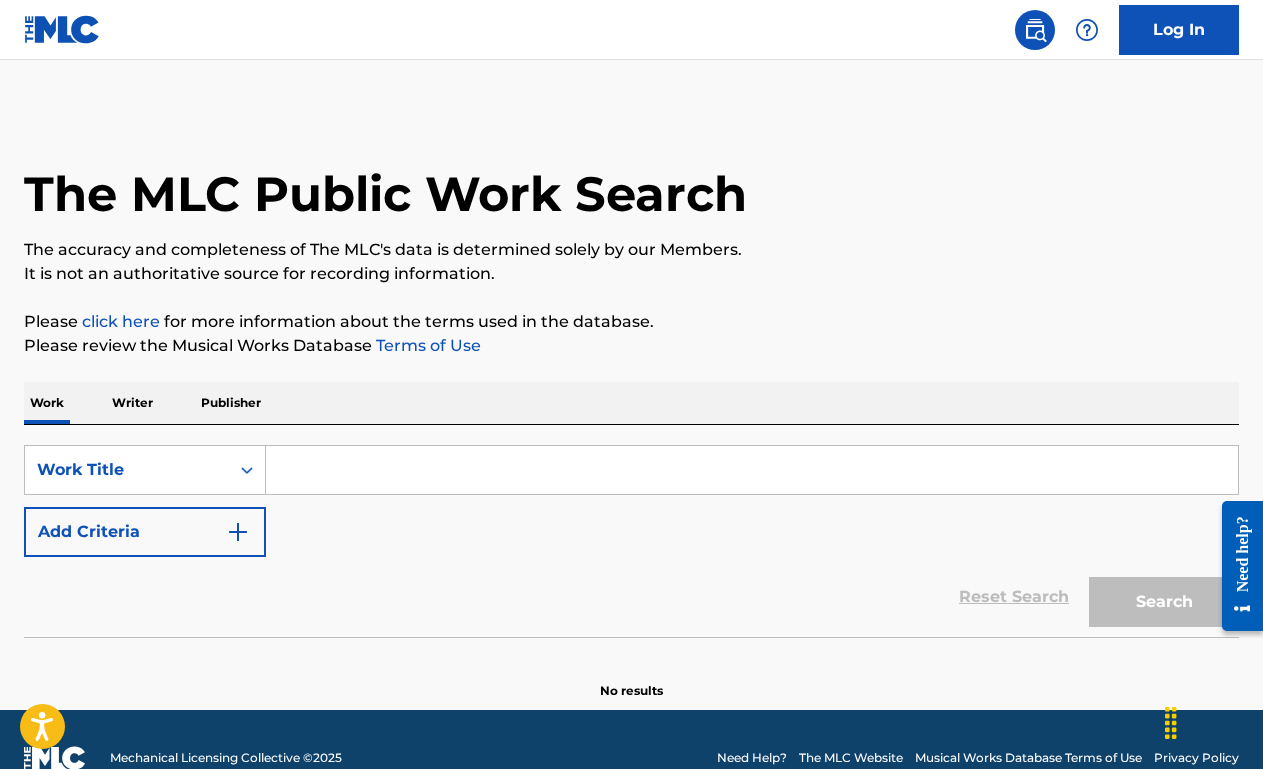 click at bounding box center [752, 470] 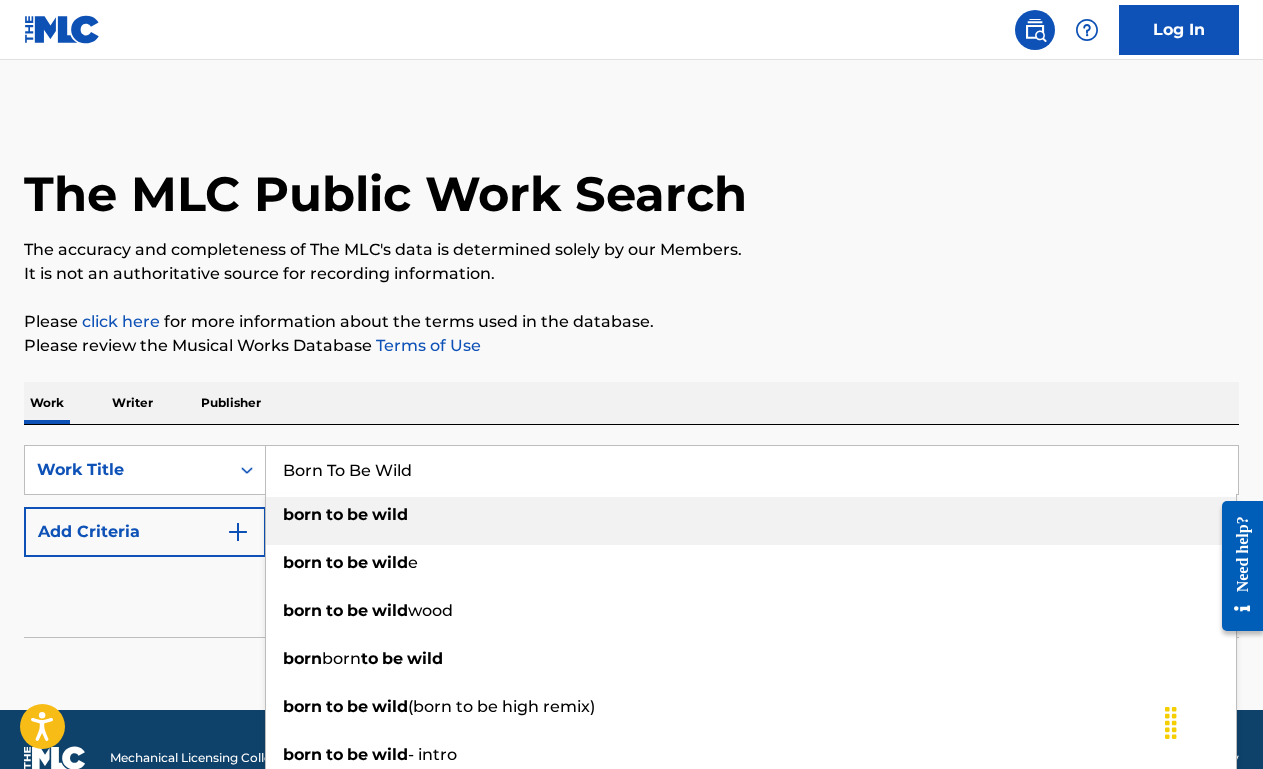 type on "Born To Be Wild" 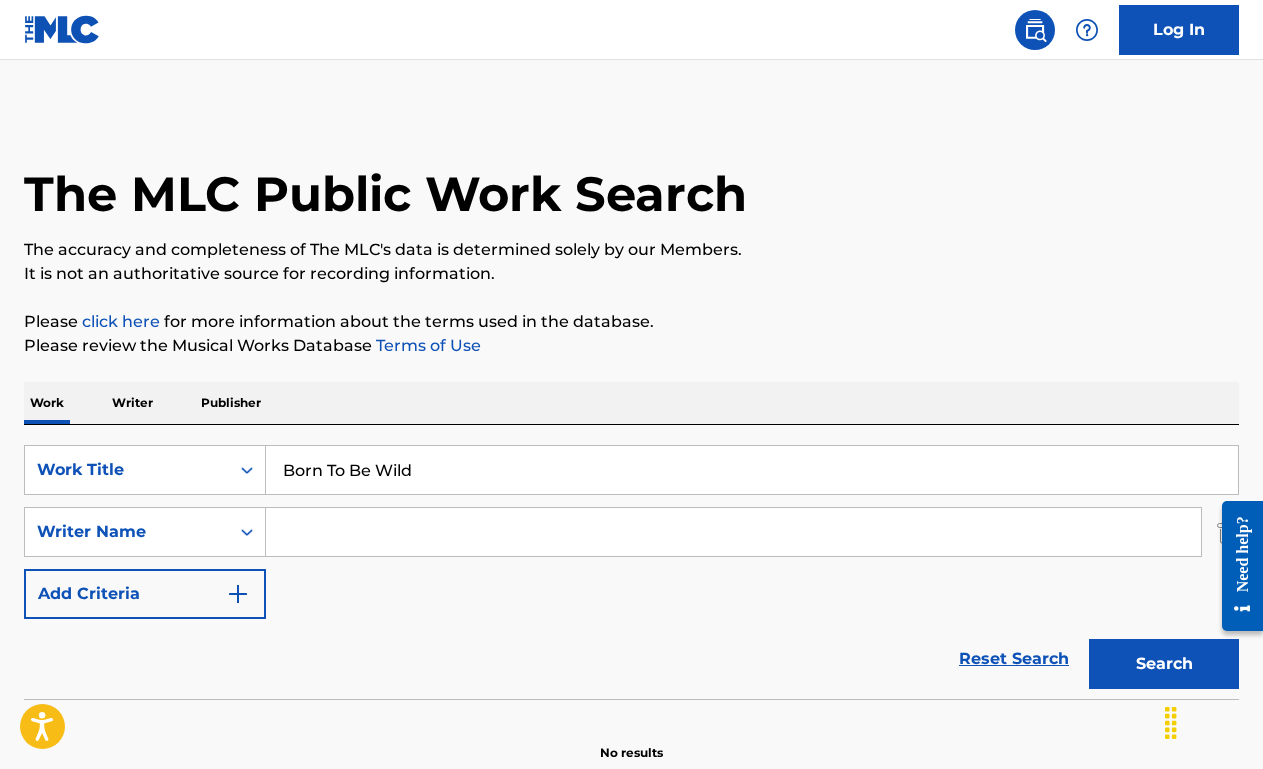 click at bounding box center (733, 532) 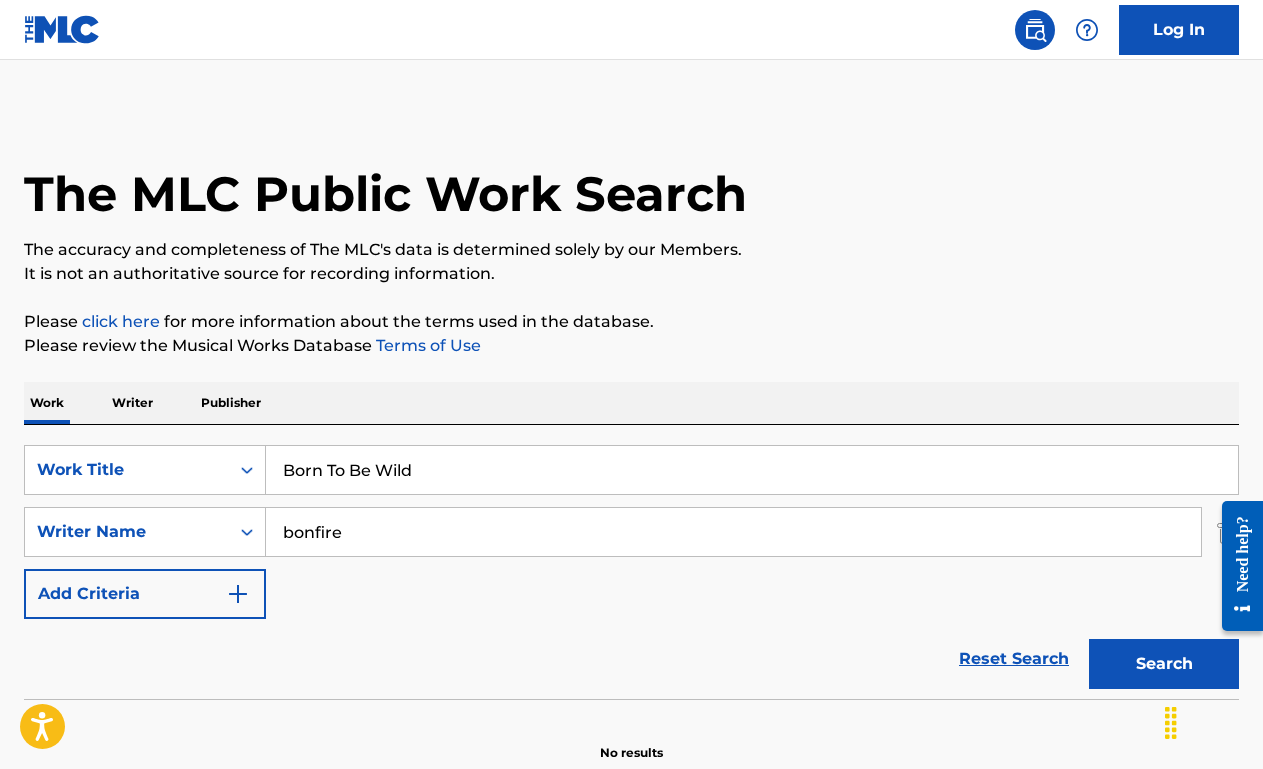 type on "bonfire" 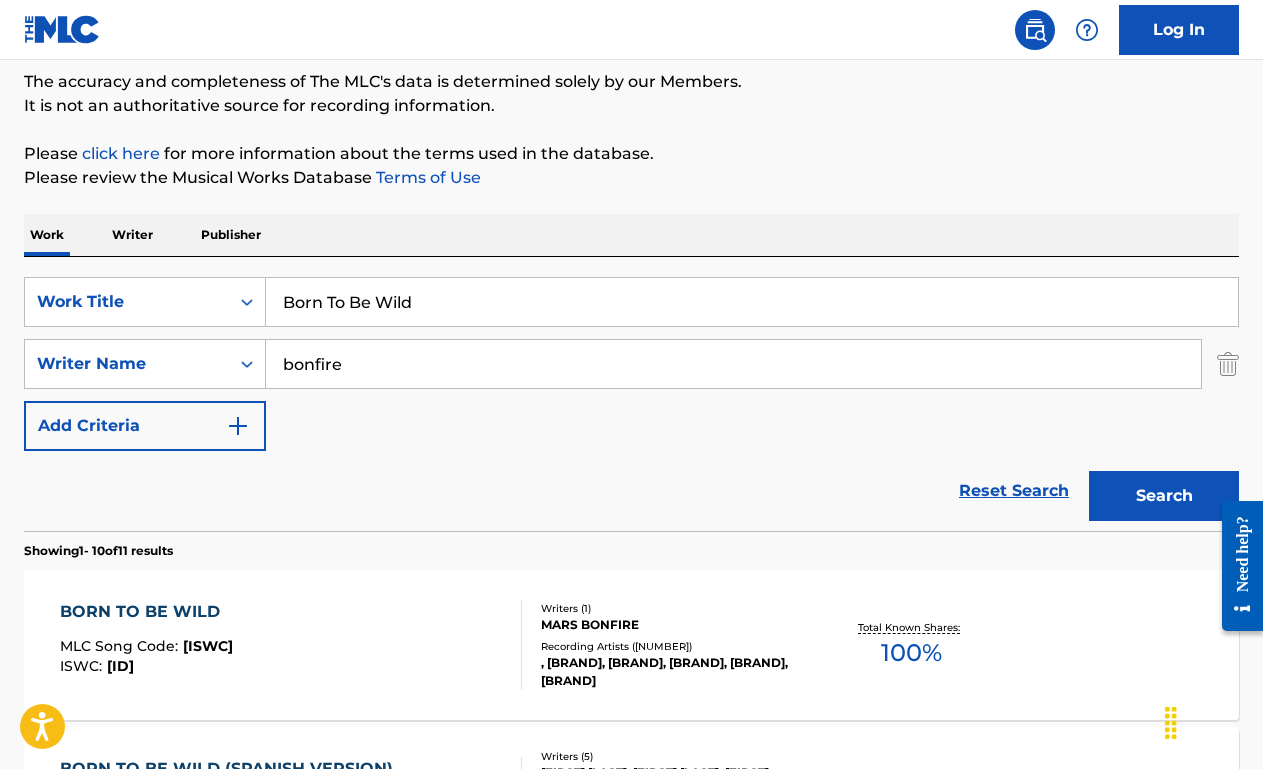 scroll, scrollTop: 369, scrollLeft: 0, axis: vertical 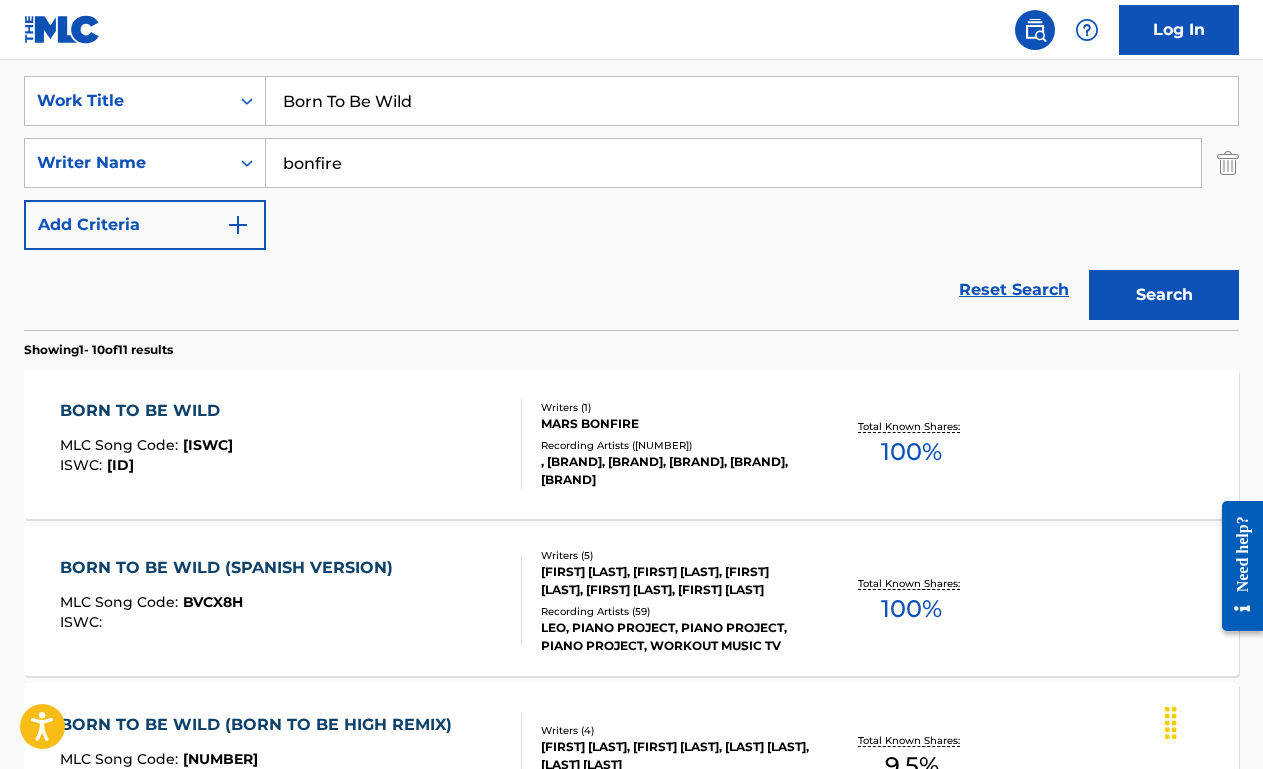 click on "MLC Song Code : B5039Z ISWC : T0702346313" at bounding box center [291, 444] 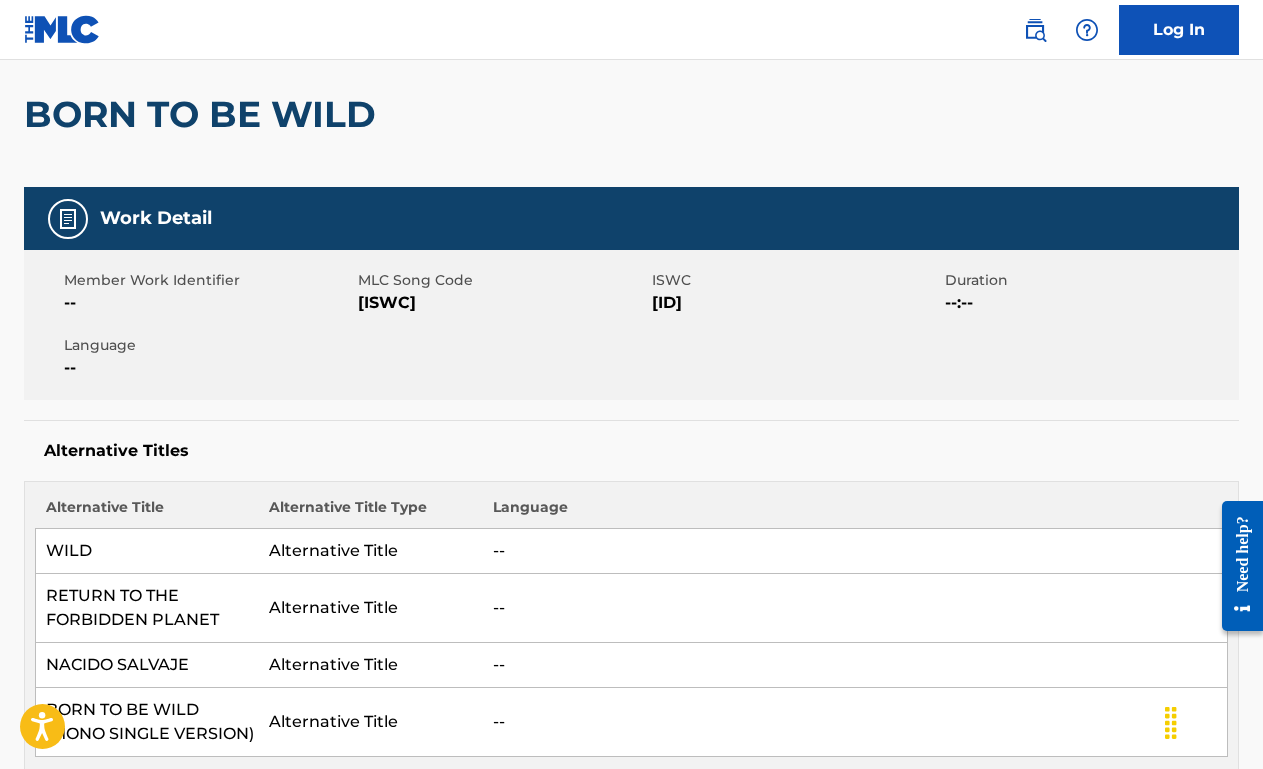 scroll, scrollTop: 0, scrollLeft: 0, axis: both 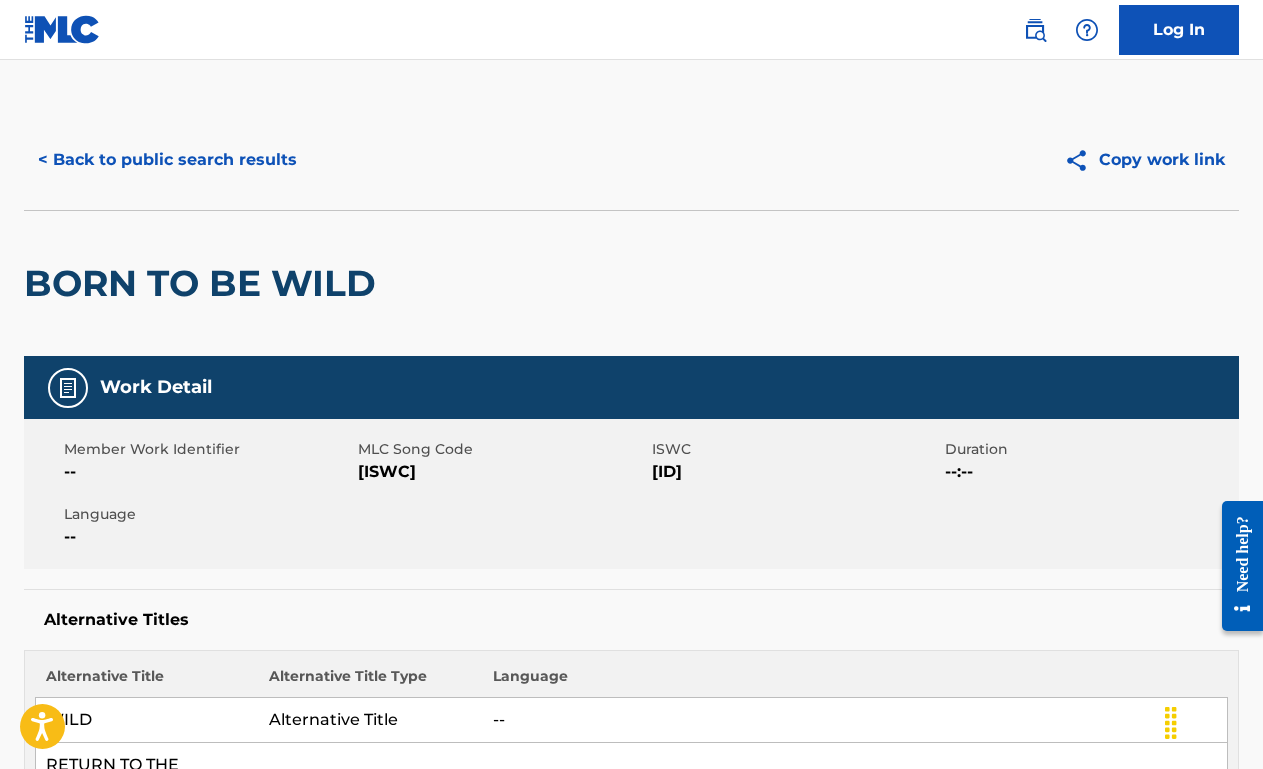 click on "< Back to public search results" at bounding box center (167, 160) 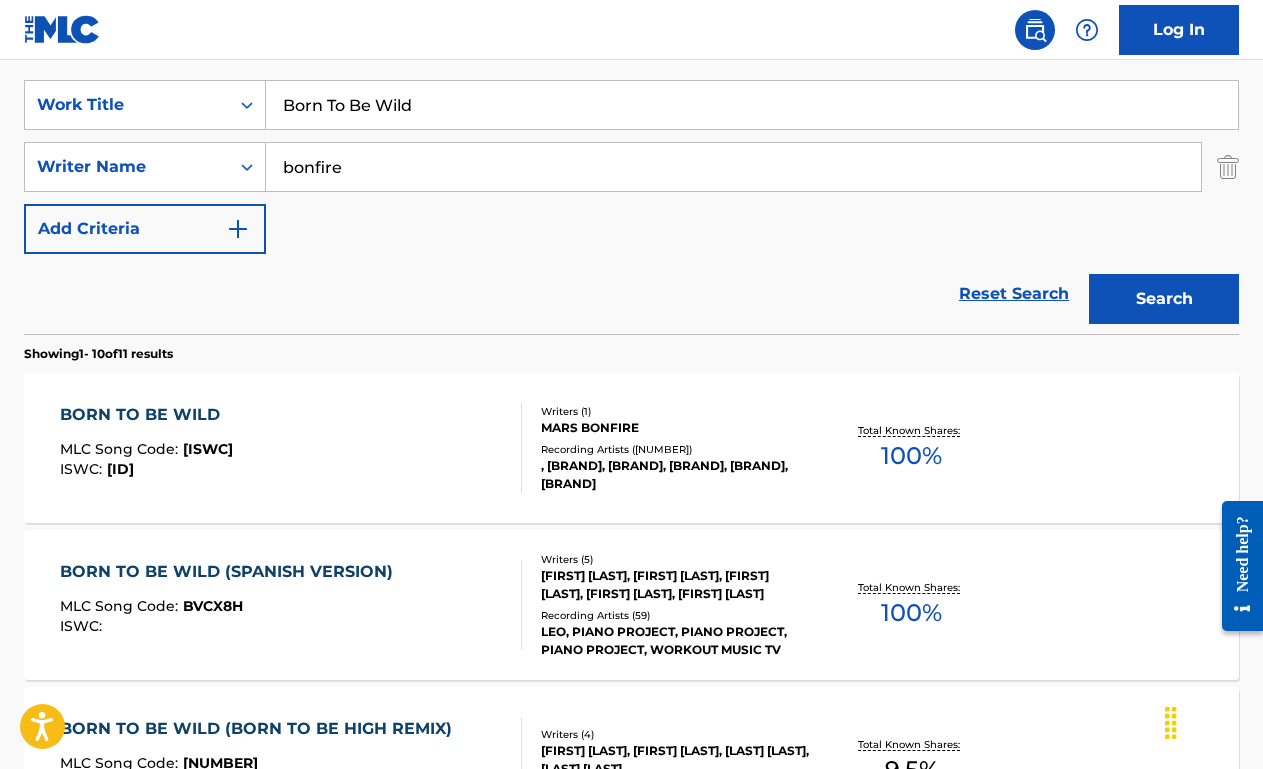 scroll, scrollTop: 364, scrollLeft: 0, axis: vertical 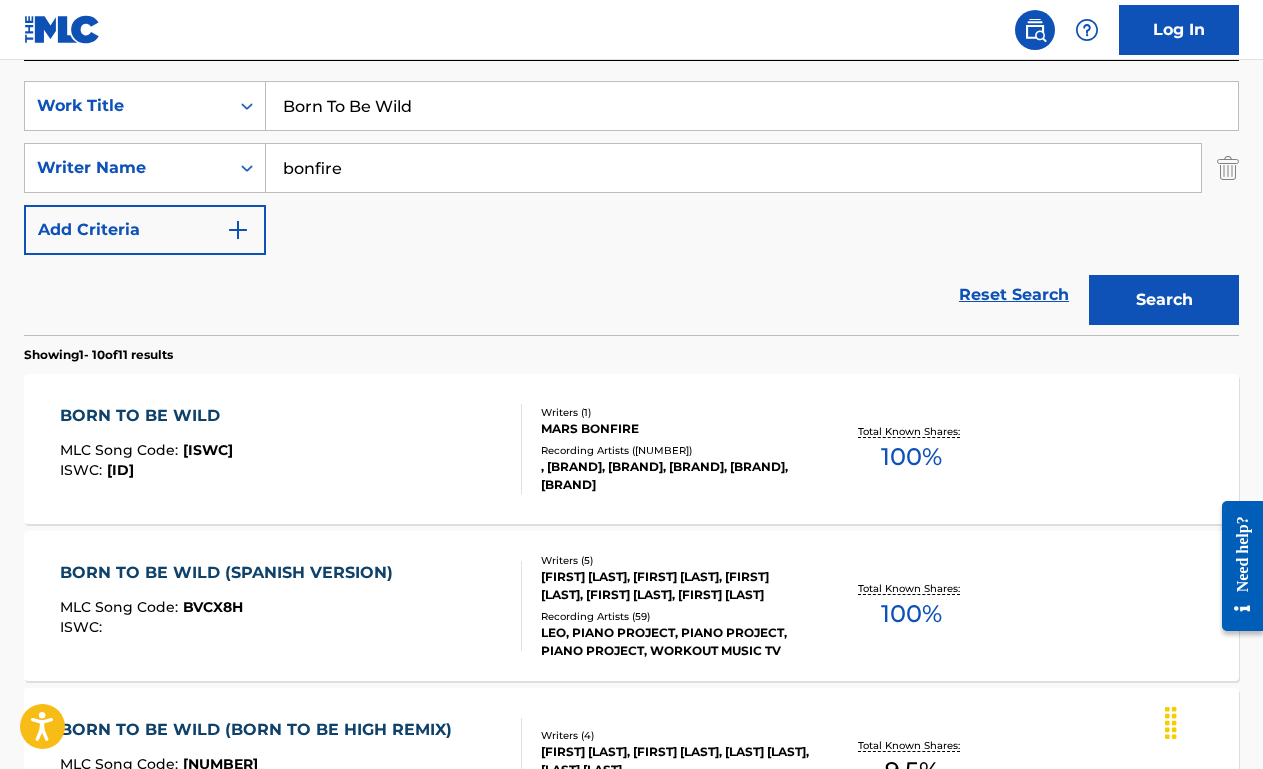 click on "Born To Be Wild" at bounding box center (752, 106) 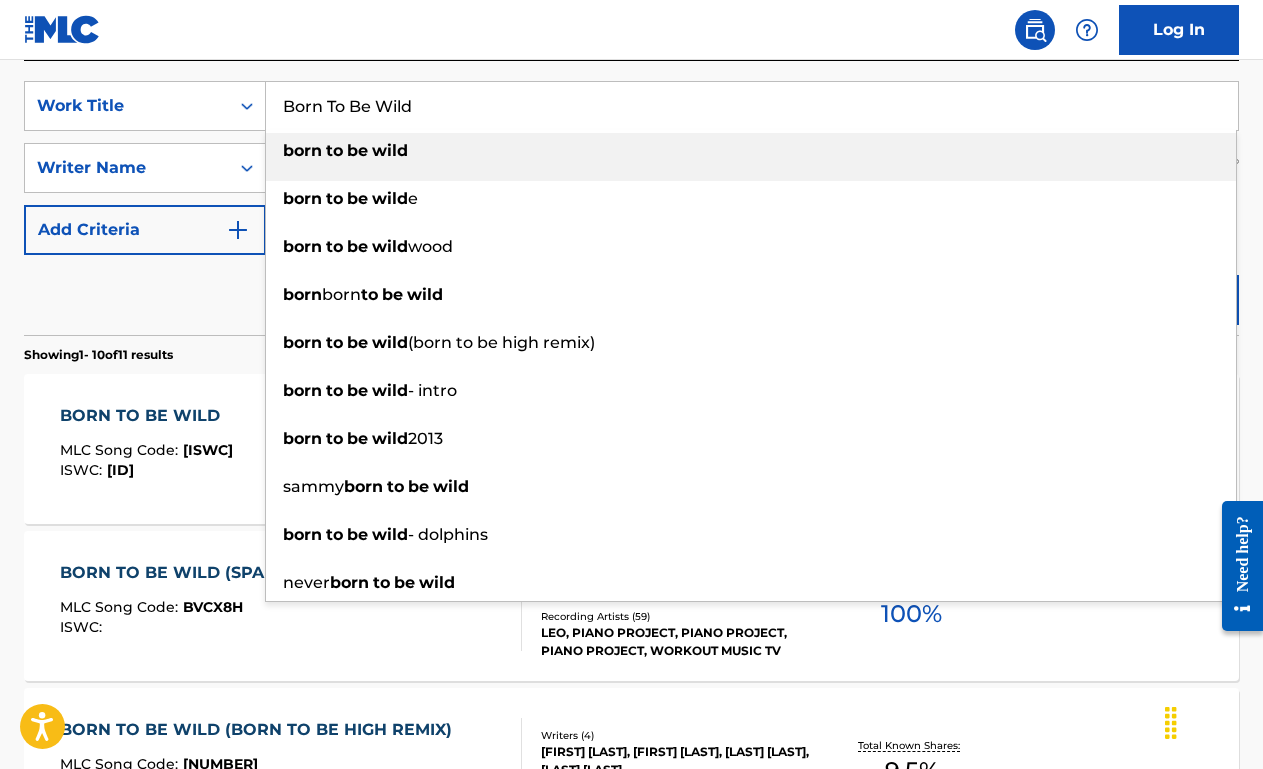 paste on "Dancing In The Street" 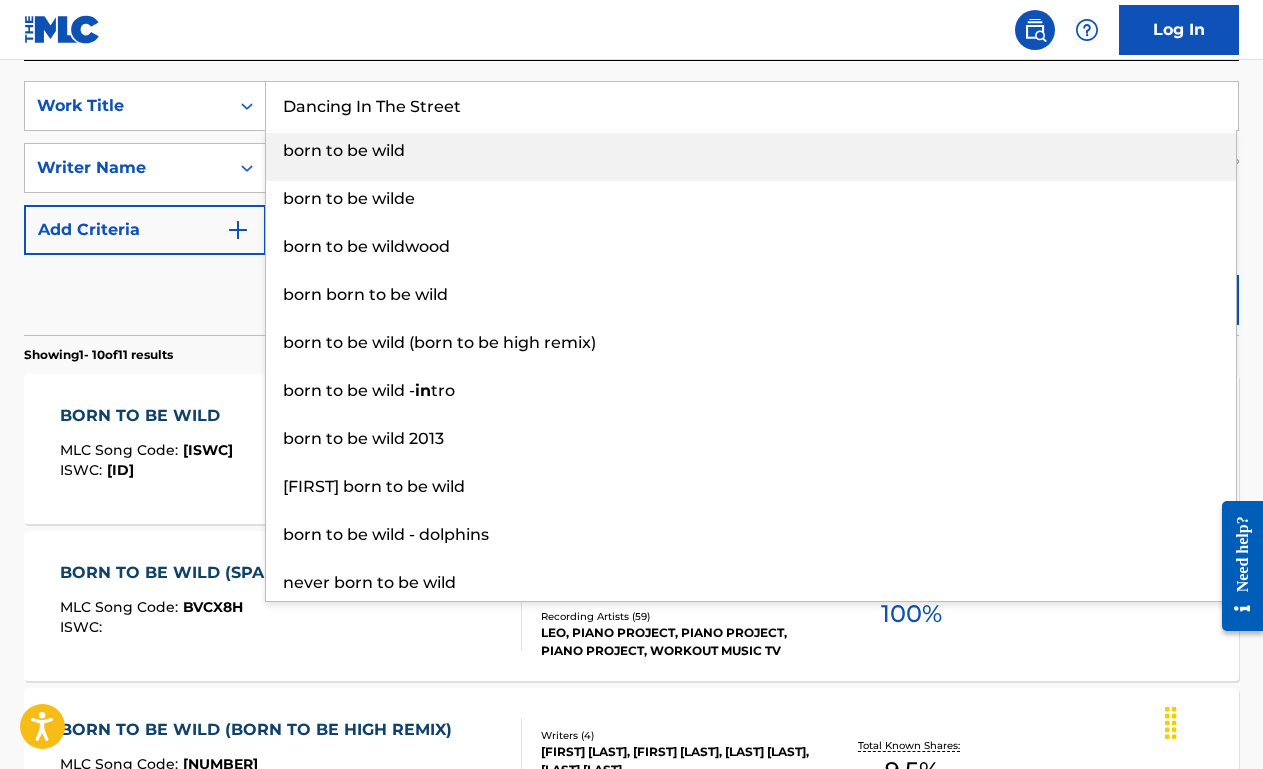 type on "Dancing In The Street" 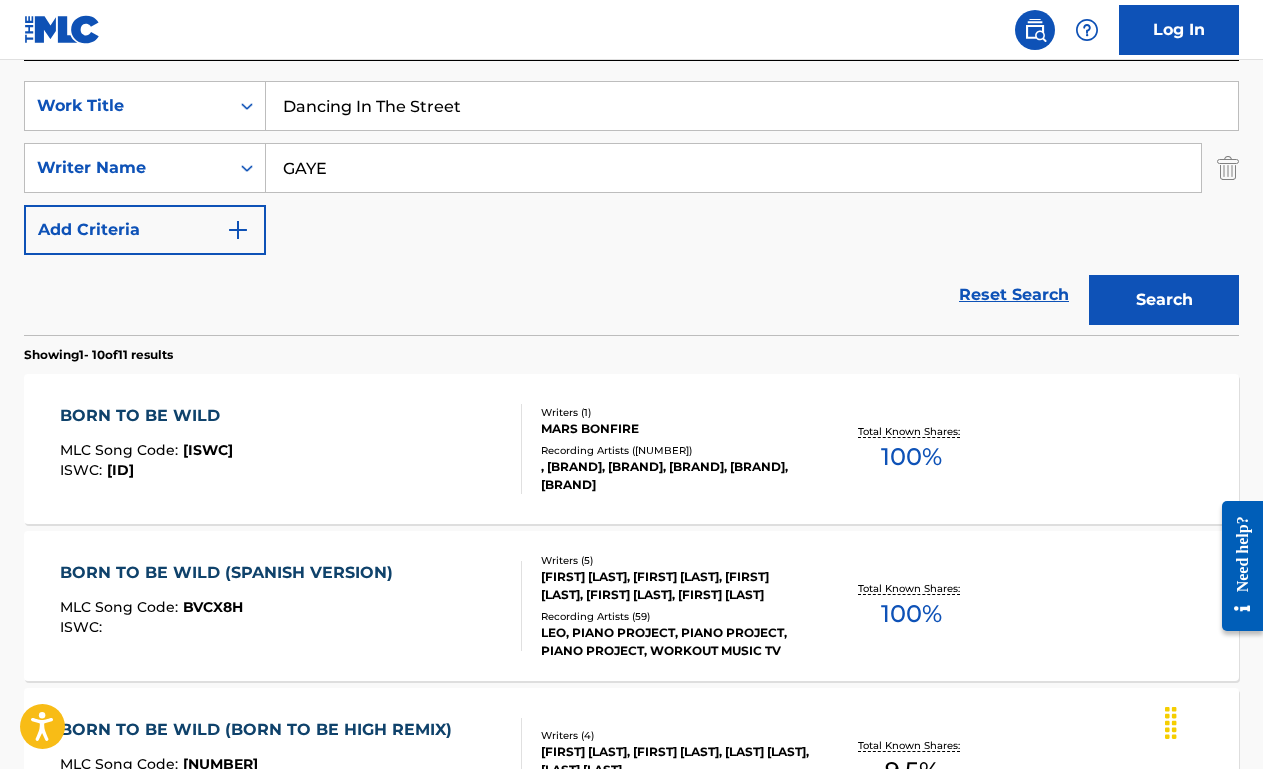 type on "GAYE" 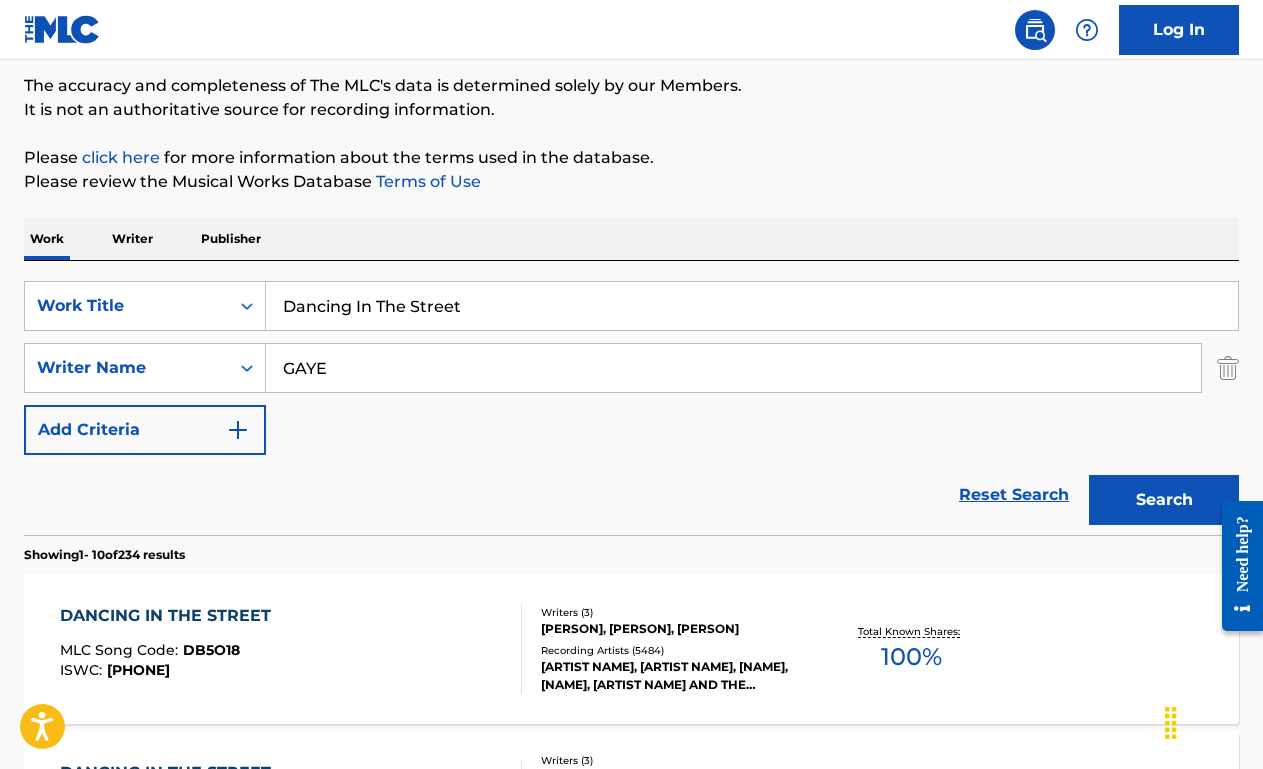 scroll, scrollTop: 364, scrollLeft: 0, axis: vertical 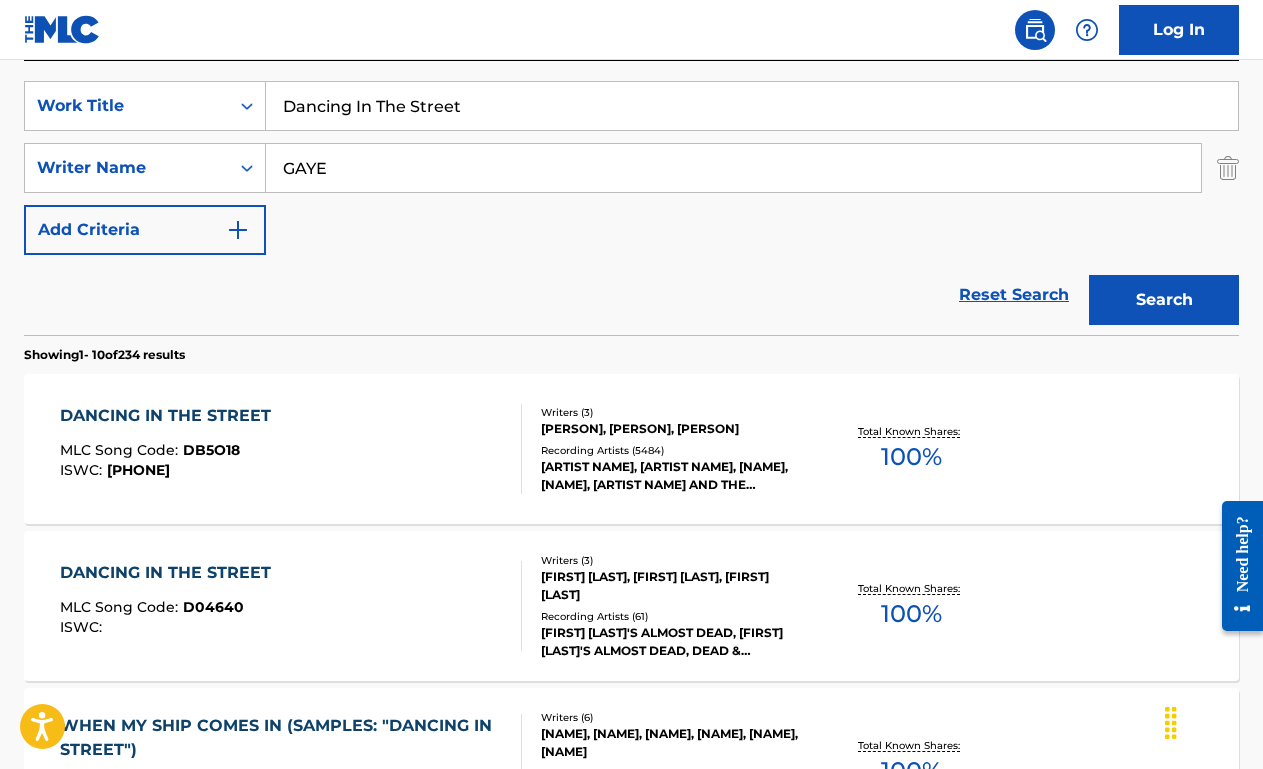 click on "[TITLE] [TITLE] : [ISWC] : [ISWC]" at bounding box center (291, 449) 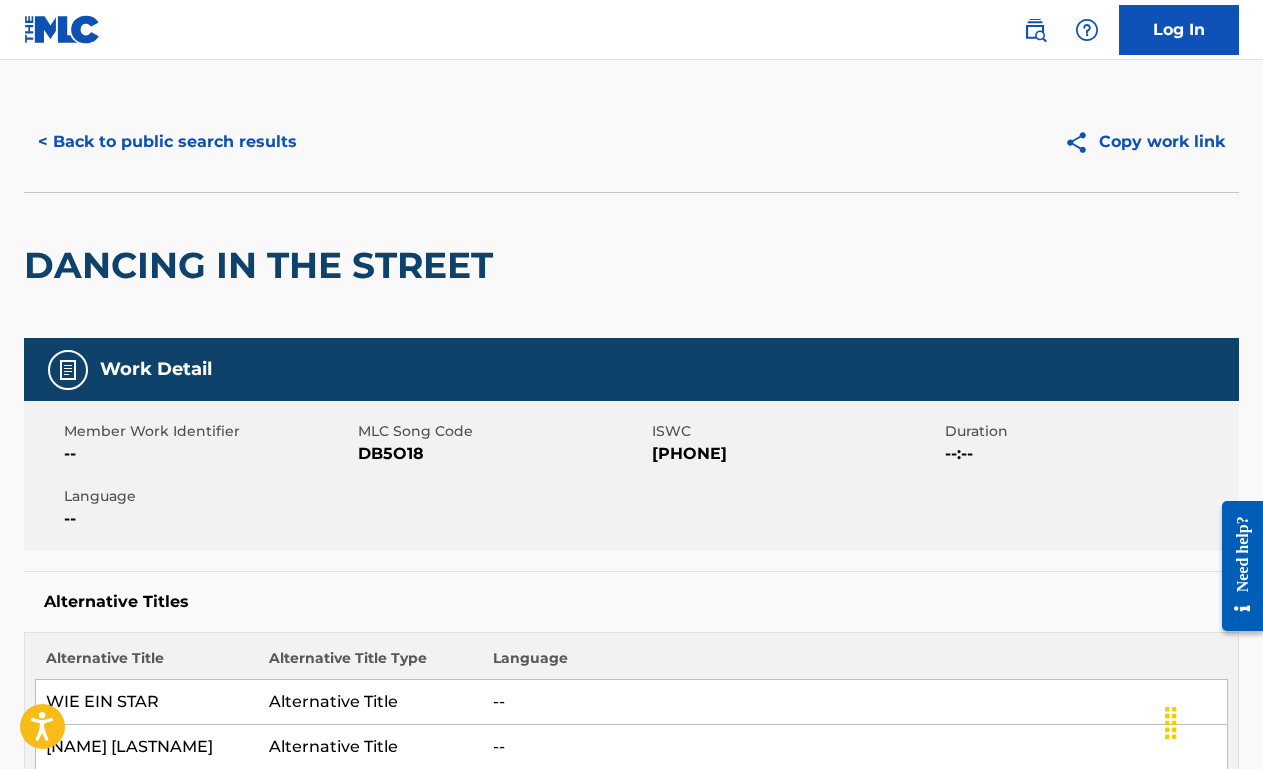 scroll, scrollTop: 0, scrollLeft: 0, axis: both 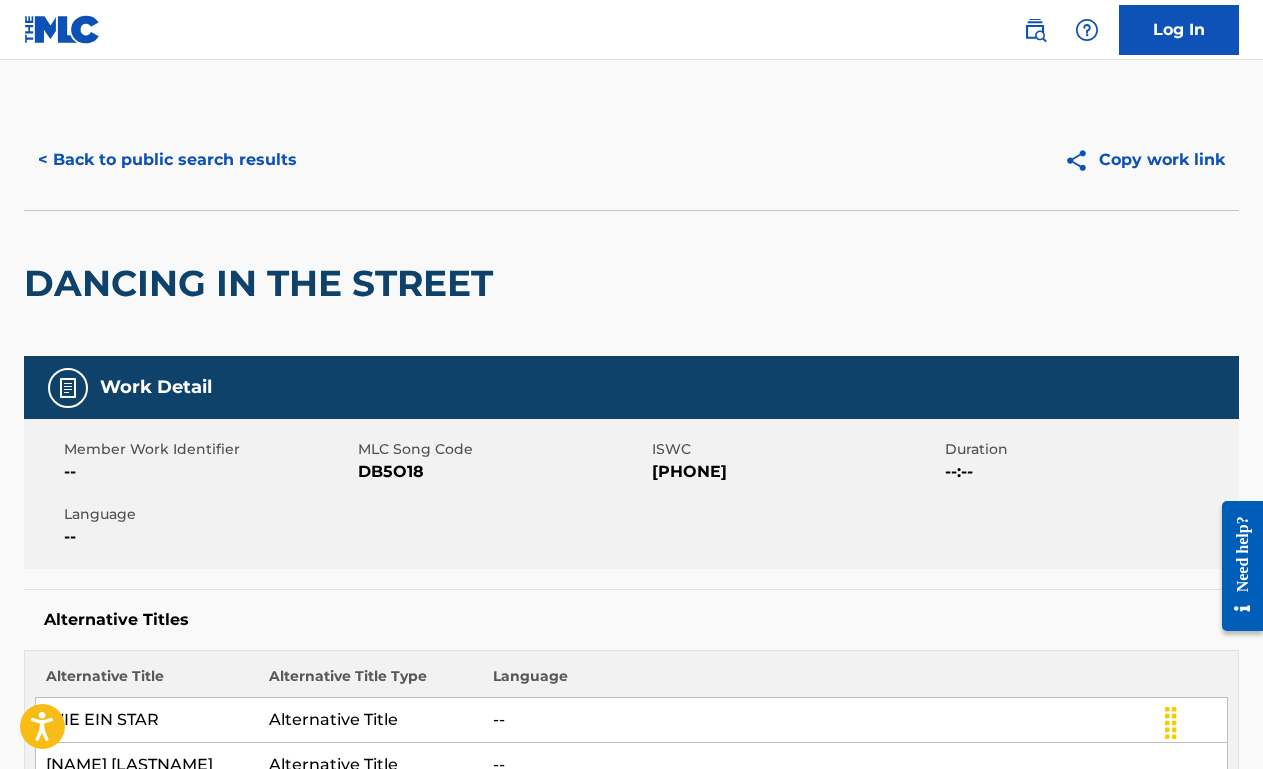 click on "< Back to public search results" at bounding box center (167, 160) 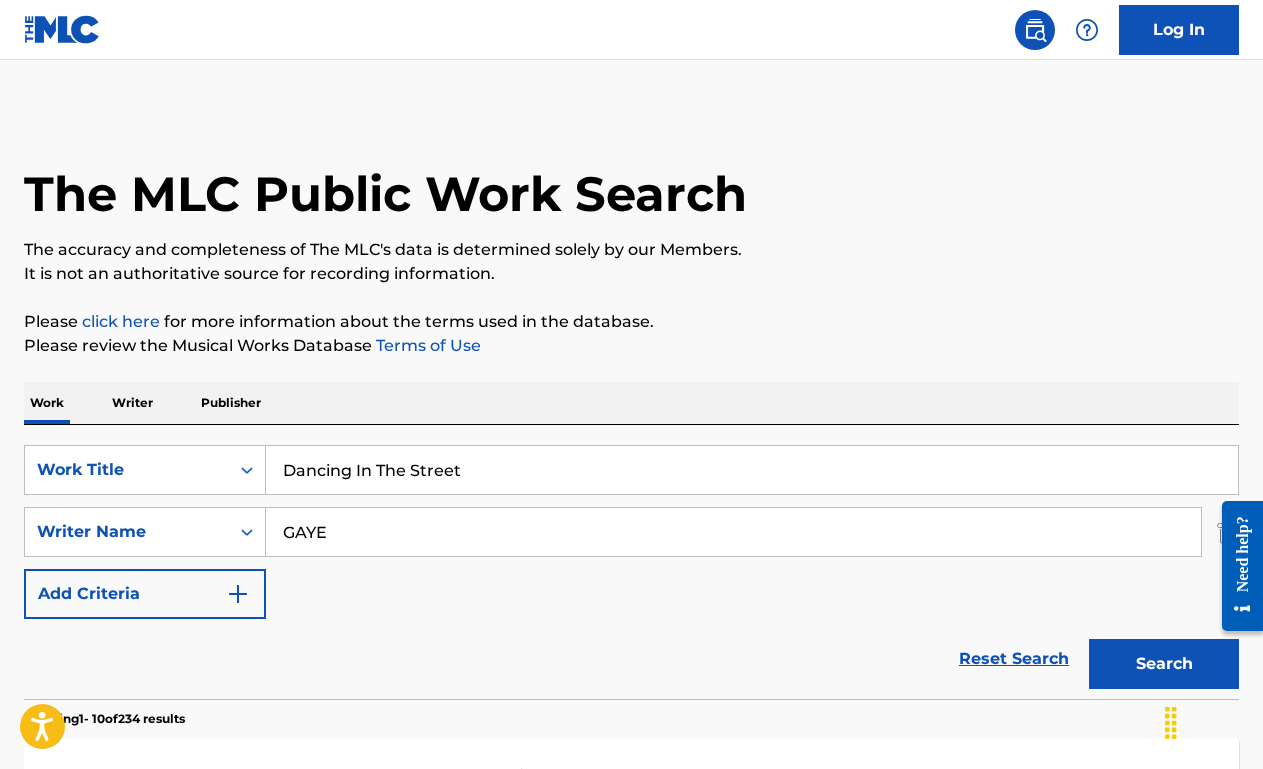 scroll, scrollTop: 363, scrollLeft: 0, axis: vertical 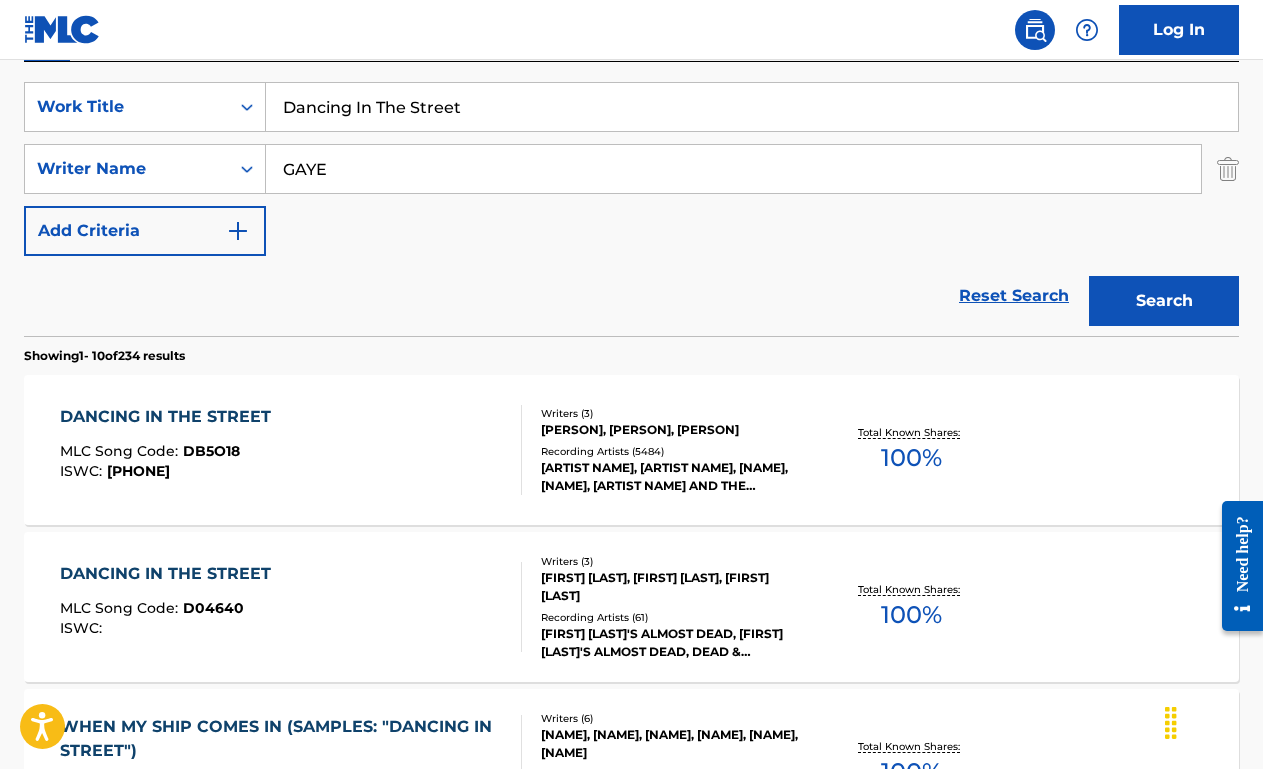 click on "Dancing In The Street" at bounding box center [752, 107] 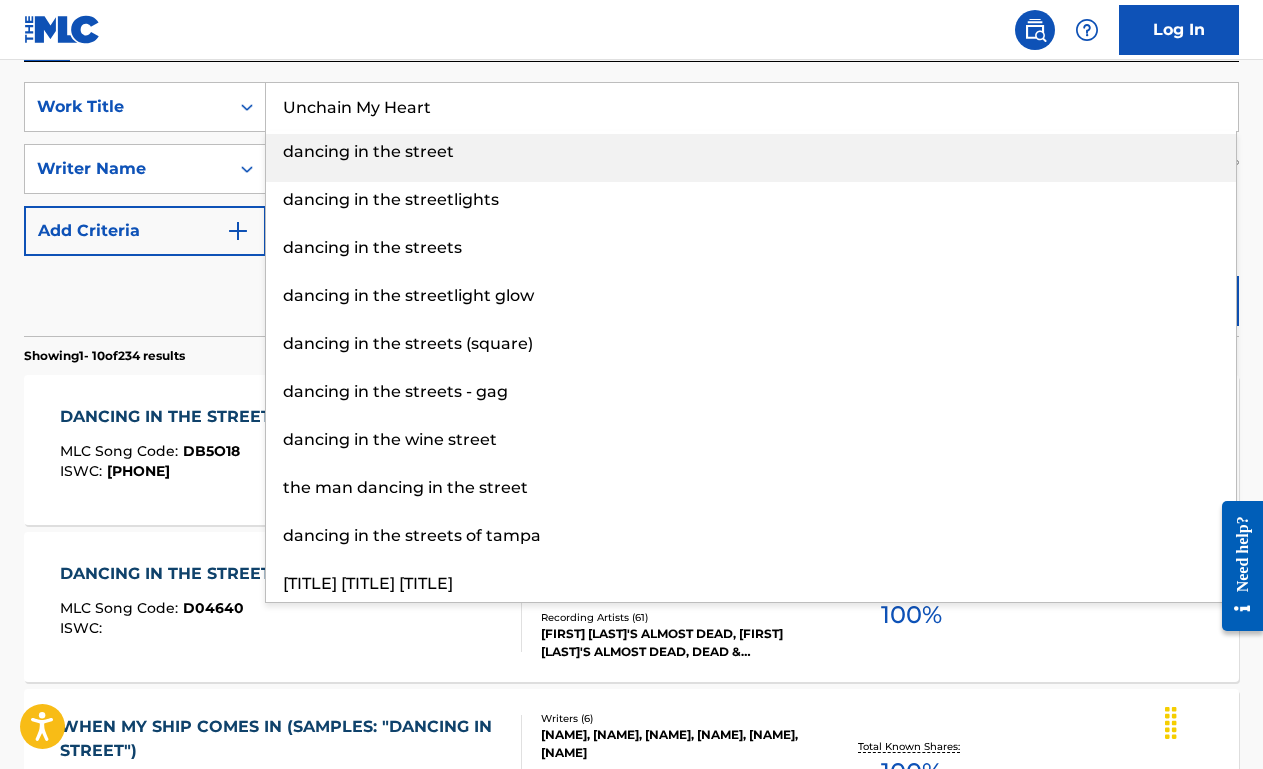type on "Unchain My Heart" 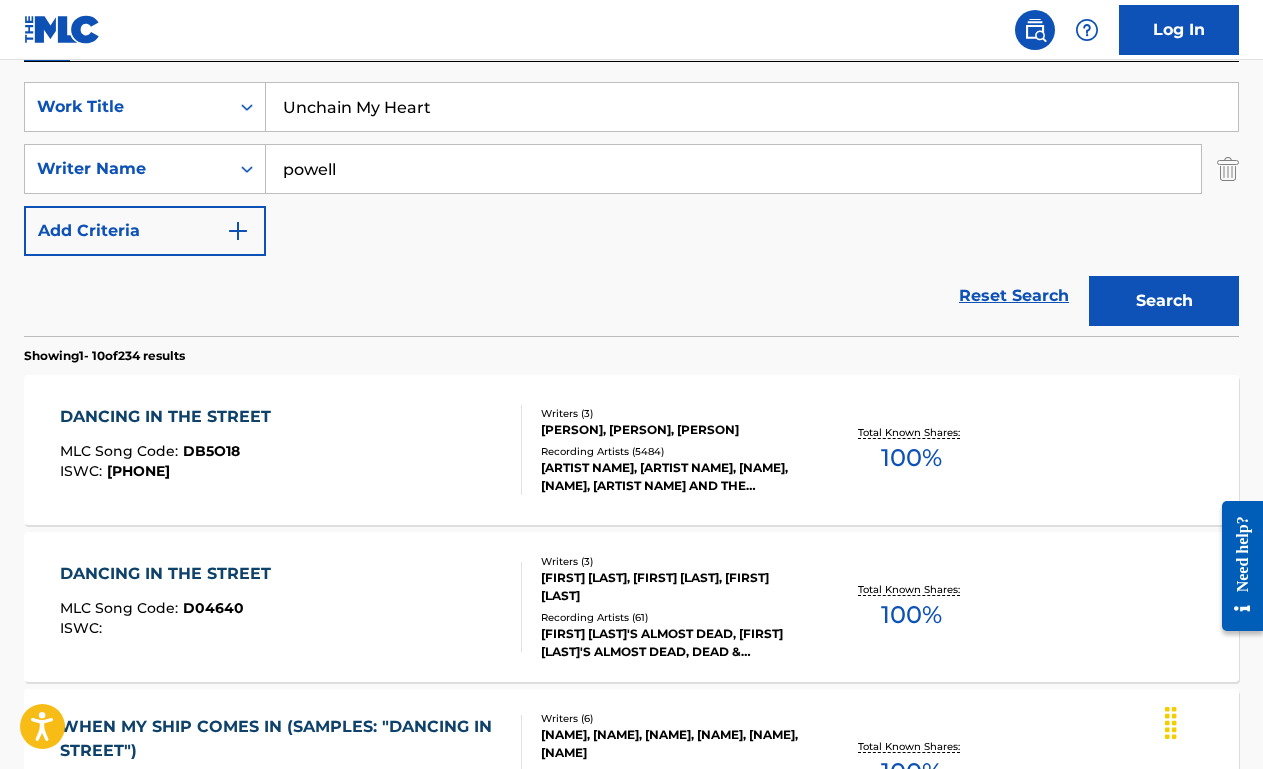 type on "powell" 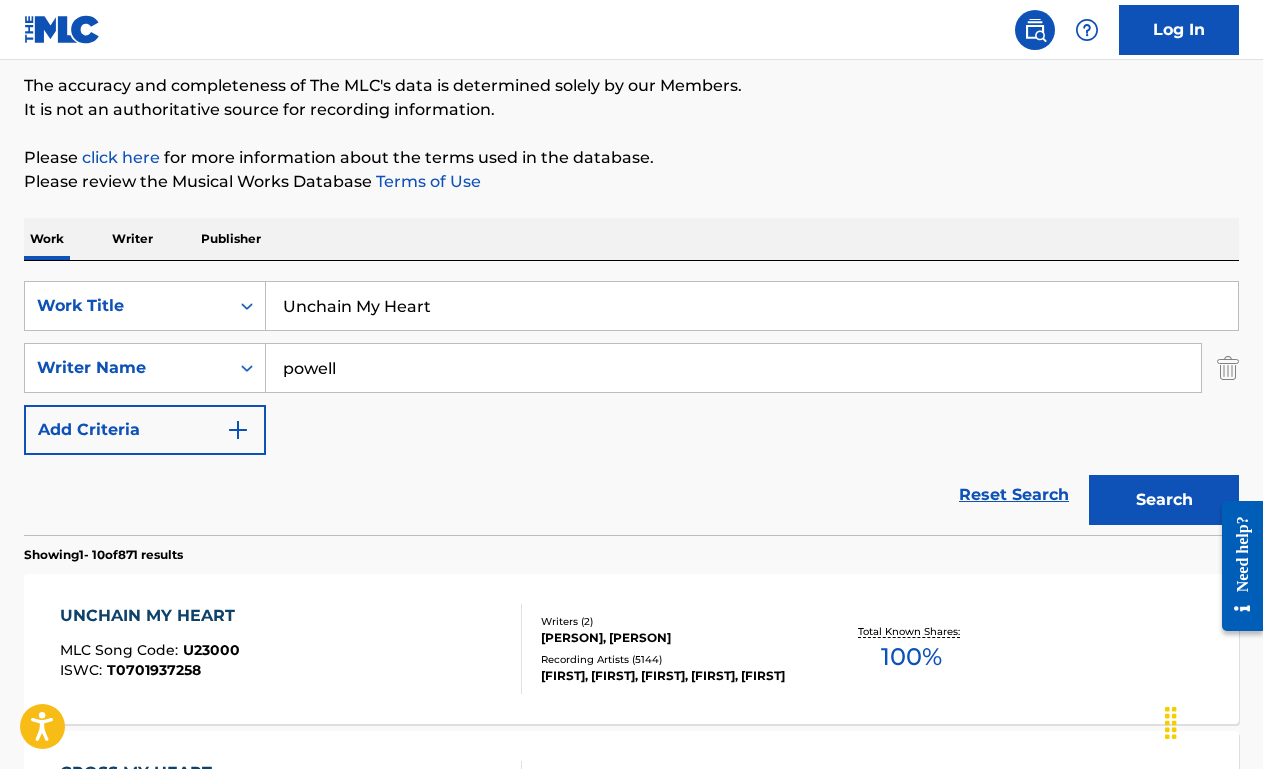 scroll, scrollTop: 363, scrollLeft: 0, axis: vertical 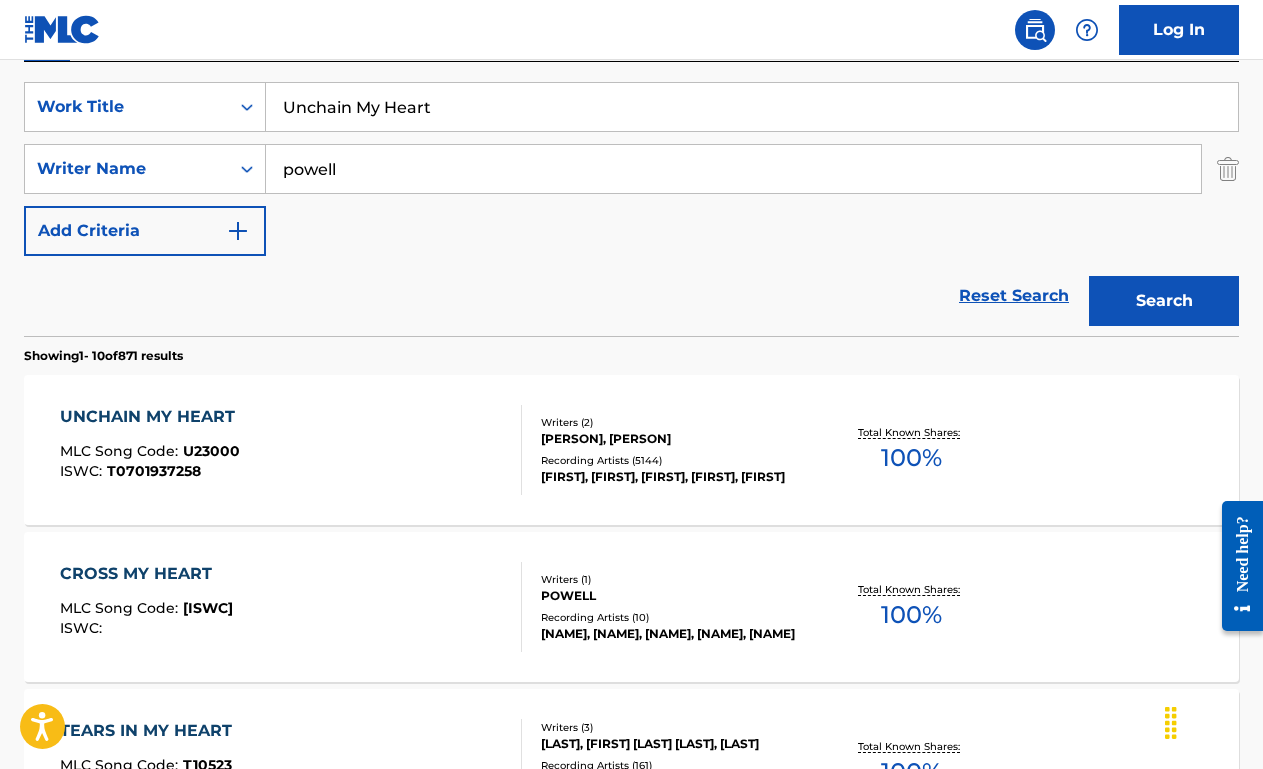 click on "UNCHAIN MY HEART MLC Song Code : U23000 ISWC : T0701937258 Writers ( 2 ) [FIRST] [LAST], [FIRST] [LAST] Recording Artists ( 5144 ) [NAME], [NAME], [NAME], [NAME], [NAME] Total Known Shares: 100 %" at bounding box center [631, 450] 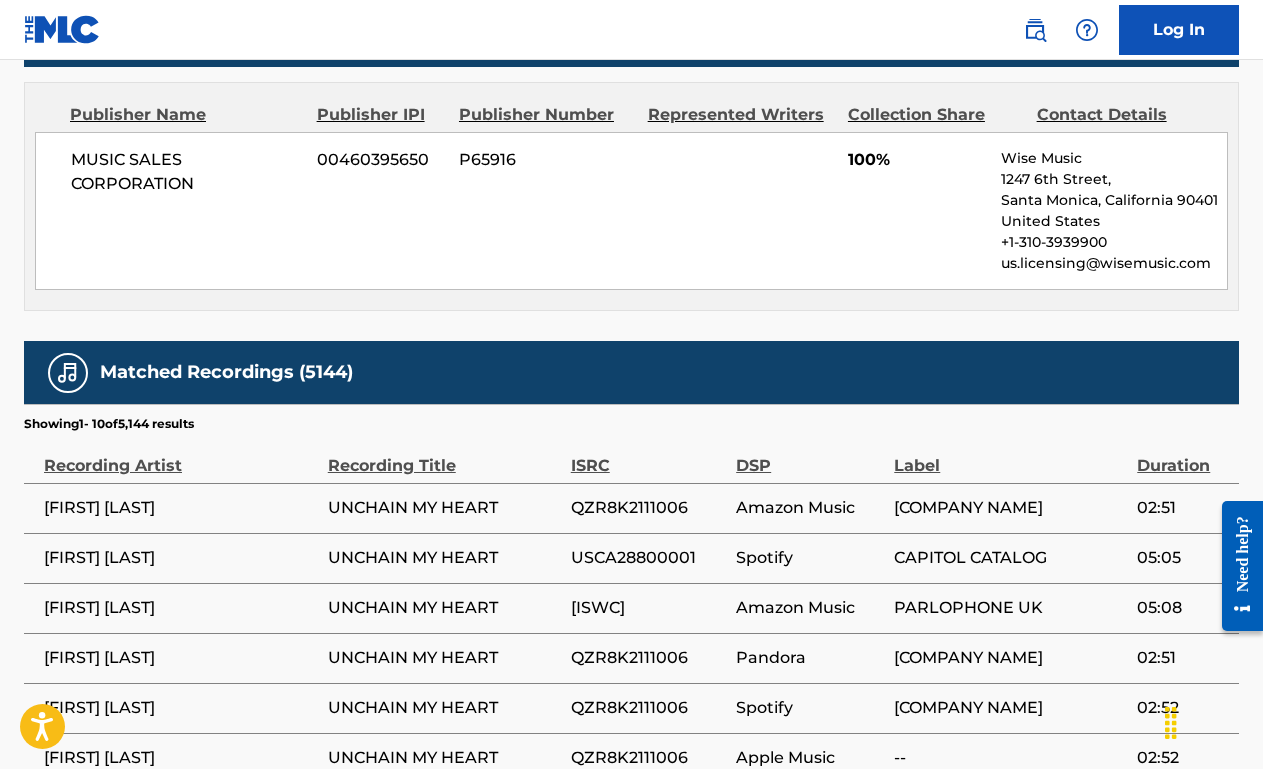 scroll, scrollTop: 0, scrollLeft: 0, axis: both 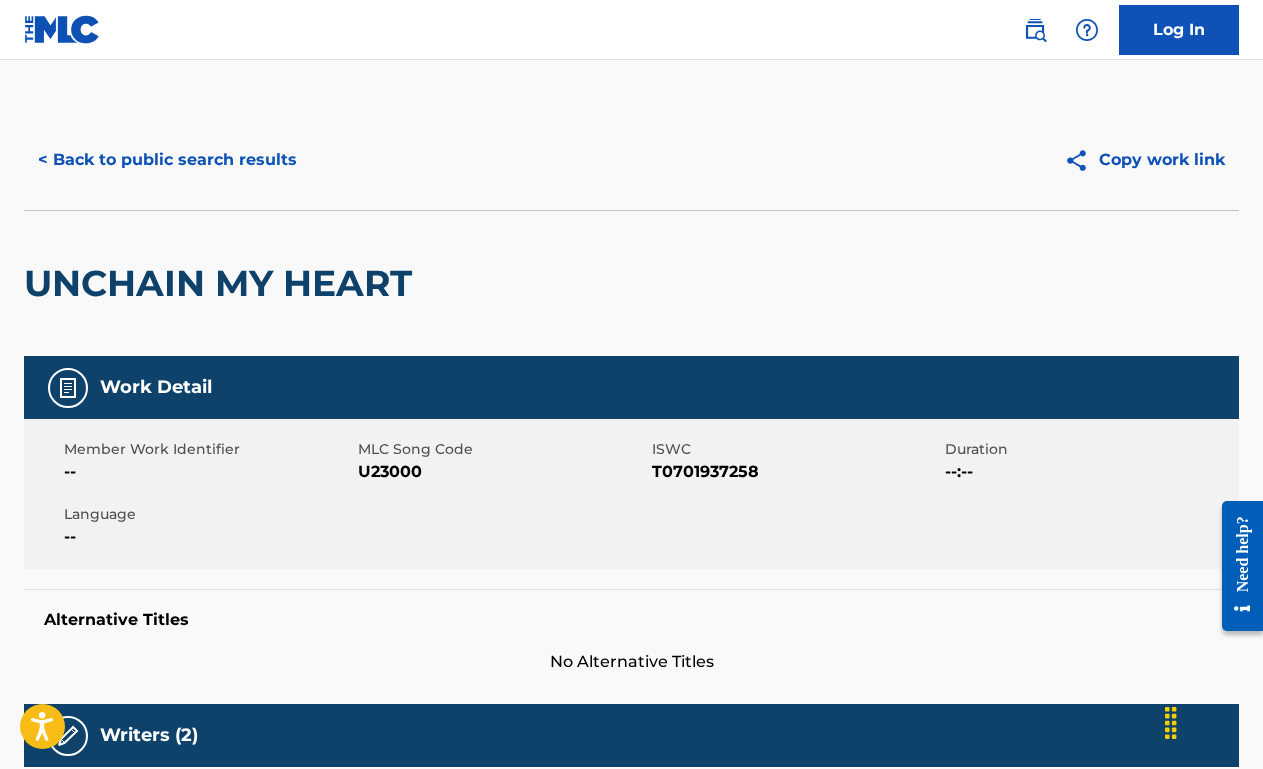 click on "< Back to public search results" at bounding box center (167, 160) 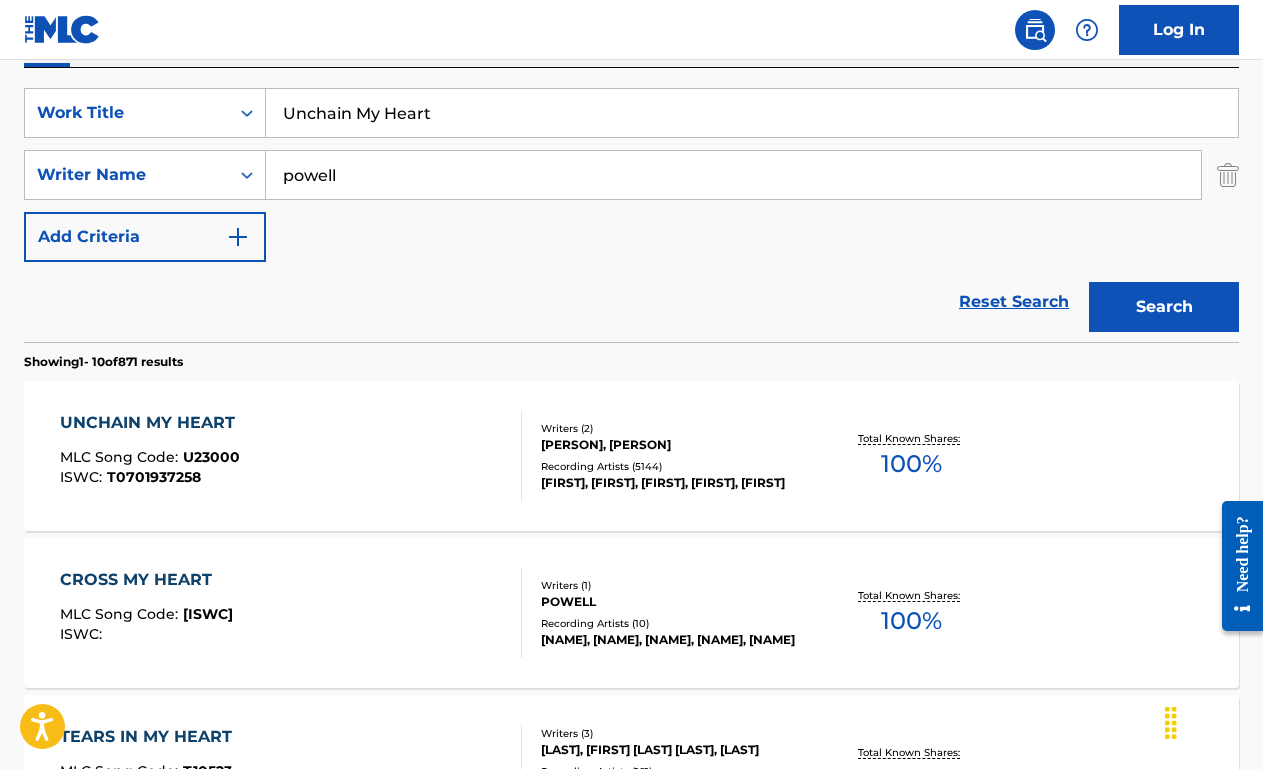 scroll, scrollTop: 354, scrollLeft: 0, axis: vertical 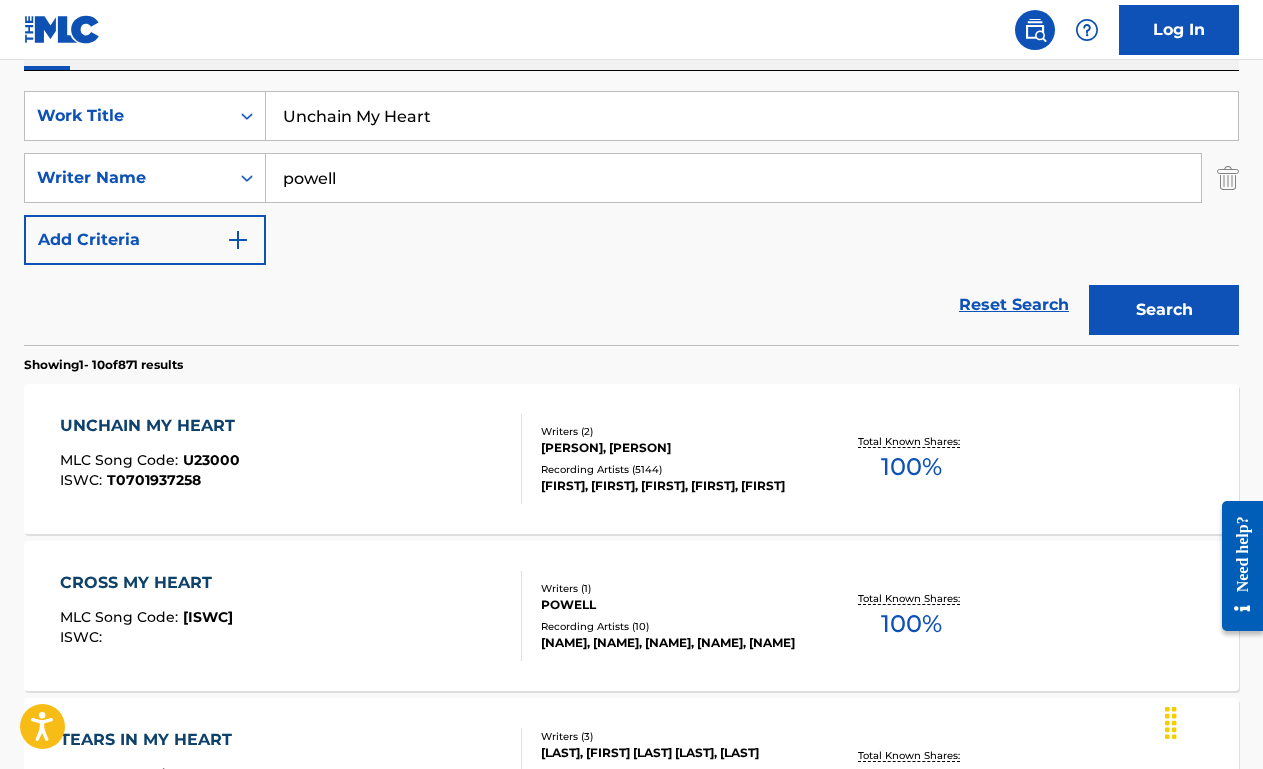 click on "Unchain My Heart" at bounding box center [752, 116] 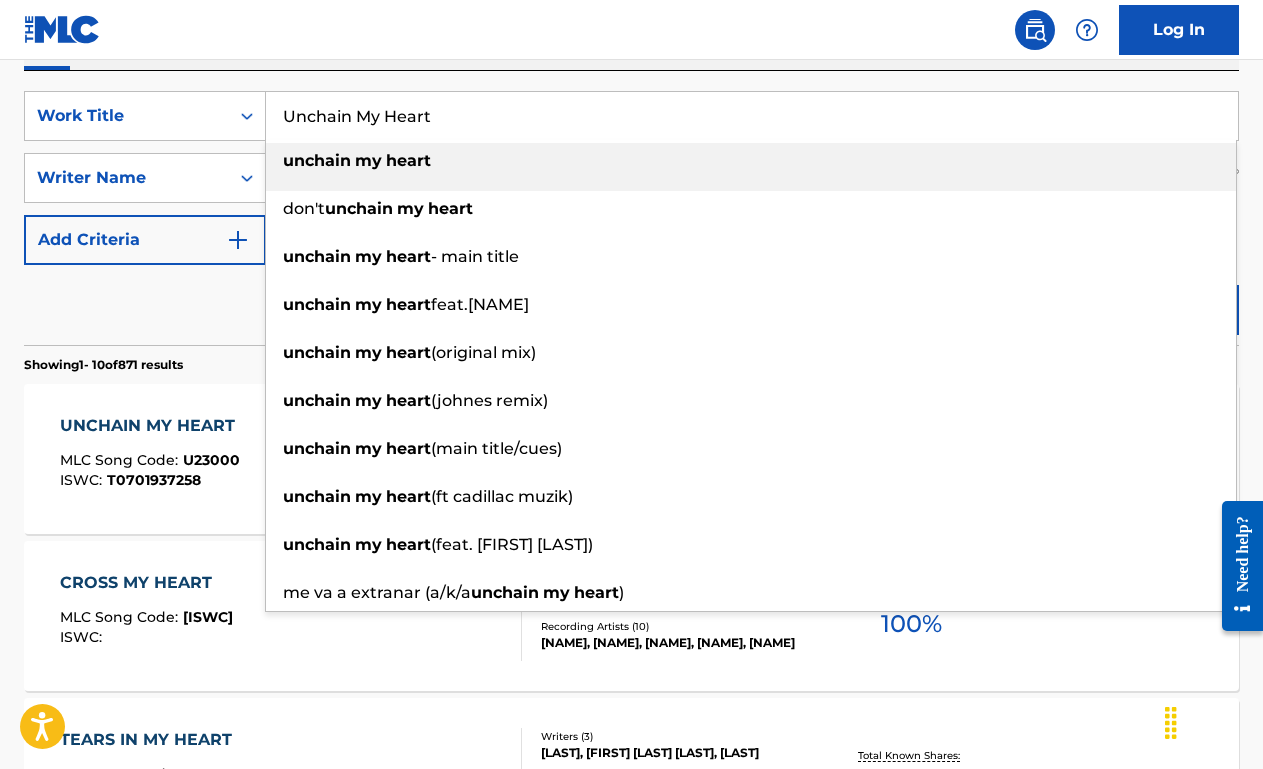 paste on "Between Like And Love" 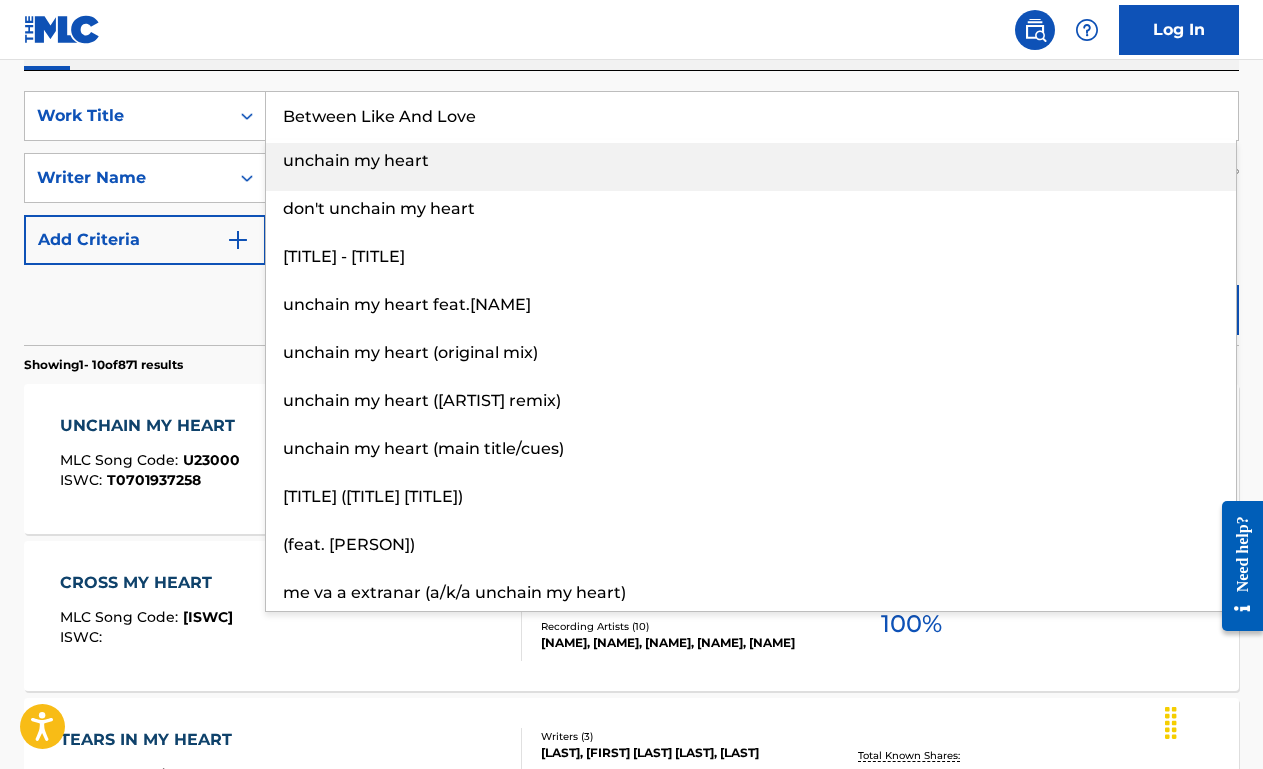 type on "Between Like And Love" 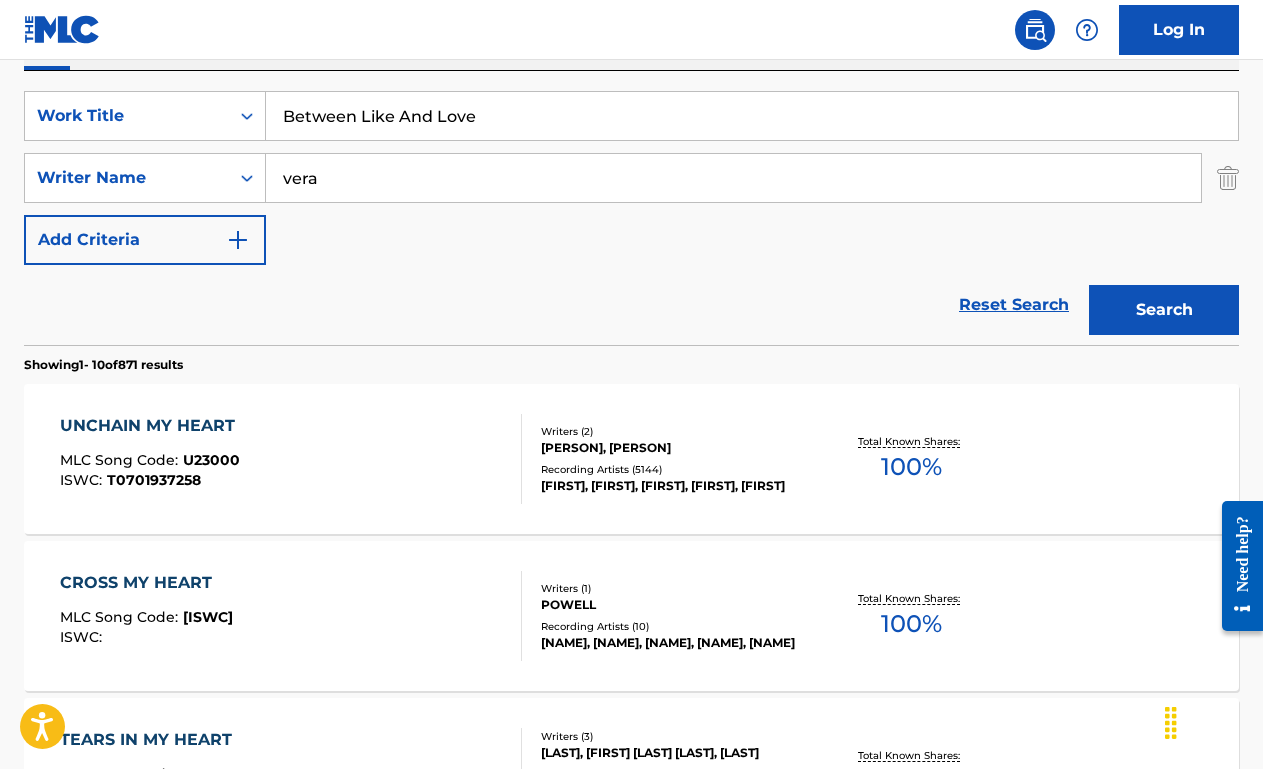 type on "vera" 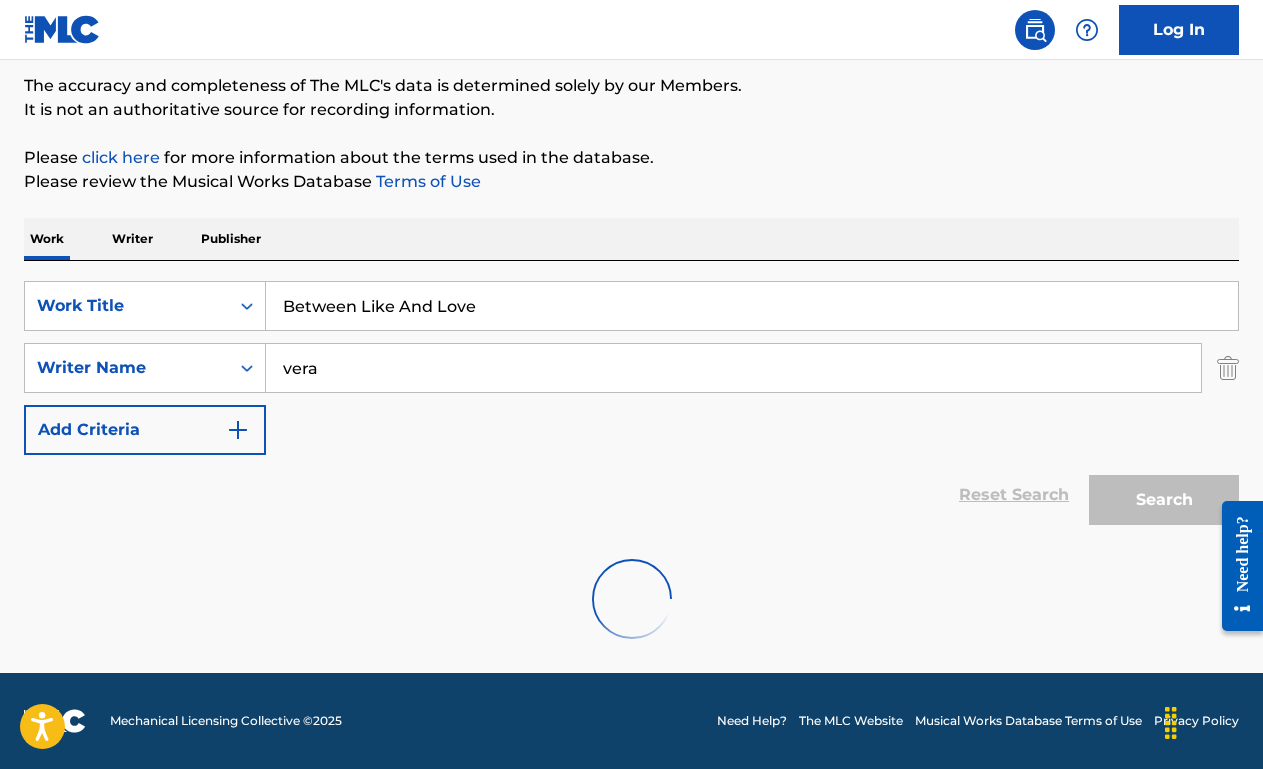 scroll, scrollTop: 354, scrollLeft: 0, axis: vertical 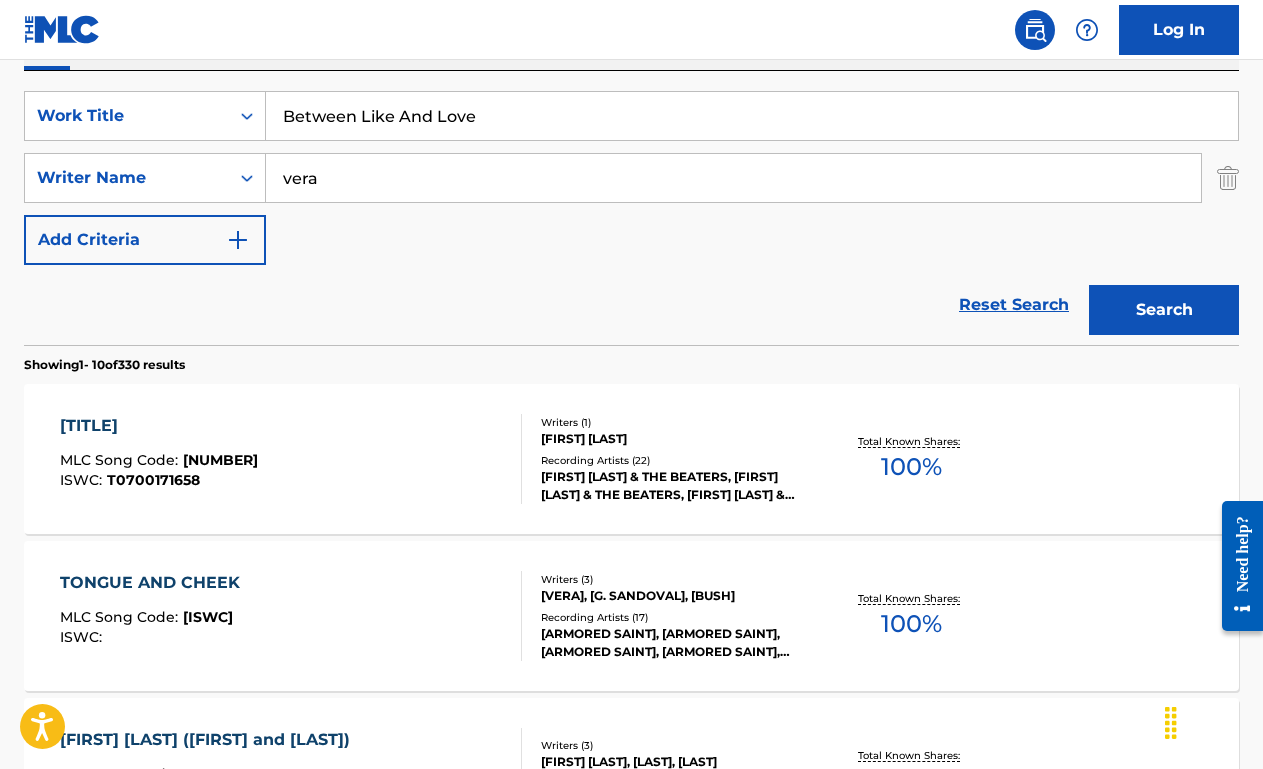click on "BETWEEN LIKE AND LOVE MLC Song Code : [NUMBER] ISWC : T0700171658" at bounding box center [291, 459] 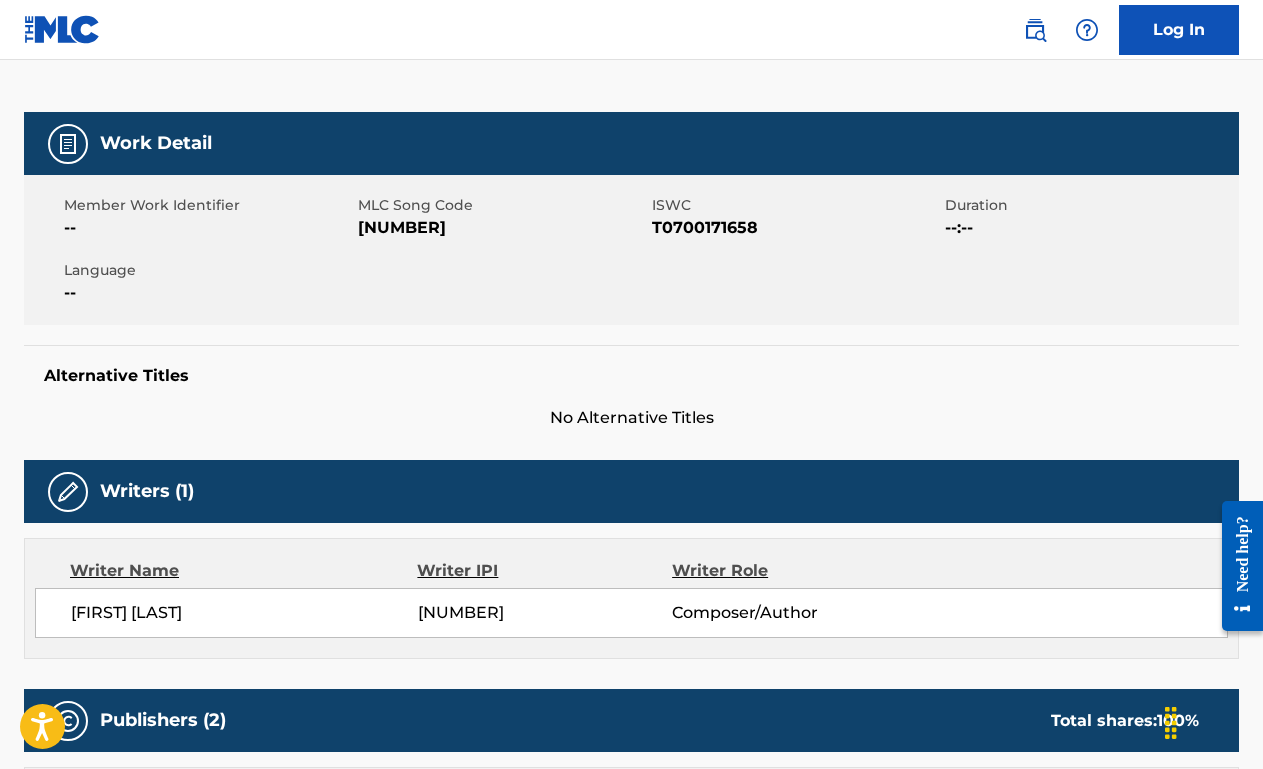 scroll, scrollTop: 0, scrollLeft: 0, axis: both 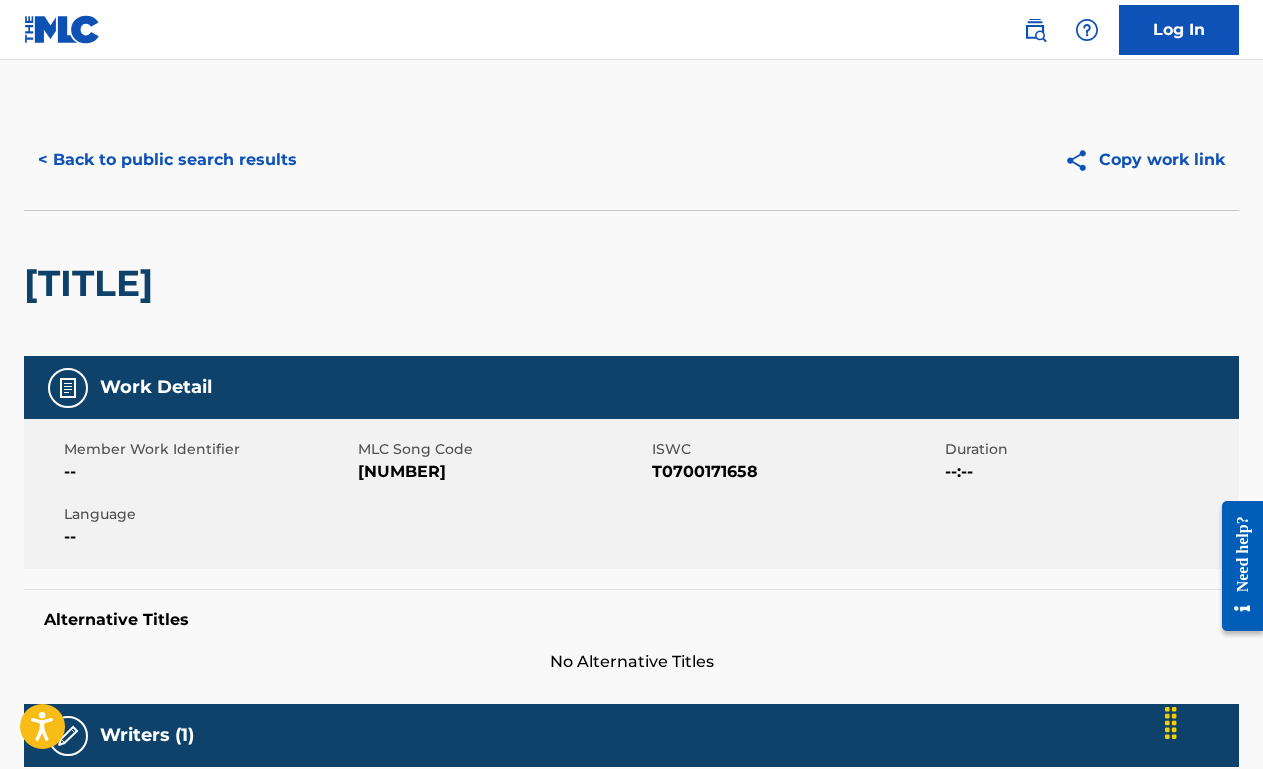 click on "< Back to public search results" at bounding box center [167, 160] 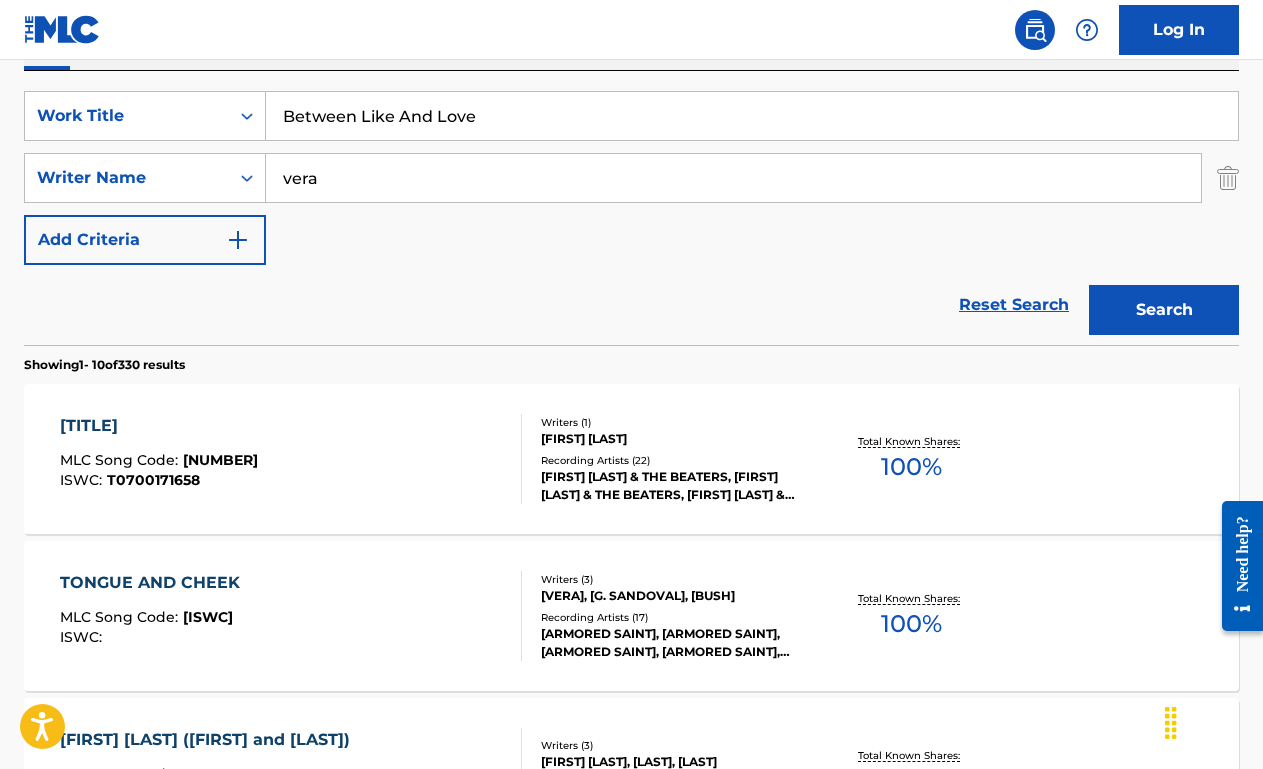 click on "Between Like And Love" at bounding box center (752, 116) 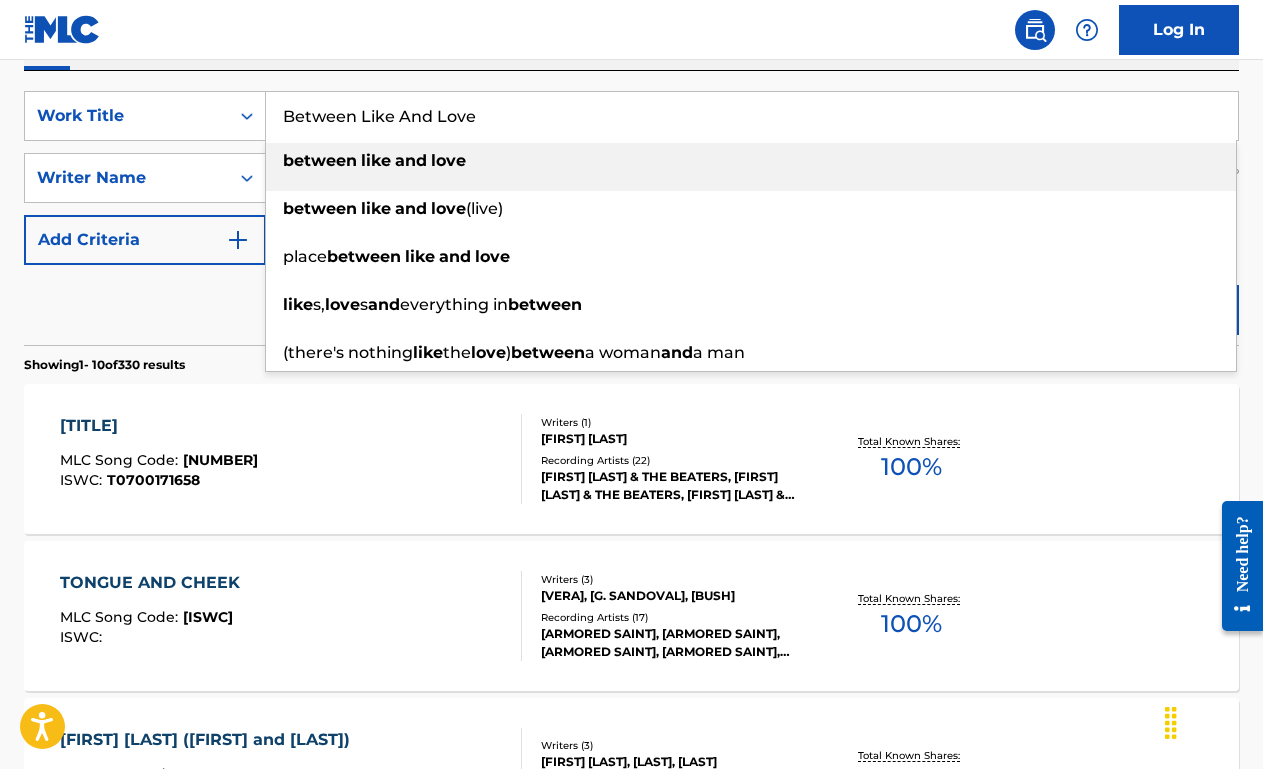 click on "Between Like And Love" at bounding box center [752, 116] 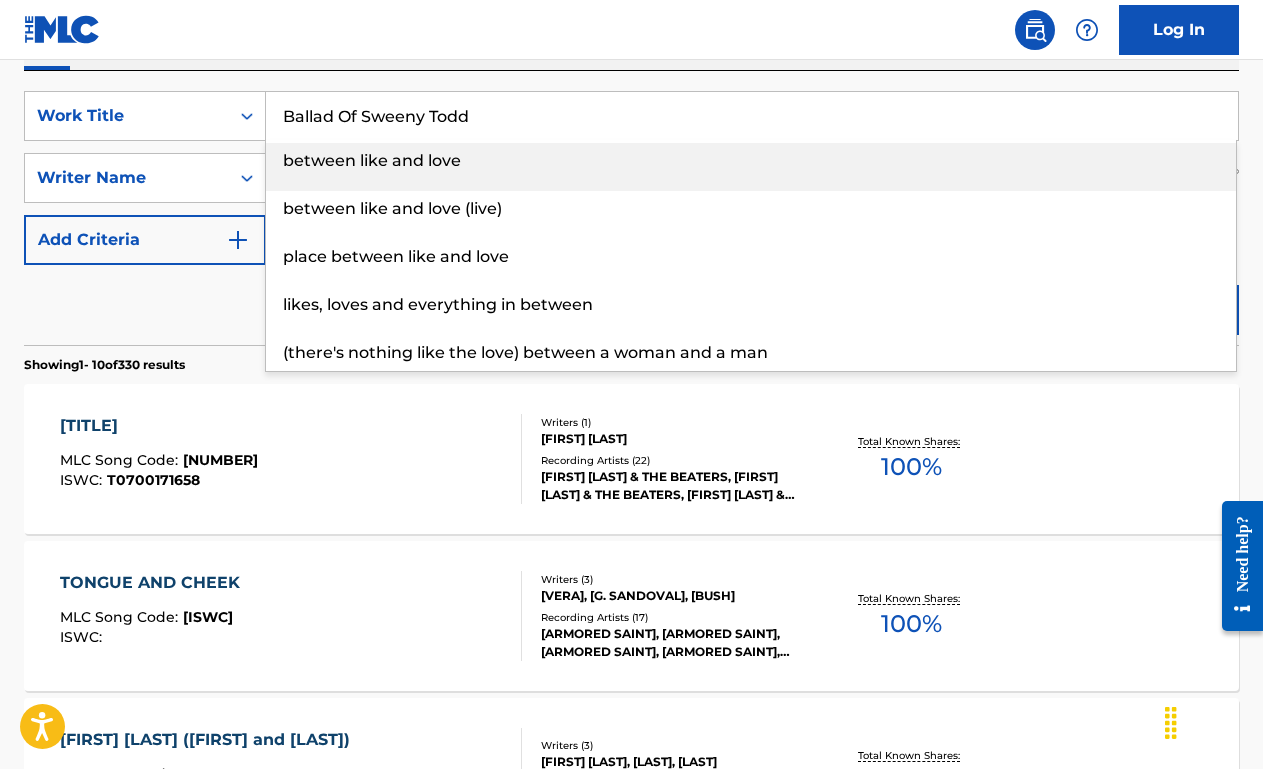type on "Ballad Of Sweeny Todd" 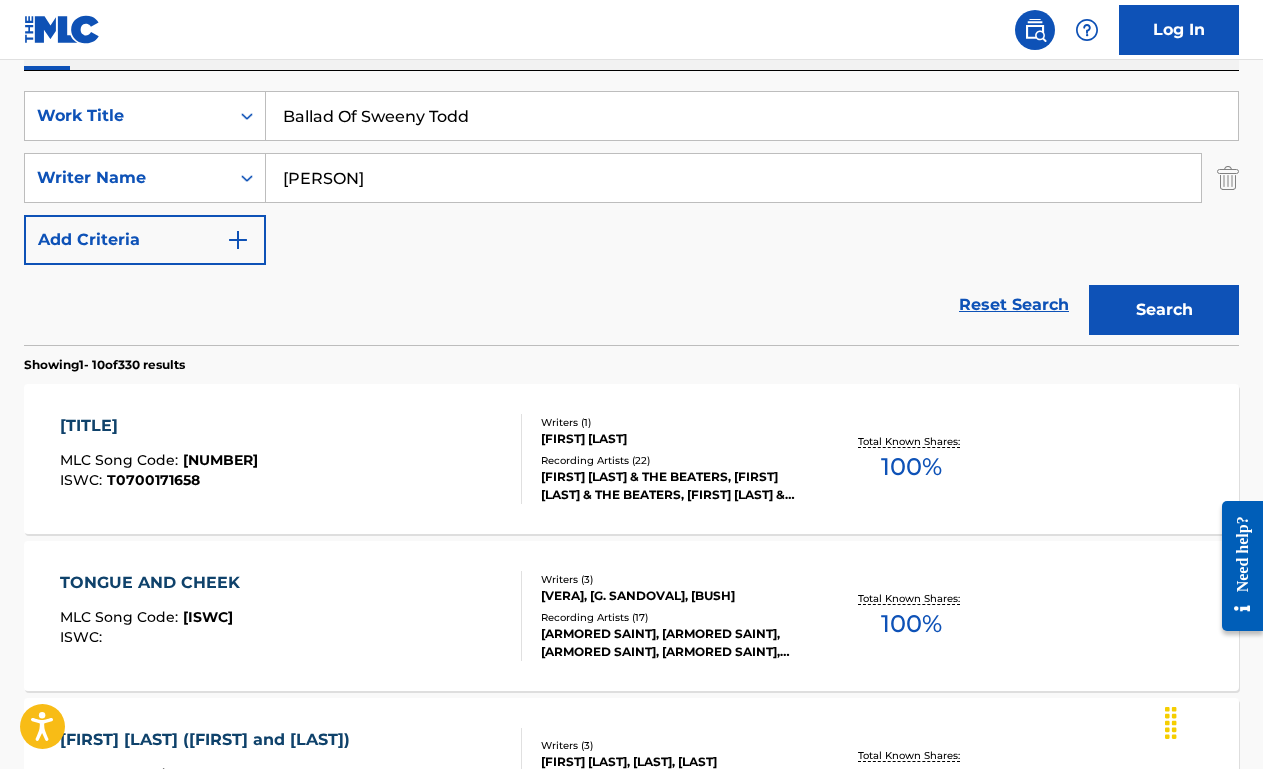 type on "[PERSON]" 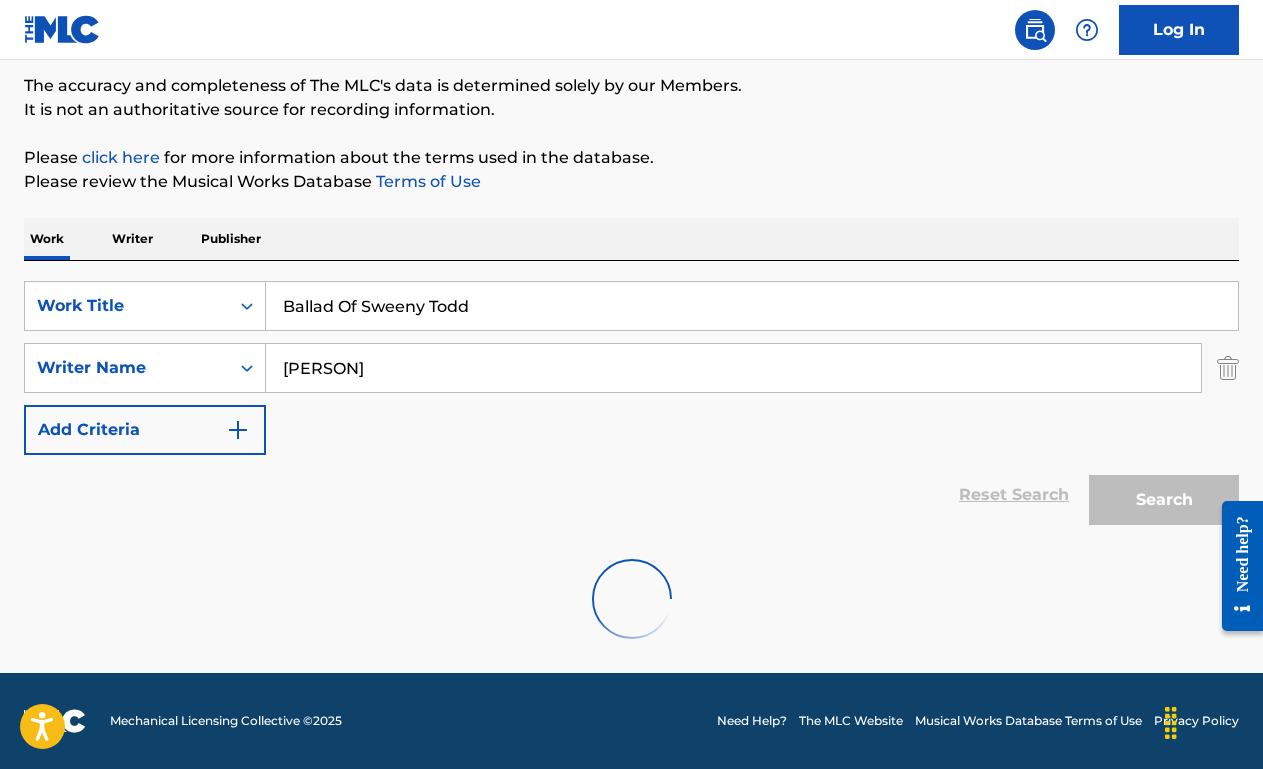 scroll, scrollTop: 354, scrollLeft: 0, axis: vertical 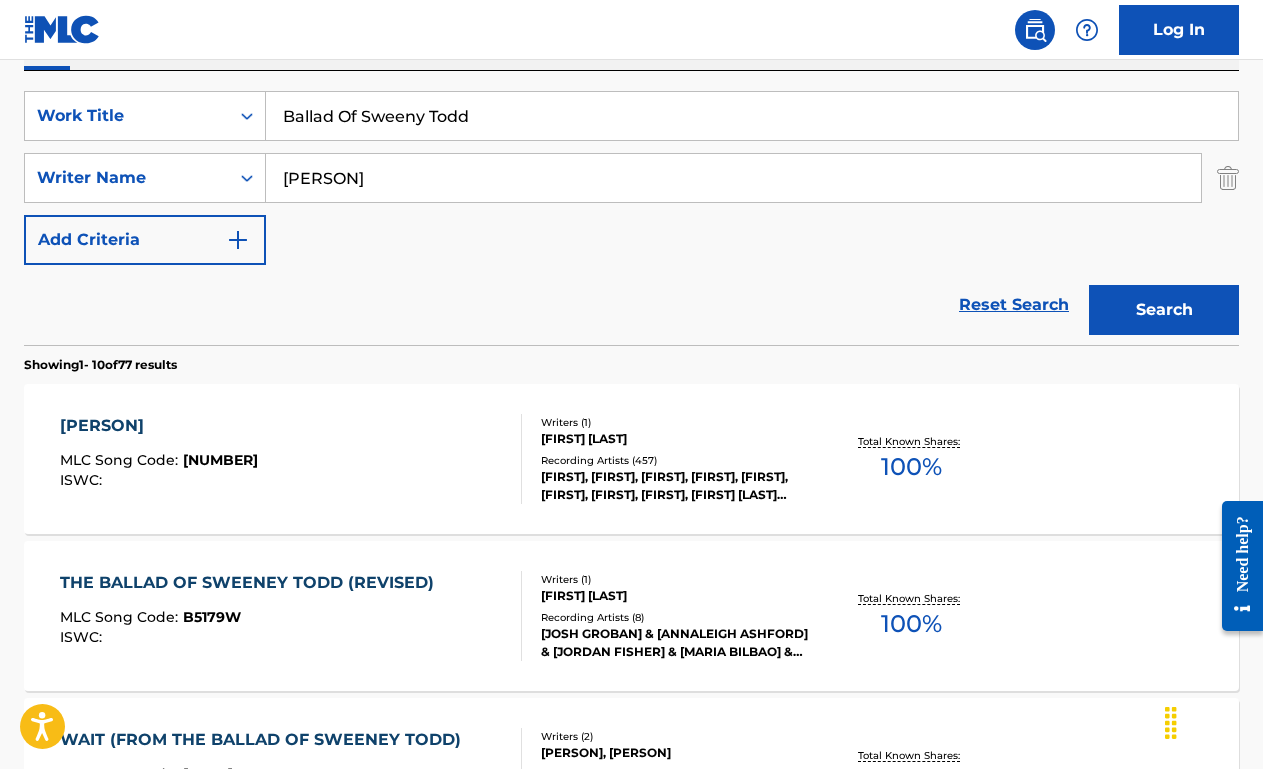 click on "THE BALLAD OF SWEENEY TODD MLC Song Code : B16820 ISWC :" at bounding box center [291, 459] 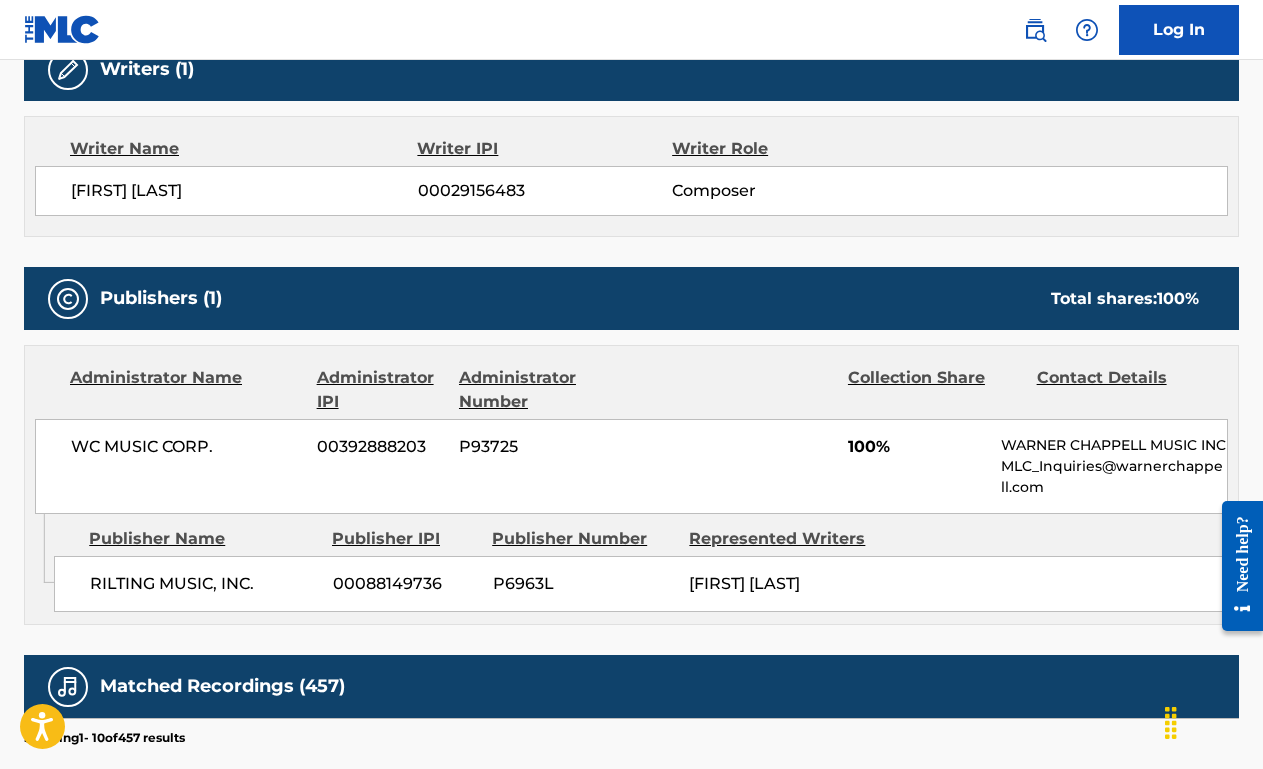 scroll, scrollTop: 0, scrollLeft: 0, axis: both 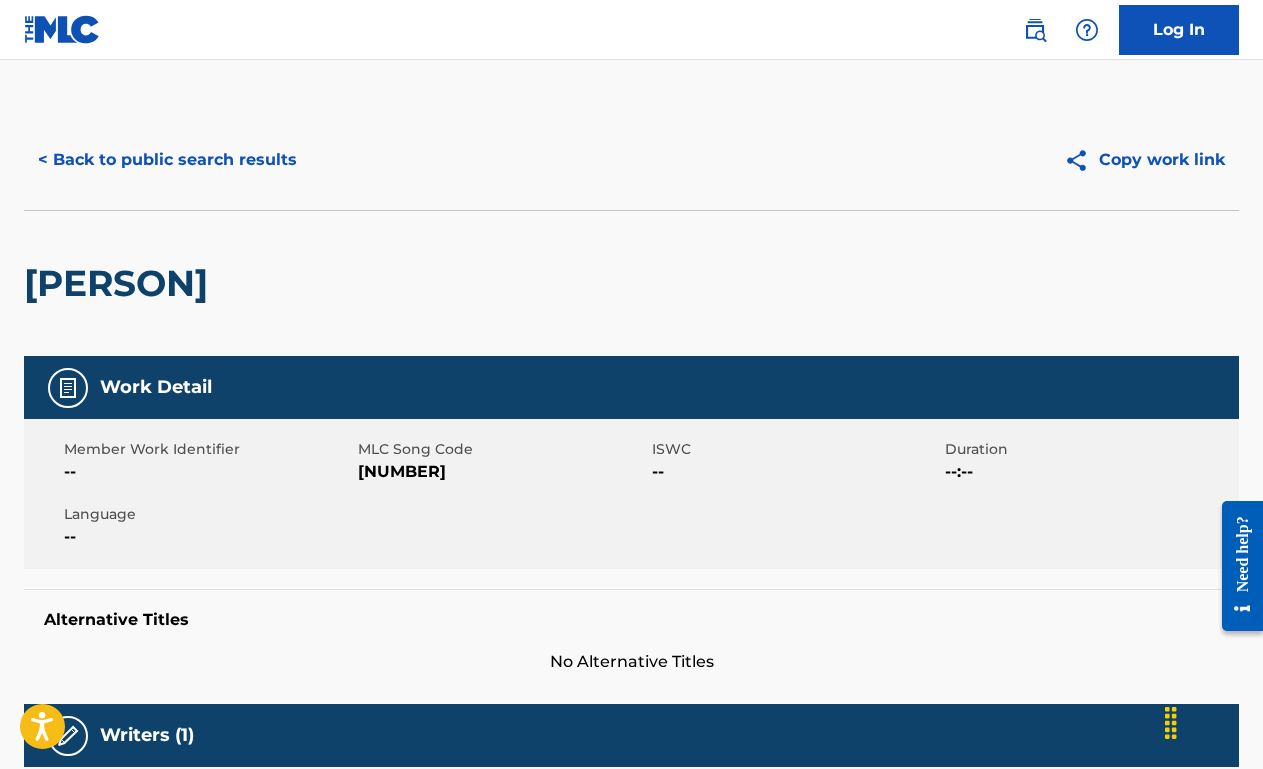 click on "< Back to public search results" at bounding box center (167, 160) 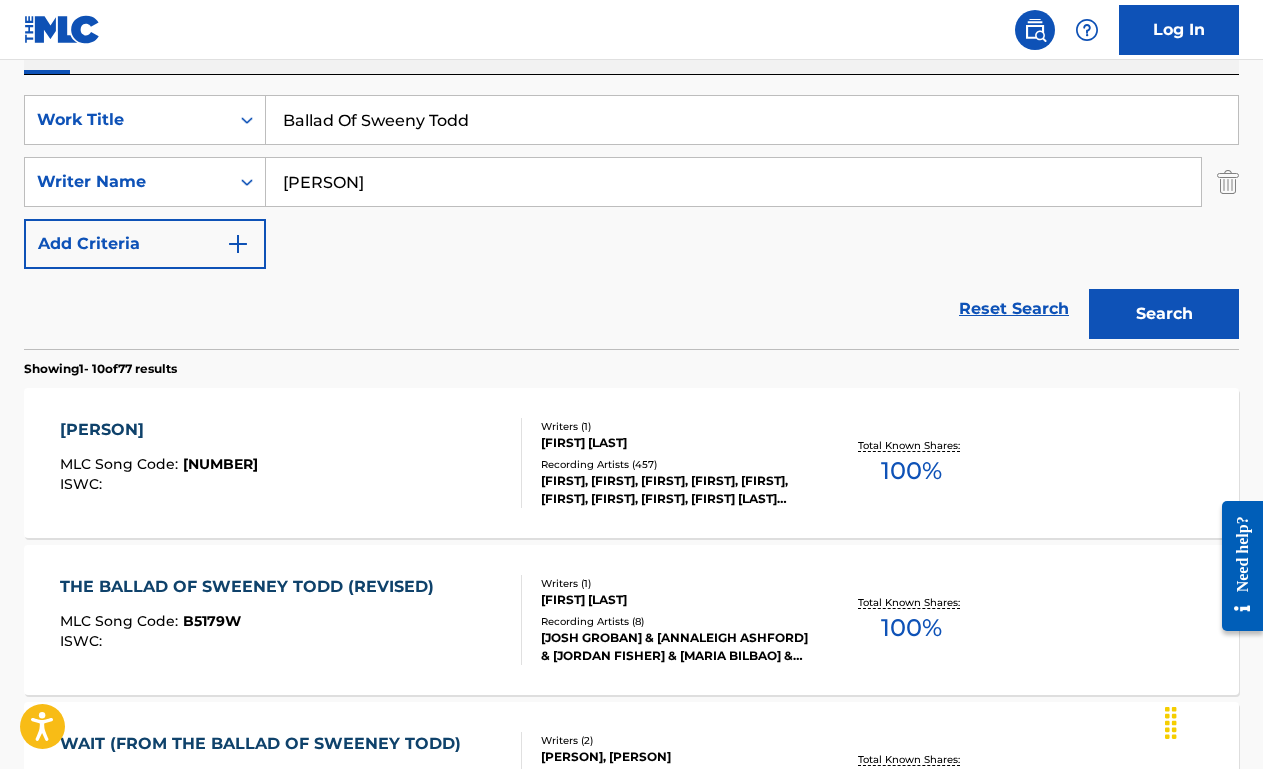 scroll, scrollTop: 349, scrollLeft: 0, axis: vertical 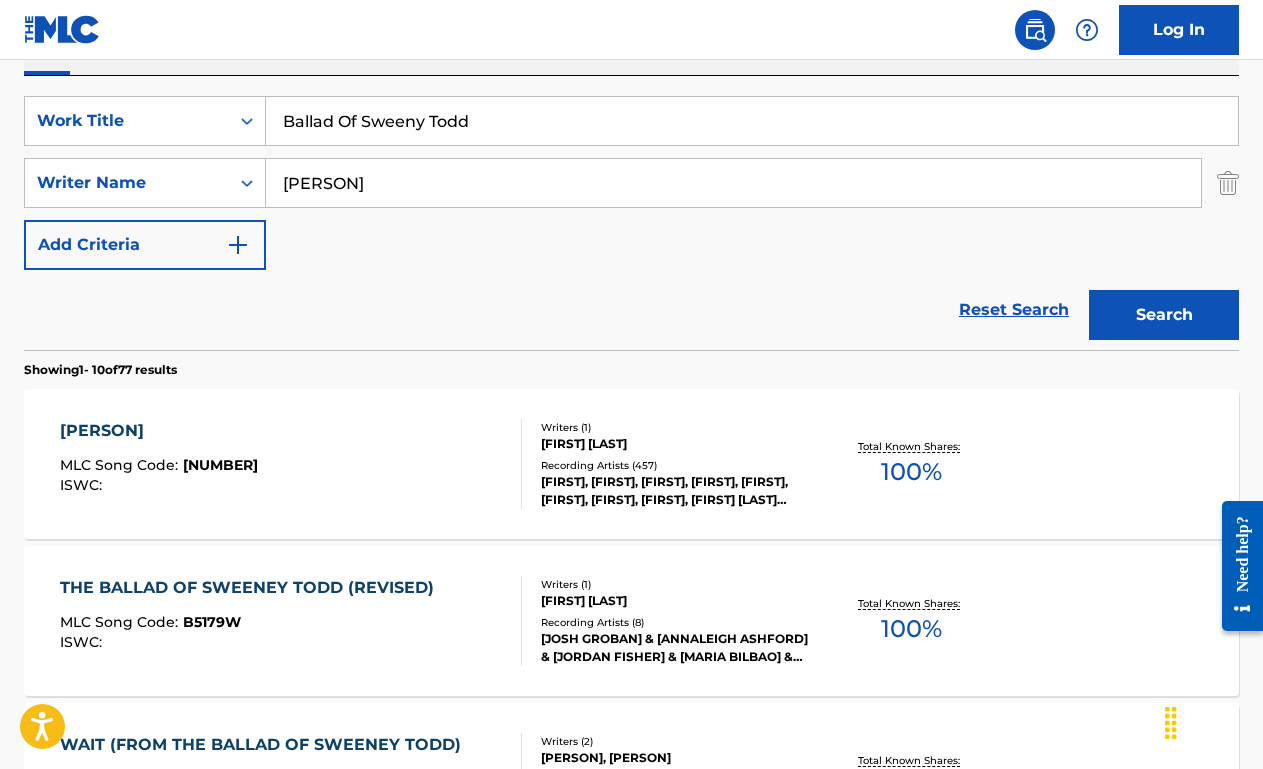 click on "Ballad Of Sweeny Todd" at bounding box center [752, 121] 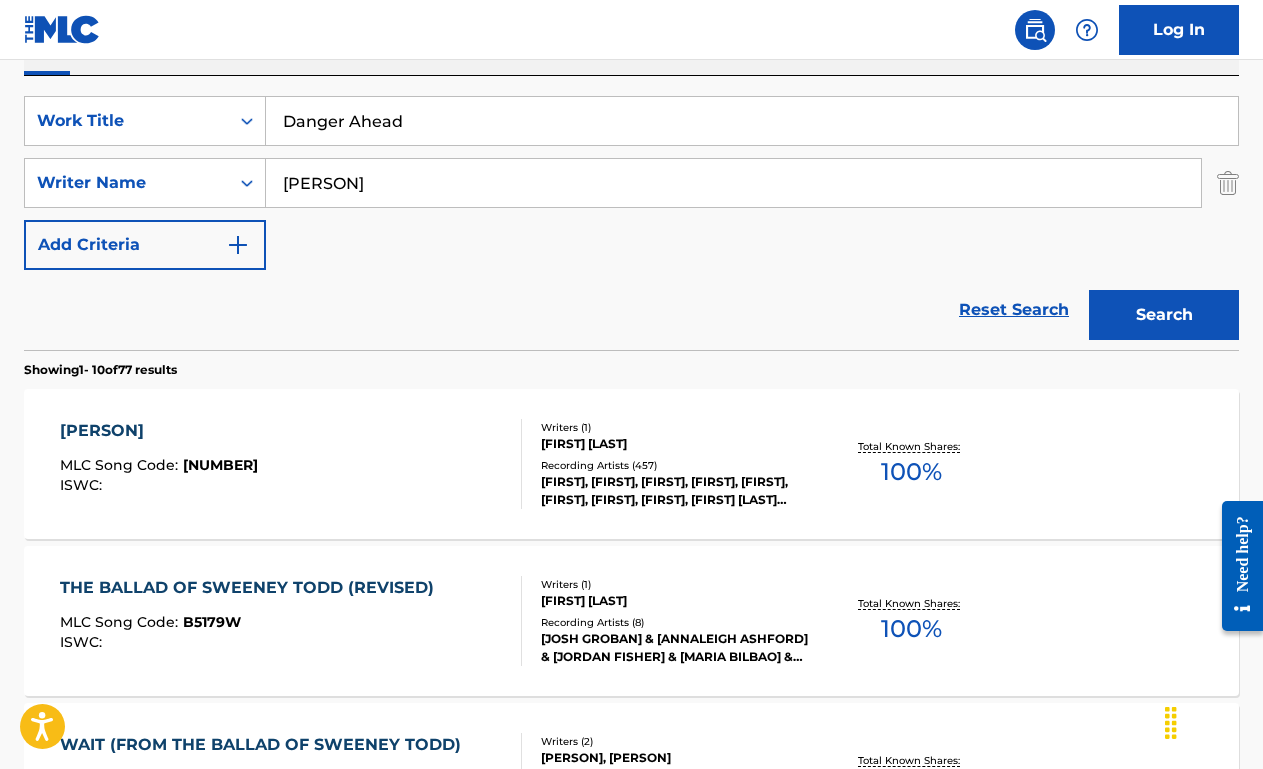 type on "Danger Ahead" 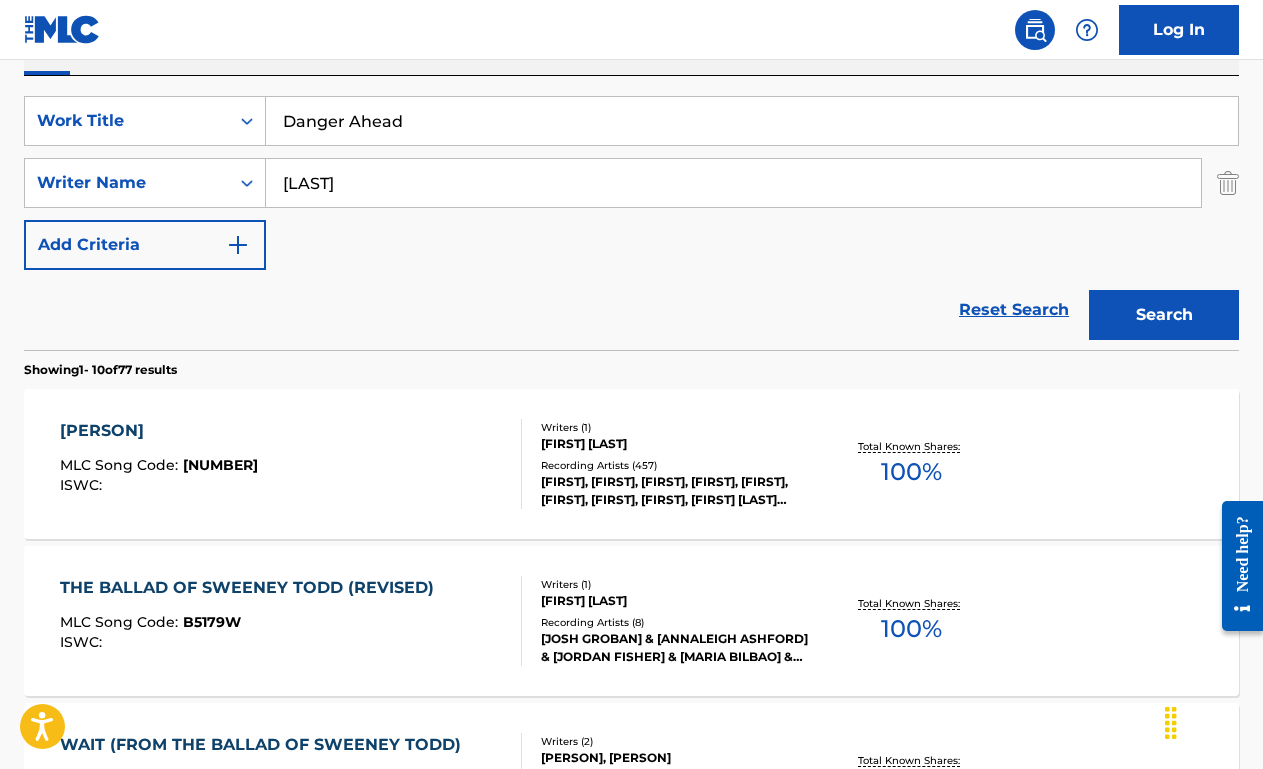 type on "[LAST]" 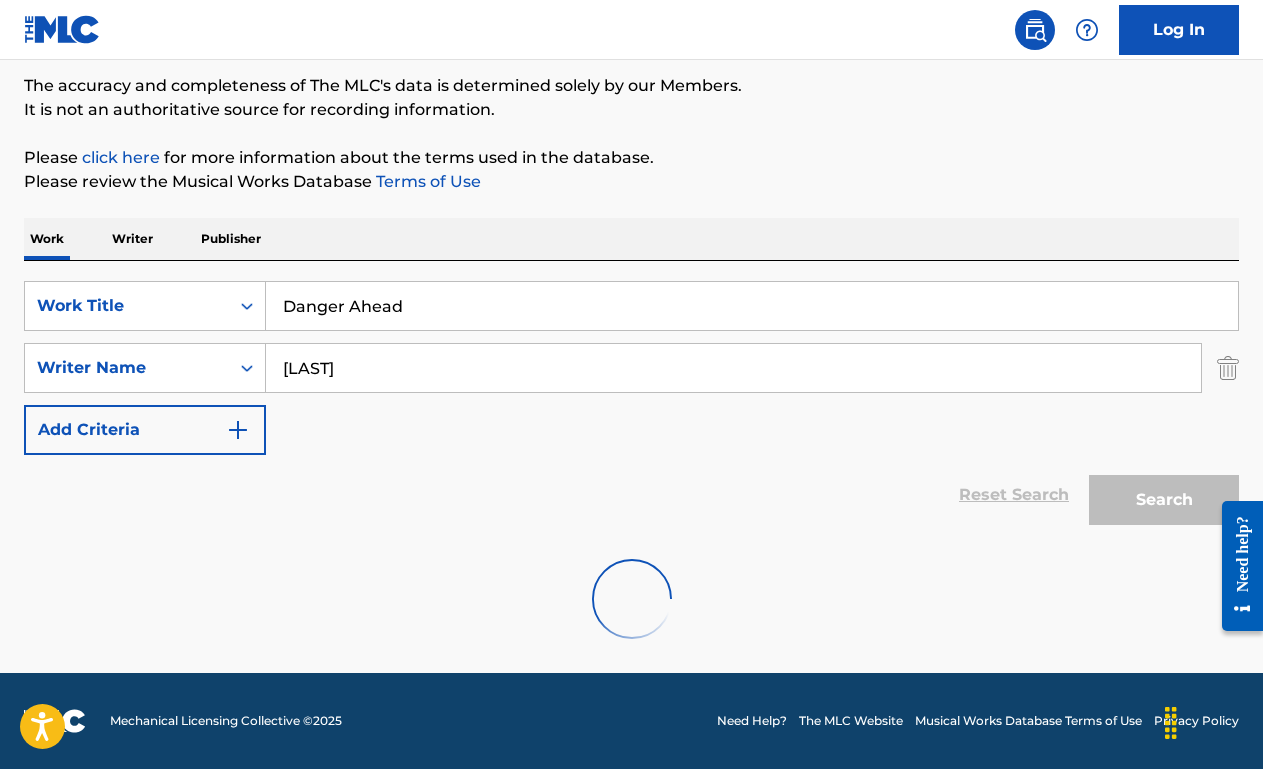 scroll, scrollTop: 349, scrollLeft: 0, axis: vertical 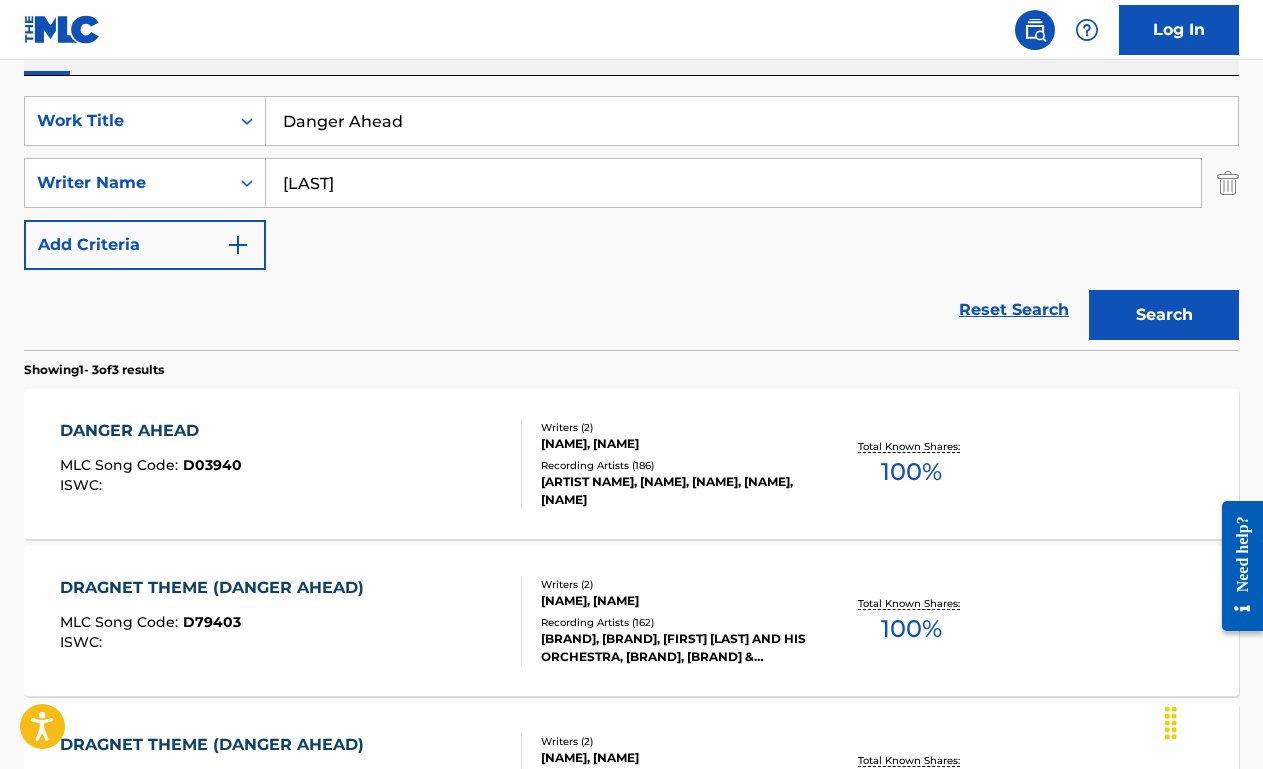 click on "DANGER AHEAD MLC Song Code : [NUMBER] ISWC :" at bounding box center [291, 464] 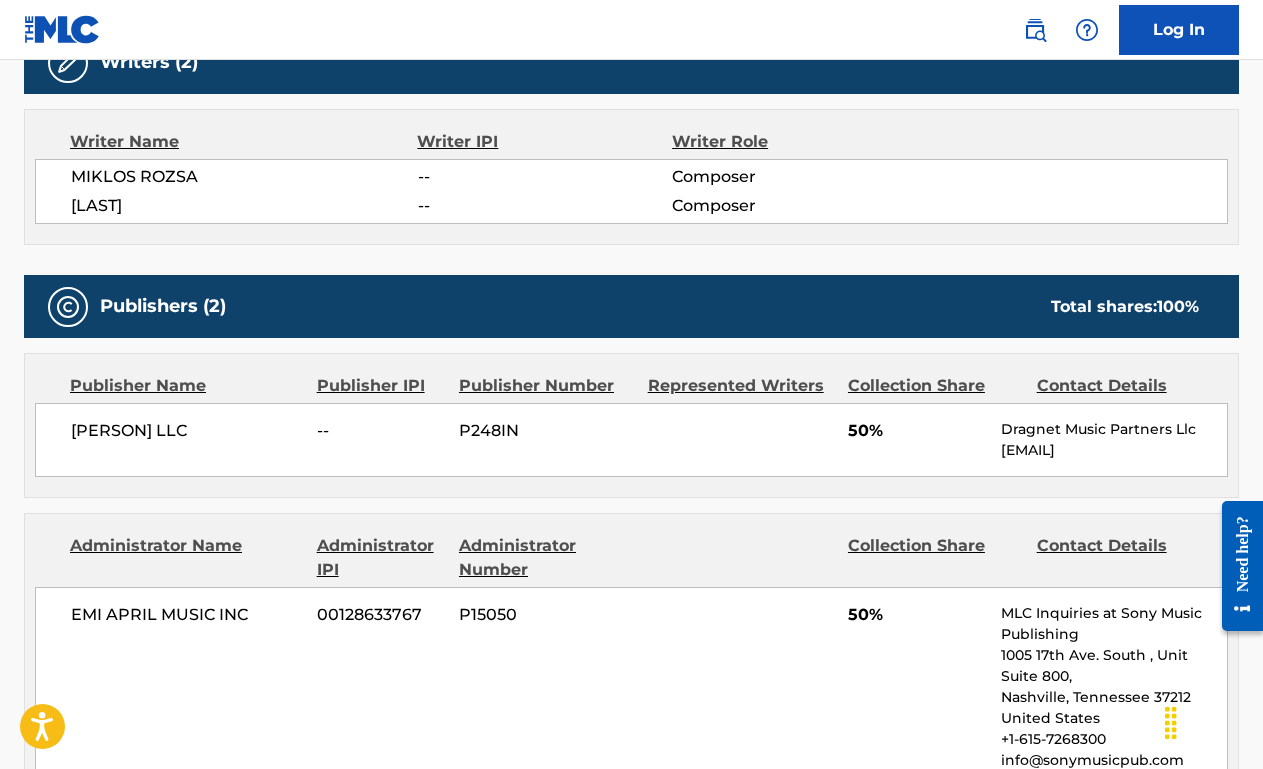 scroll, scrollTop: 1046, scrollLeft: 0, axis: vertical 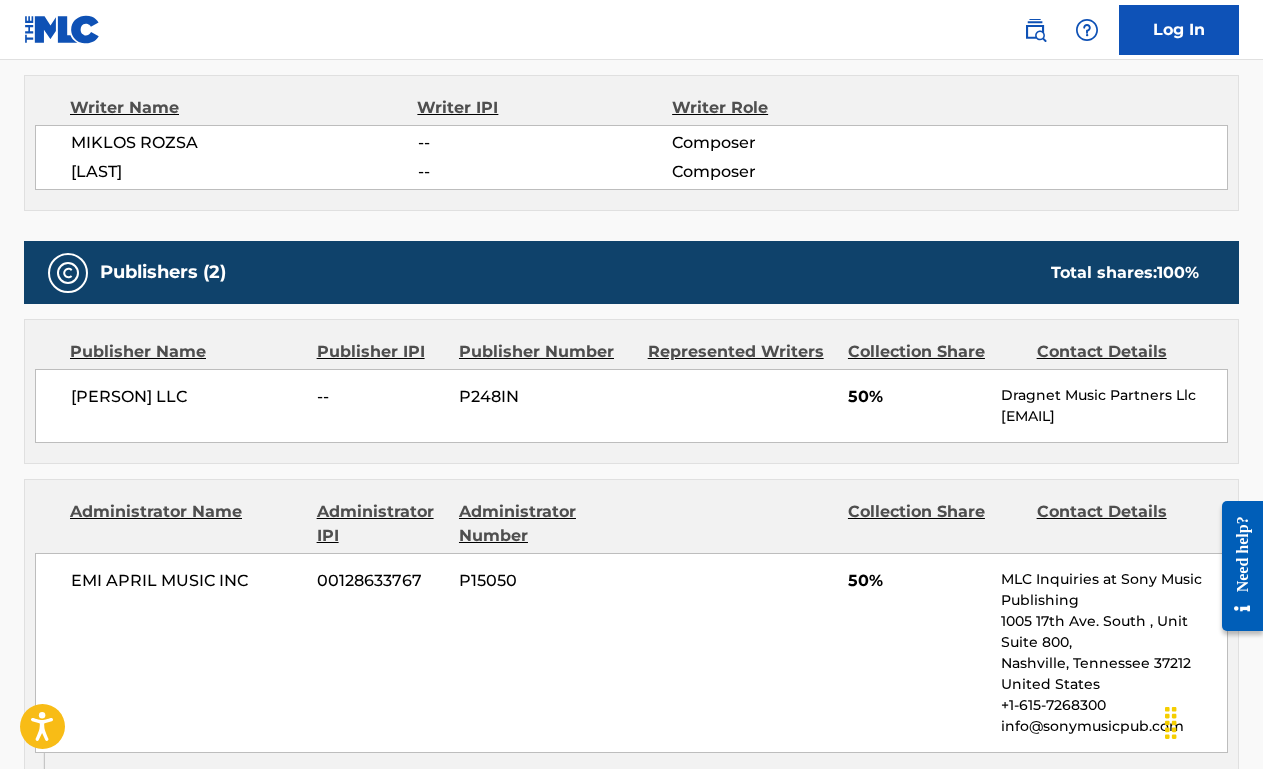 drag, startPoint x: 1039, startPoint y: 427, endPoint x: 995, endPoint y: 418, distance: 44.911022 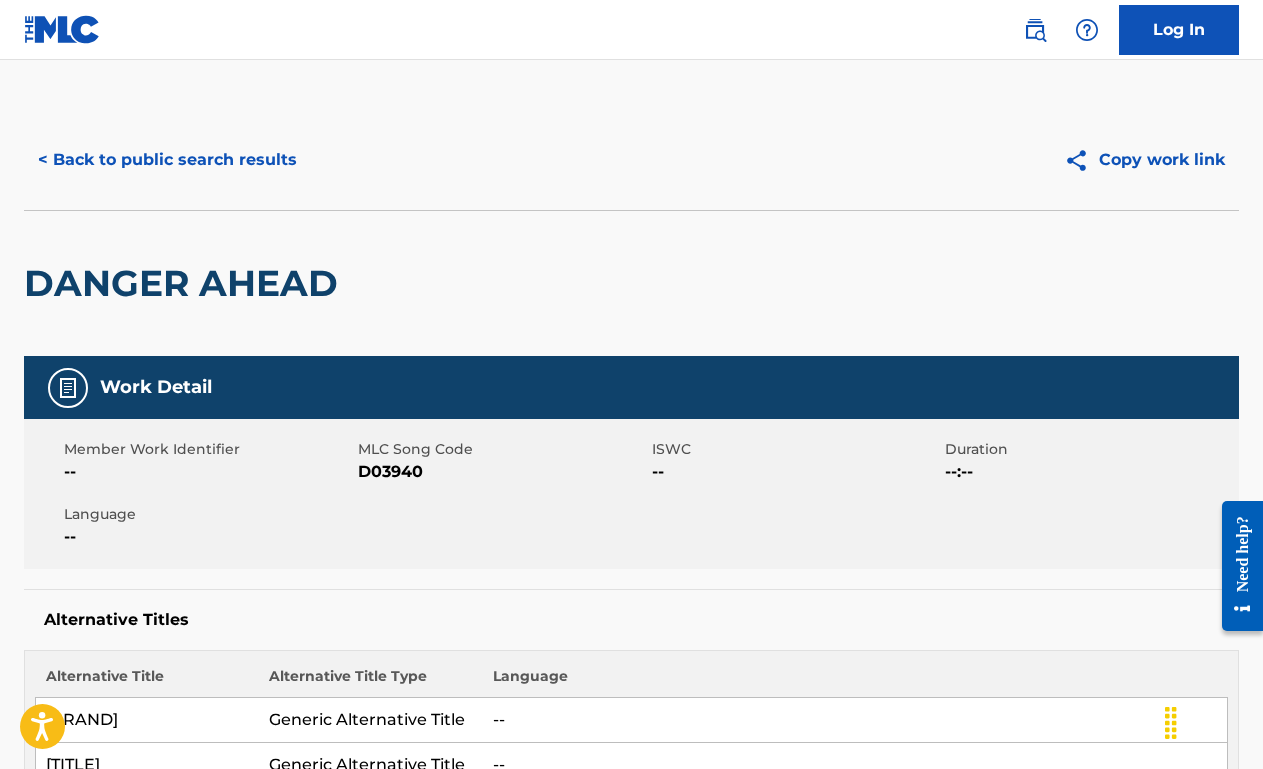 click on "< Back to public search results" at bounding box center [167, 160] 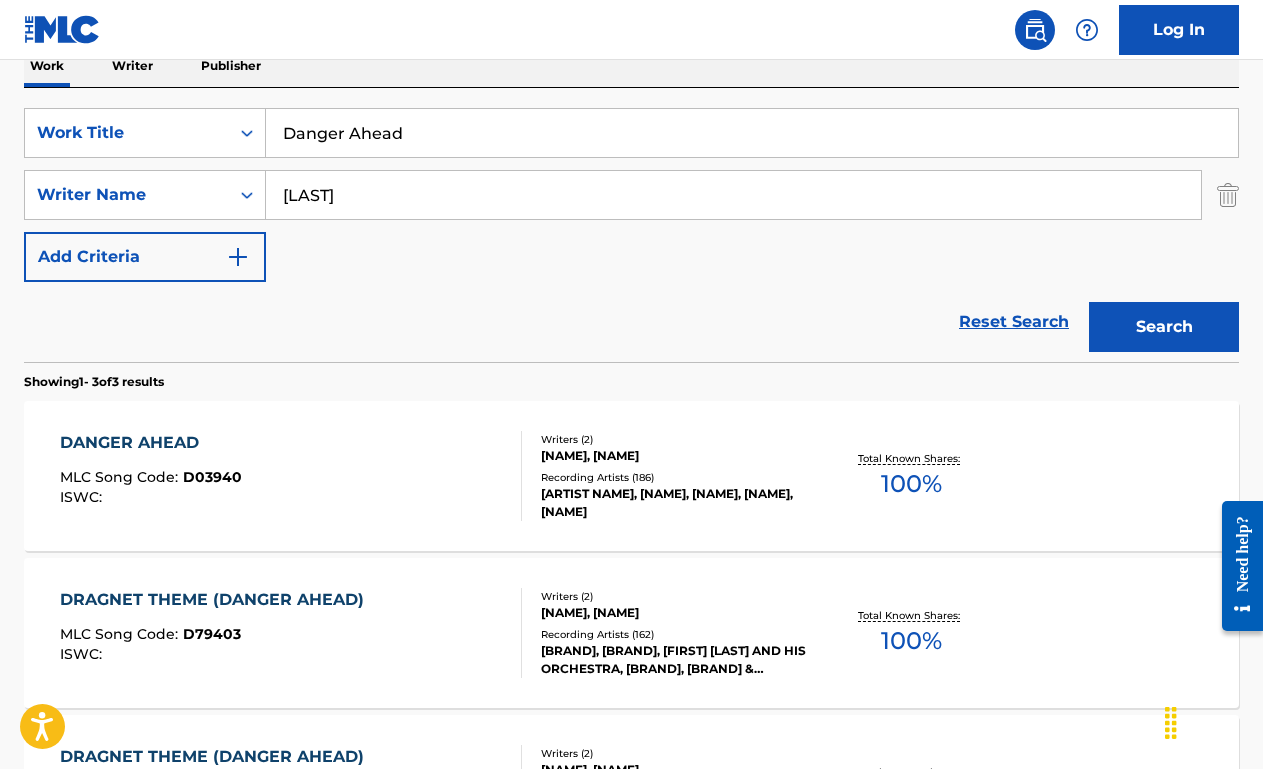 scroll, scrollTop: 332, scrollLeft: 0, axis: vertical 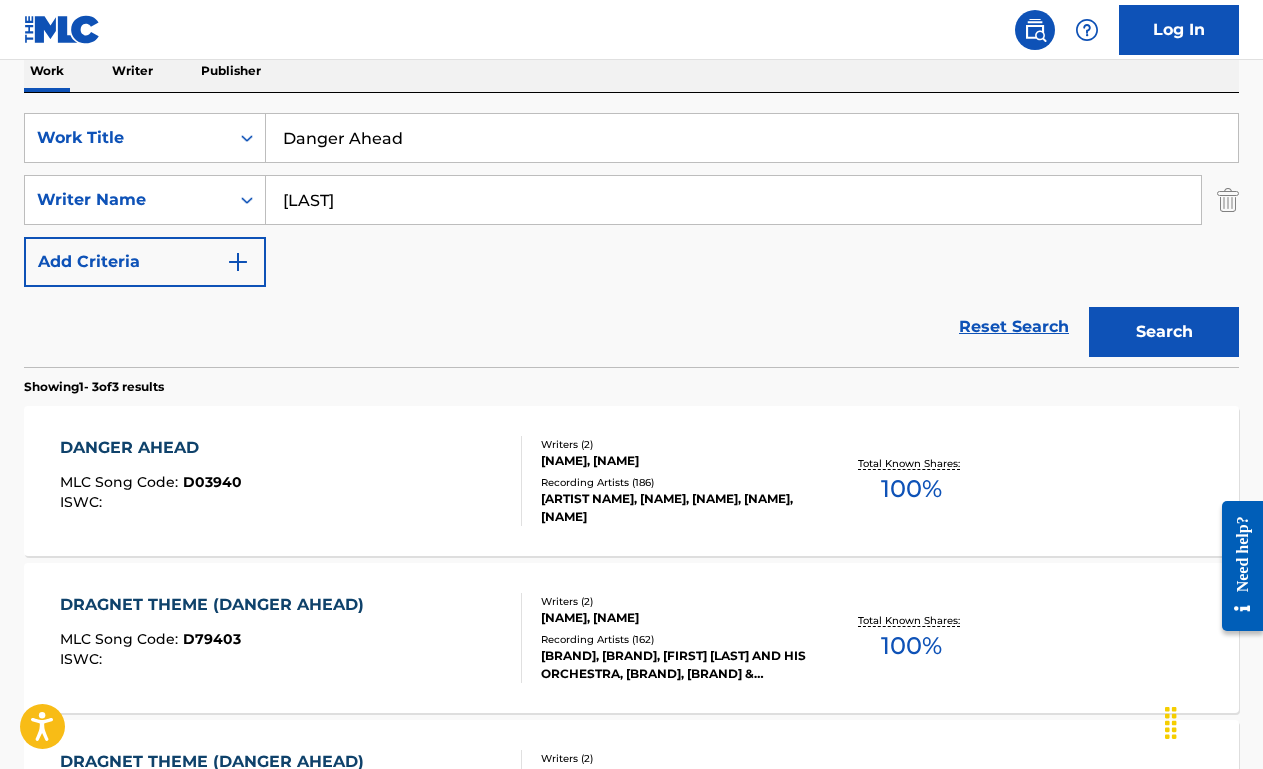 click on "Danger Ahead" at bounding box center [752, 138] 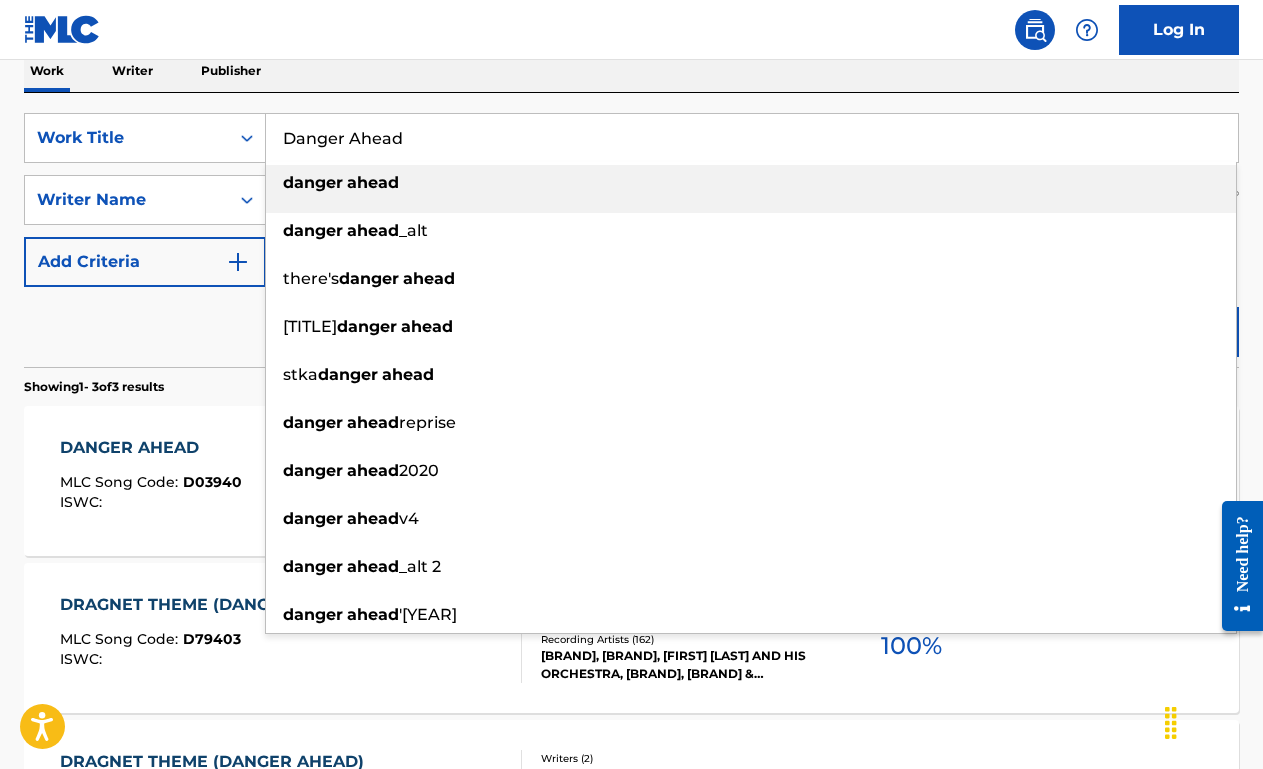 click on "Danger Ahead" at bounding box center (752, 138) 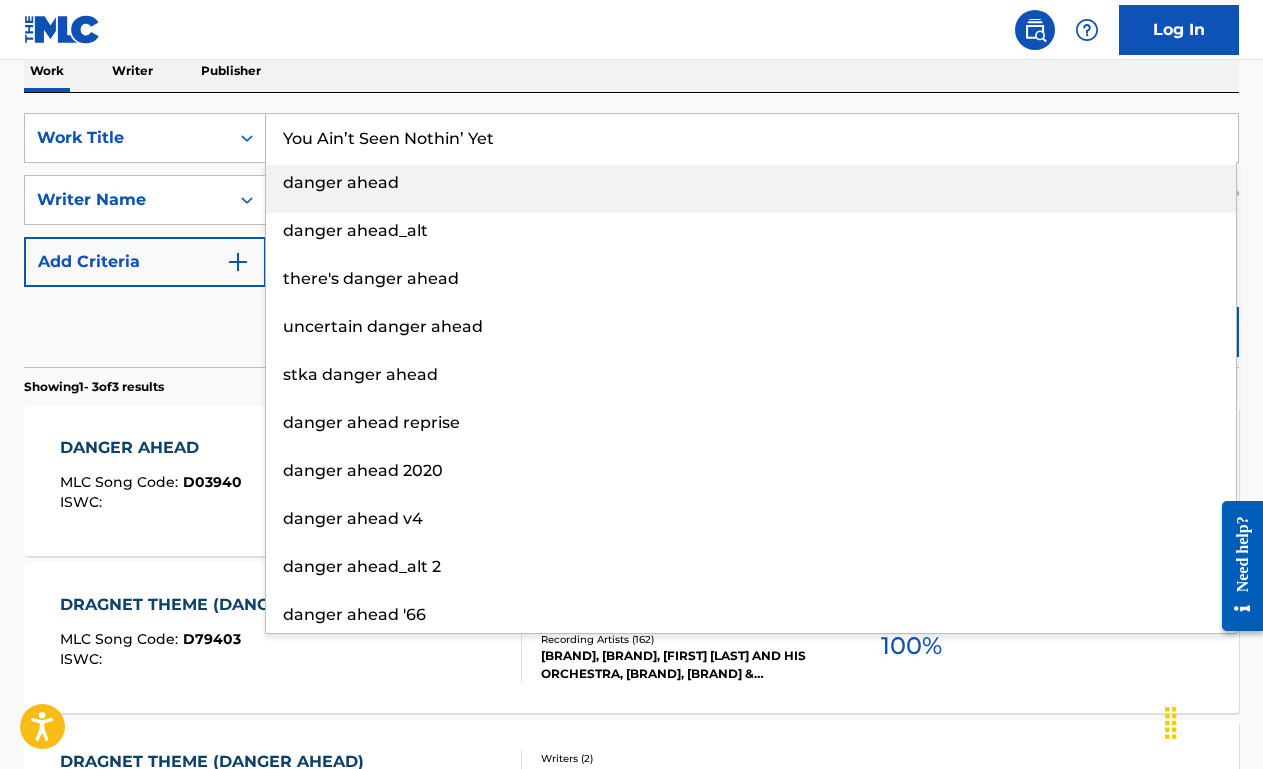 type on "You Ain’t Seen Nothin’ Yet" 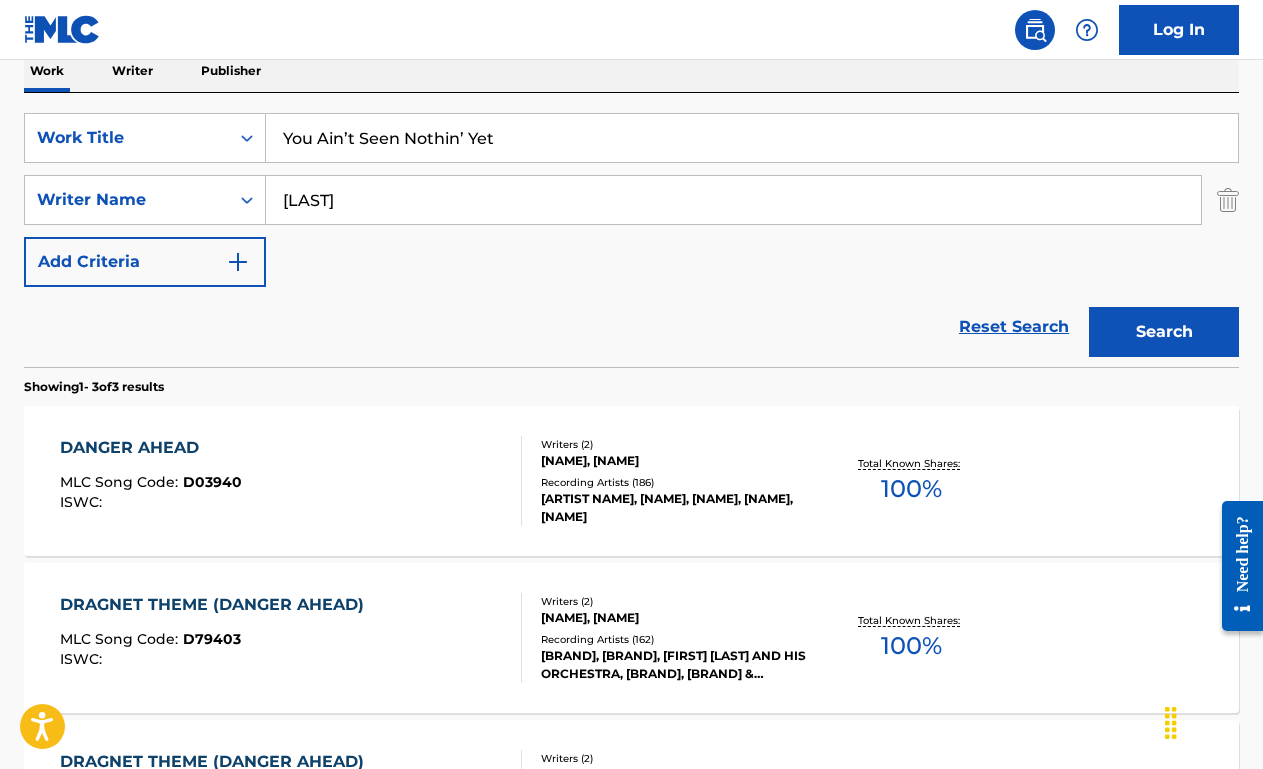 type on "[LAST]" 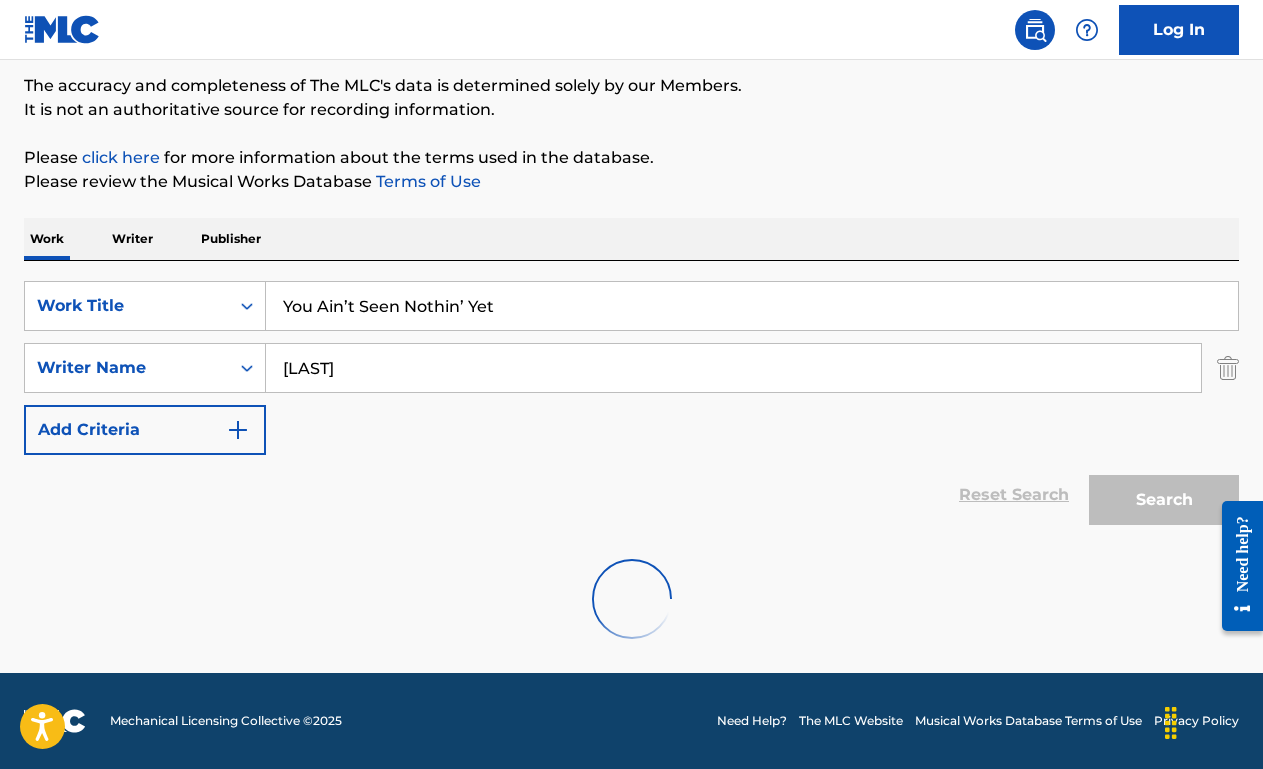 scroll, scrollTop: 332, scrollLeft: 0, axis: vertical 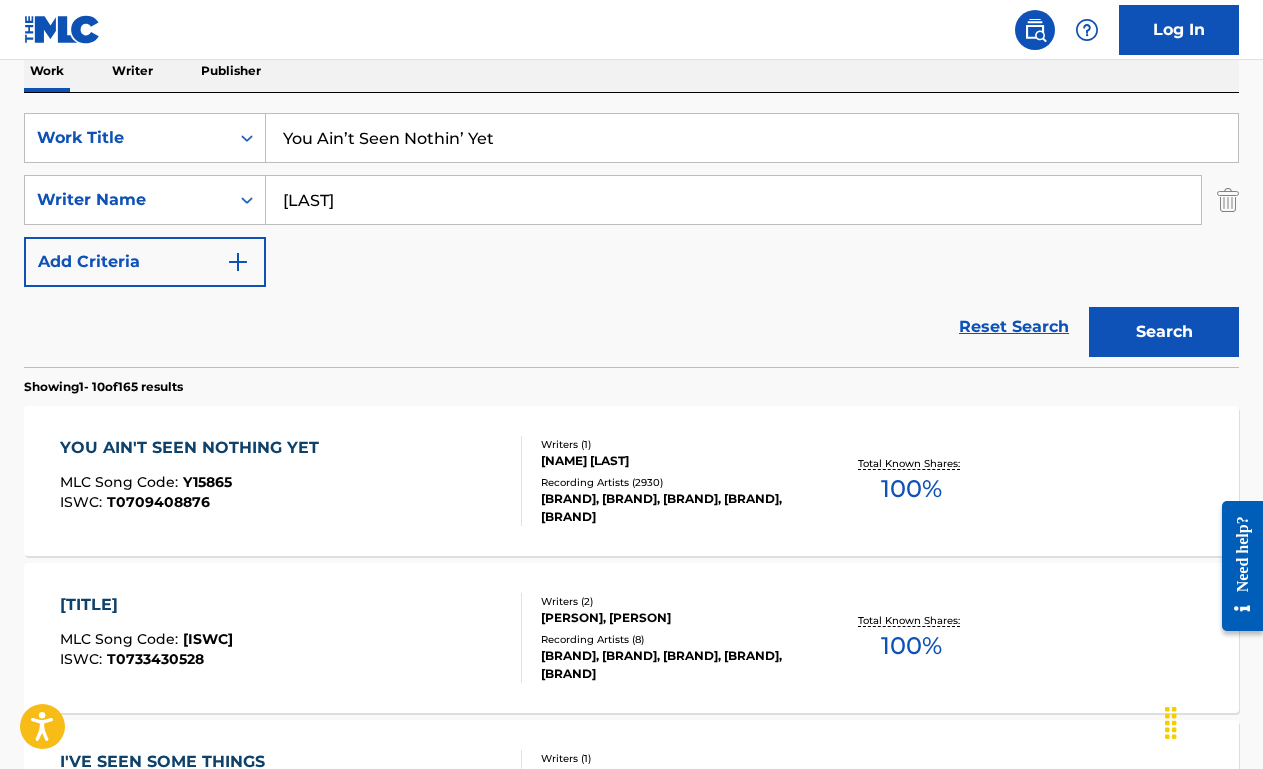 click on "YOU AIN'T SEEN NOTHING YET MLC Song Code : [NUMBER] ISWC : T0709408876" at bounding box center [291, 481] 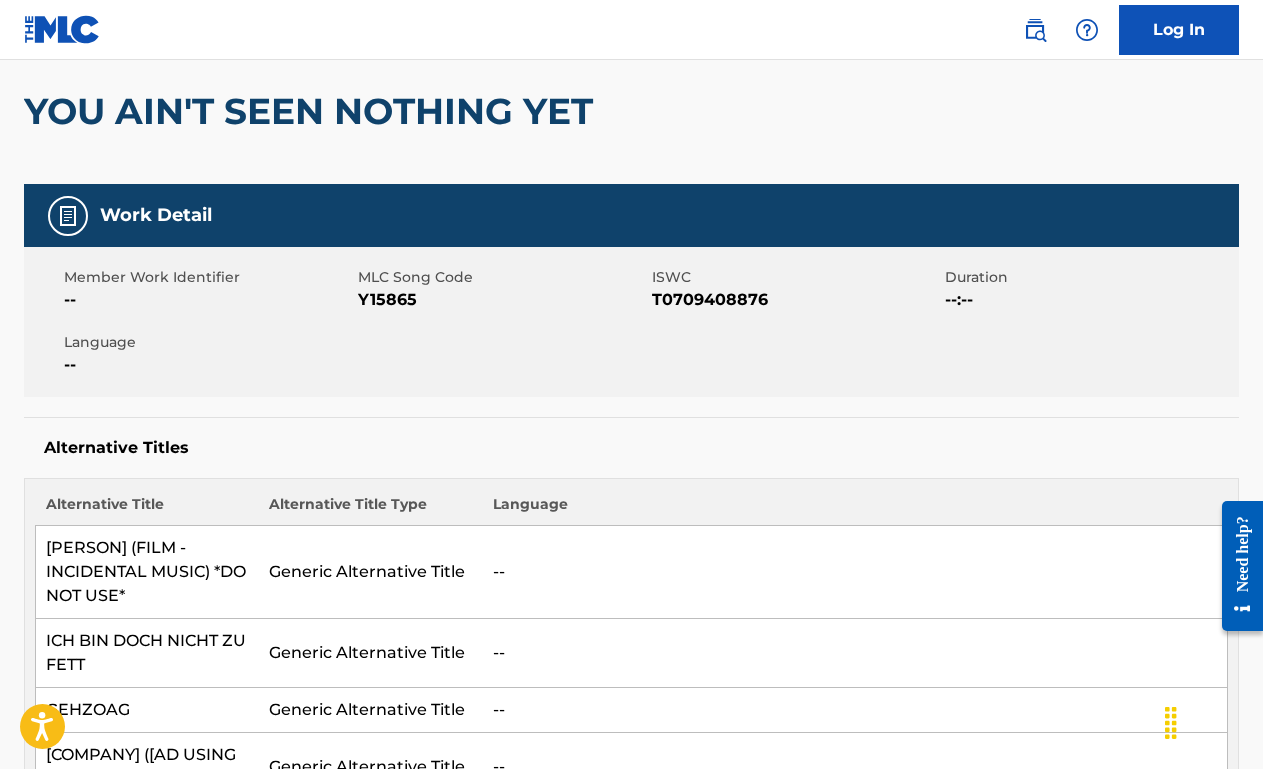 scroll, scrollTop: 0, scrollLeft: 0, axis: both 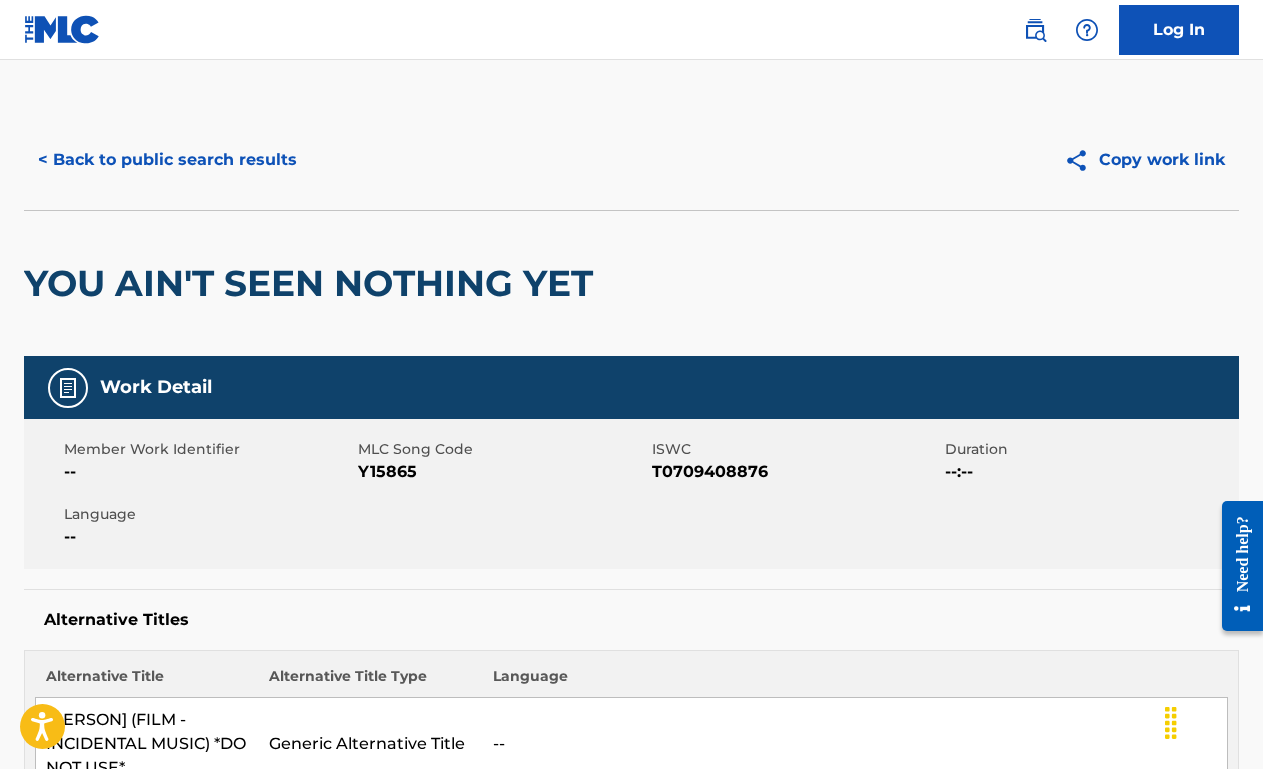 click on "< Back to public search results" at bounding box center [167, 160] 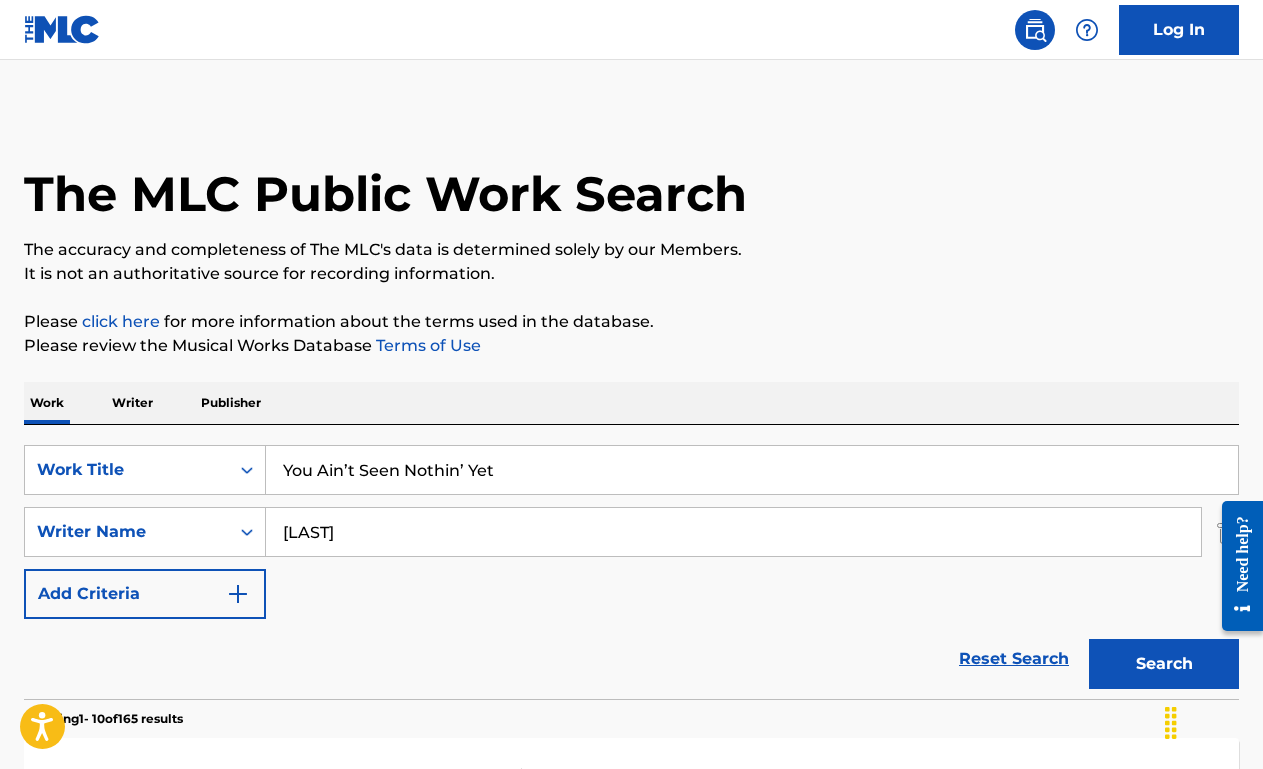 scroll, scrollTop: 319, scrollLeft: 0, axis: vertical 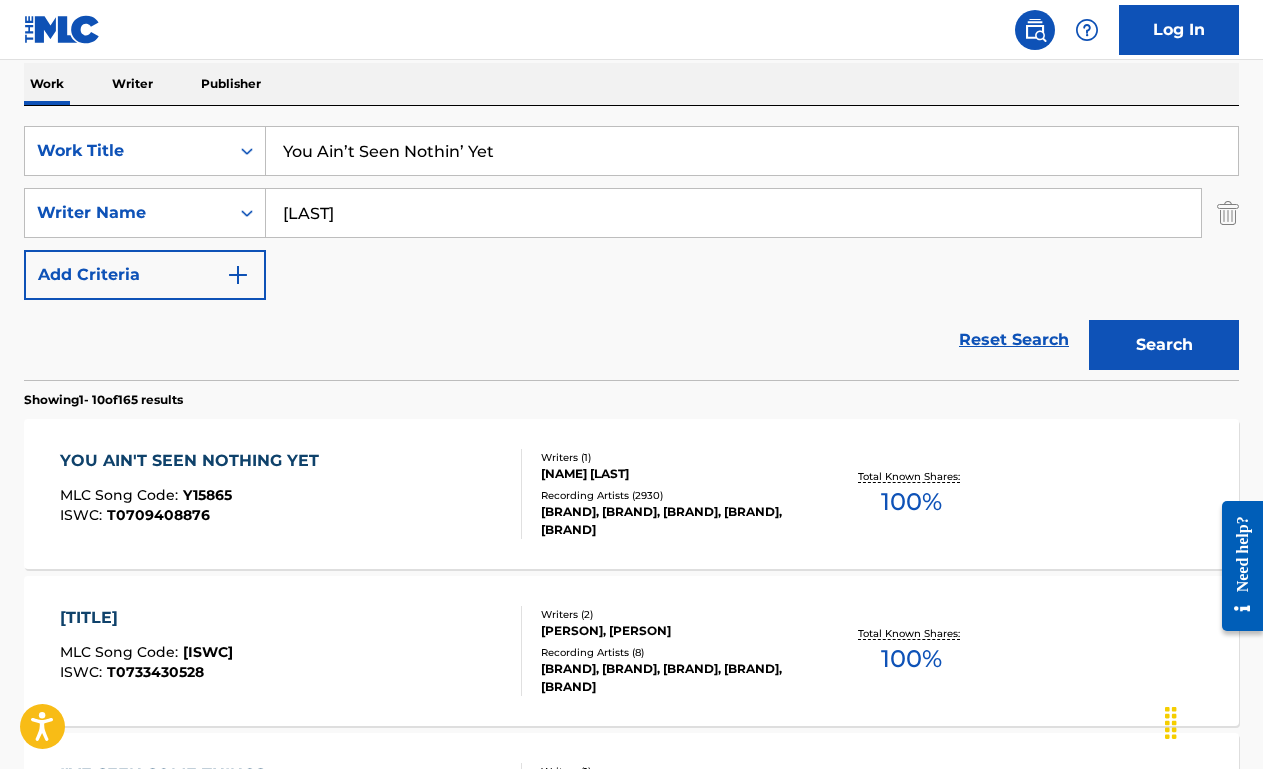 click on "You Ain’t Seen Nothin’ Yet" at bounding box center (752, 151) 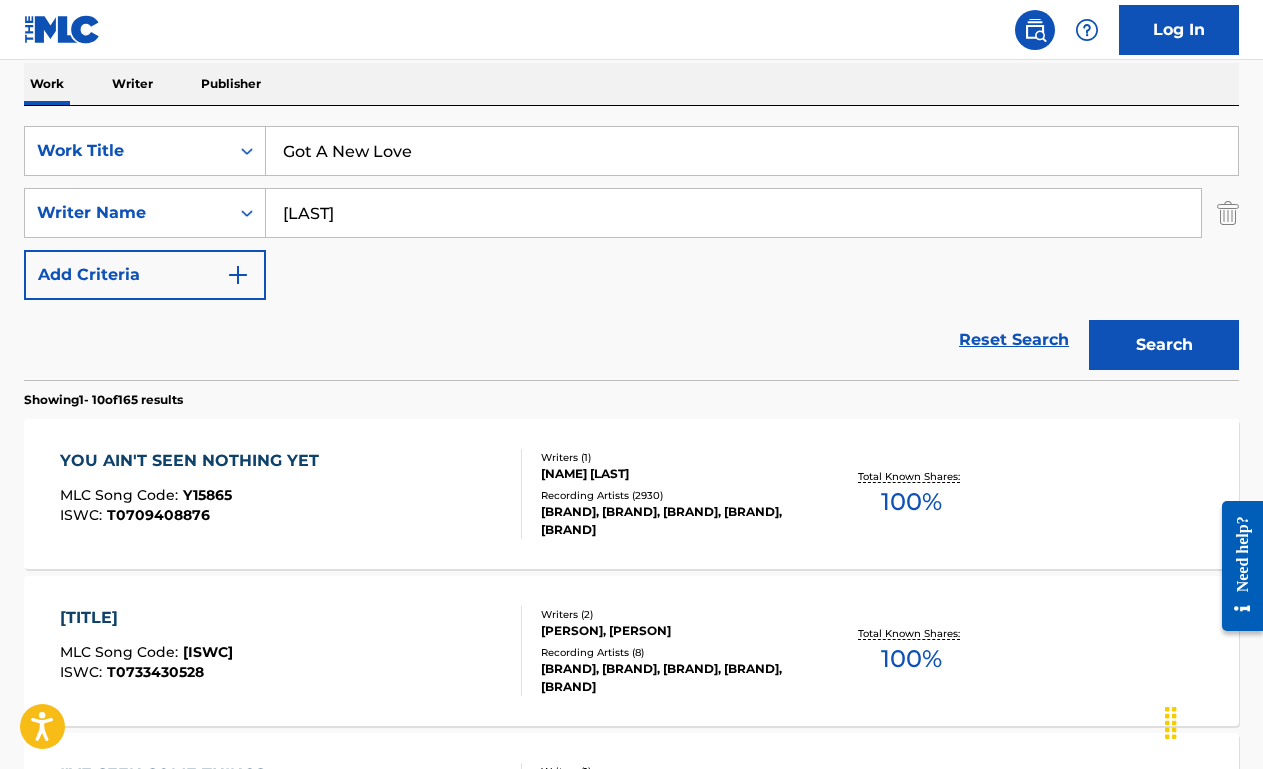 type on "Got A New Love" 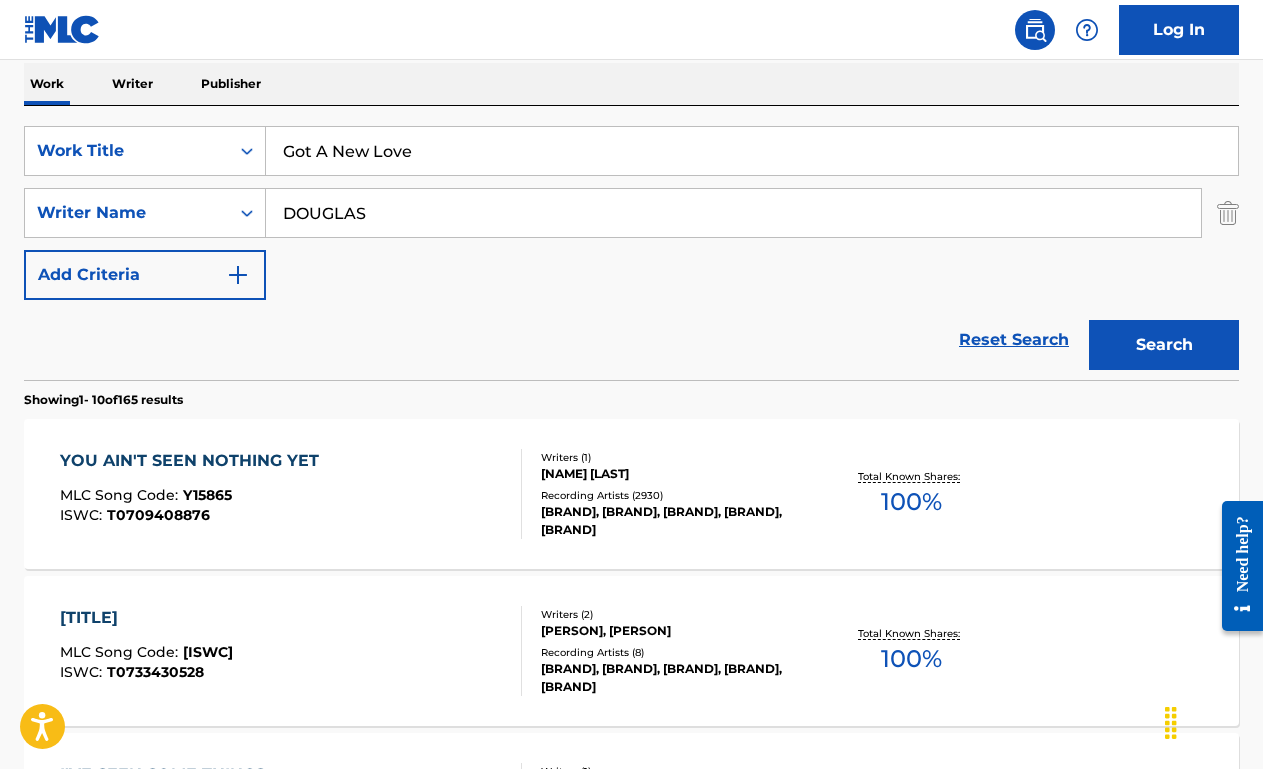 type on "DOUGLAS" 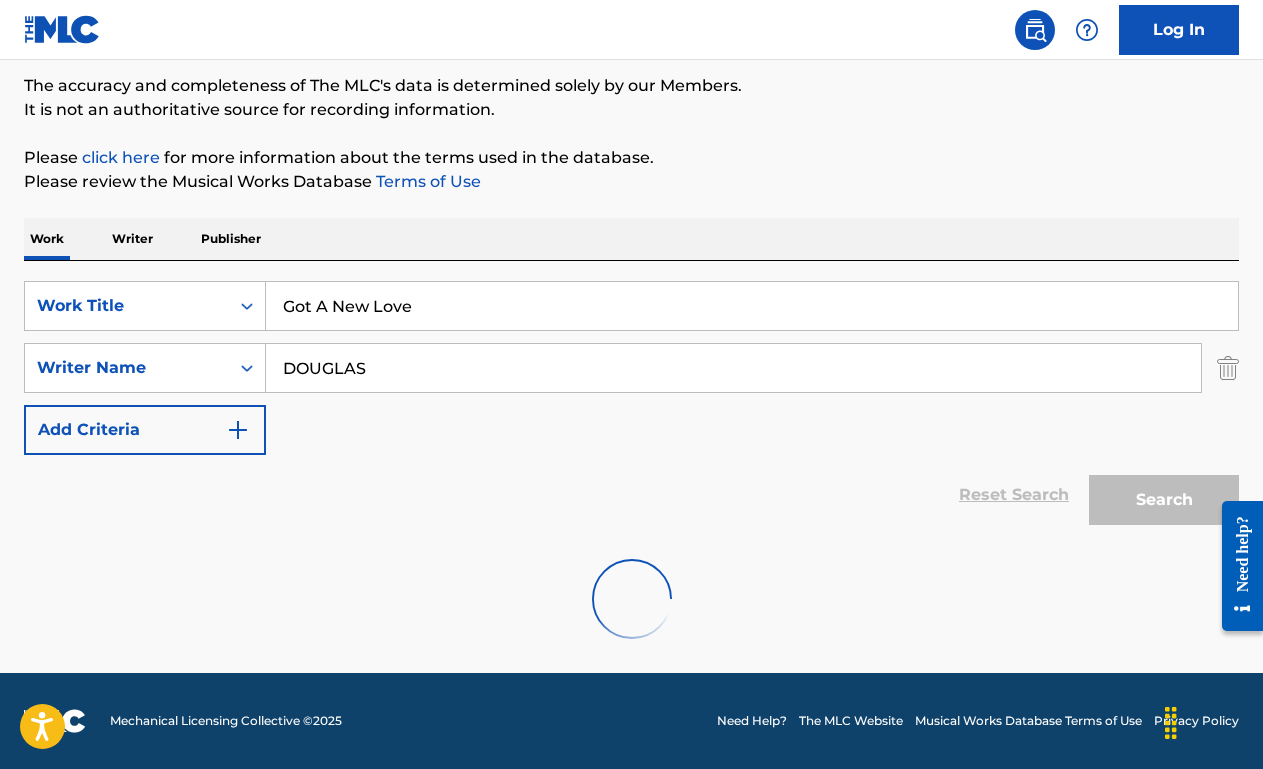 scroll, scrollTop: 319, scrollLeft: 0, axis: vertical 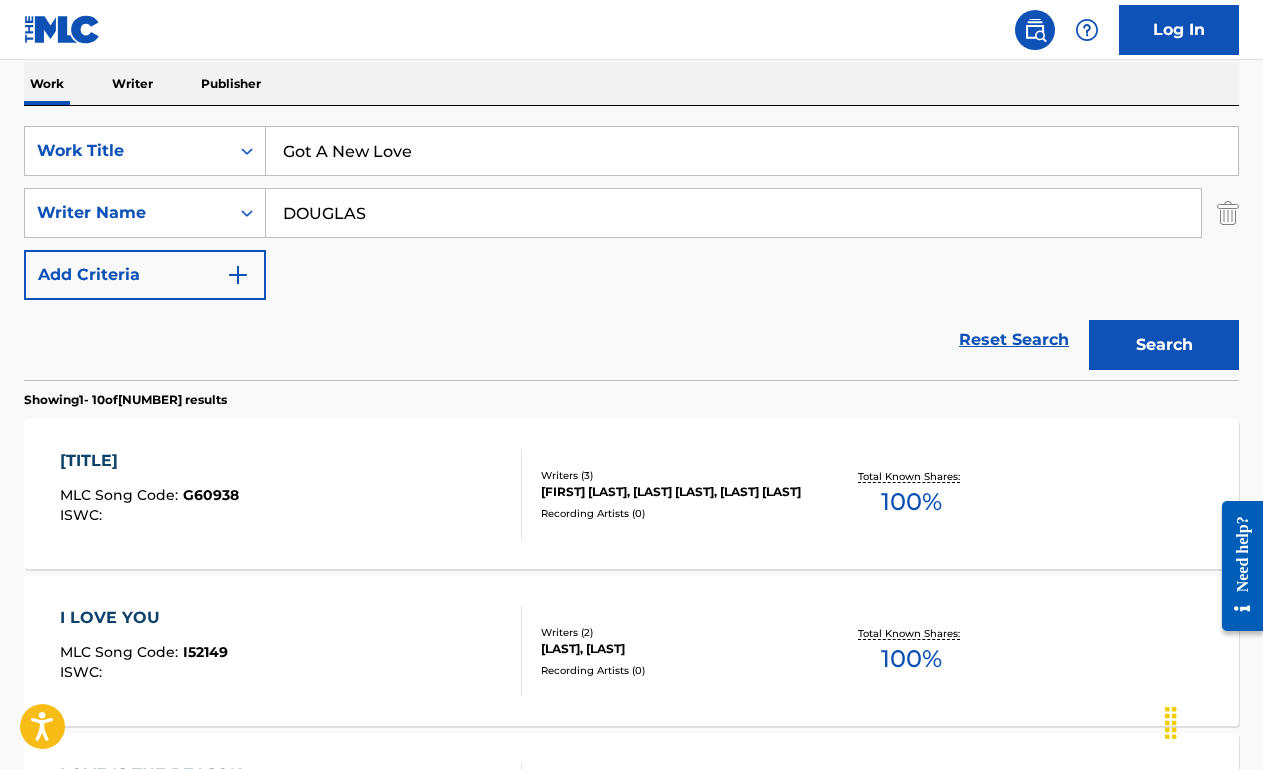 click on "Writers ( 3 ) [NAME], [NAME], [NAME] Recording Artists ( 0 ) Total Known Shares: 100 %" at bounding box center [291, 494] 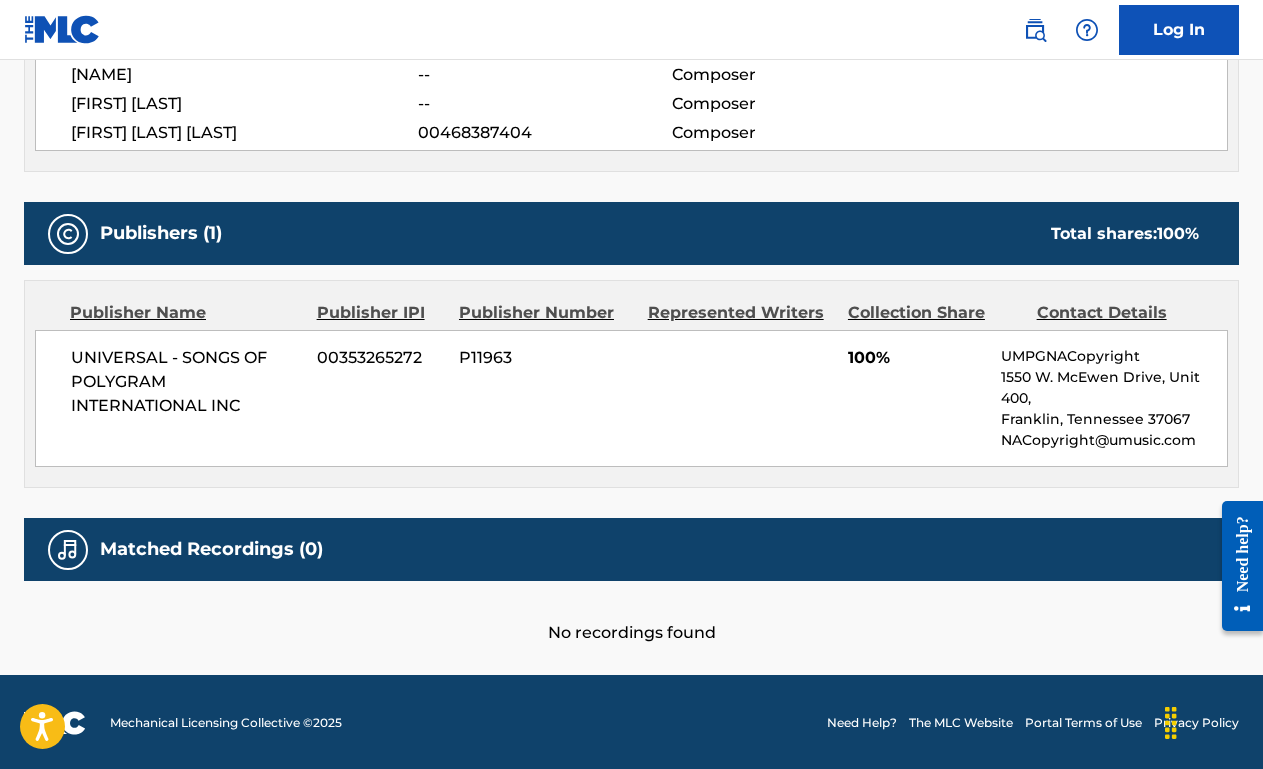scroll, scrollTop: 0, scrollLeft: 0, axis: both 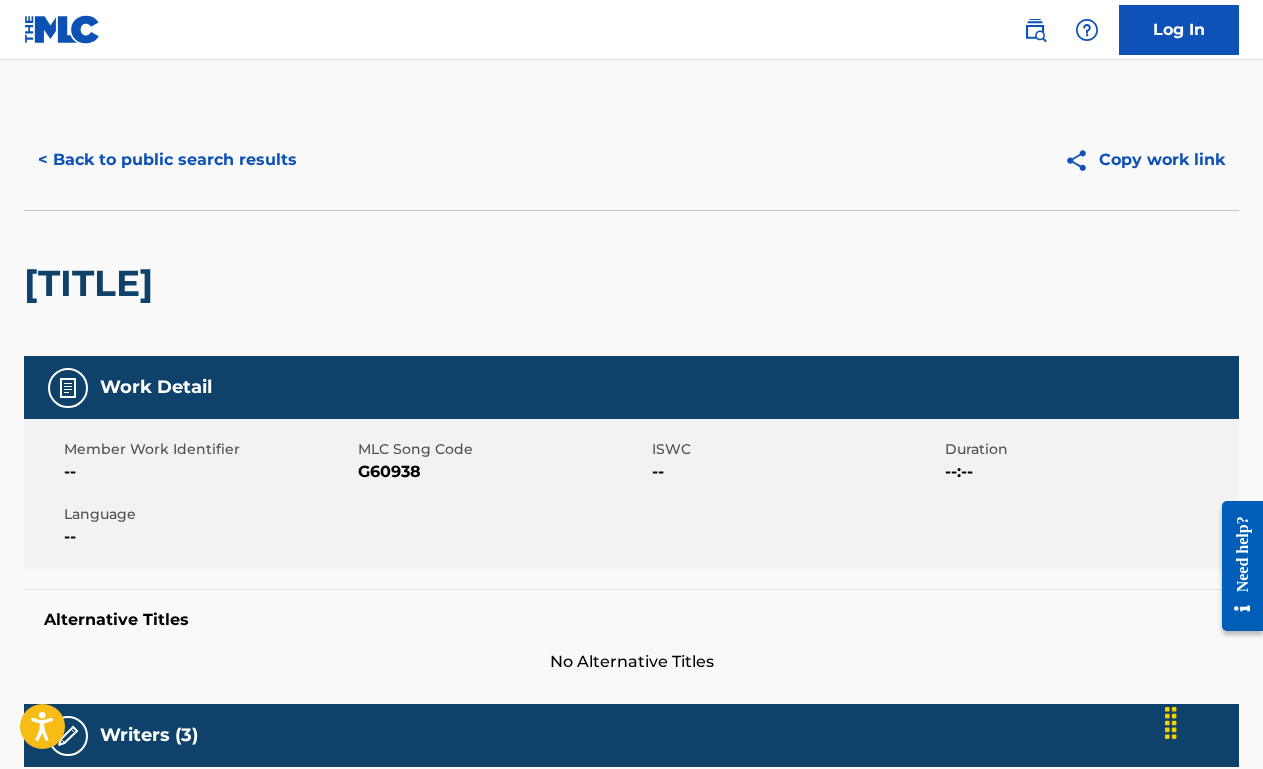 click on "< Back to public search results" at bounding box center [167, 160] 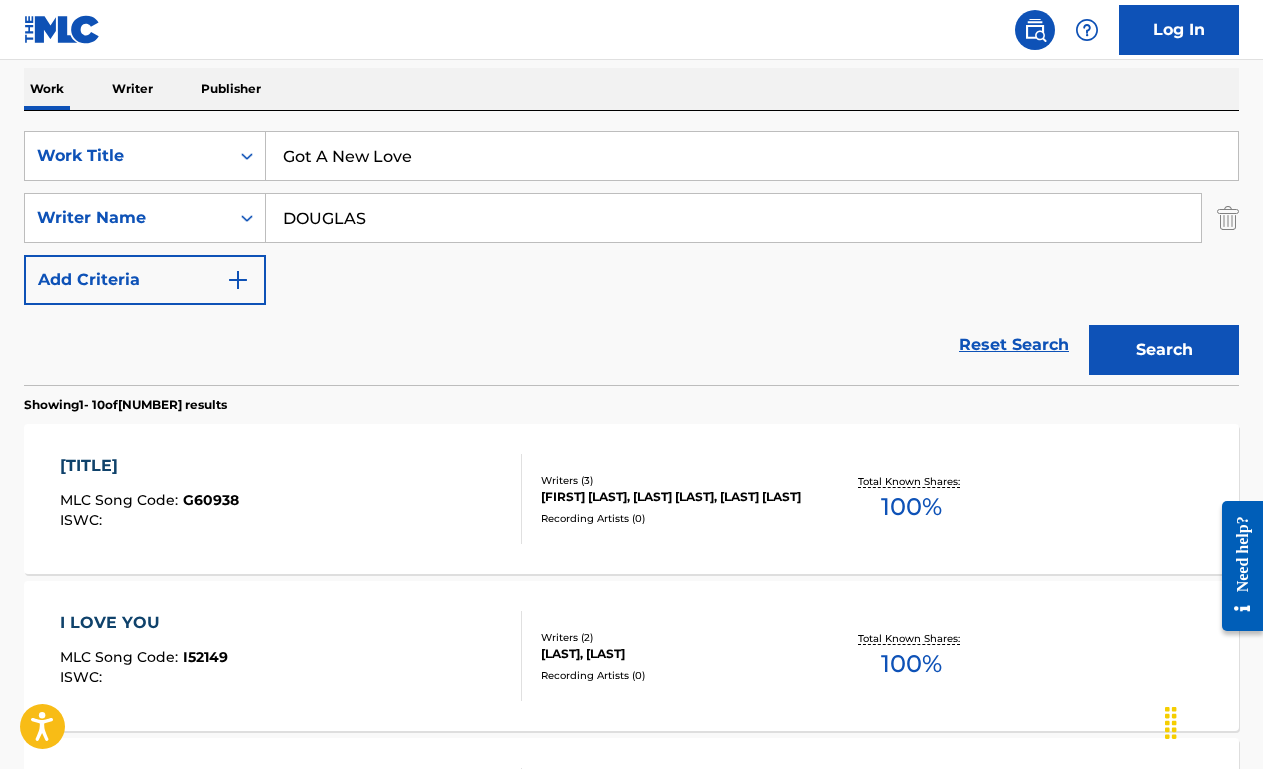 scroll, scrollTop: 312, scrollLeft: 0, axis: vertical 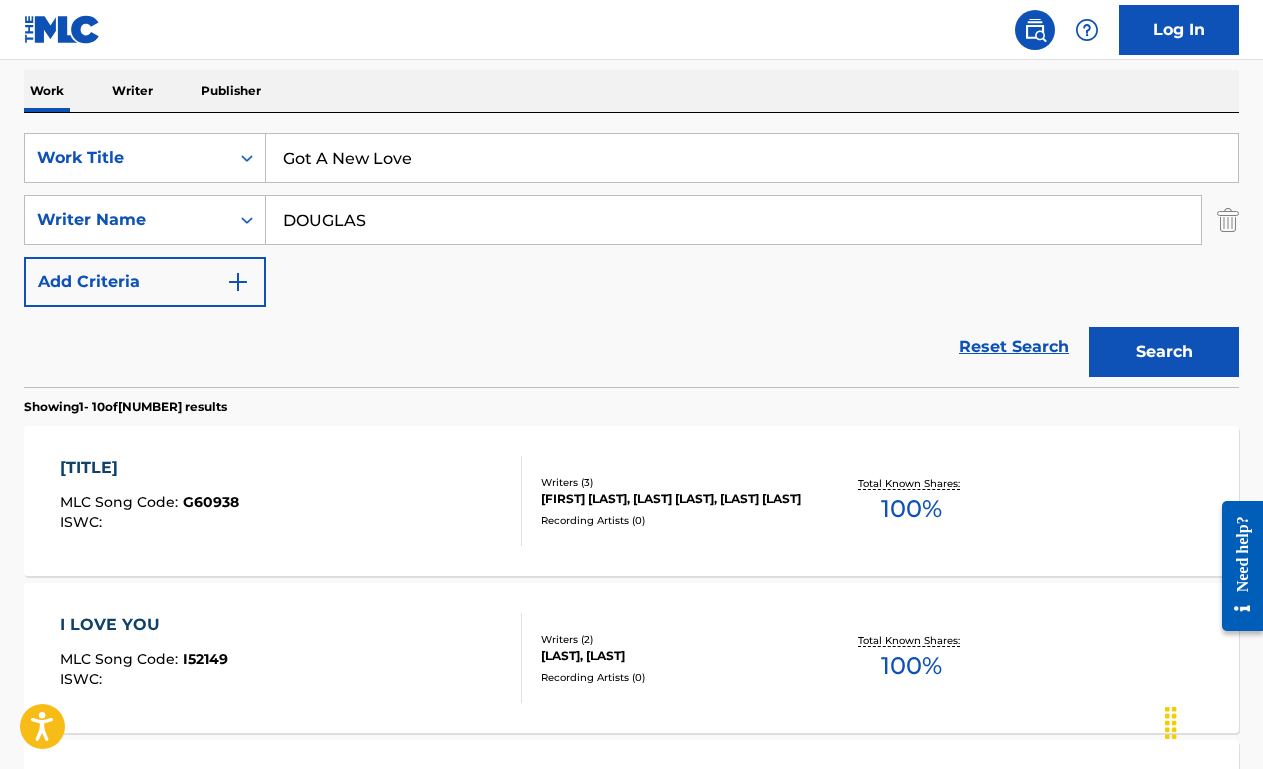 click on "Got A New Love" at bounding box center [752, 158] 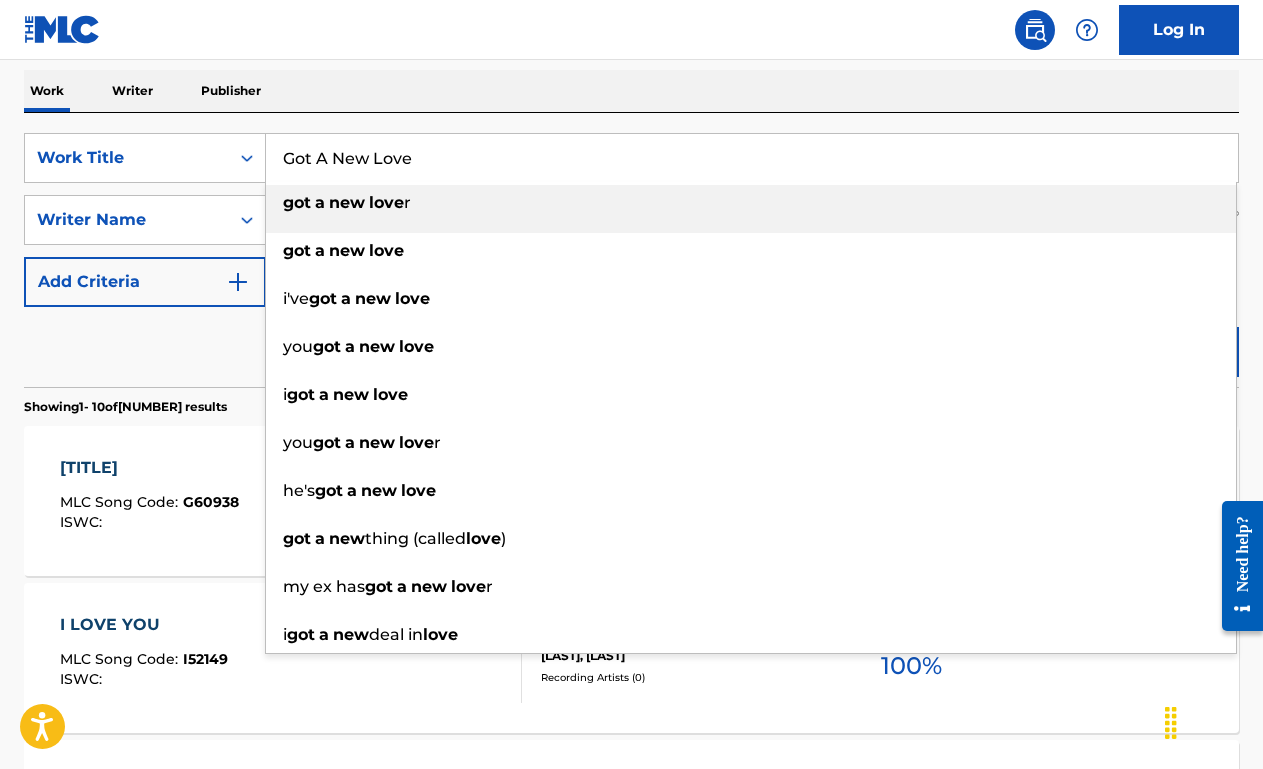 click on "Got A New Love" at bounding box center (752, 158) 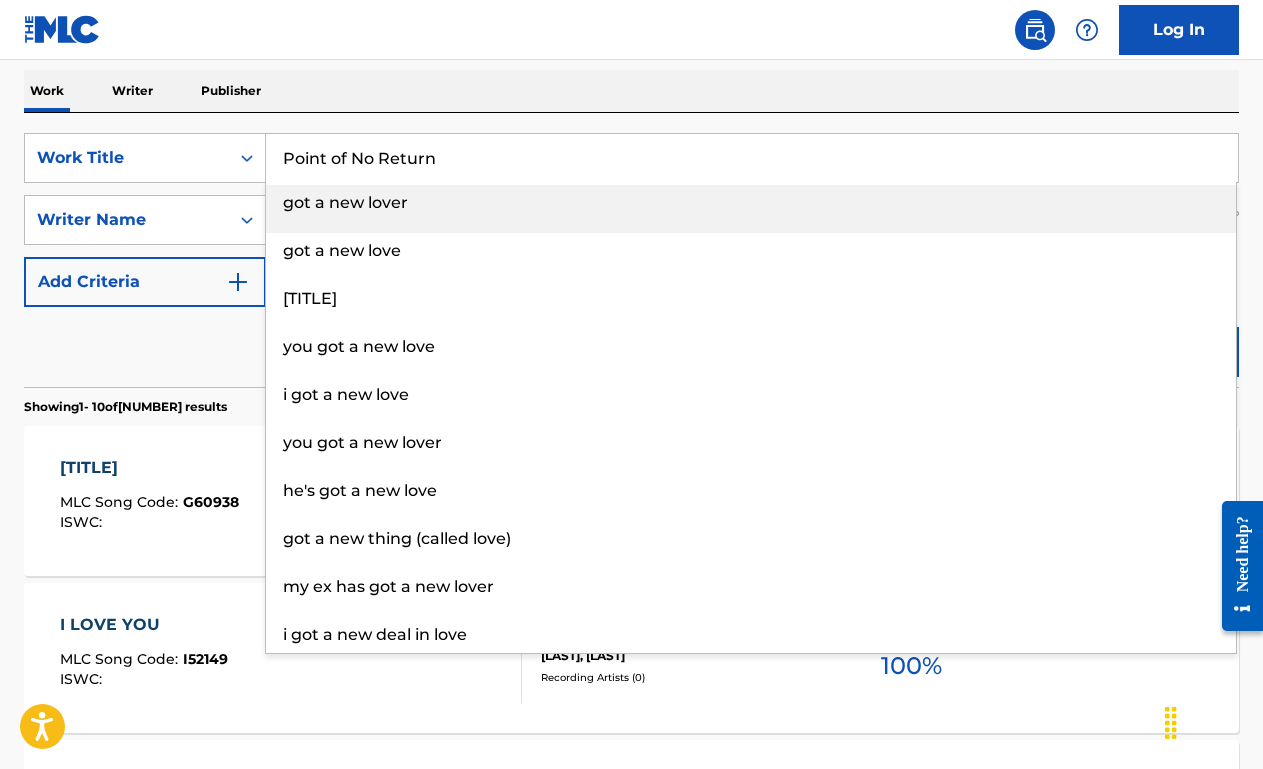 type on "Point of No Return" 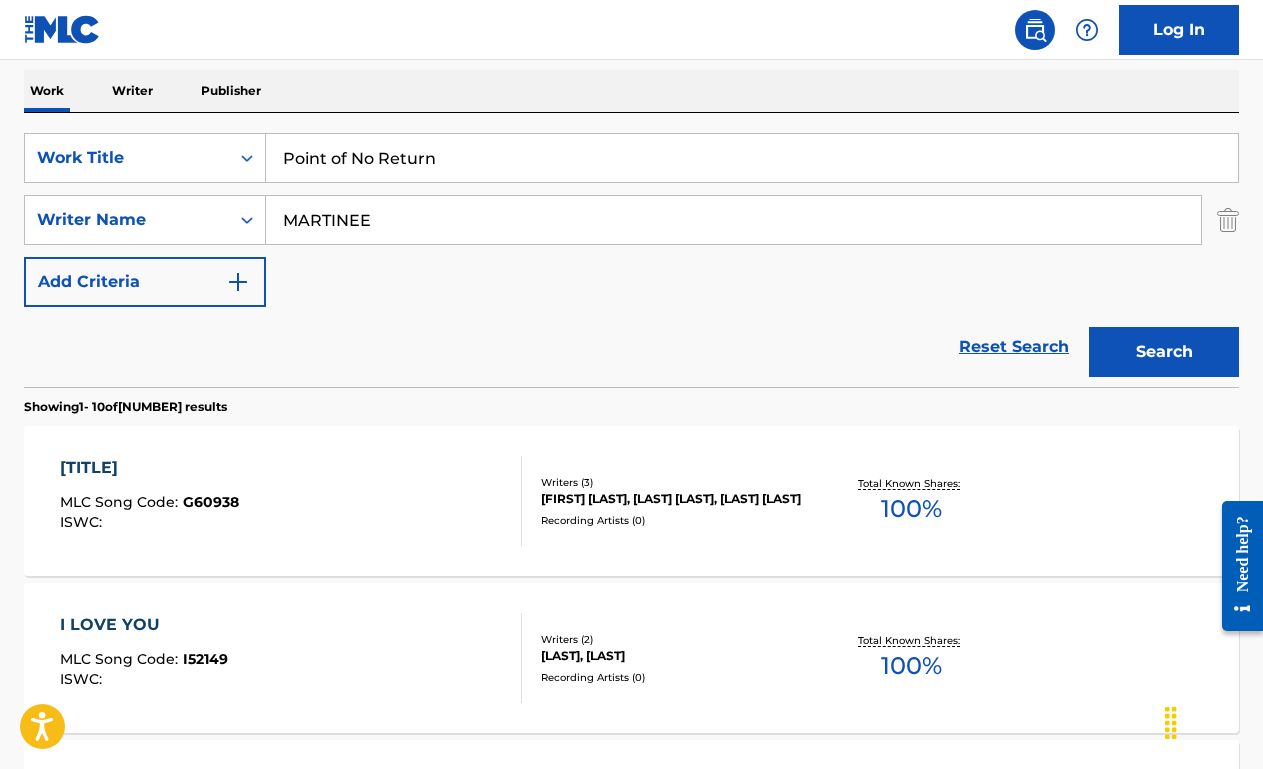type on "MARTINEE" 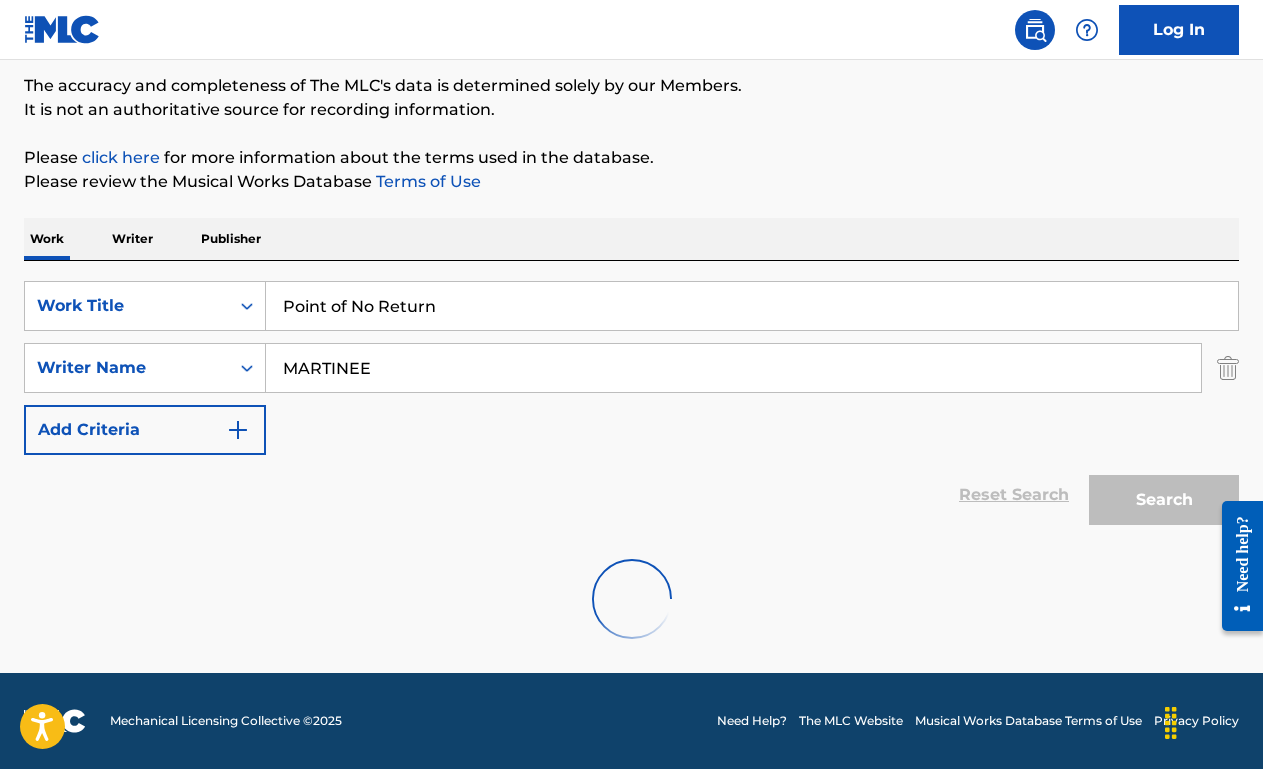 scroll, scrollTop: 312, scrollLeft: 0, axis: vertical 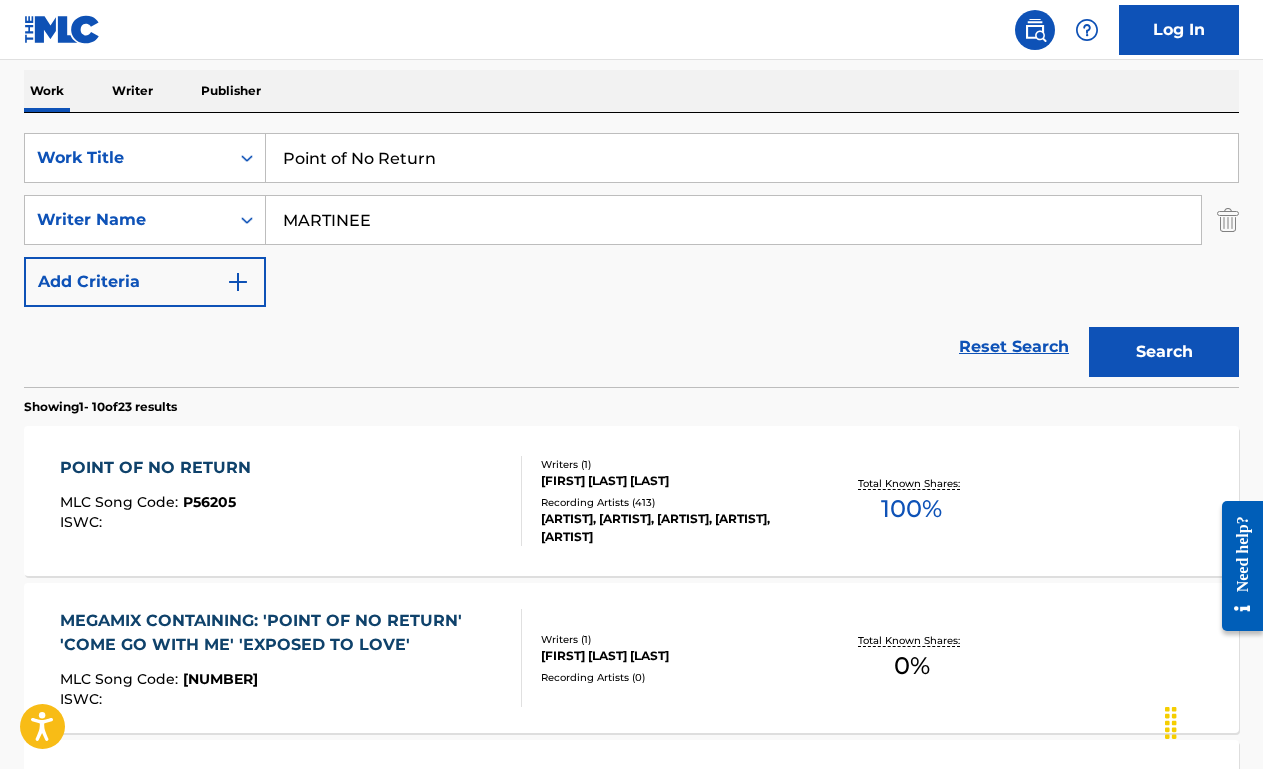 click on "[TITLE] [TITLE] : [ISWC] :" at bounding box center (291, 501) 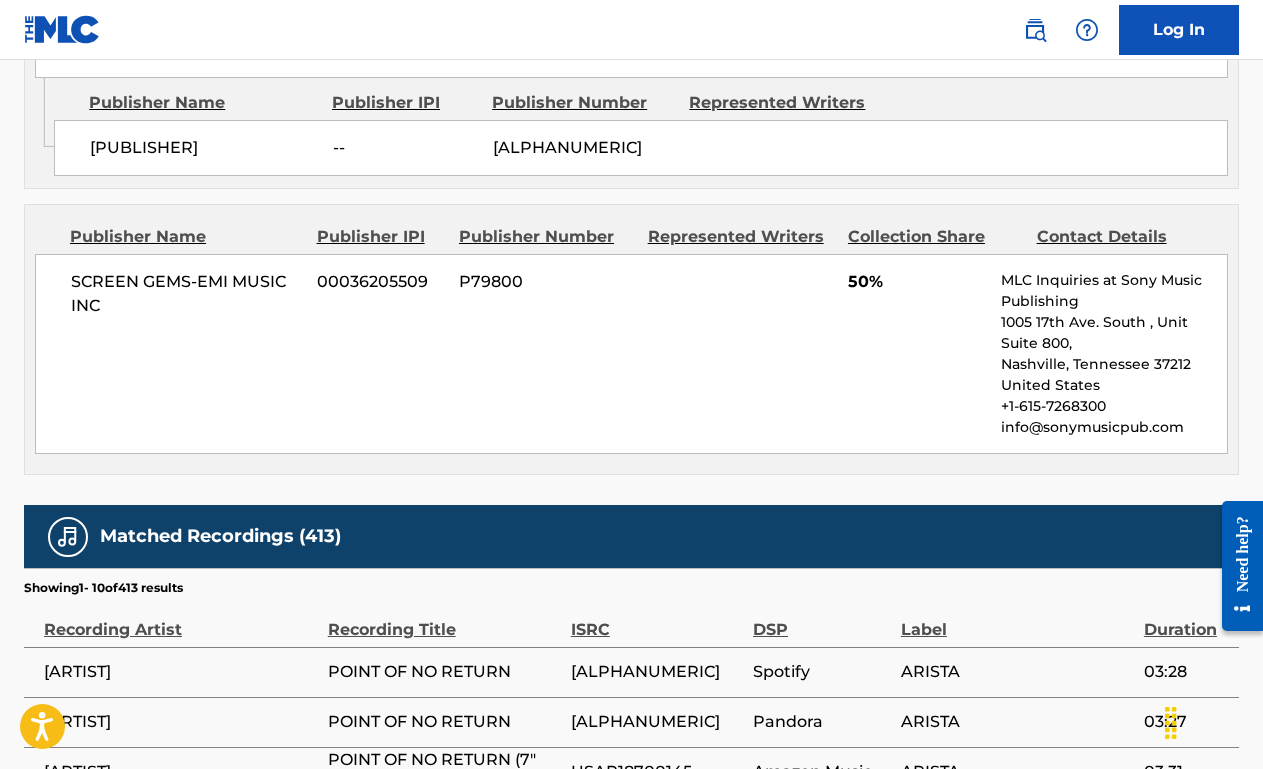 scroll, scrollTop: 0, scrollLeft: 0, axis: both 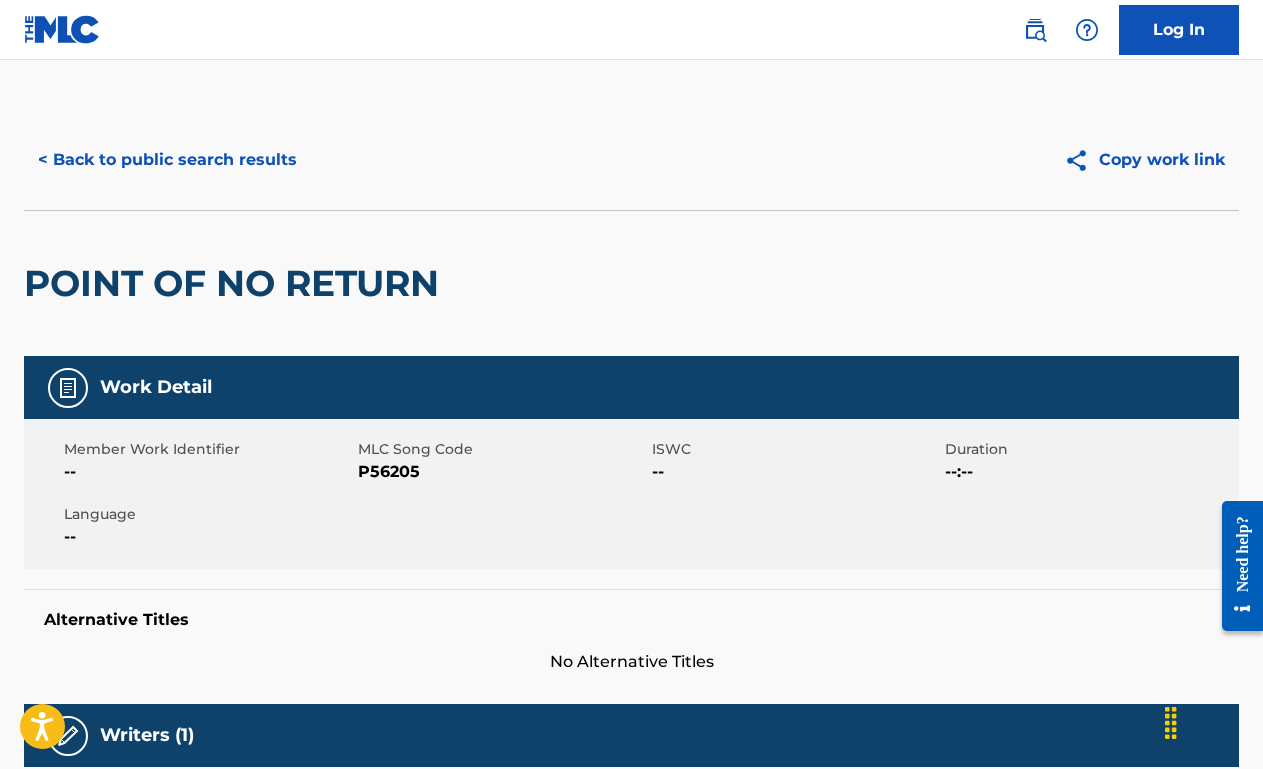click on "< Back to public search results" at bounding box center [167, 160] 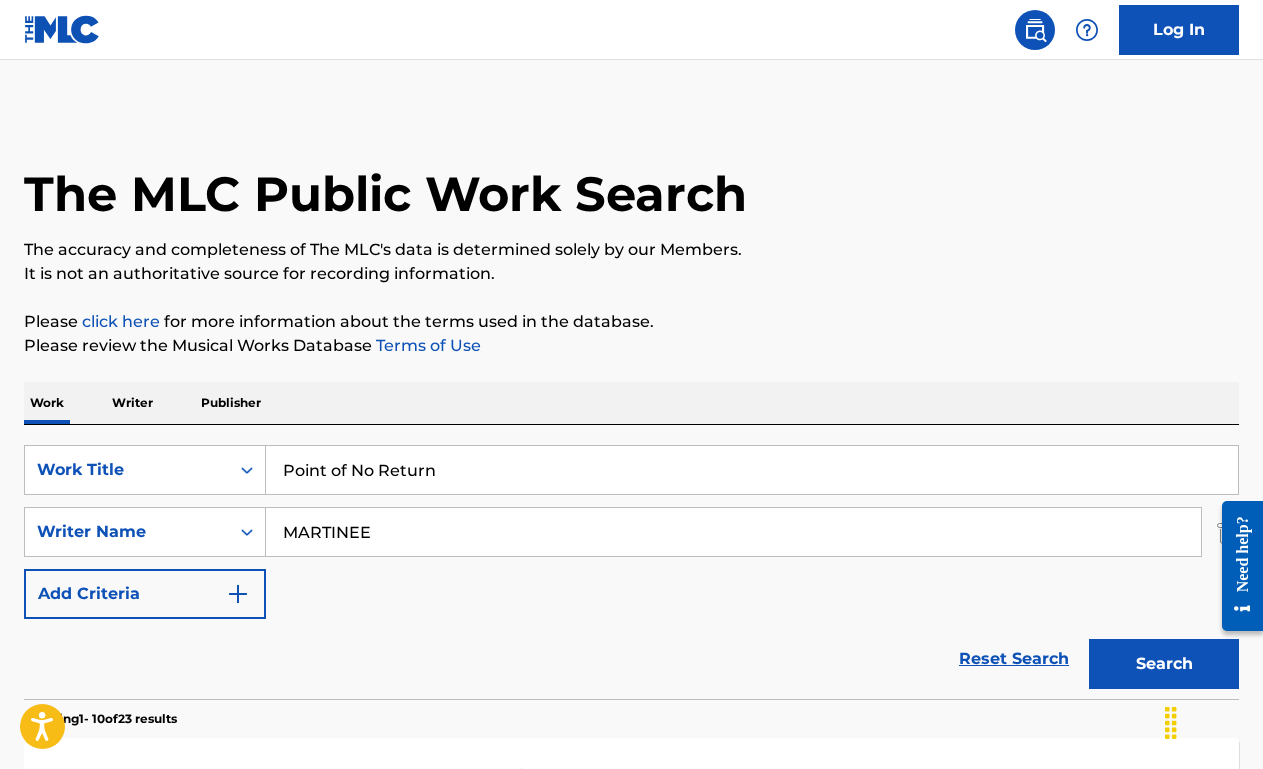 scroll, scrollTop: 309, scrollLeft: 0, axis: vertical 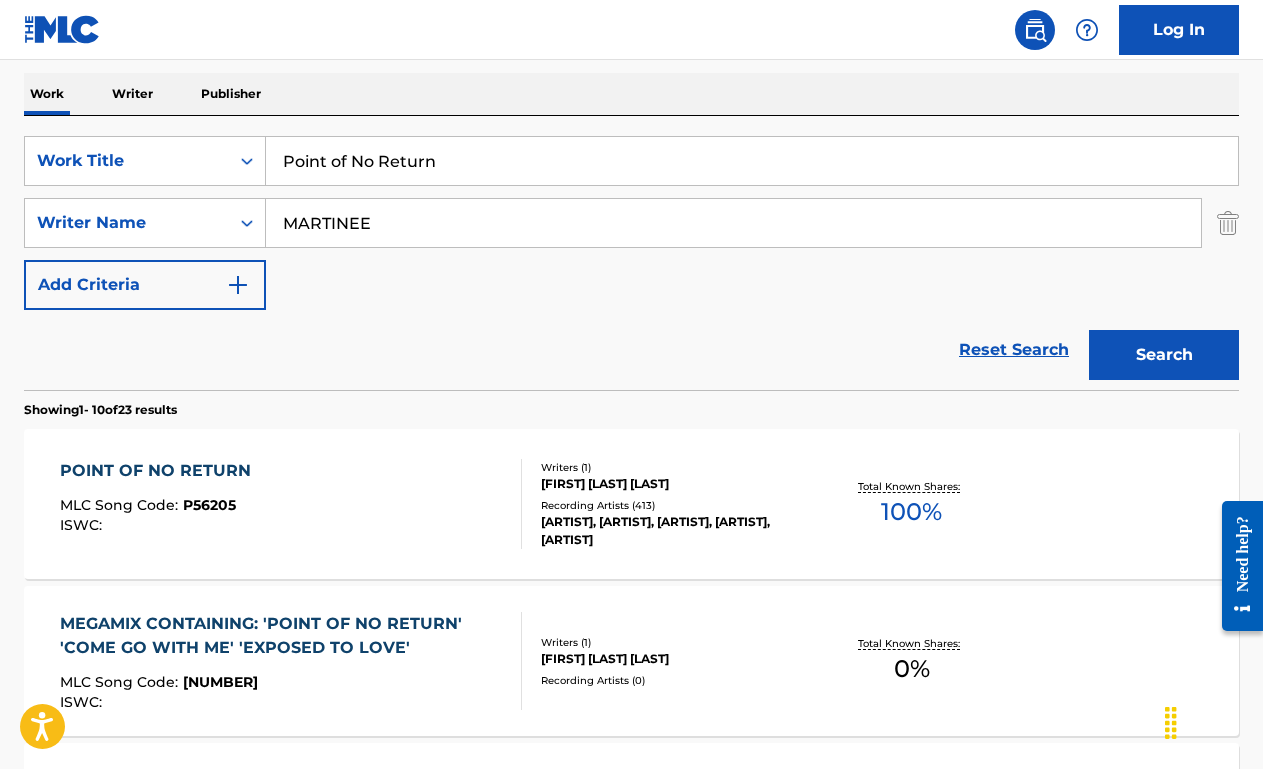 click on "Point of No Return" at bounding box center [752, 161] 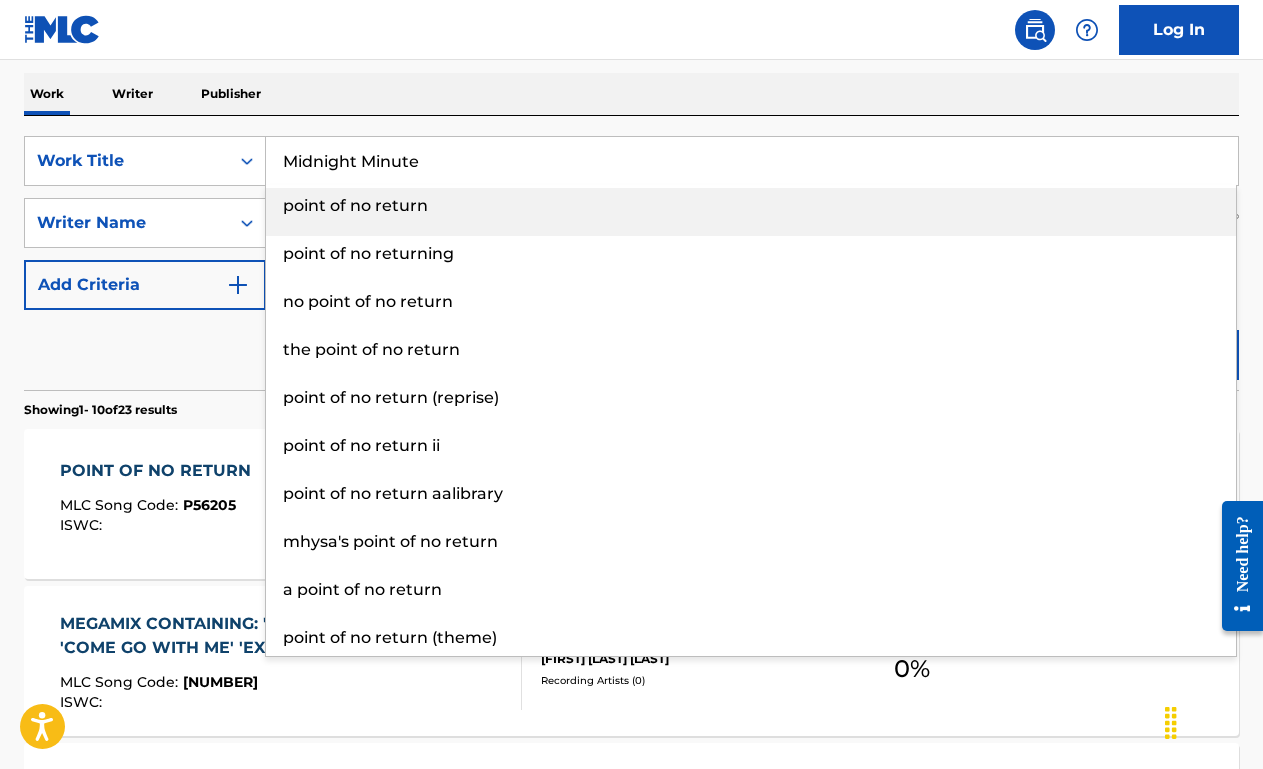 type on "Midnight Minute" 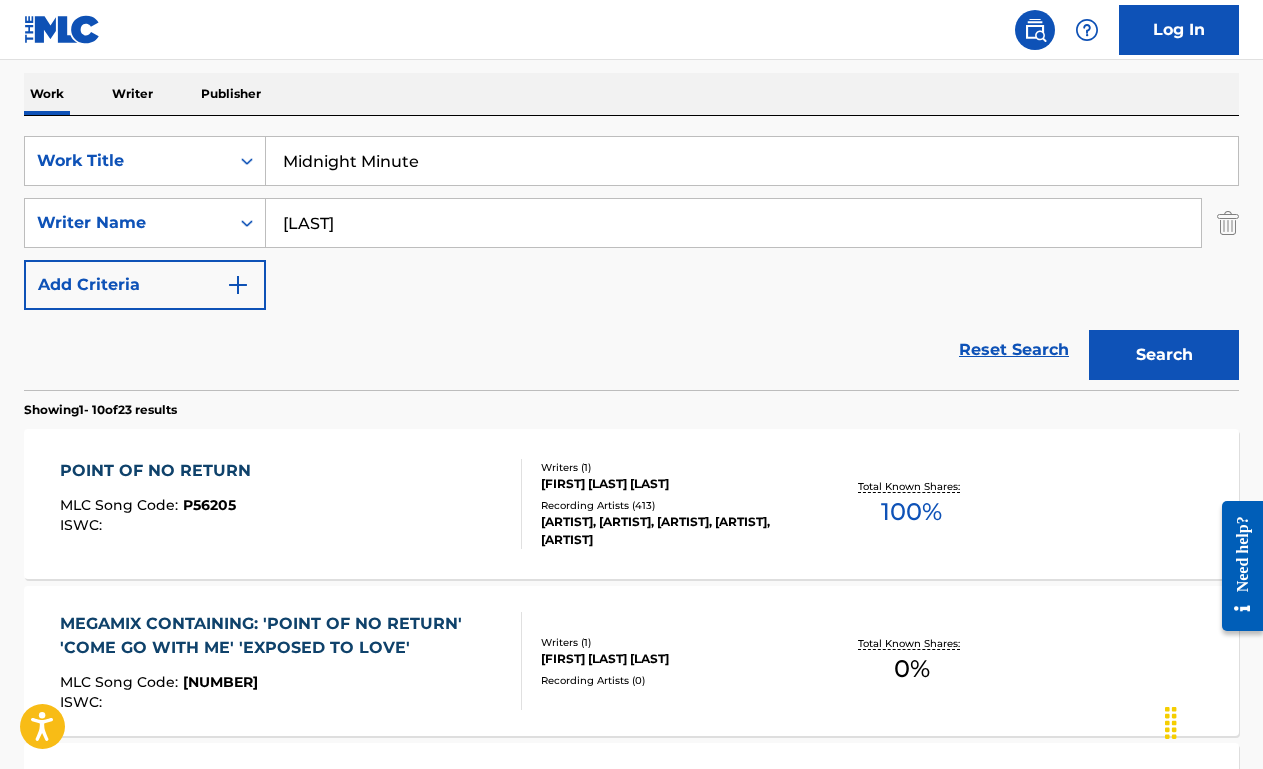 click on "Search" at bounding box center (1164, 355) 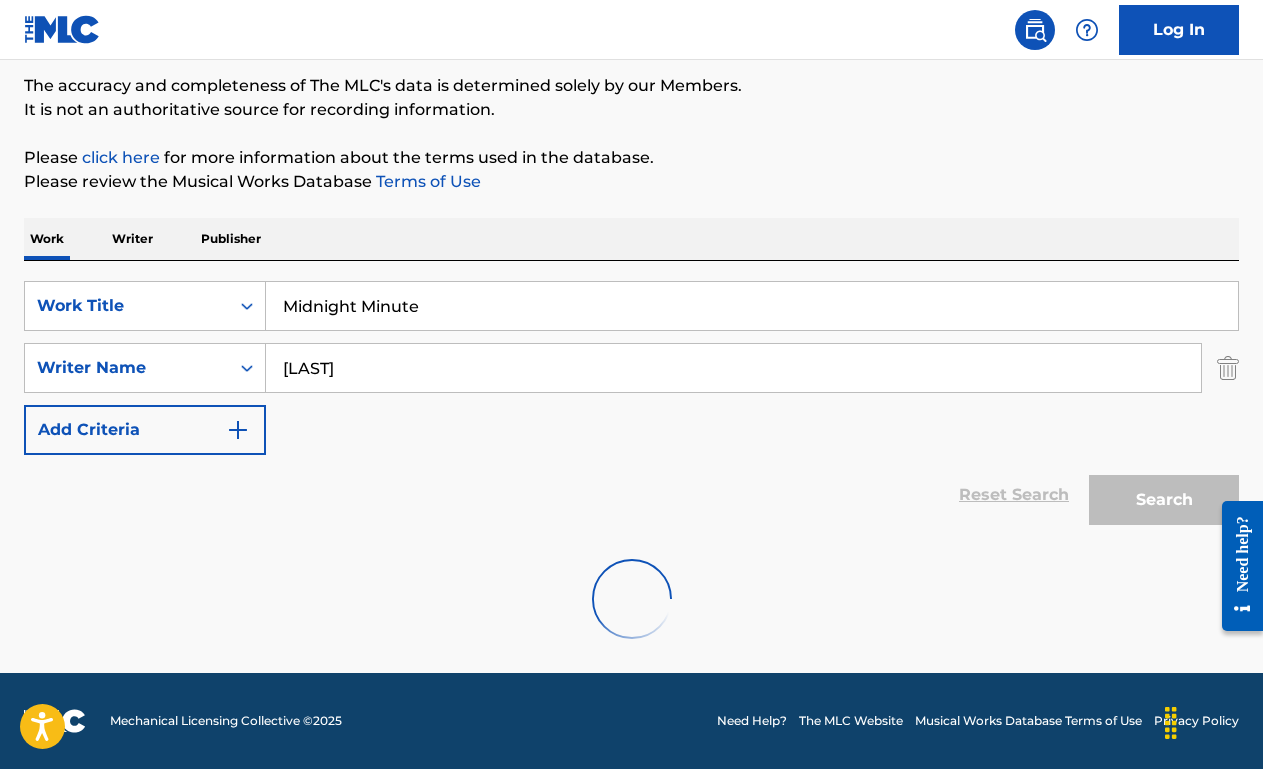 scroll, scrollTop: 309, scrollLeft: 0, axis: vertical 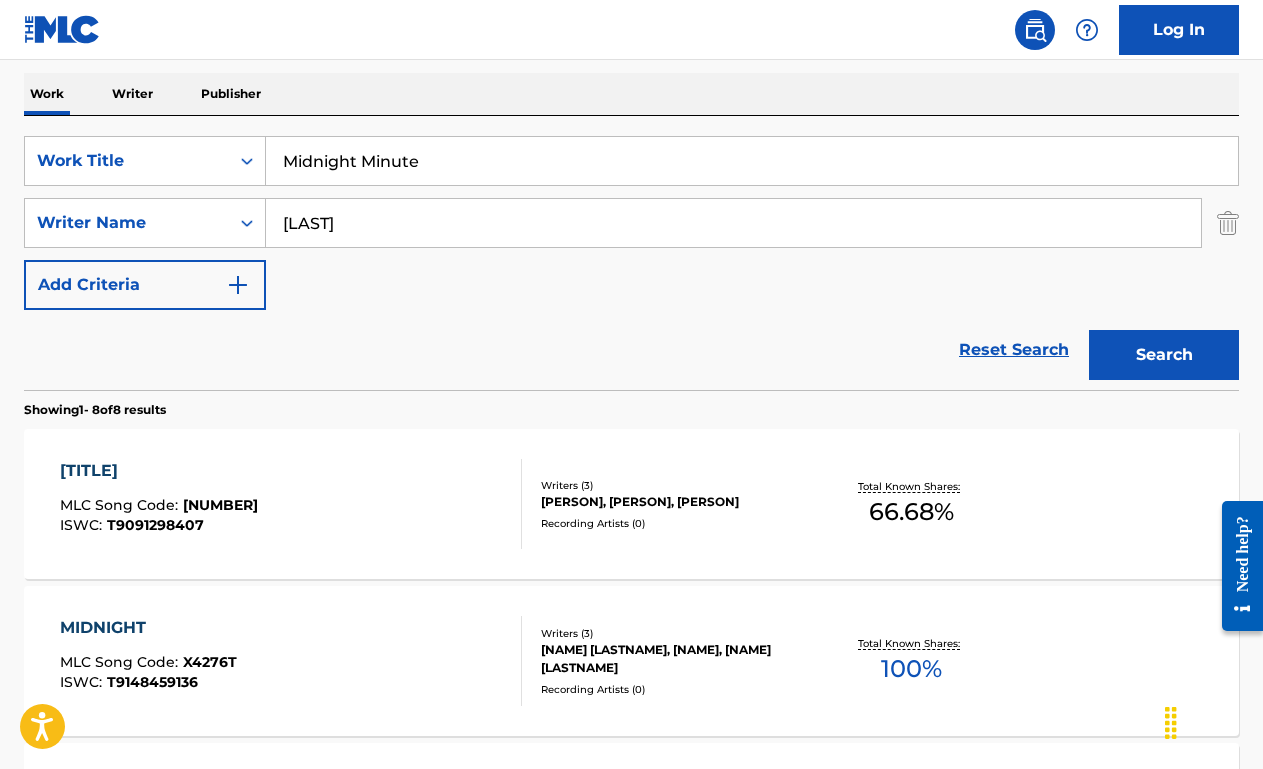 click on "[LAST]" at bounding box center [733, 223] 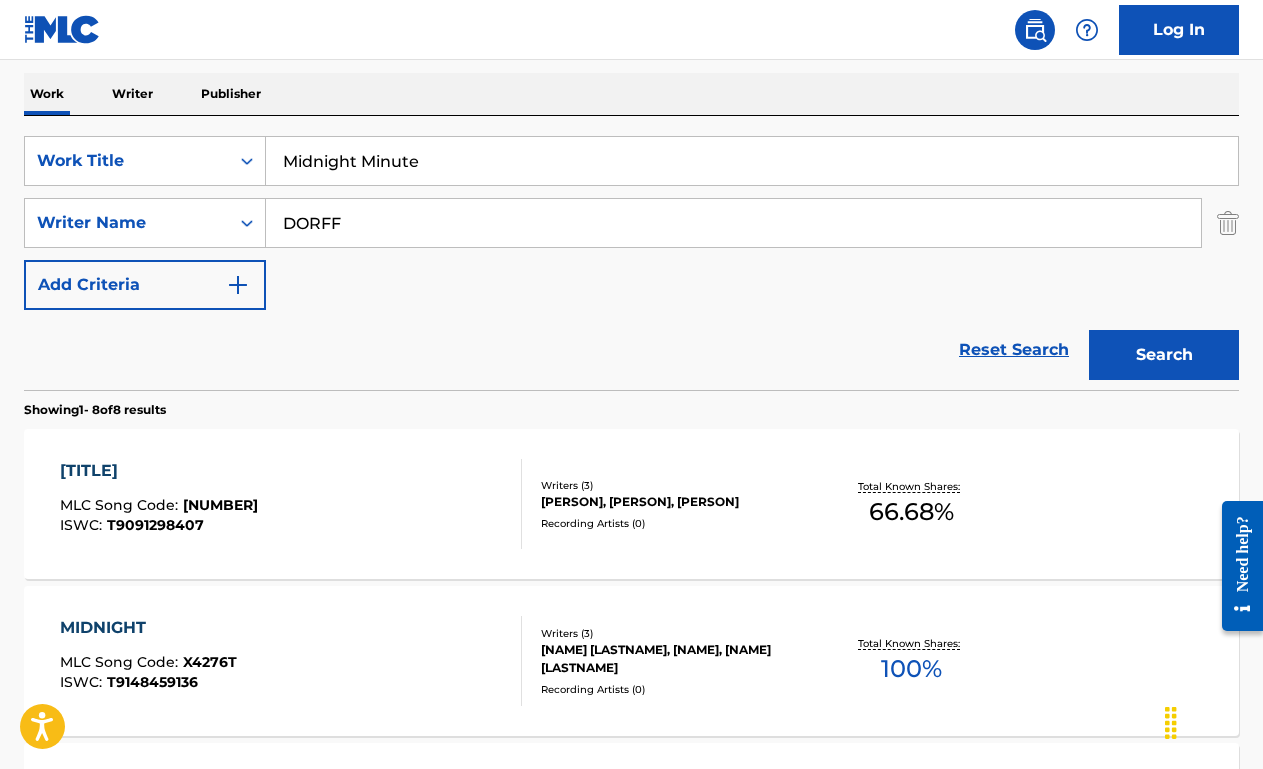 type on "DORFF" 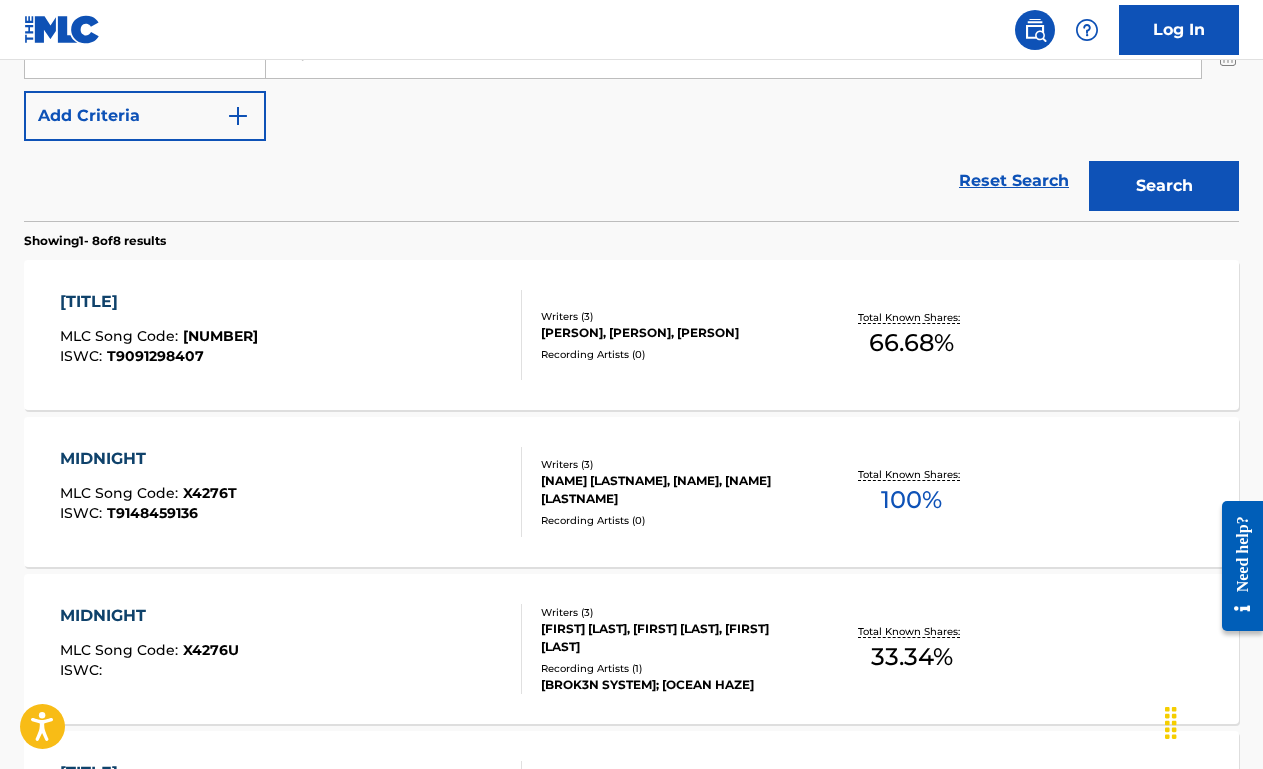scroll, scrollTop: 483, scrollLeft: 0, axis: vertical 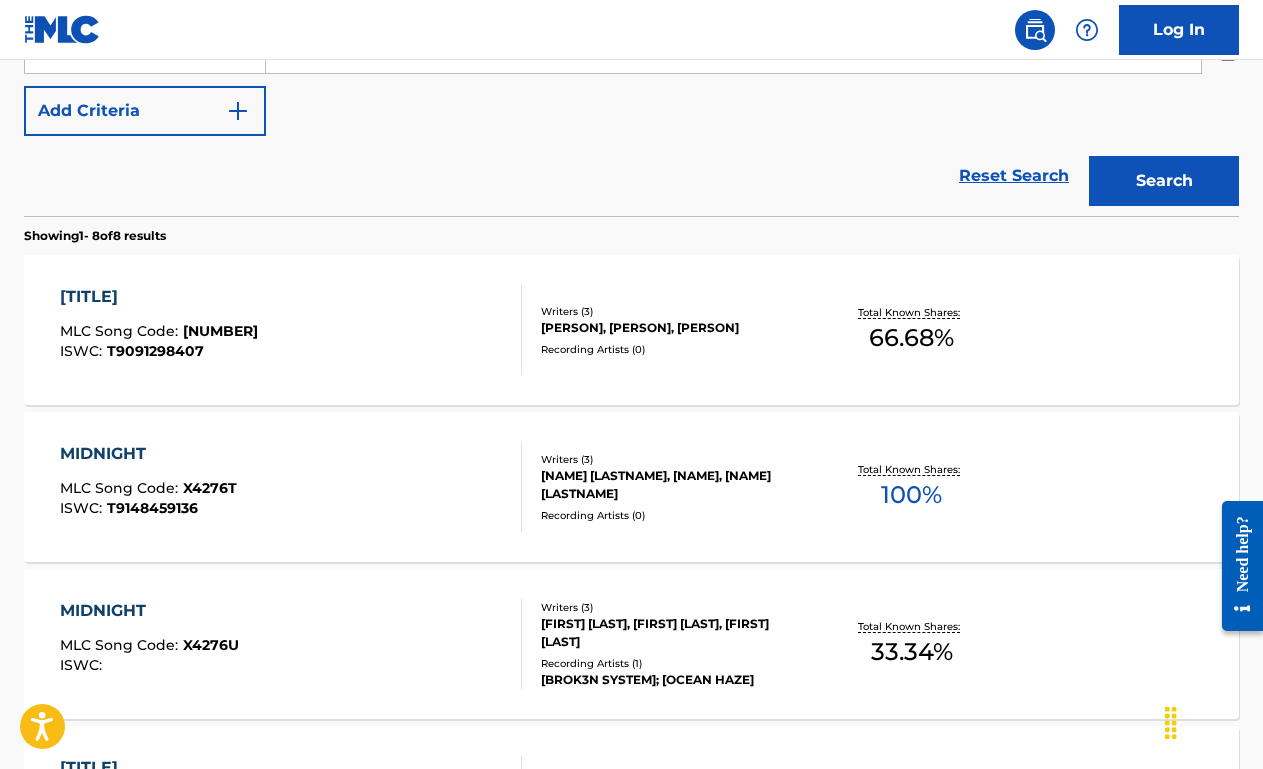 click on "MIDNIGHT MLC Song Code : X4276T ISWC : T9148459136" at bounding box center (291, 487) 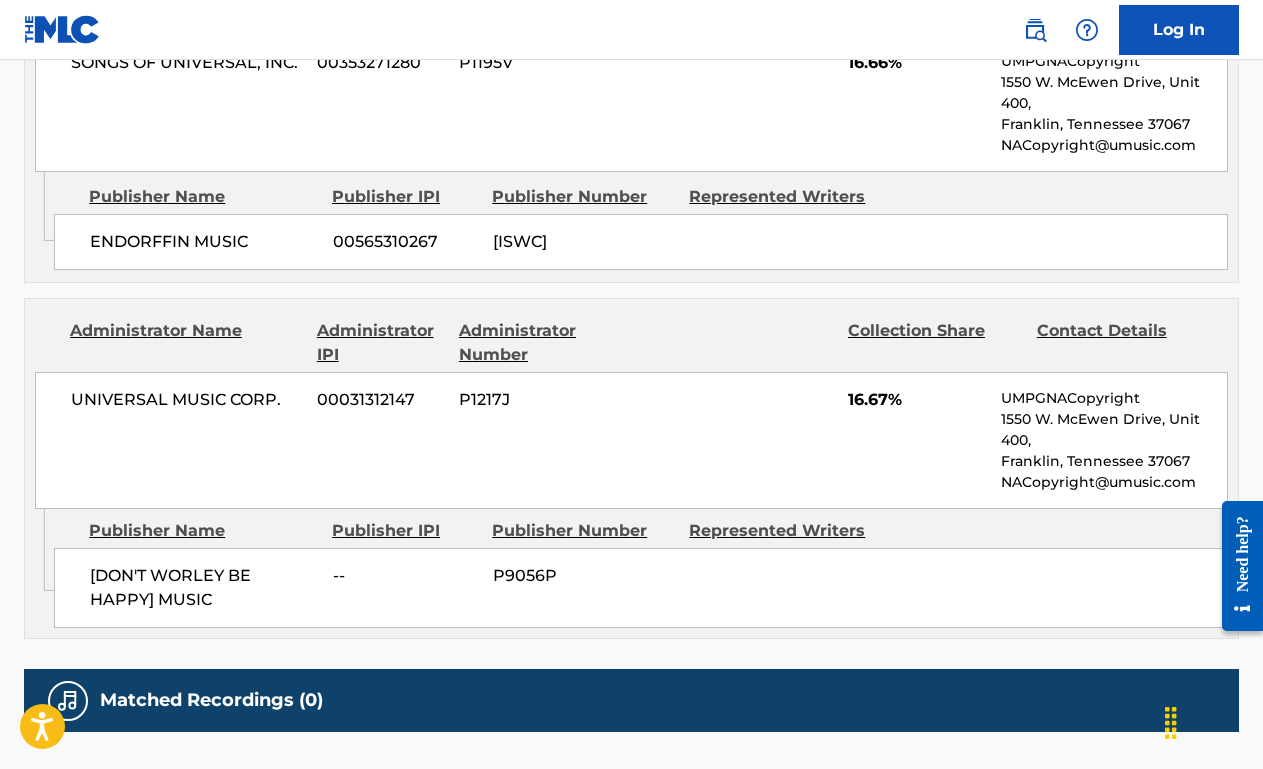 scroll, scrollTop: 2041, scrollLeft: 0, axis: vertical 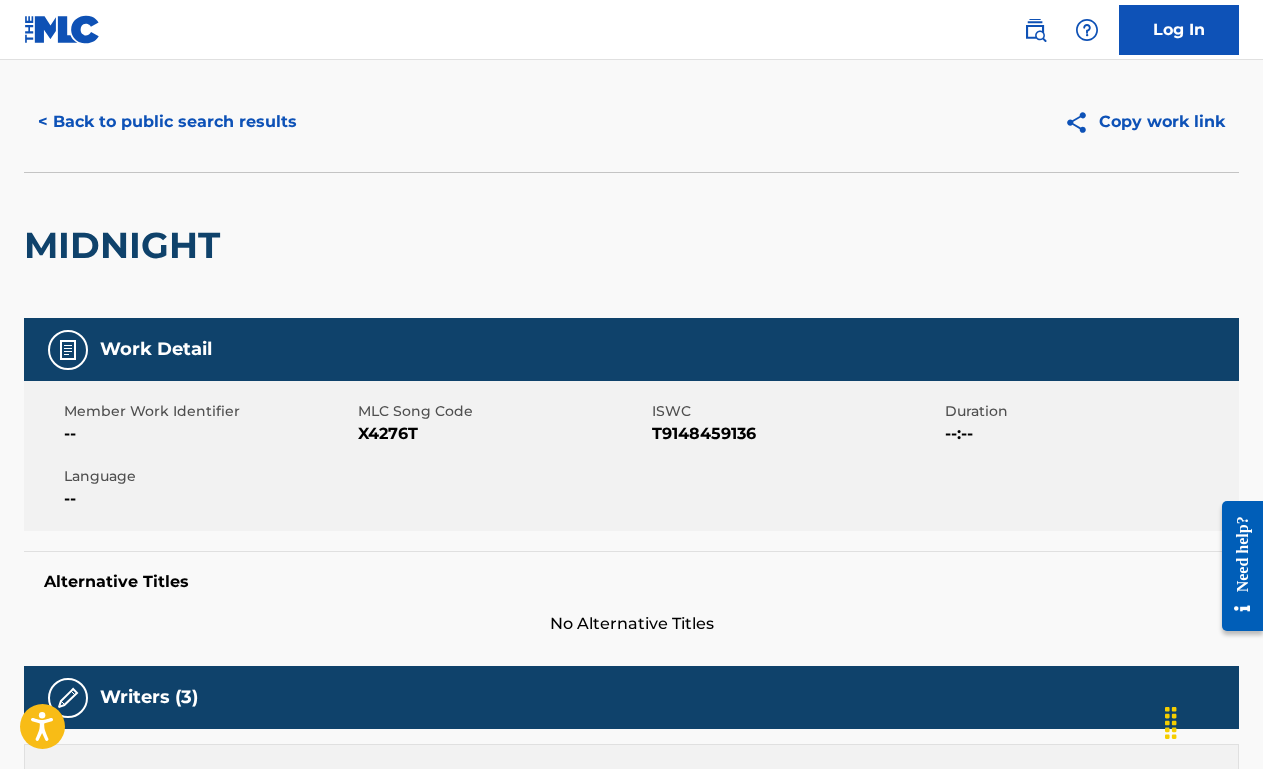 click on "< Back to public search results" at bounding box center [167, 122] 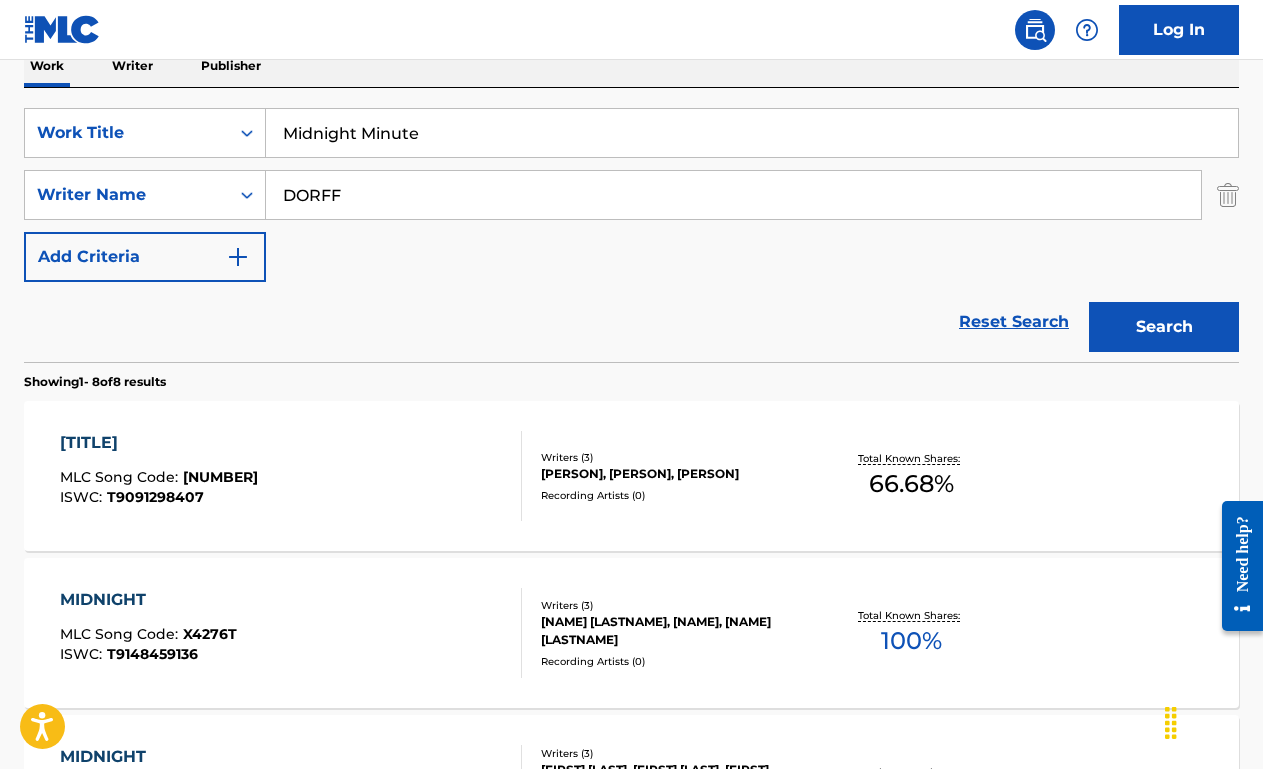 scroll, scrollTop: 303, scrollLeft: 0, axis: vertical 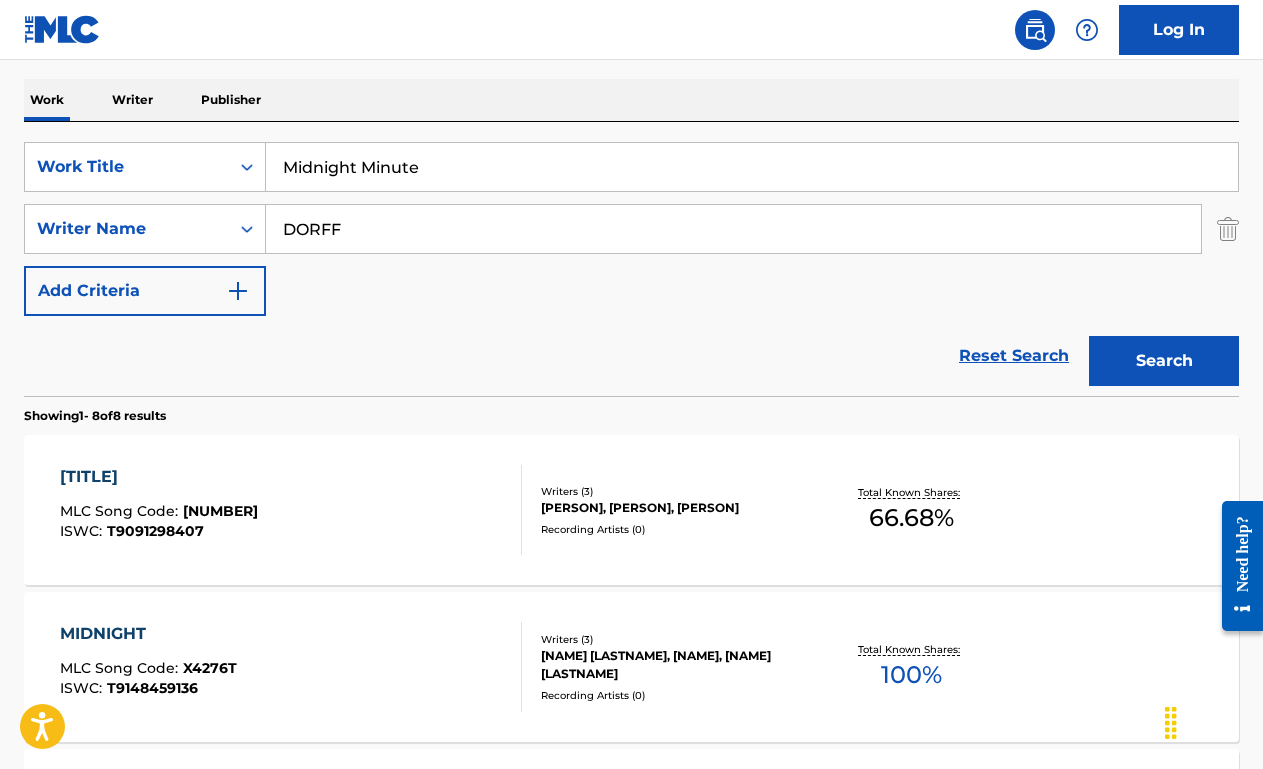 click on "Midnight Minute" at bounding box center (752, 167) 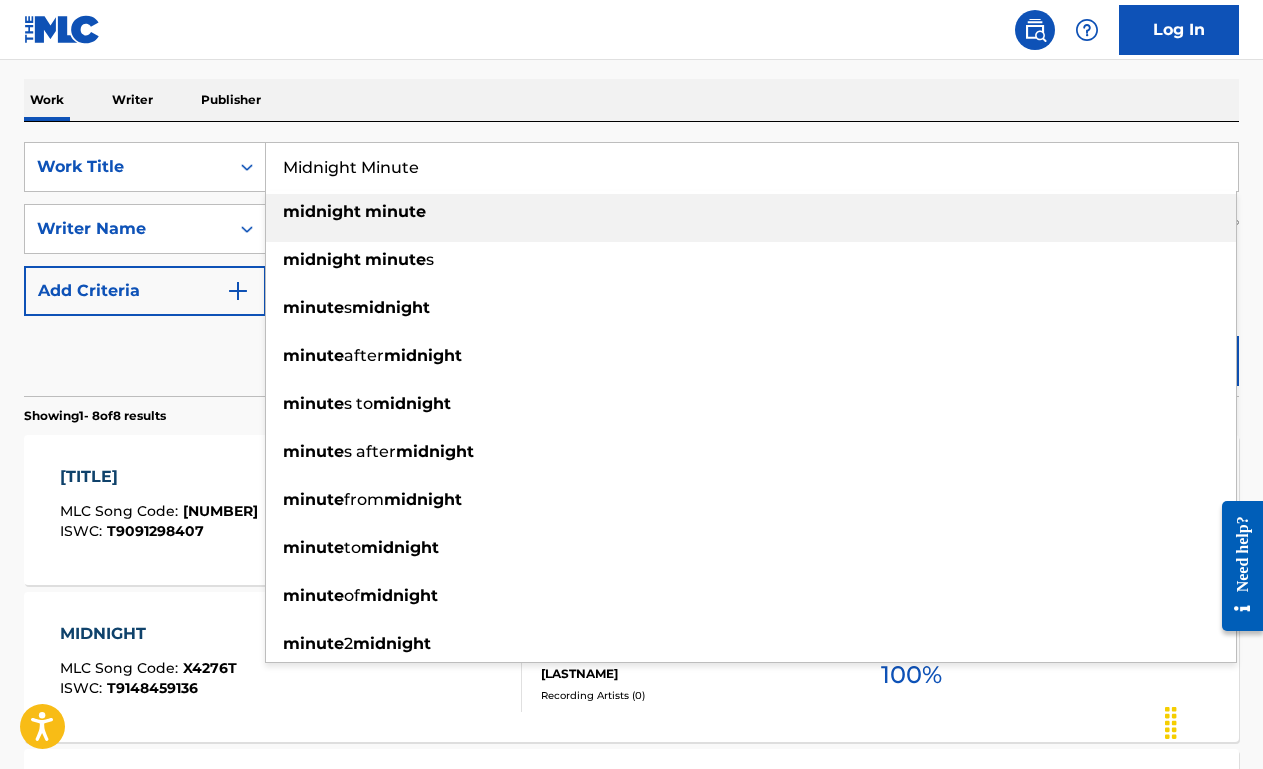 click on "Midnight Minute" at bounding box center (752, 167) 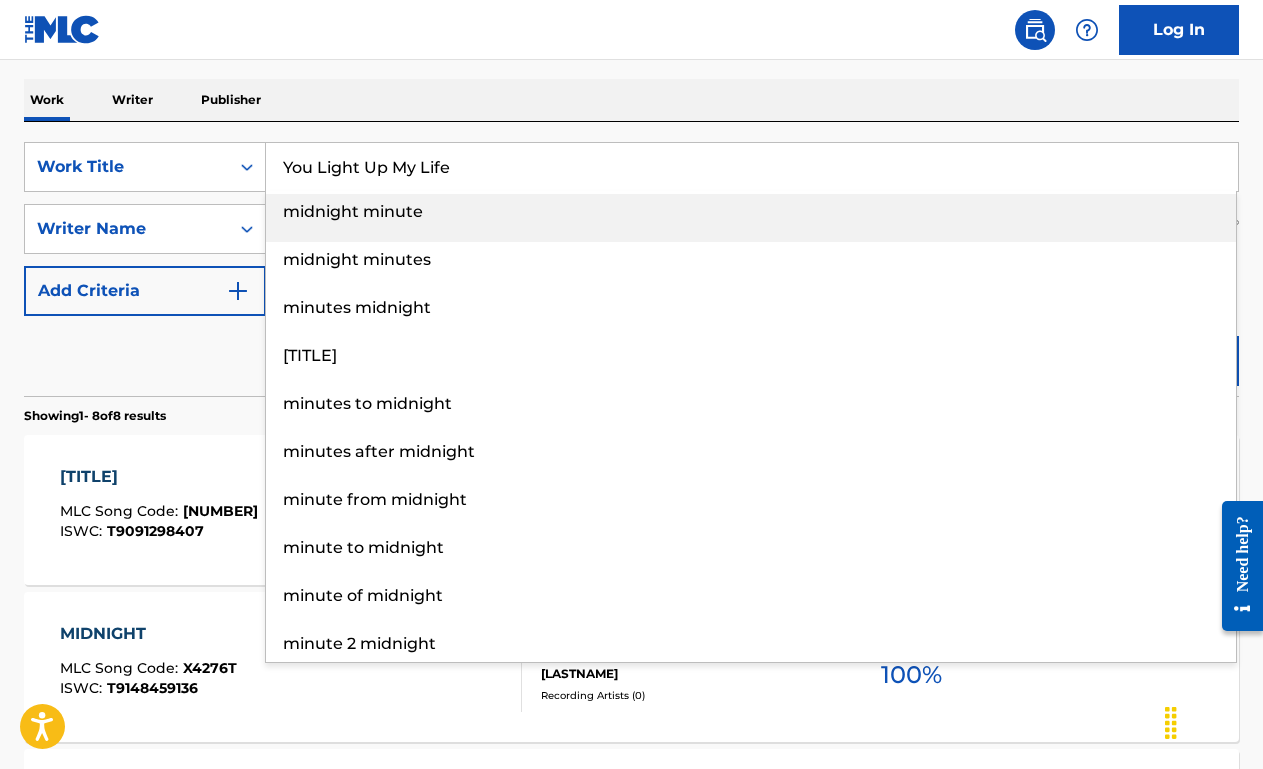 type on "You Light Up My Life" 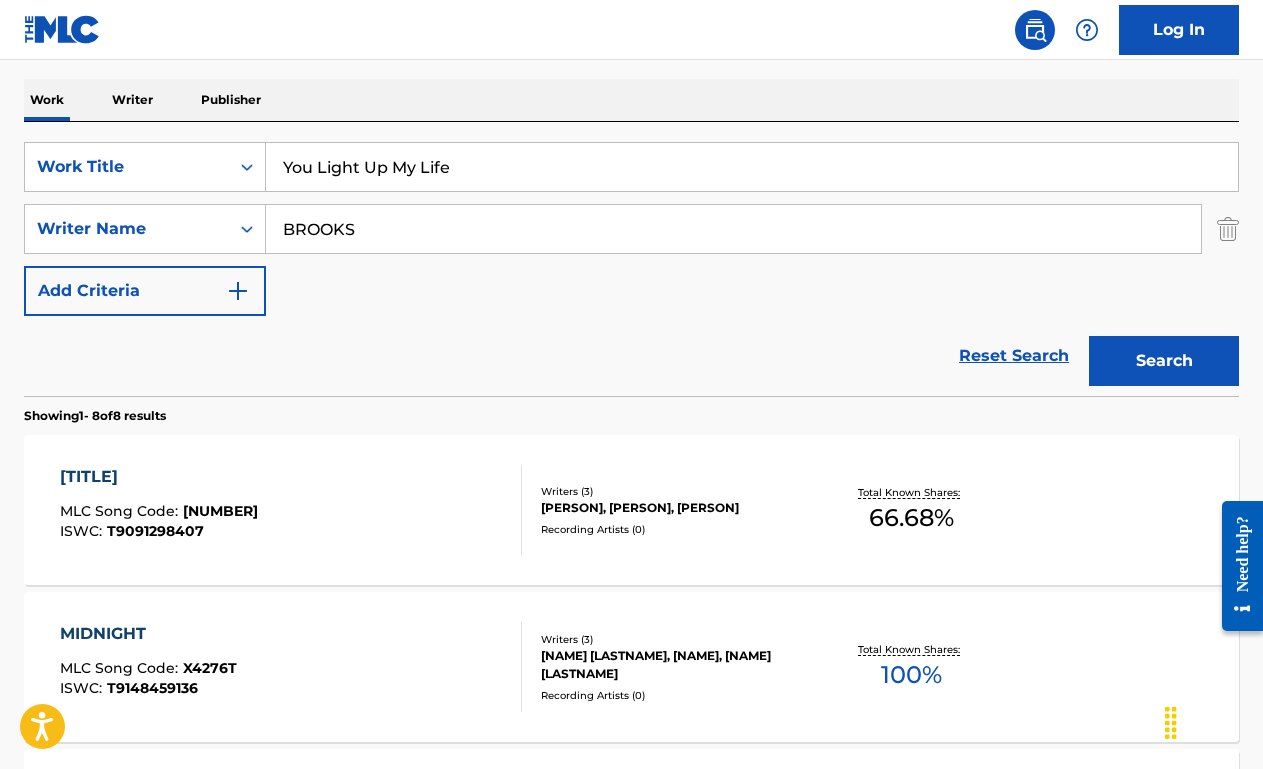 type on "BROOKS" 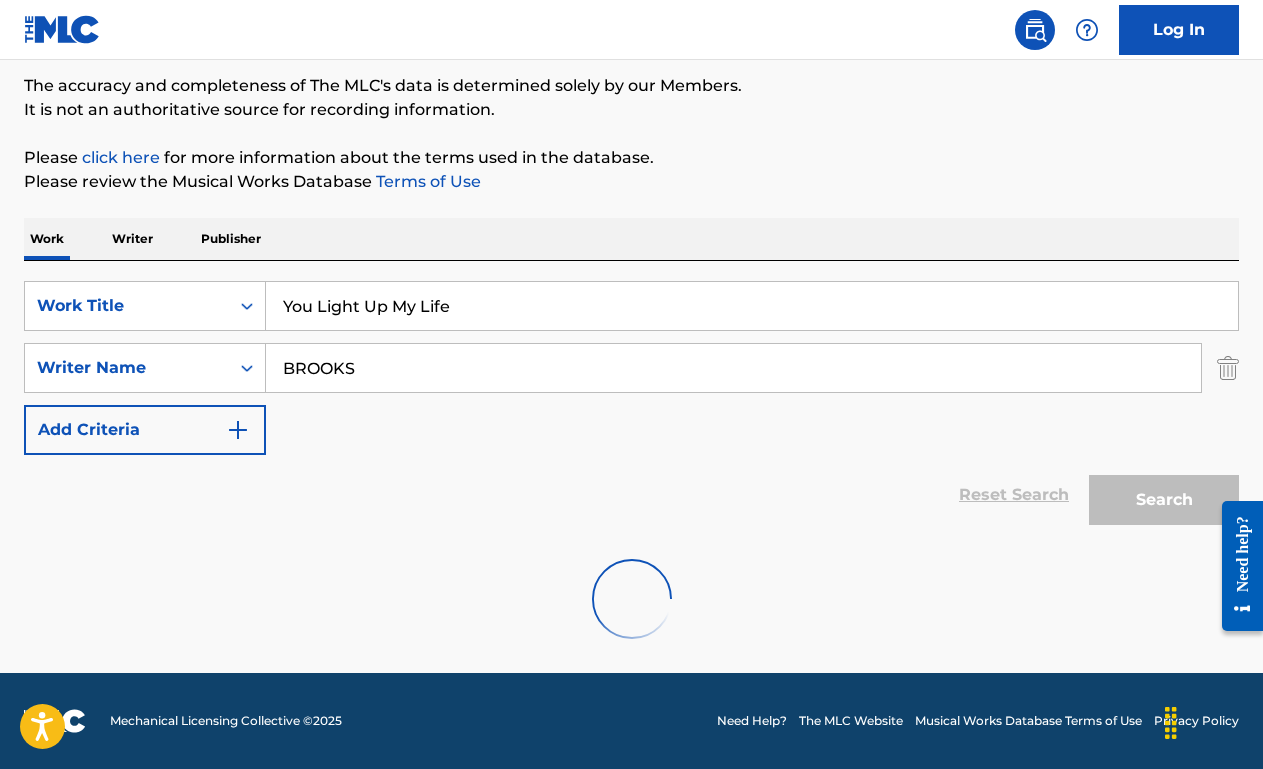 scroll, scrollTop: 303, scrollLeft: 0, axis: vertical 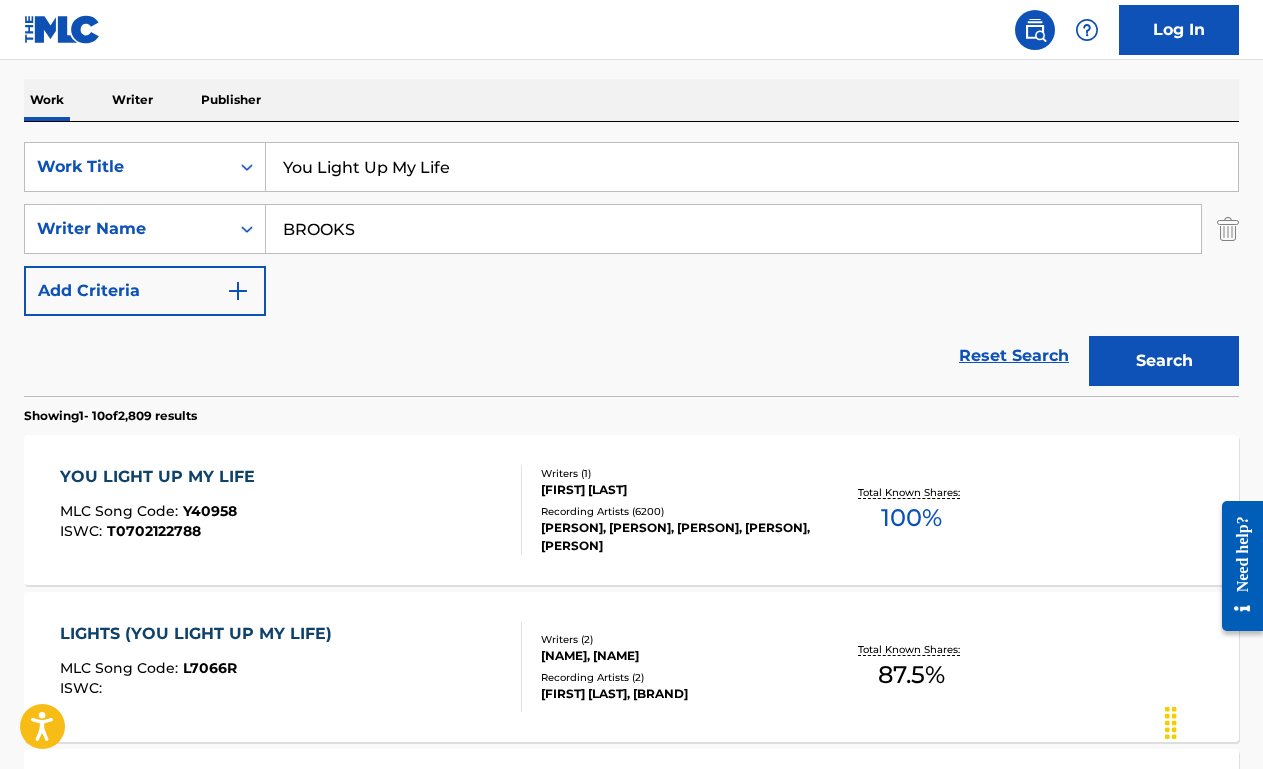 click on "[TITLE] [TITLE] : [ISWC] : [ISWC]" at bounding box center (291, 510) 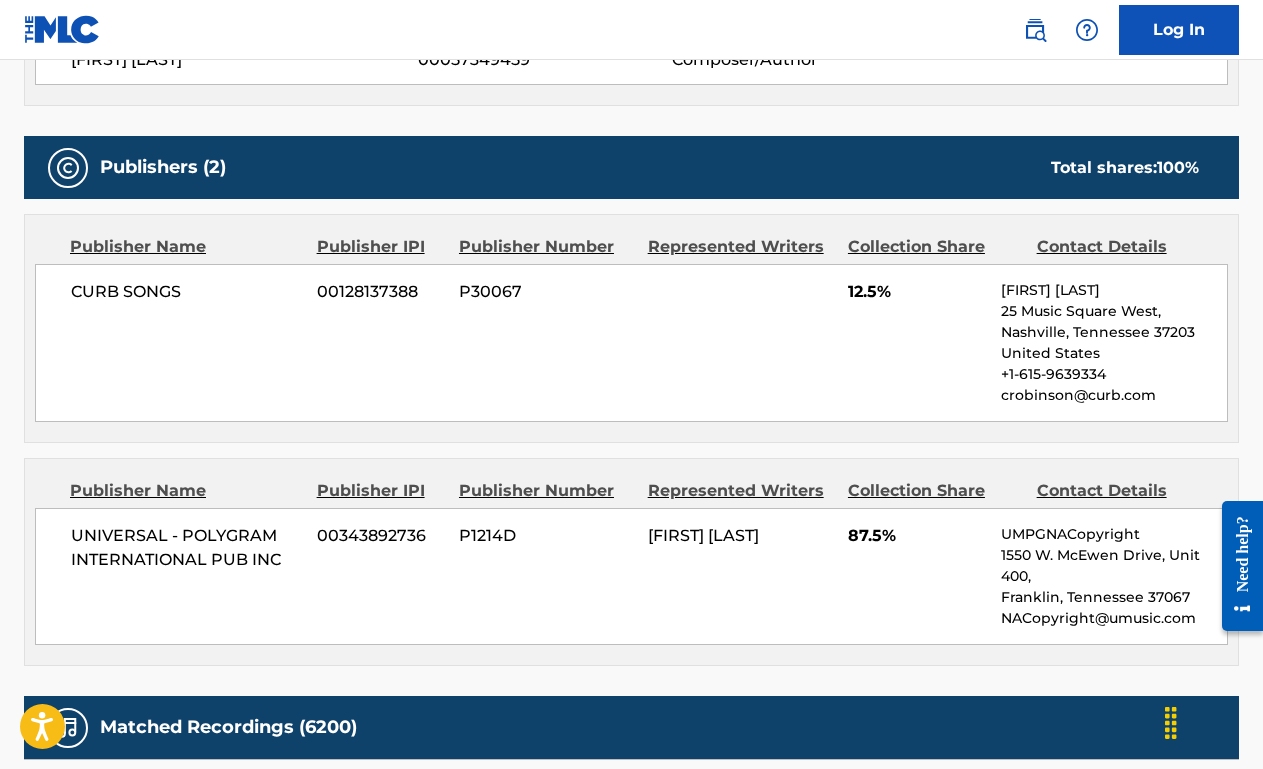 scroll, scrollTop: 0, scrollLeft: 0, axis: both 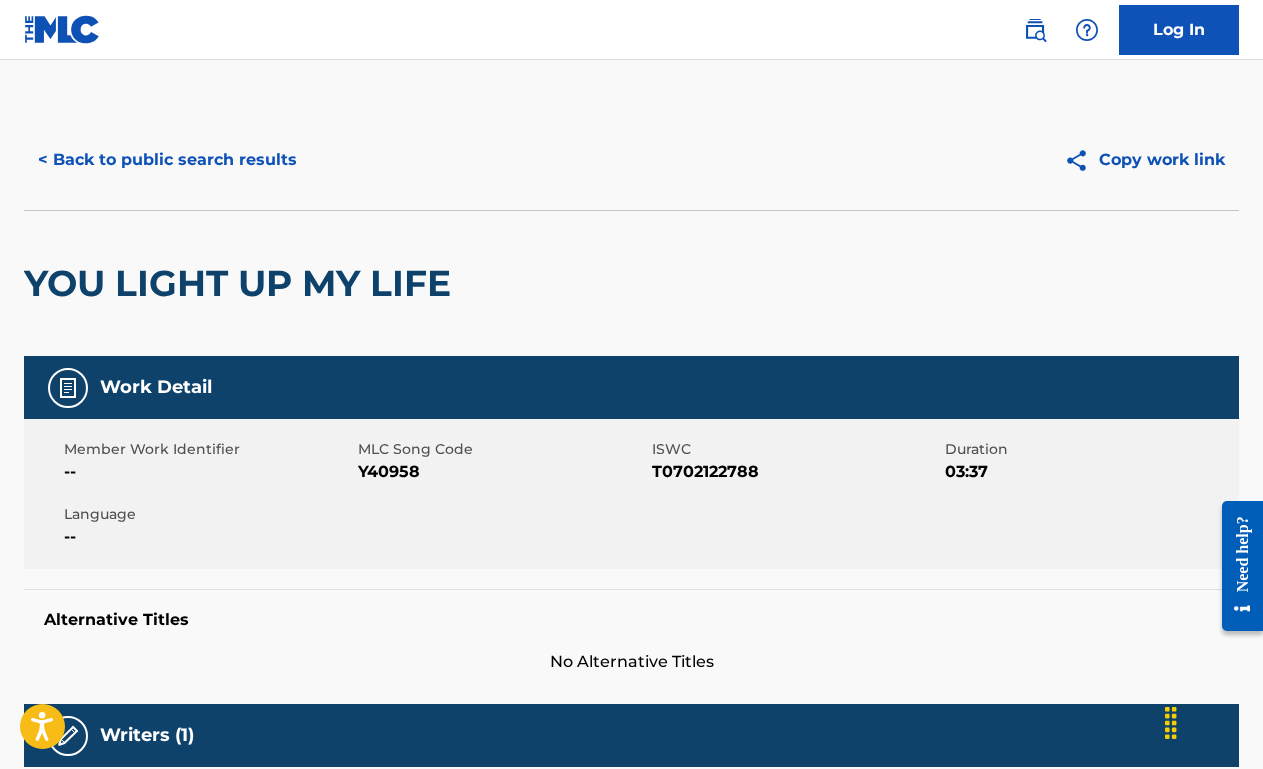 click on "< Back to public search results" at bounding box center (167, 160) 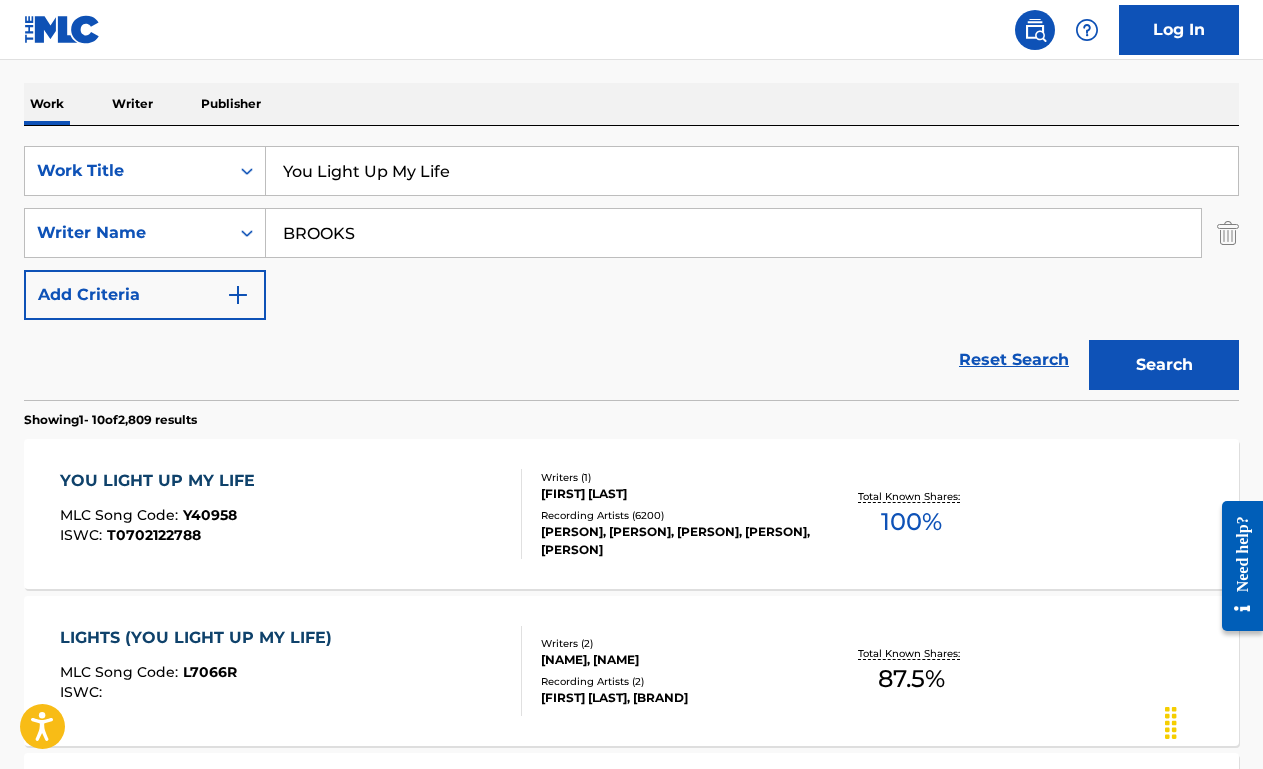 scroll, scrollTop: 297, scrollLeft: 0, axis: vertical 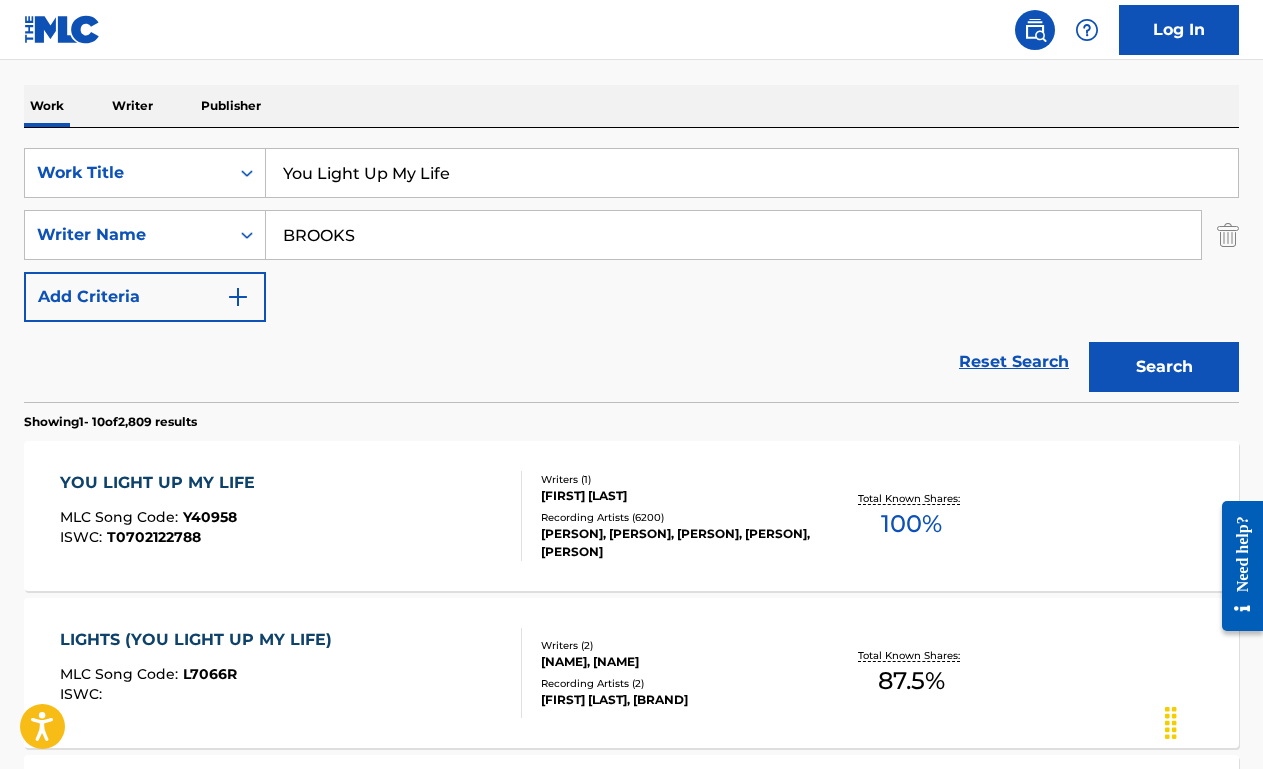 click on "You Light Up My Life" at bounding box center [752, 173] 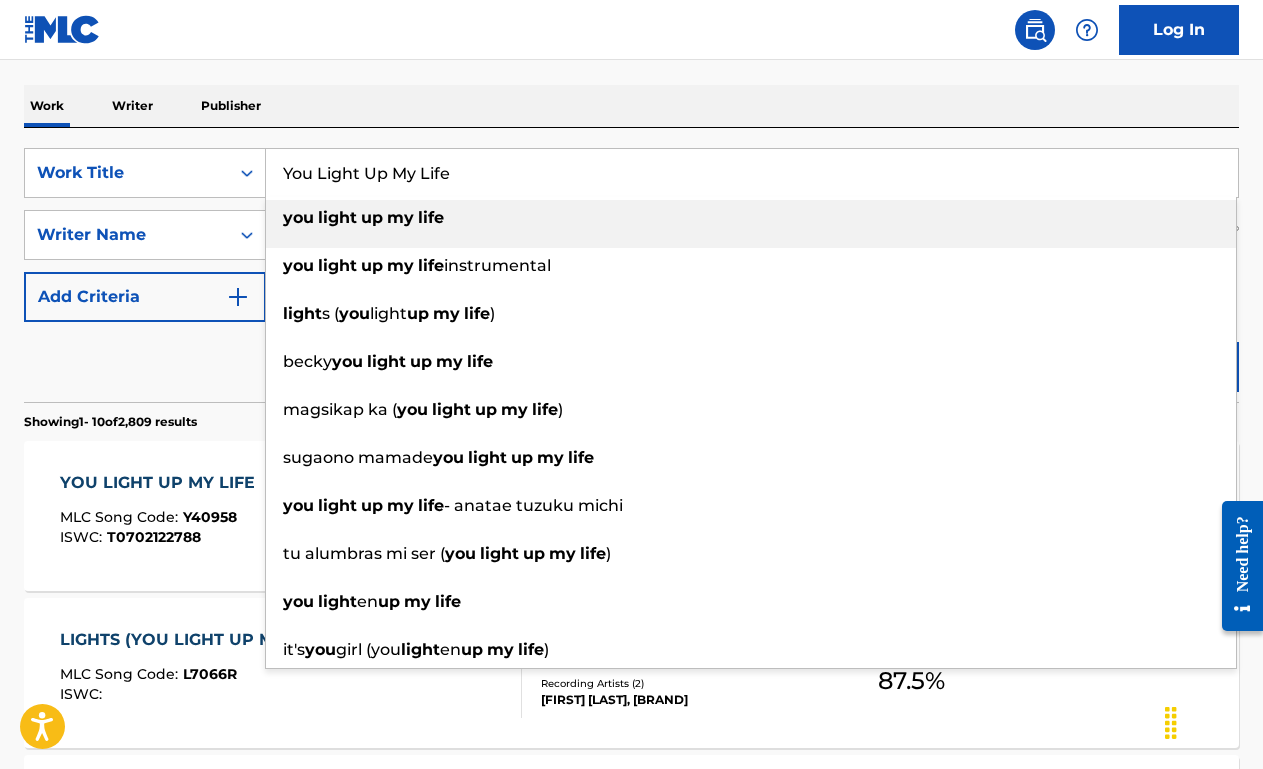 paste on "Cherish" 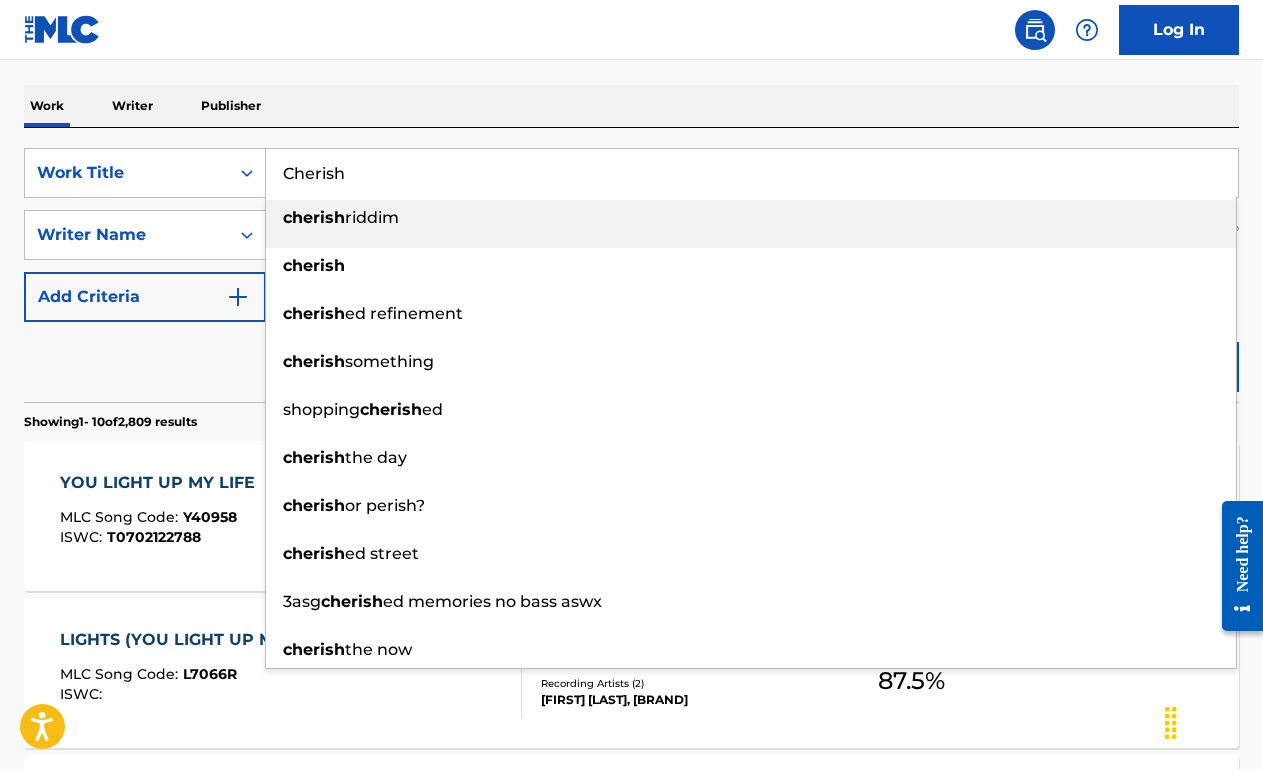 type on "Cherish" 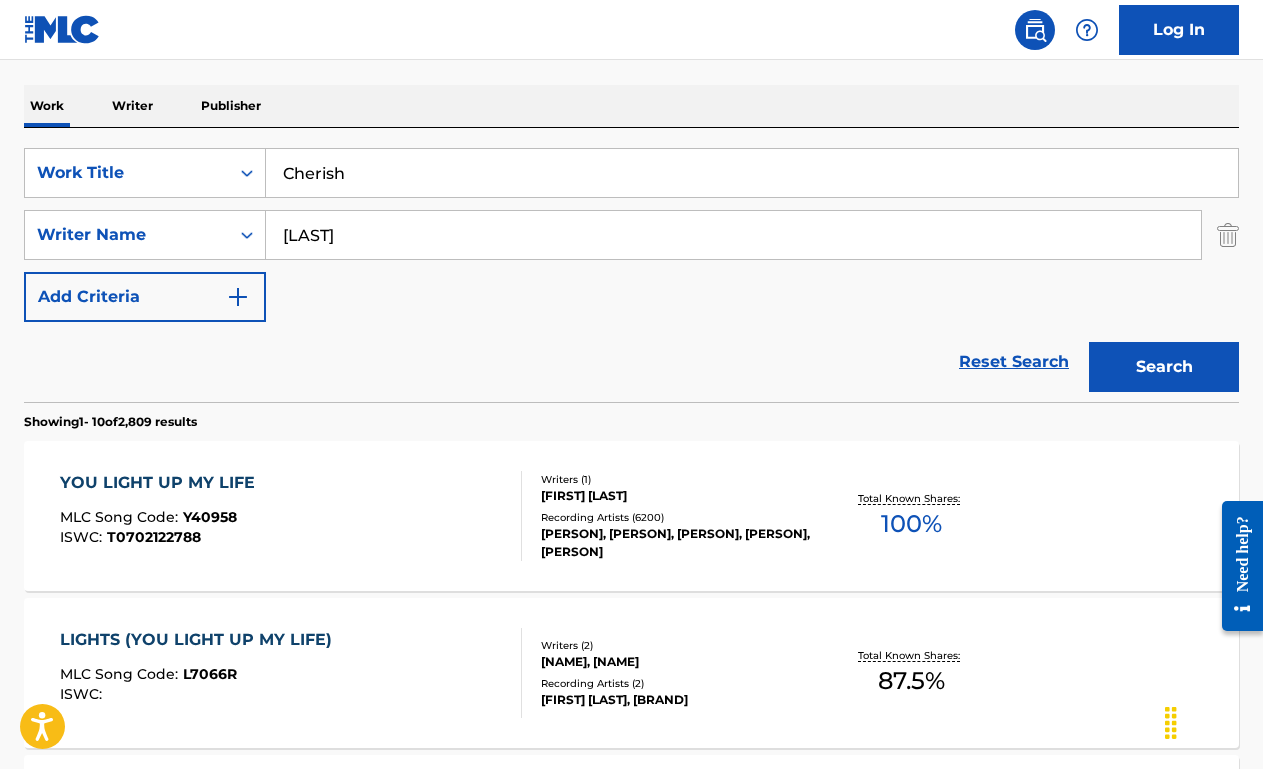 type on "[LAST]" 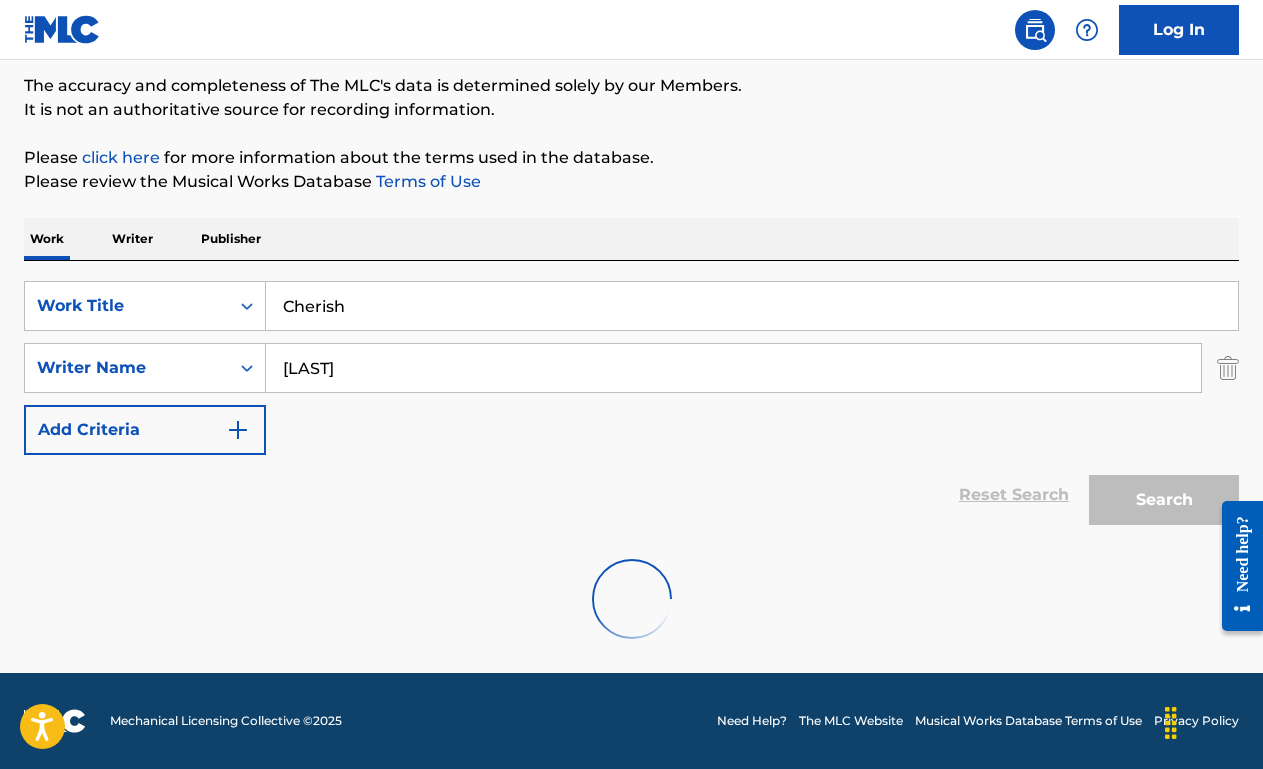 scroll, scrollTop: 297, scrollLeft: 0, axis: vertical 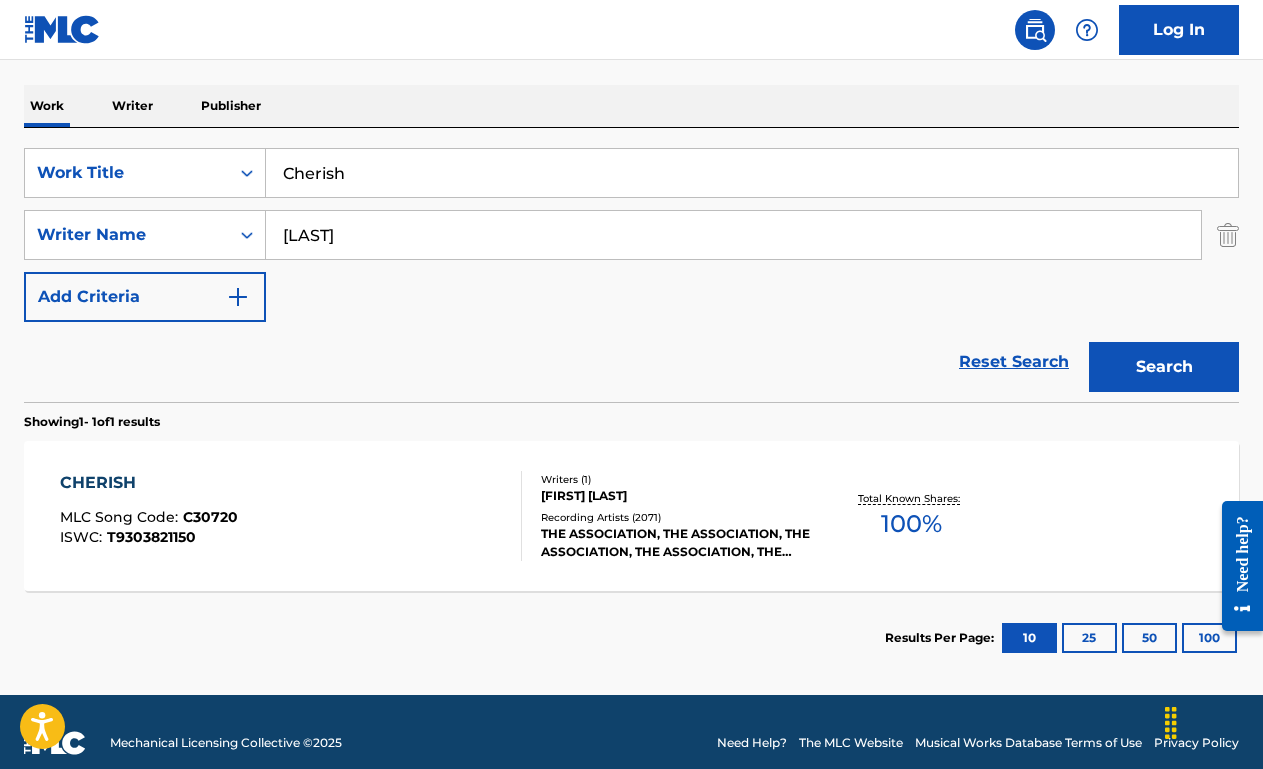 click on "CHERISH MLC Song Code : C30720 ISWC : T9303821150" at bounding box center [291, 516] 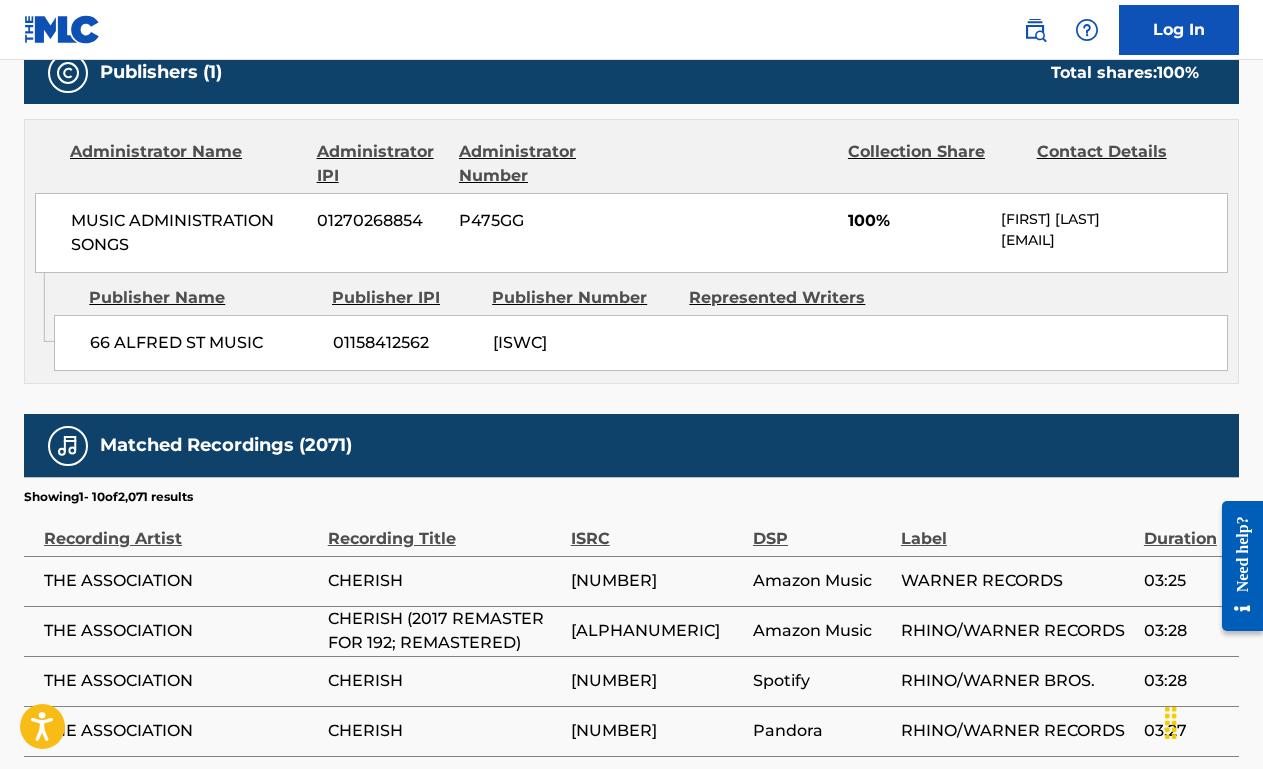 scroll, scrollTop: 893, scrollLeft: 0, axis: vertical 